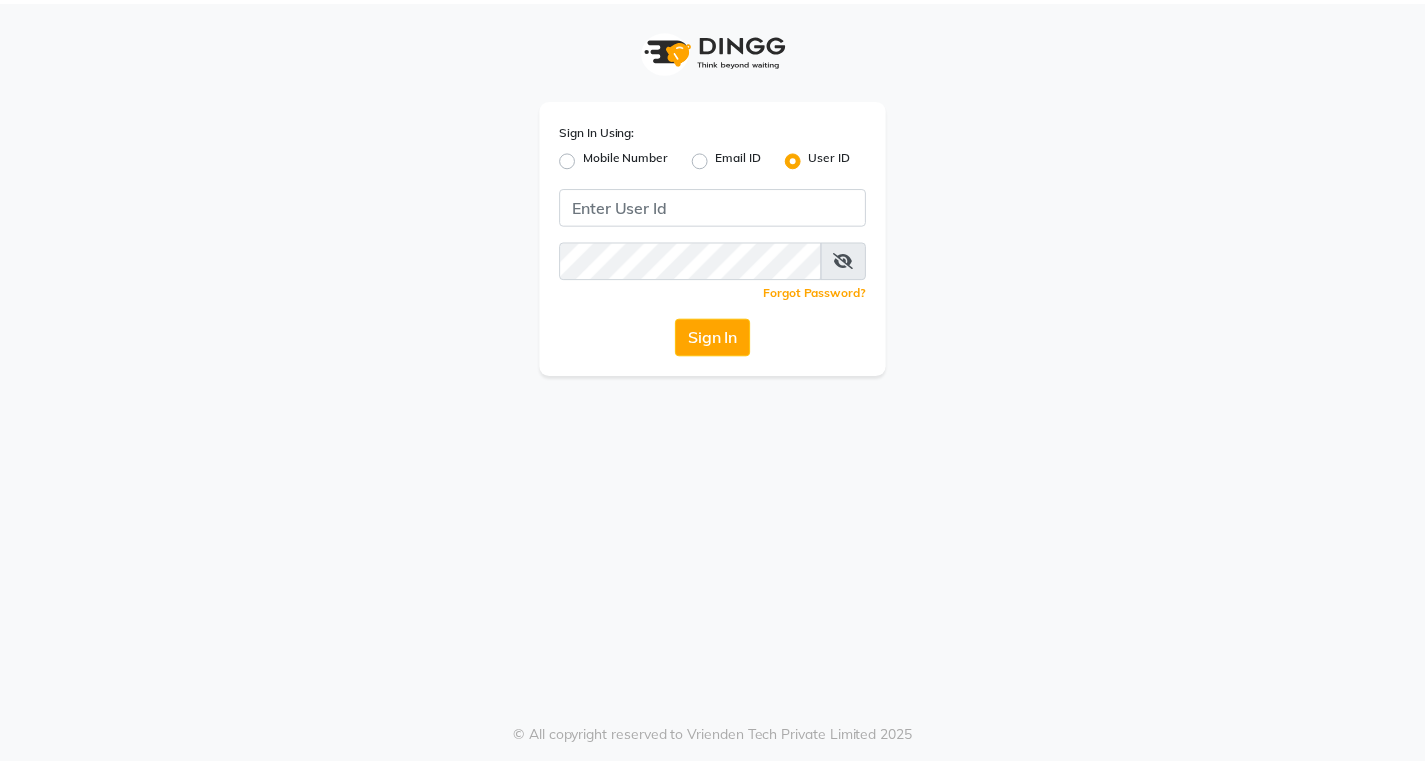 scroll, scrollTop: 0, scrollLeft: 0, axis: both 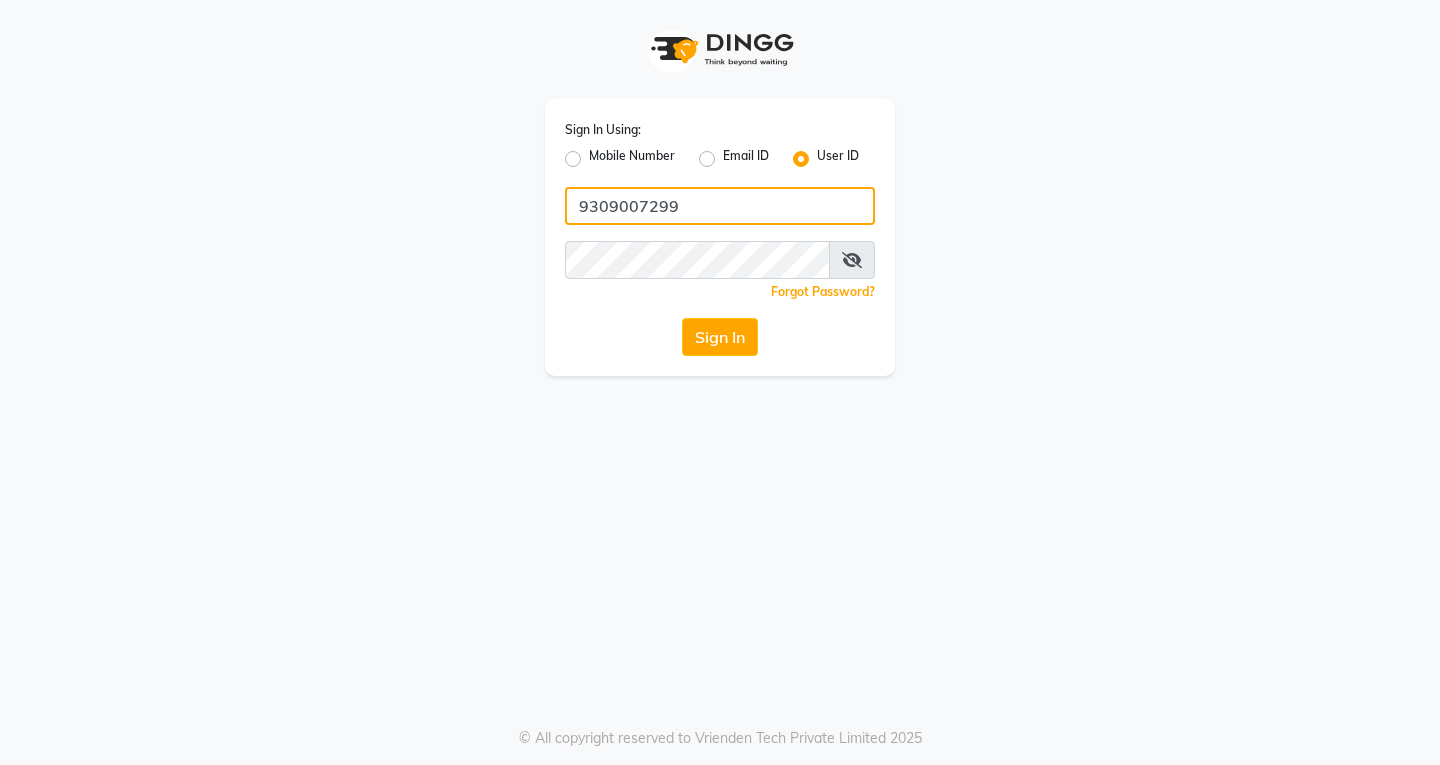 click on "9309007299" 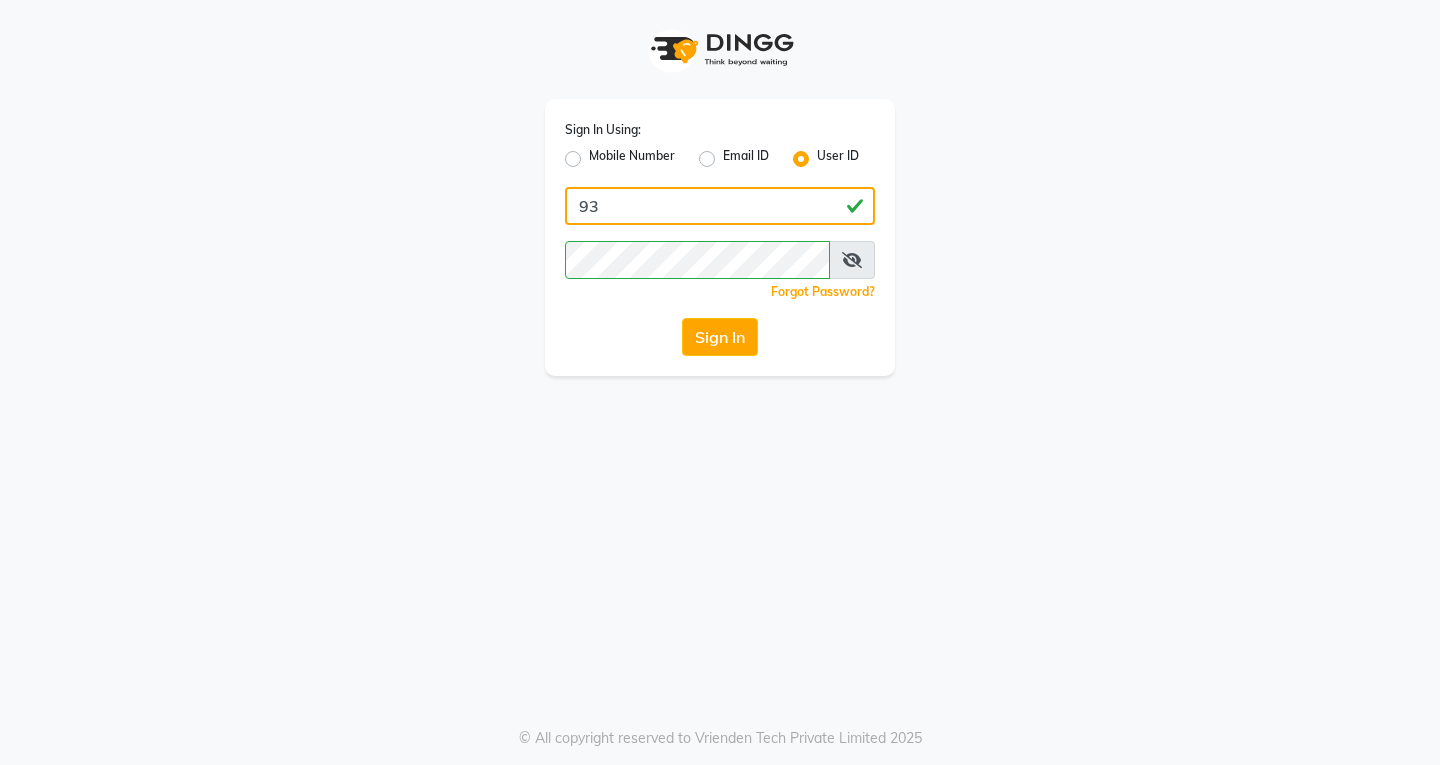 type on "9" 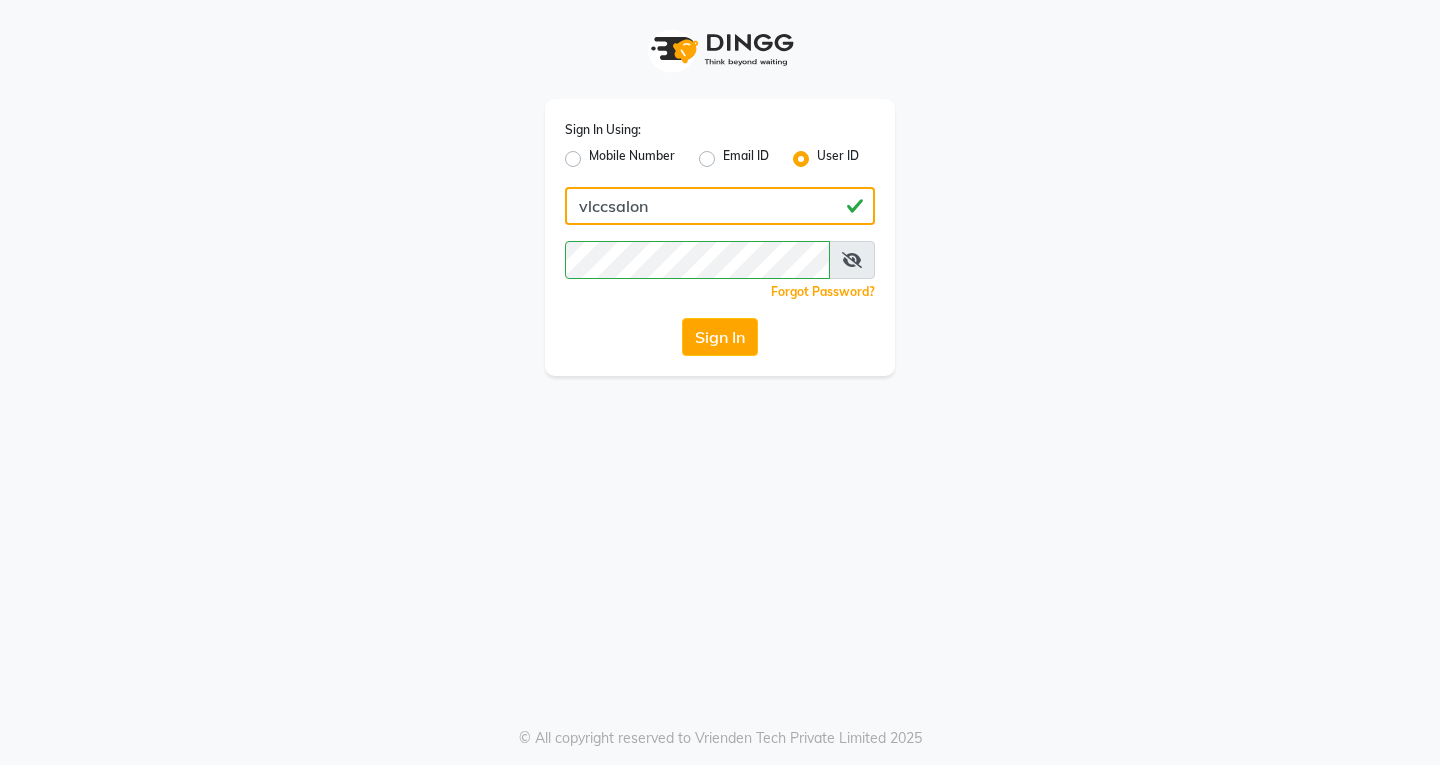 type on "vlccsalon" 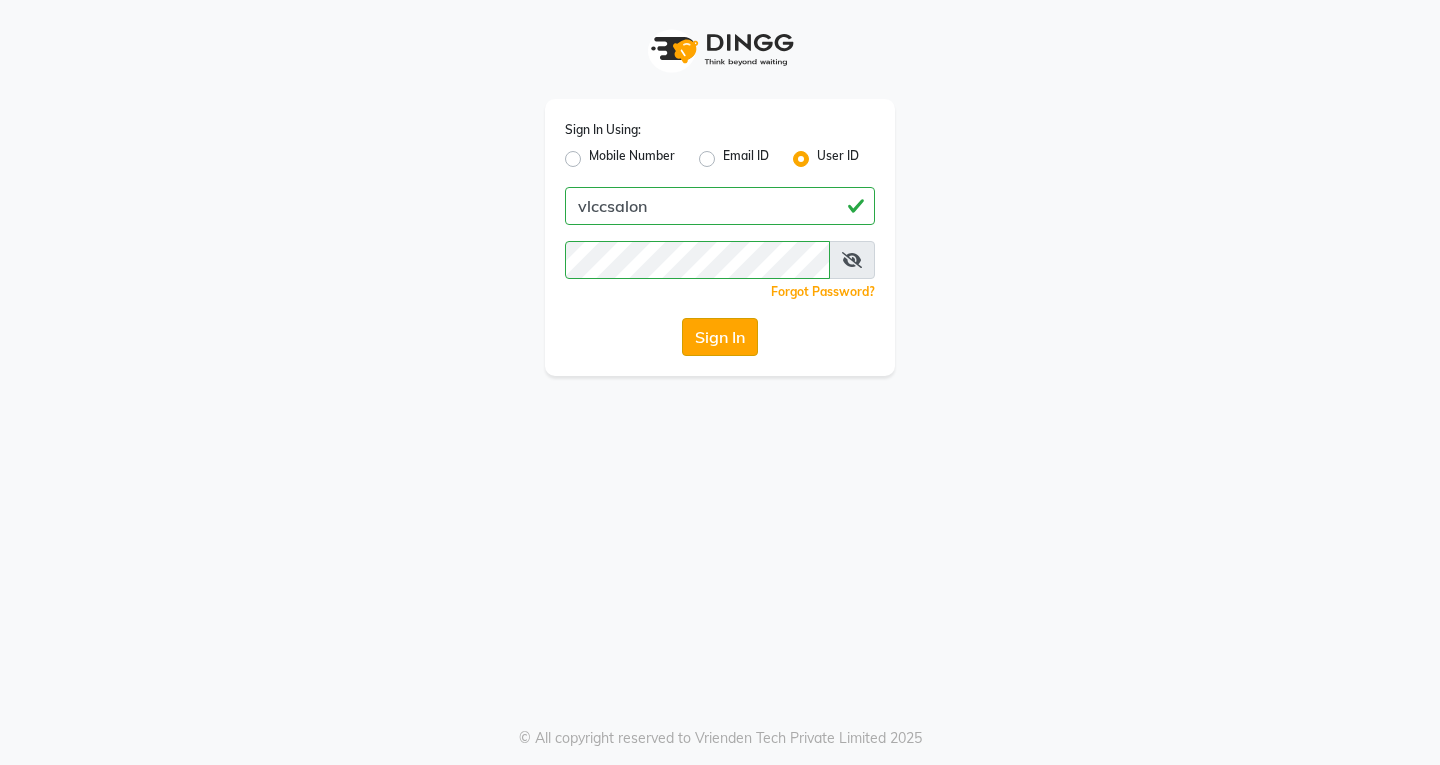 click on "Sign In" 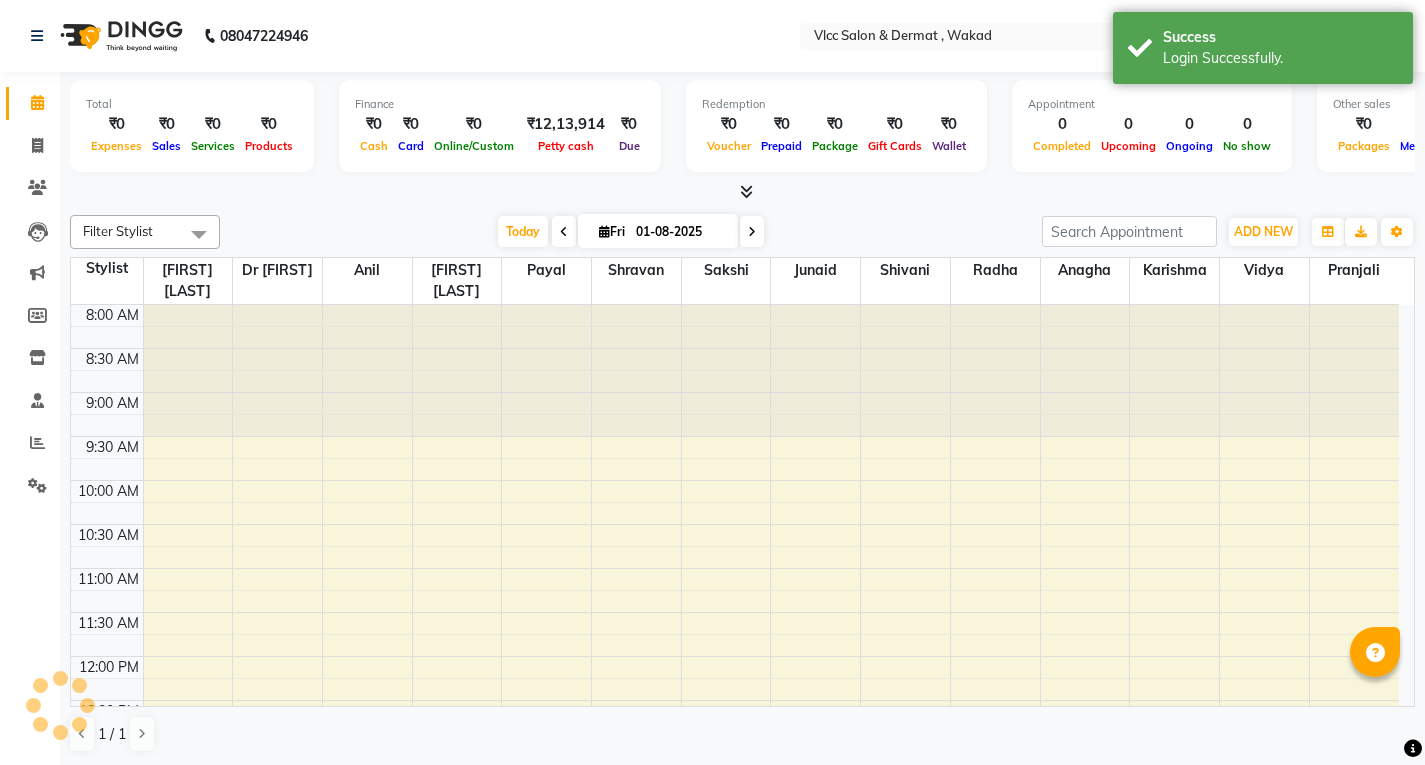 scroll, scrollTop: 792, scrollLeft: 0, axis: vertical 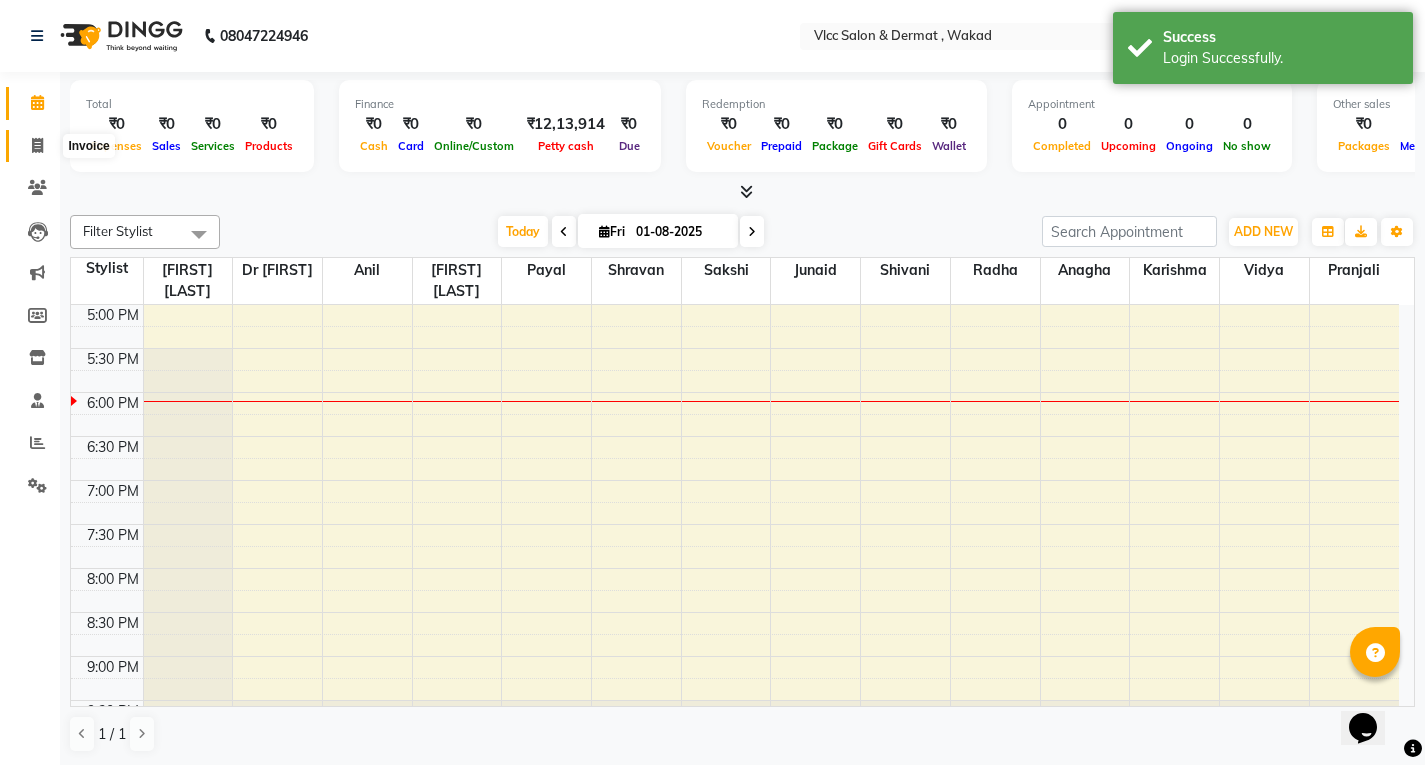 click 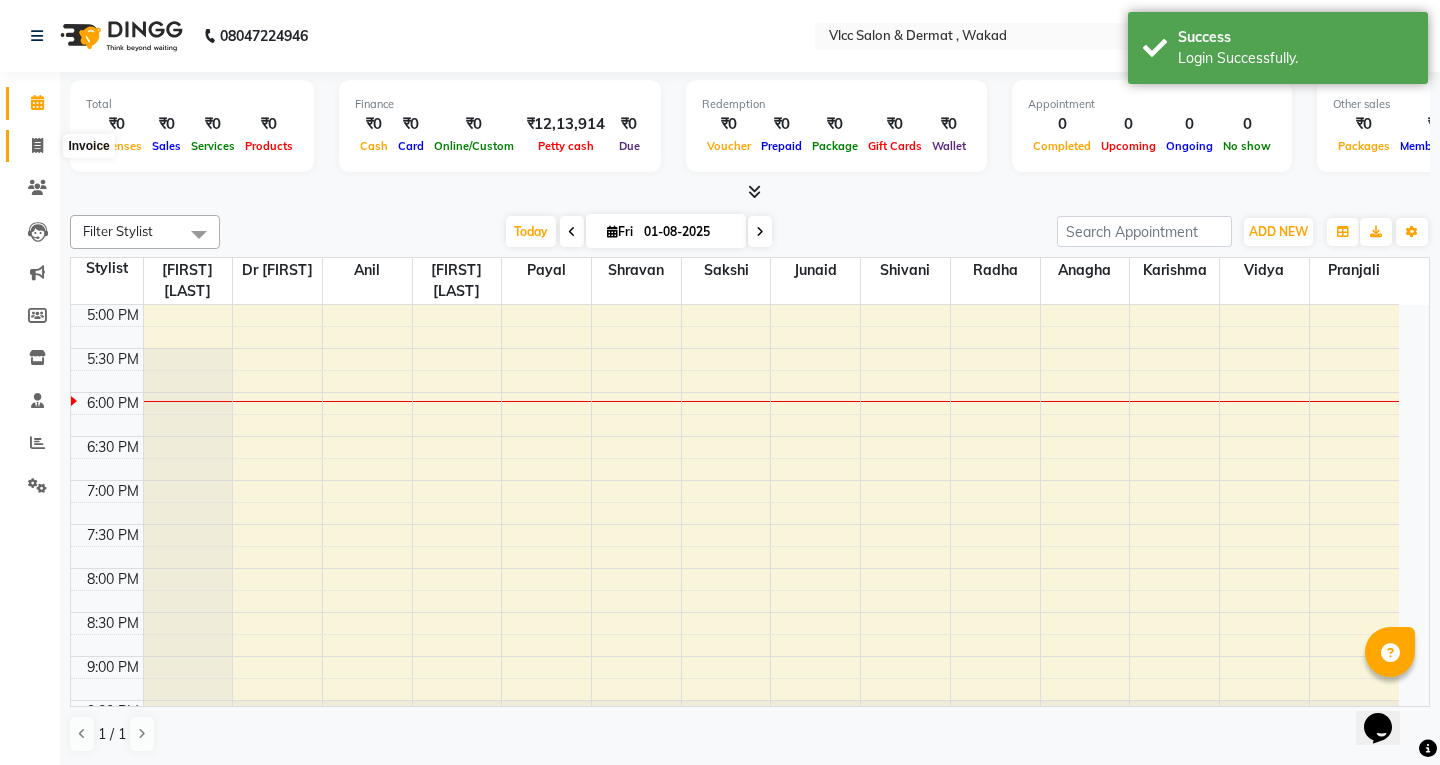 select on "service" 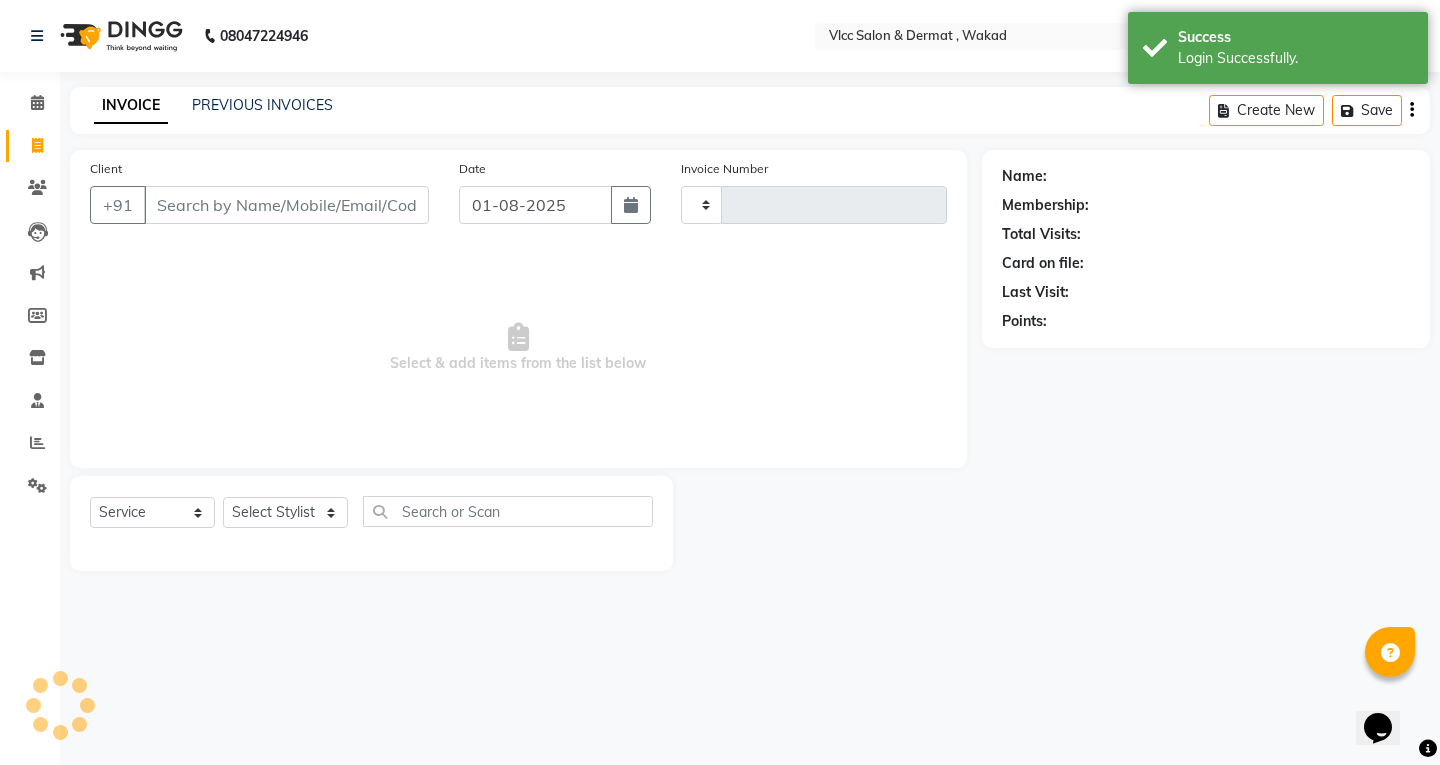 type on "1069" 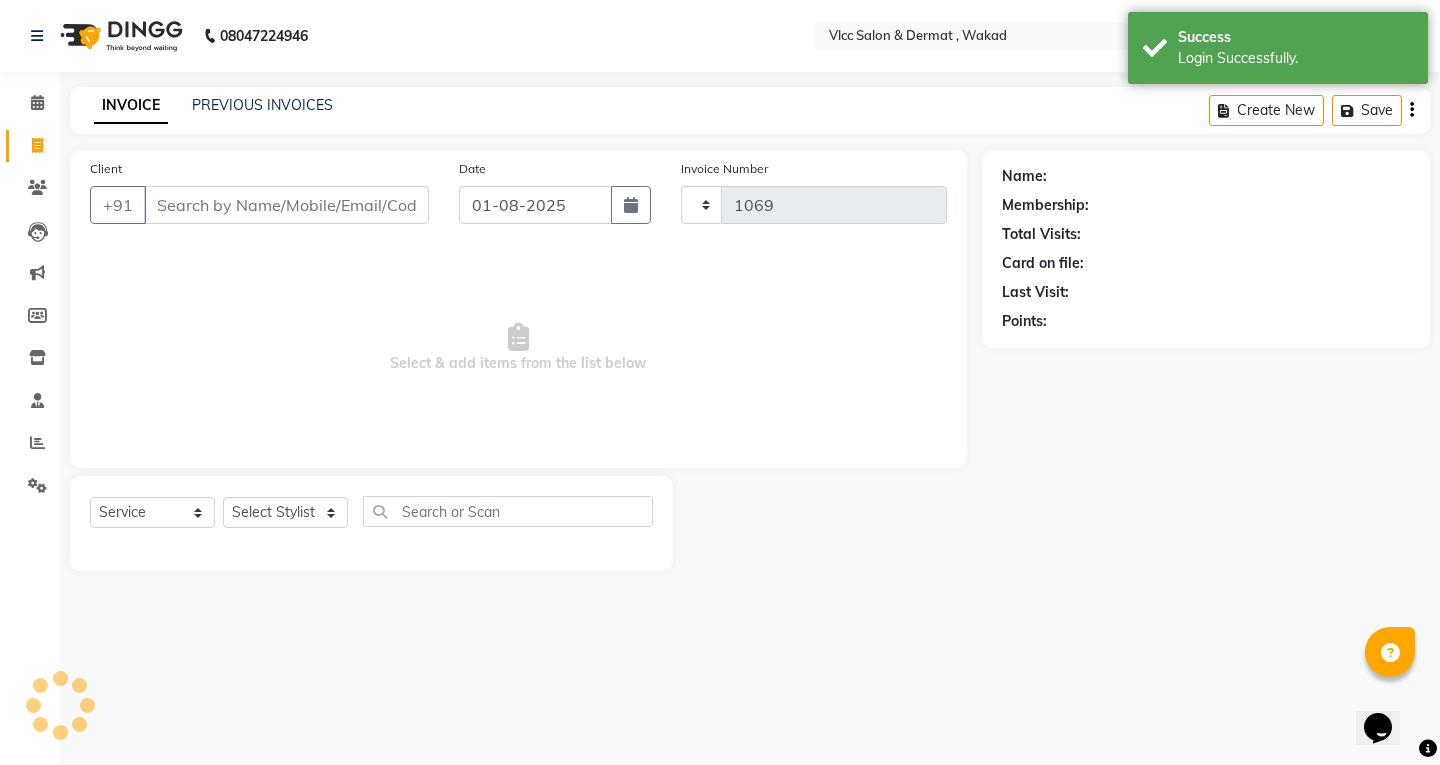 select on "5256" 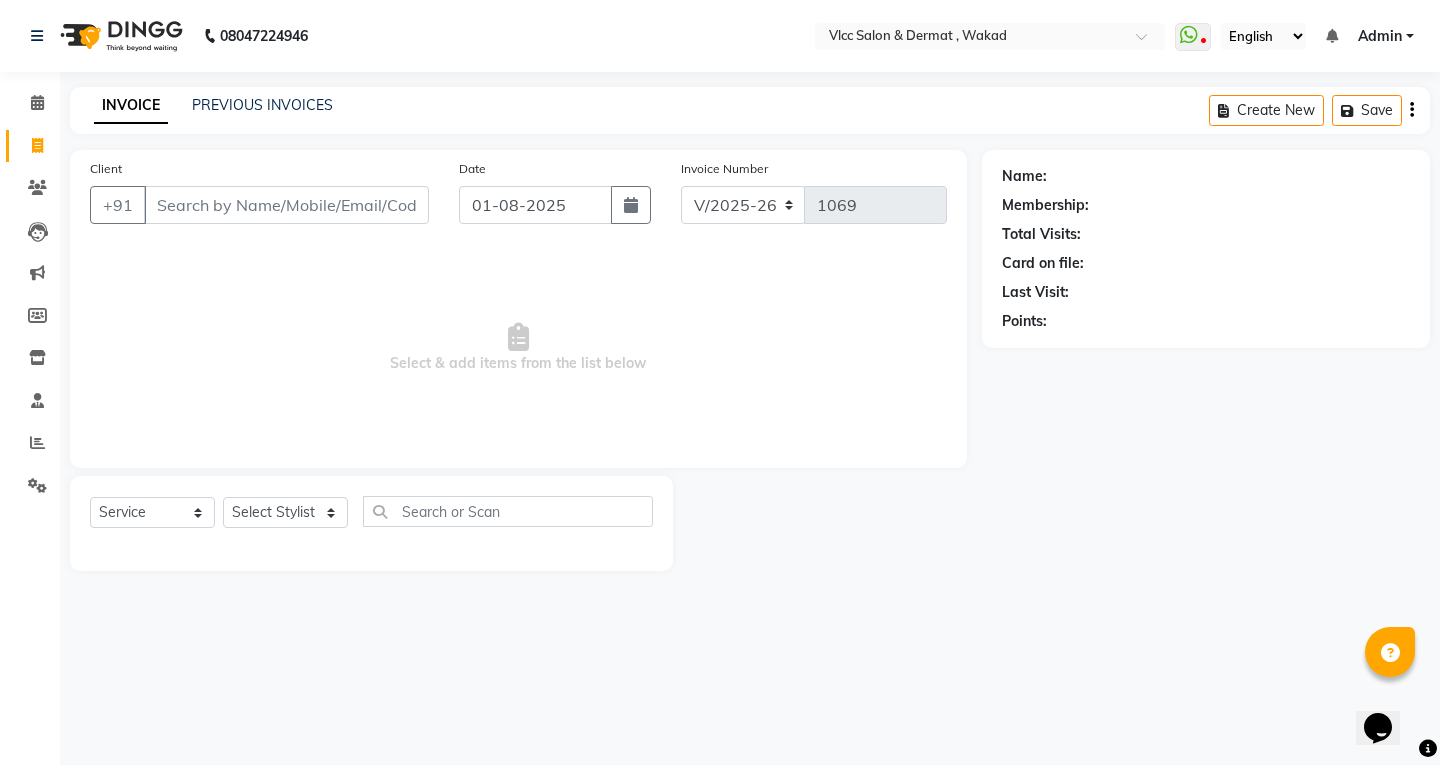 click on "Client" at bounding box center [286, 205] 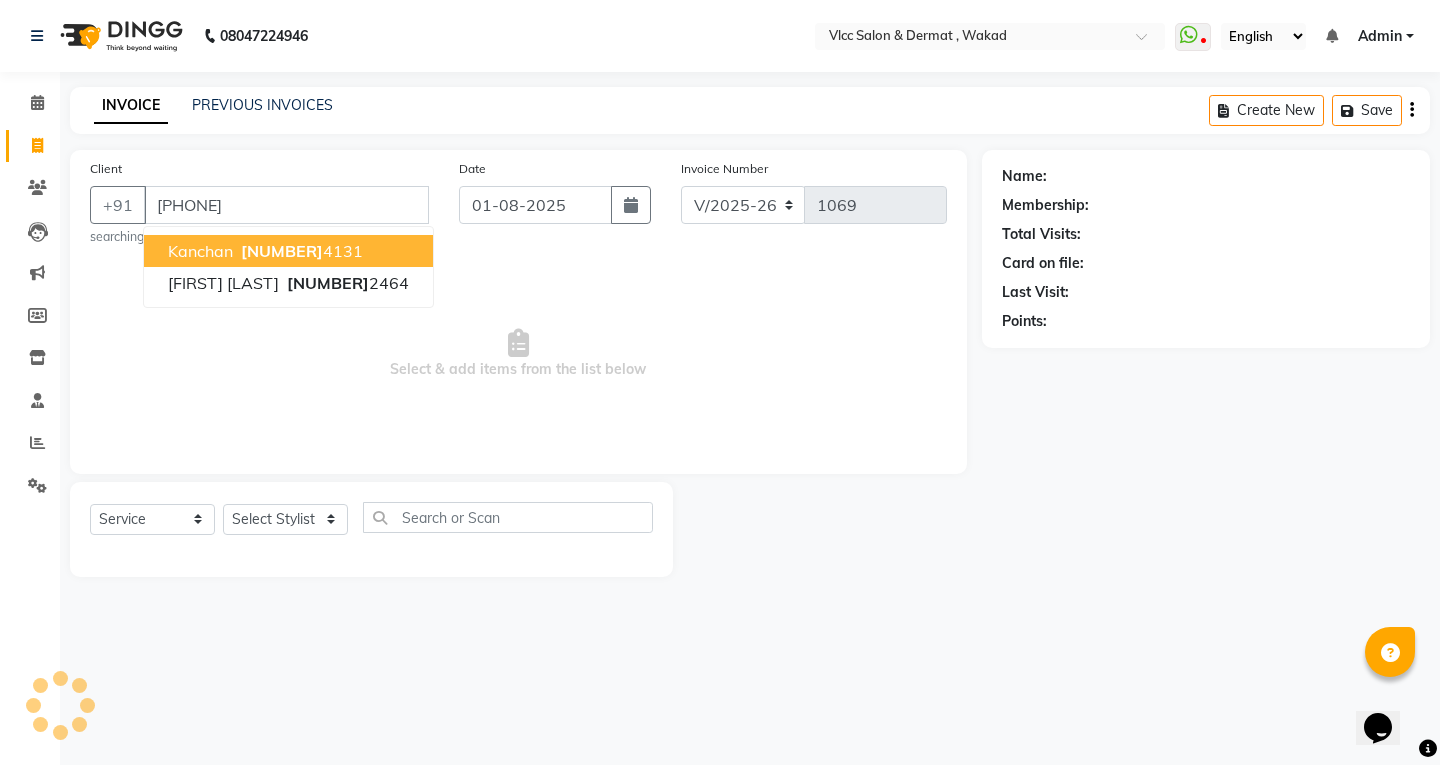 type on "[PHONE]" 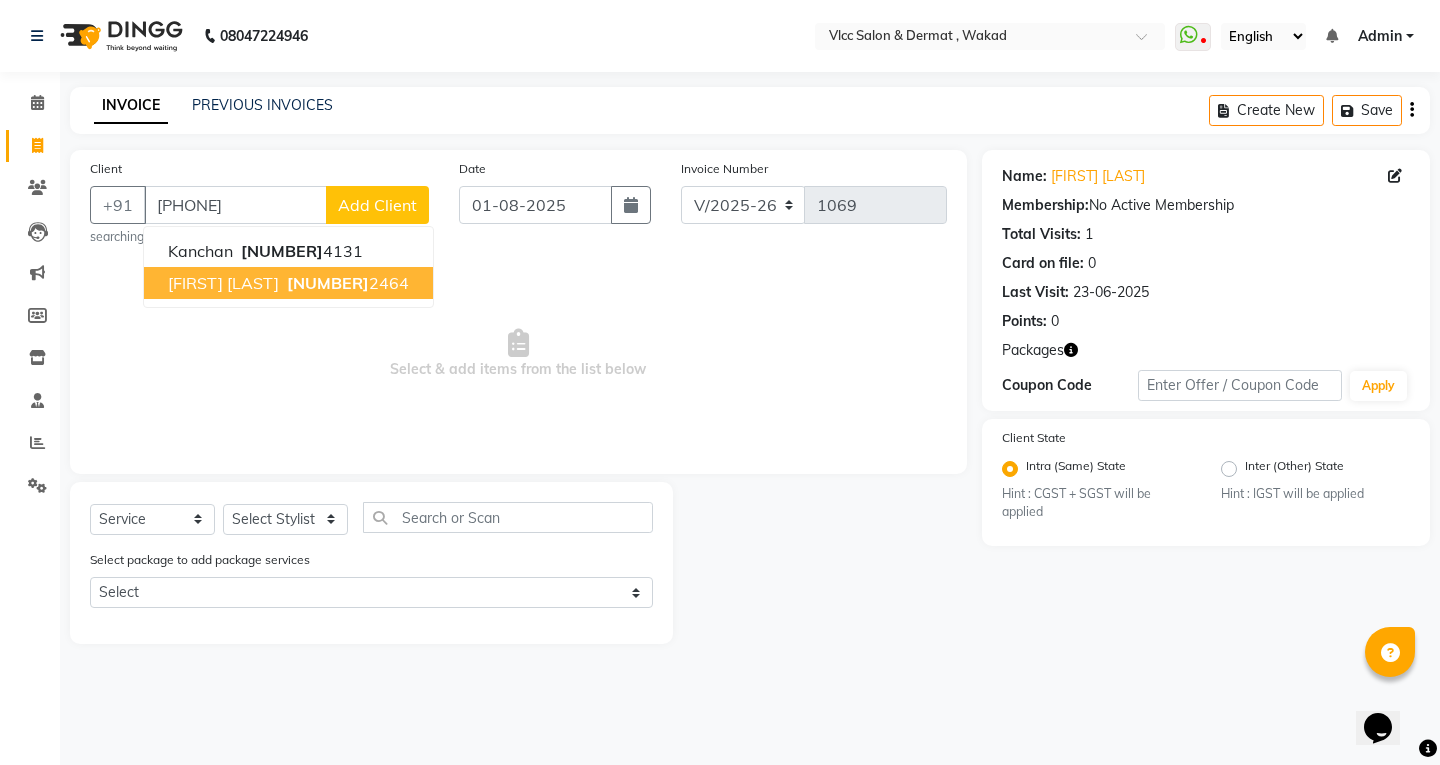 click on "962380" at bounding box center [328, 283] 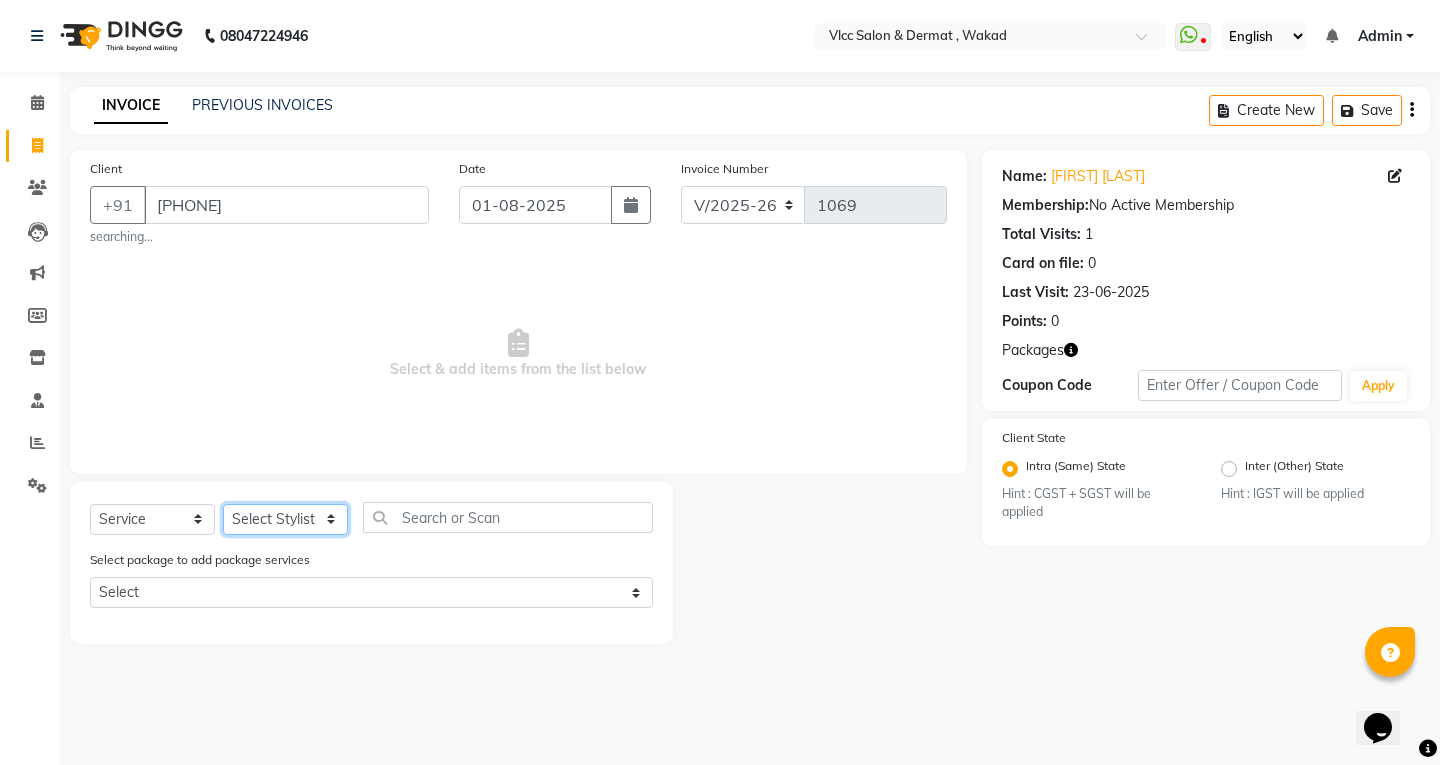 click on "Select Stylist Anagha Aniket Anil Dr nupur Junaid Karishma Payal Pranjali Prema Birajdar Radha Sakshi Shivani Shravan Varsha Malpote Vidya" 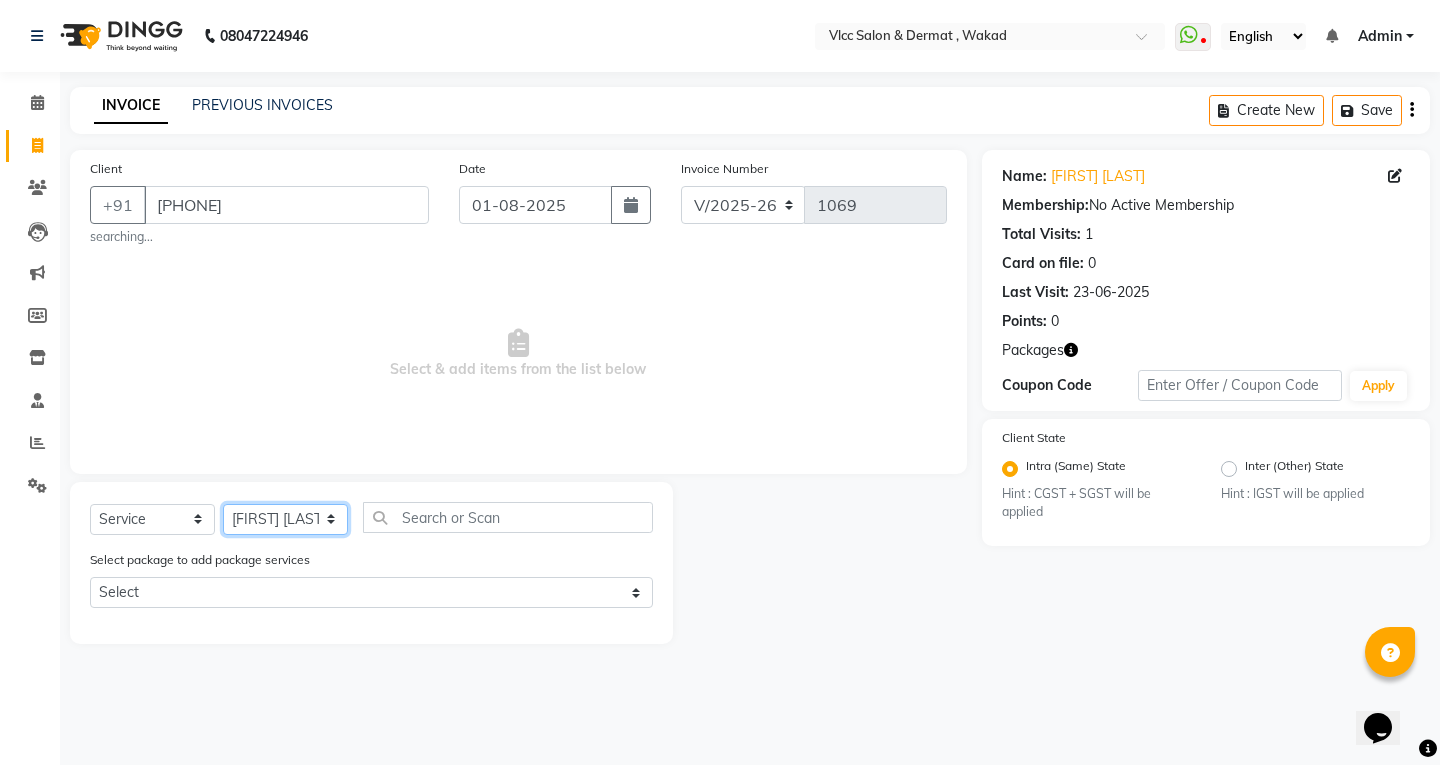 click on "Select Stylist Anagha Aniket Anil Dr nupur Junaid Karishma Payal Pranjali Prema Birajdar Radha Sakshi Shivani Shravan Varsha Malpote Vidya" 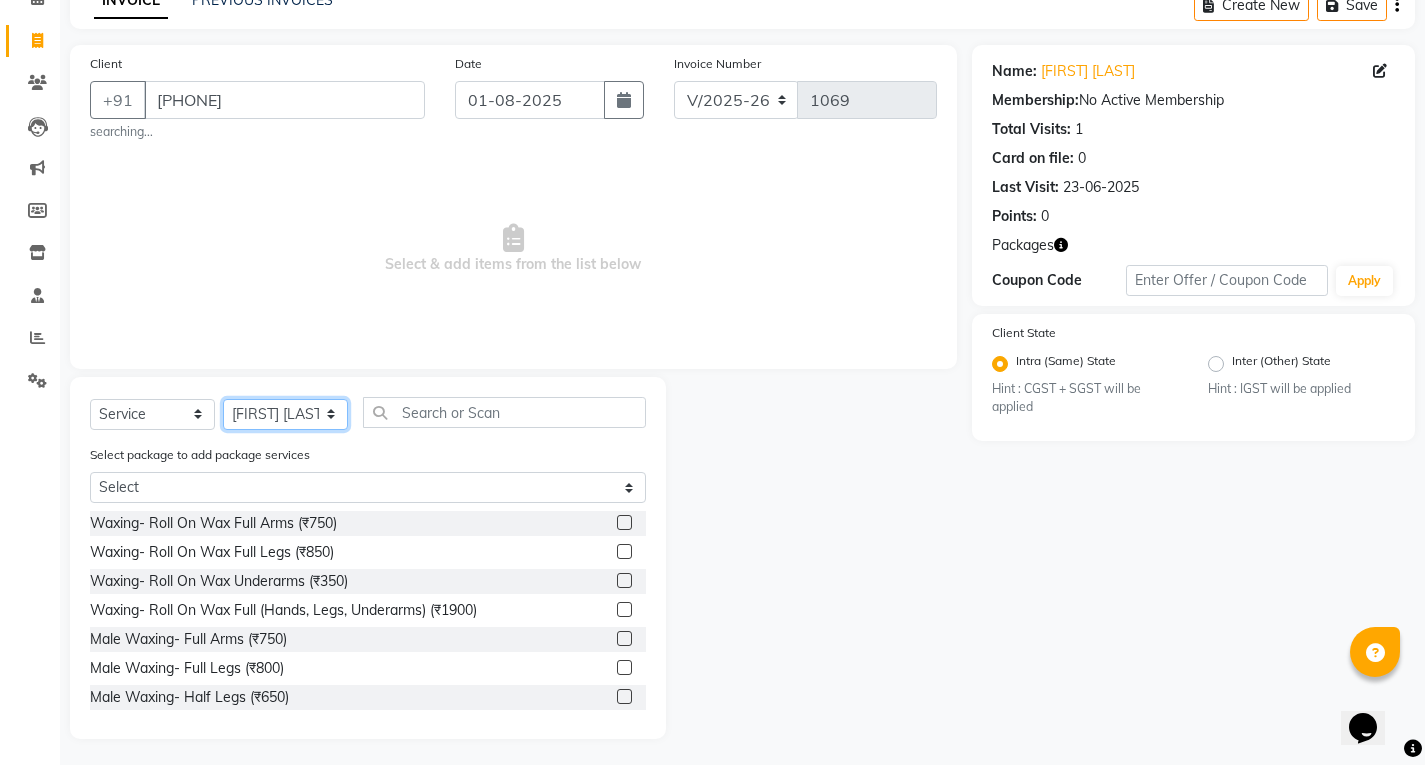 scroll, scrollTop: 109, scrollLeft: 0, axis: vertical 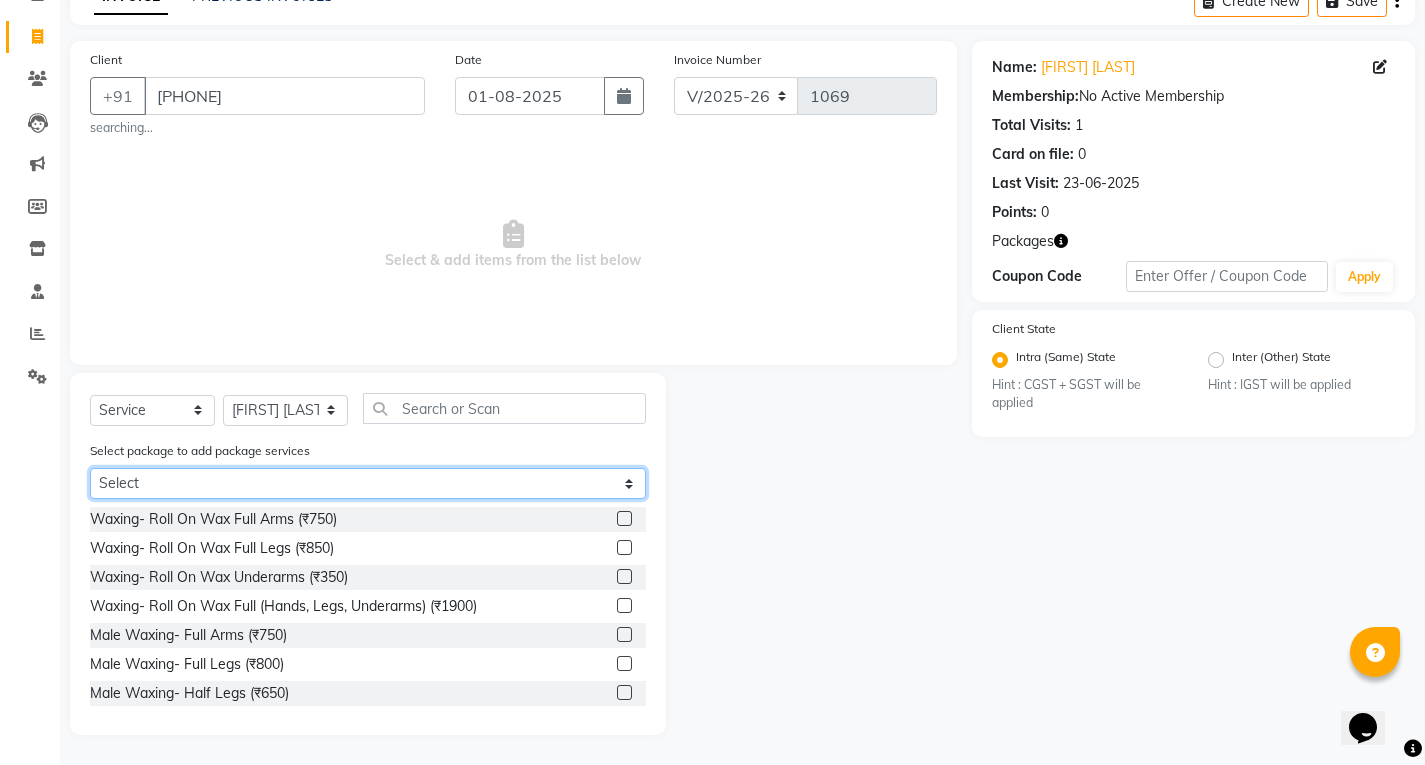 click on "Select Carbon Facial 3+3=6" 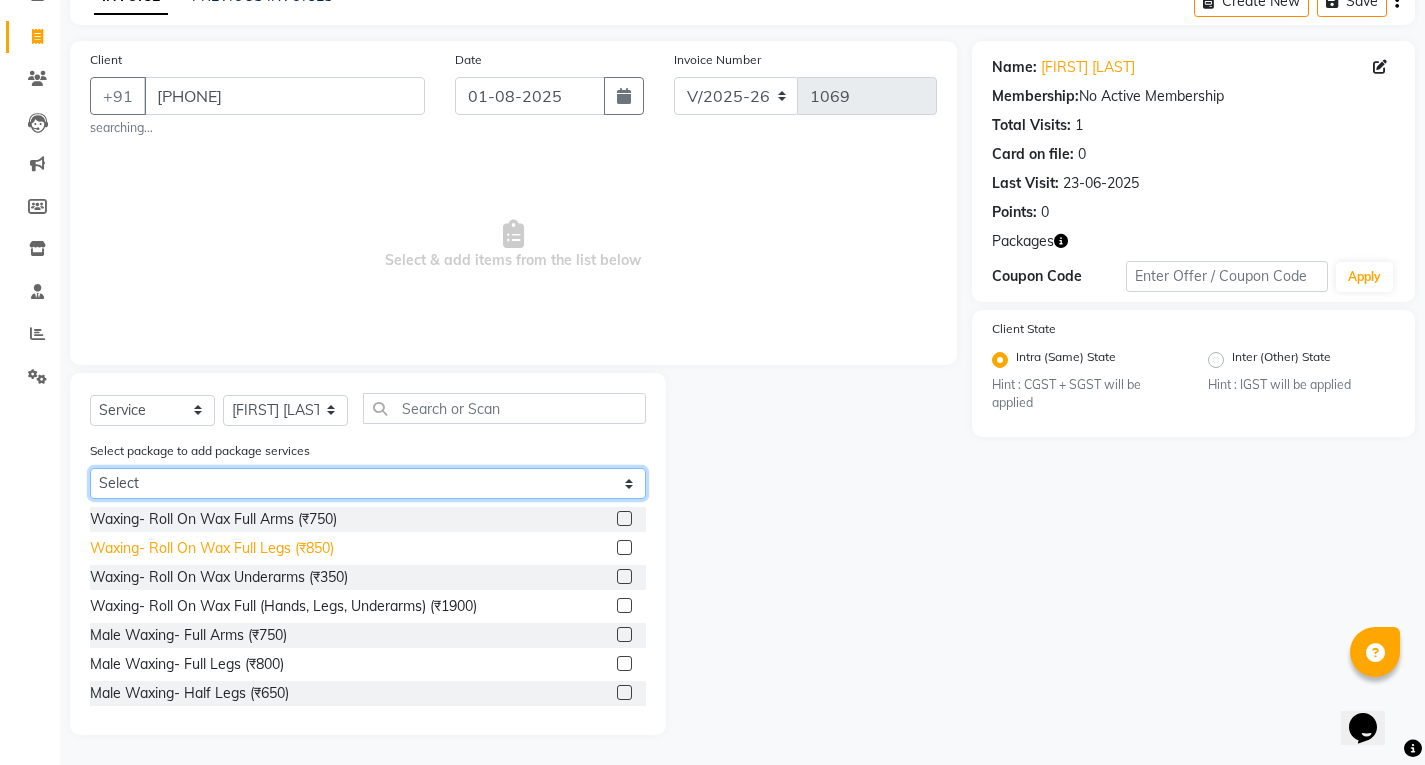select on "1: Object" 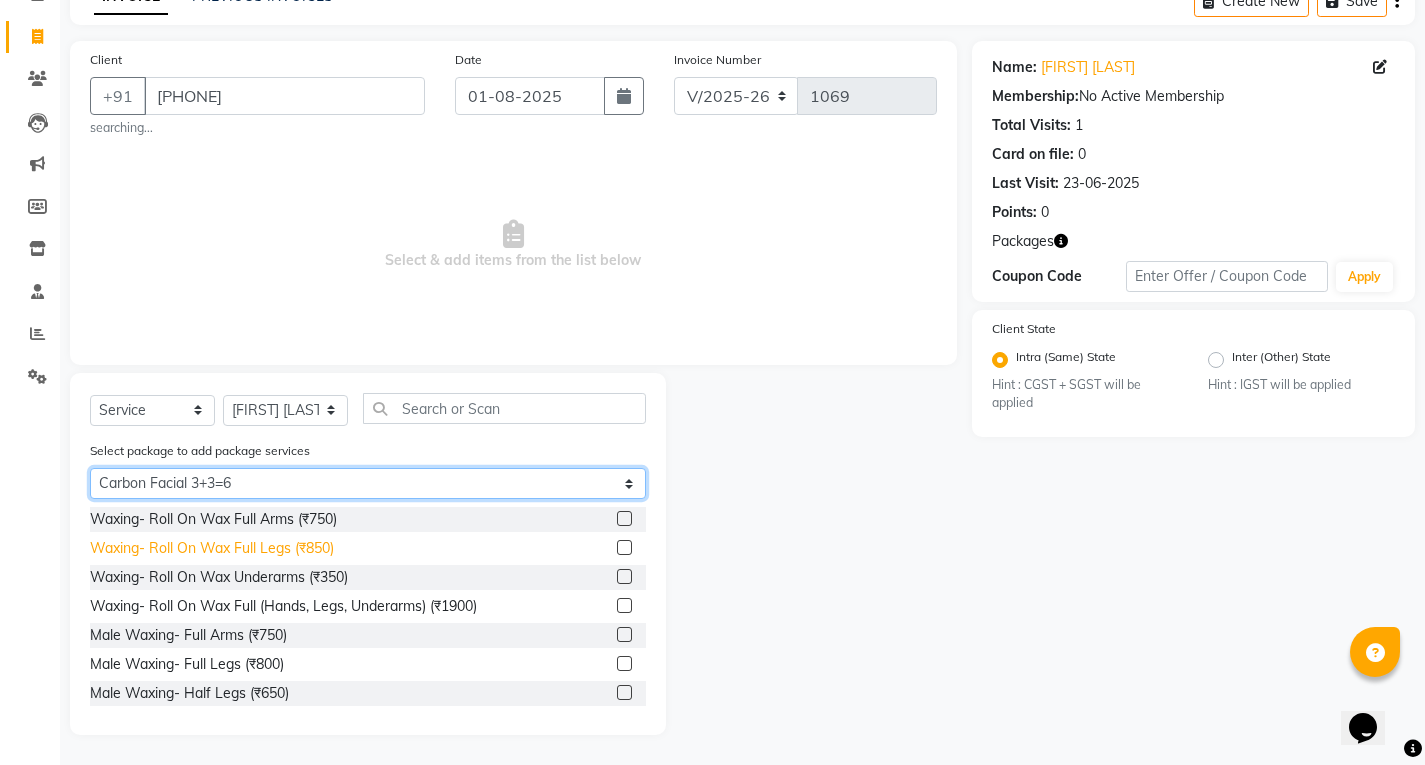 click on "Select Carbon Facial 3+3=6" 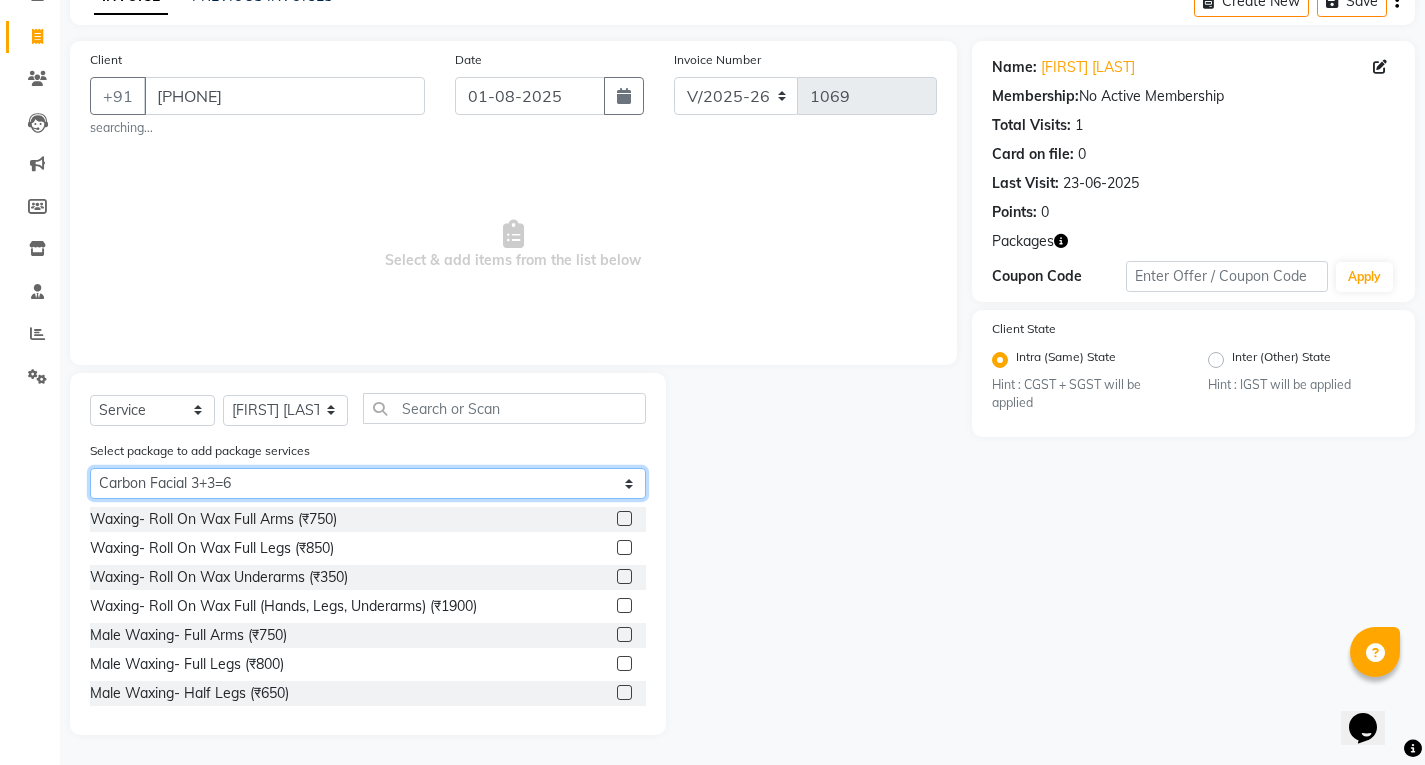 scroll, scrollTop: 0, scrollLeft: 0, axis: both 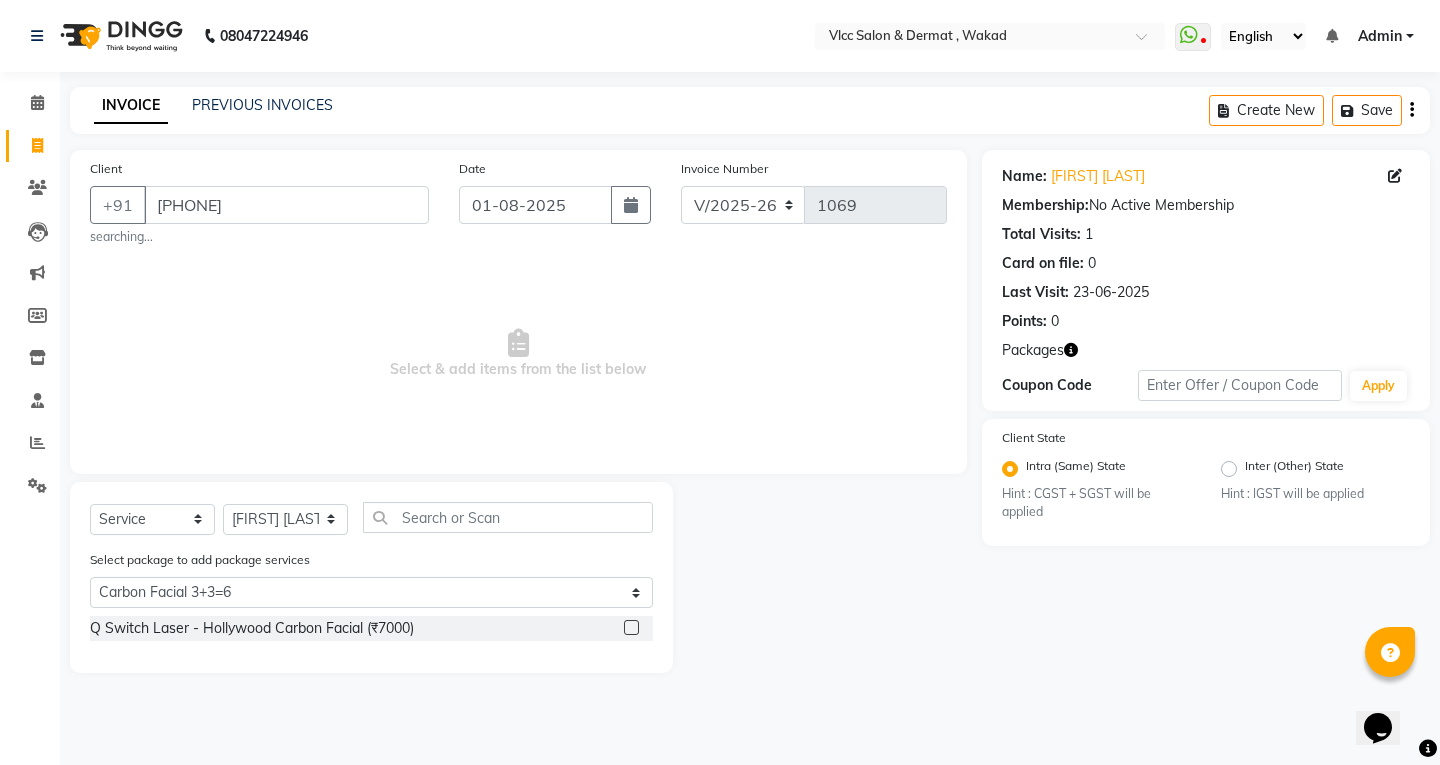 click 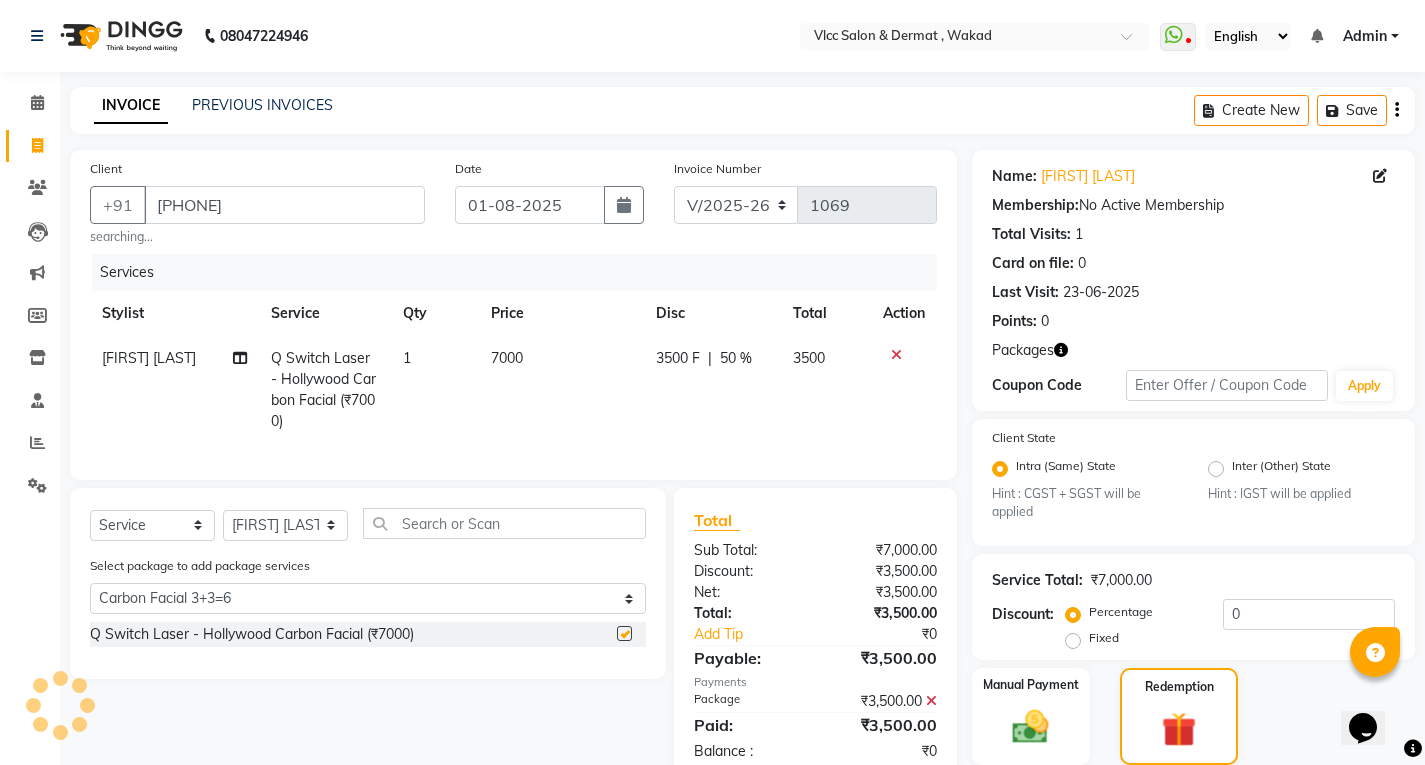 checkbox on "false" 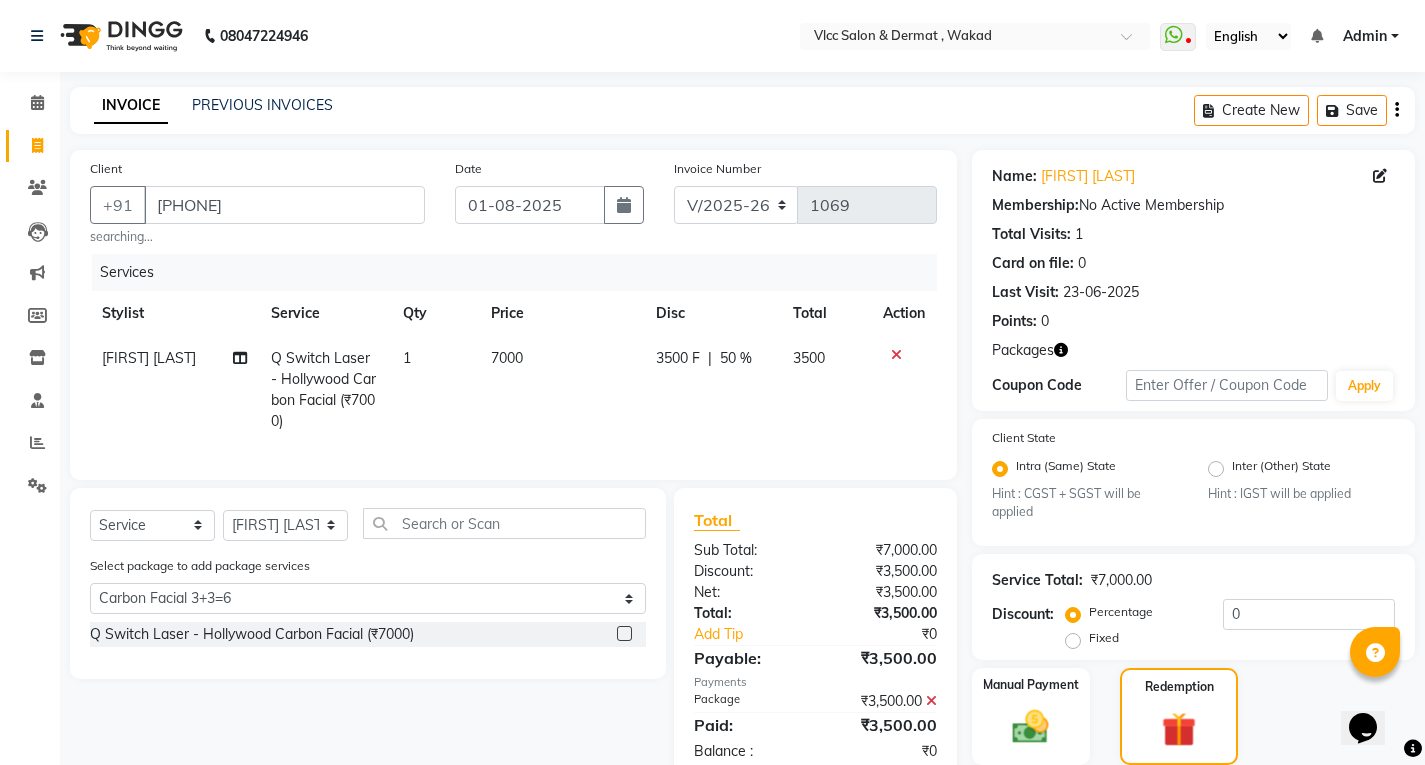scroll, scrollTop: 435, scrollLeft: 0, axis: vertical 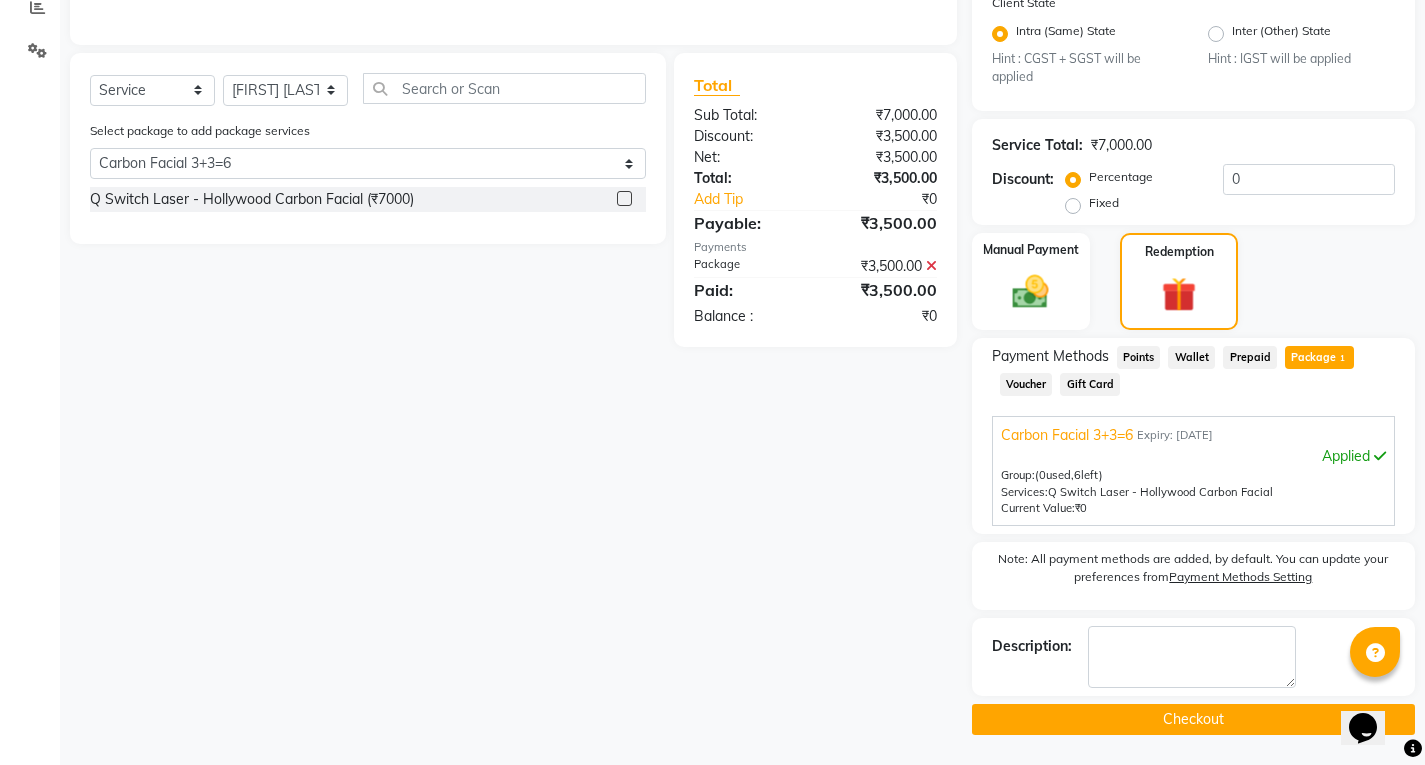 click on "Checkout" 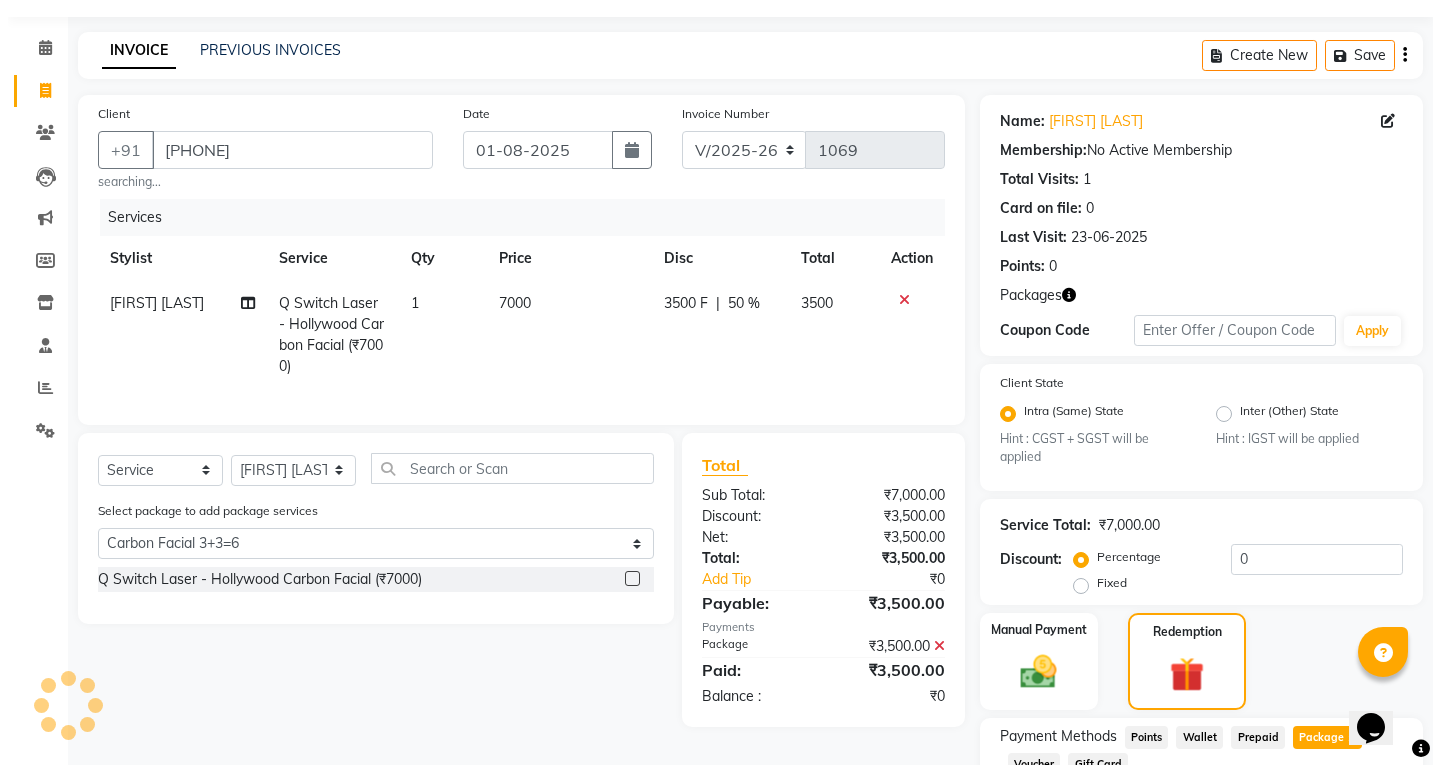 scroll, scrollTop: 0, scrollLeft: 0, axis: both 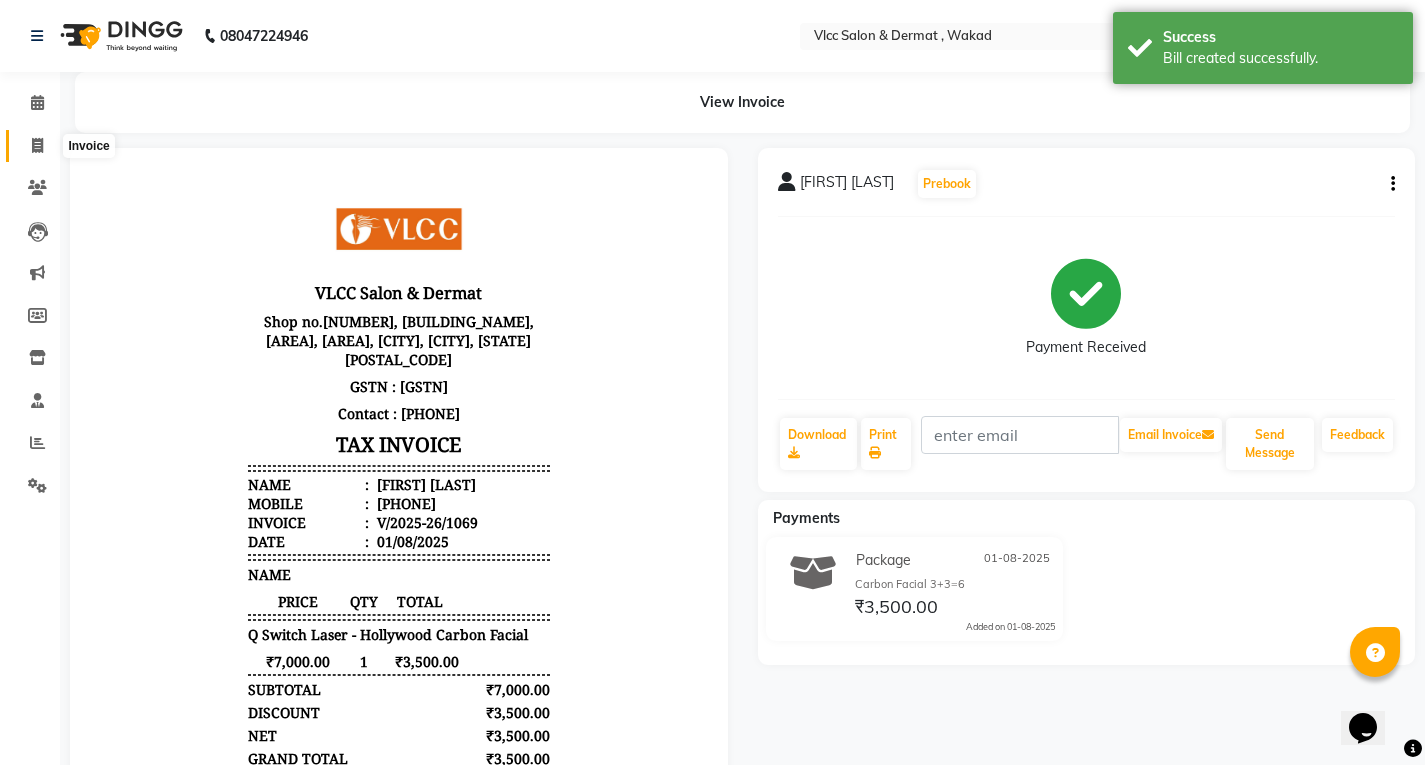 click 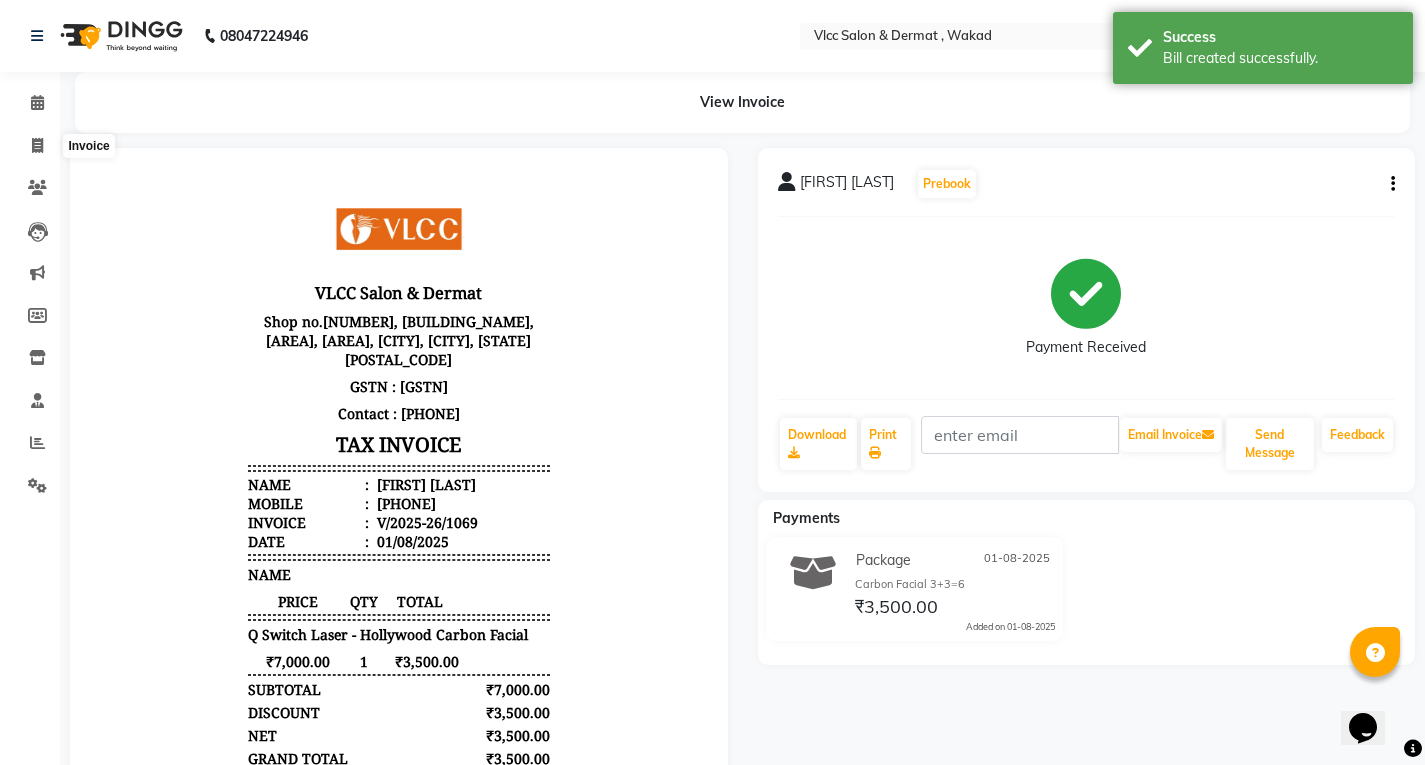 select on "service" 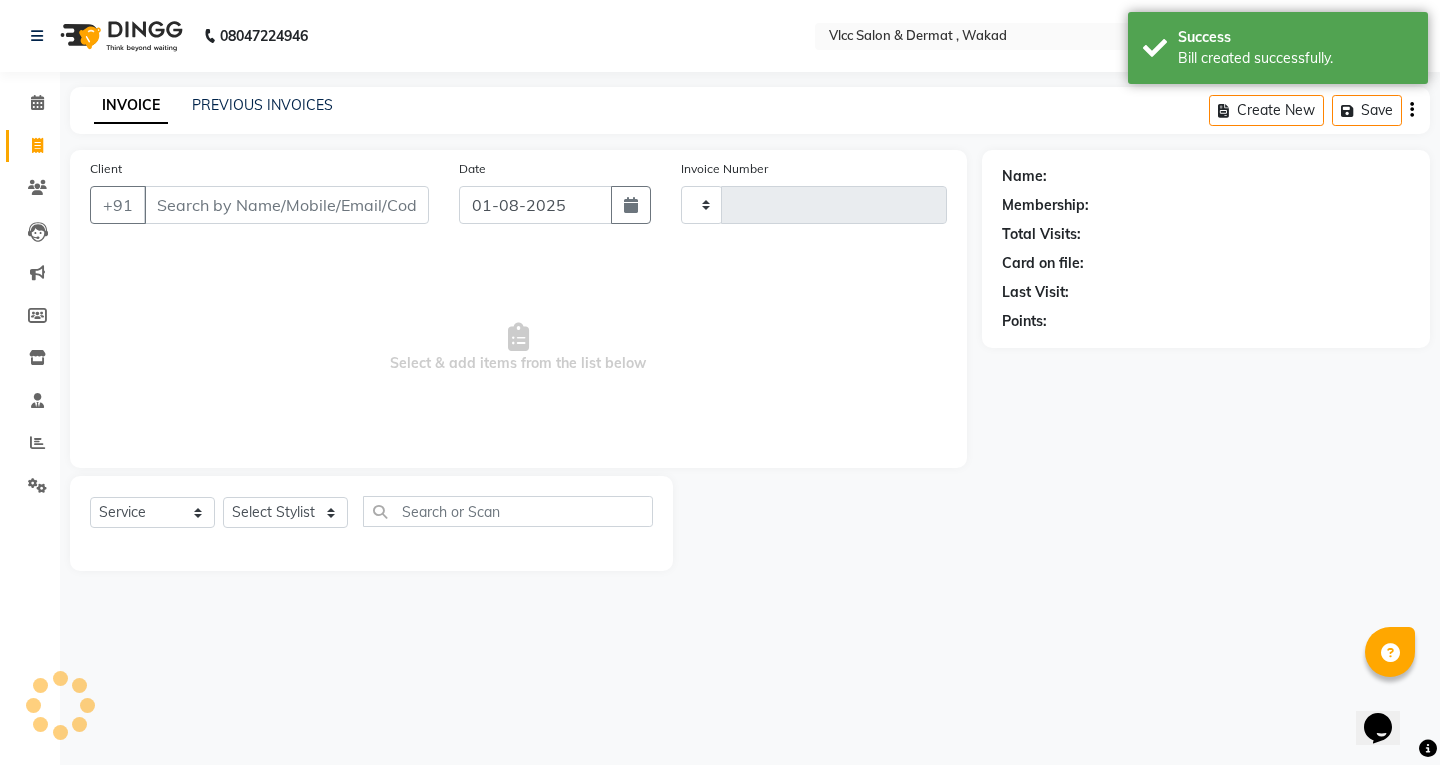 type on "1070" 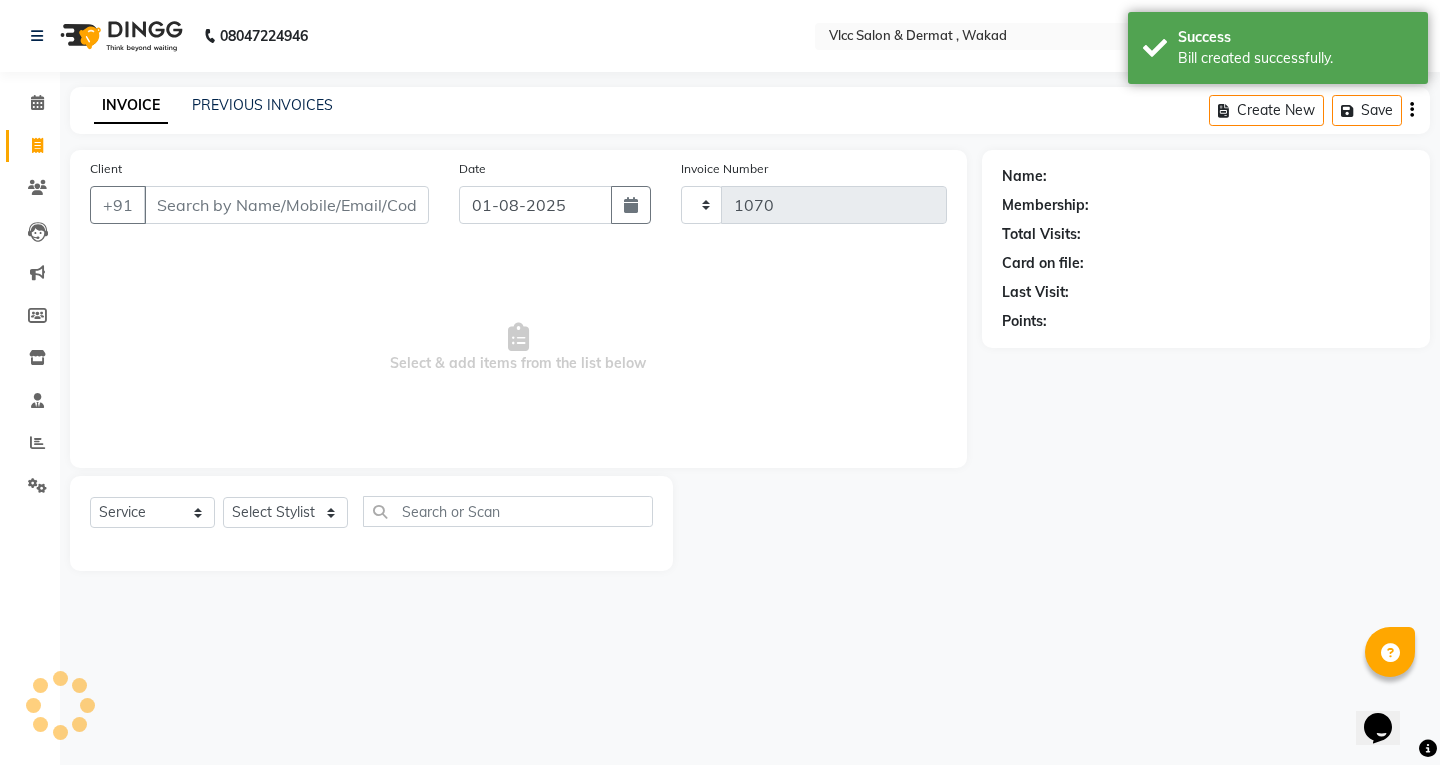 select on "5256" 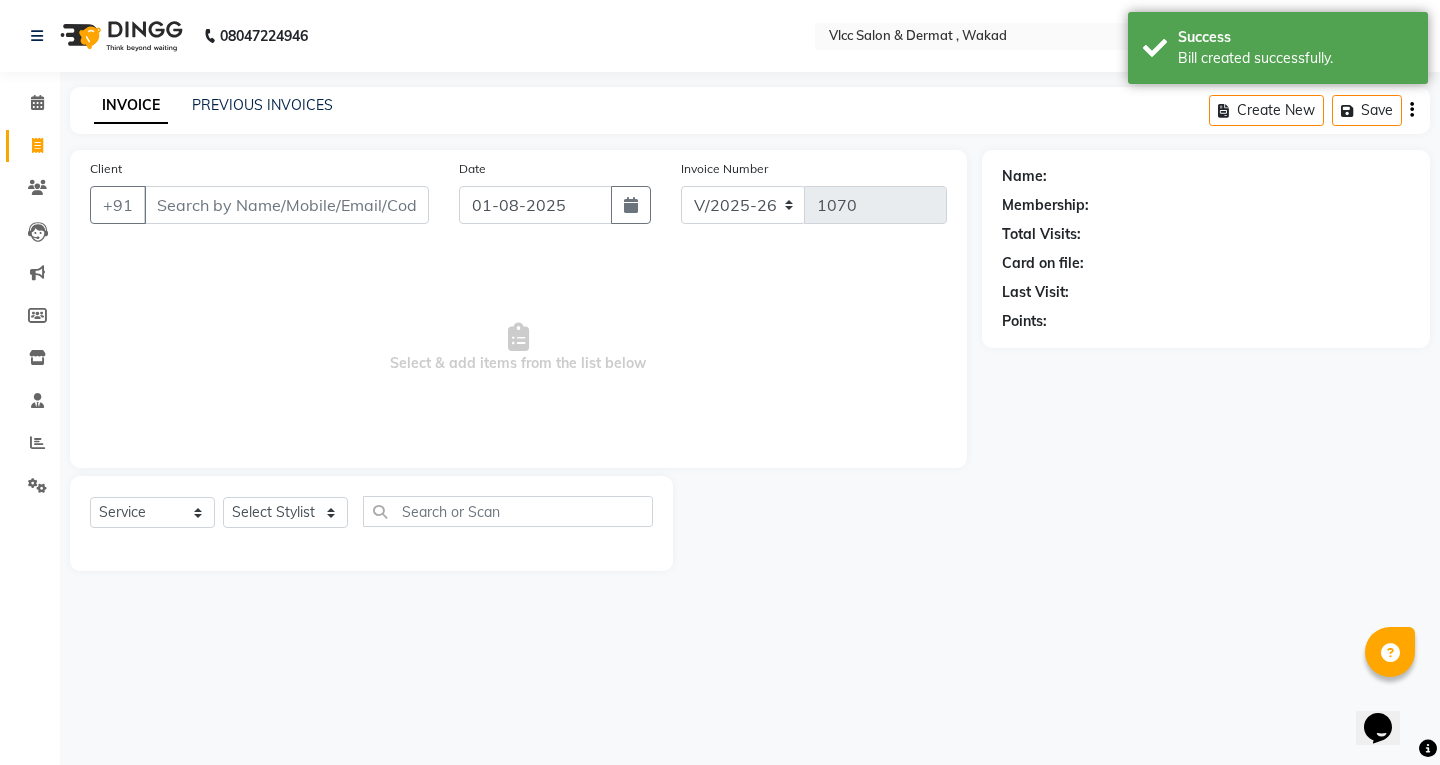 click on "Client" at bounding box center (286, 205) 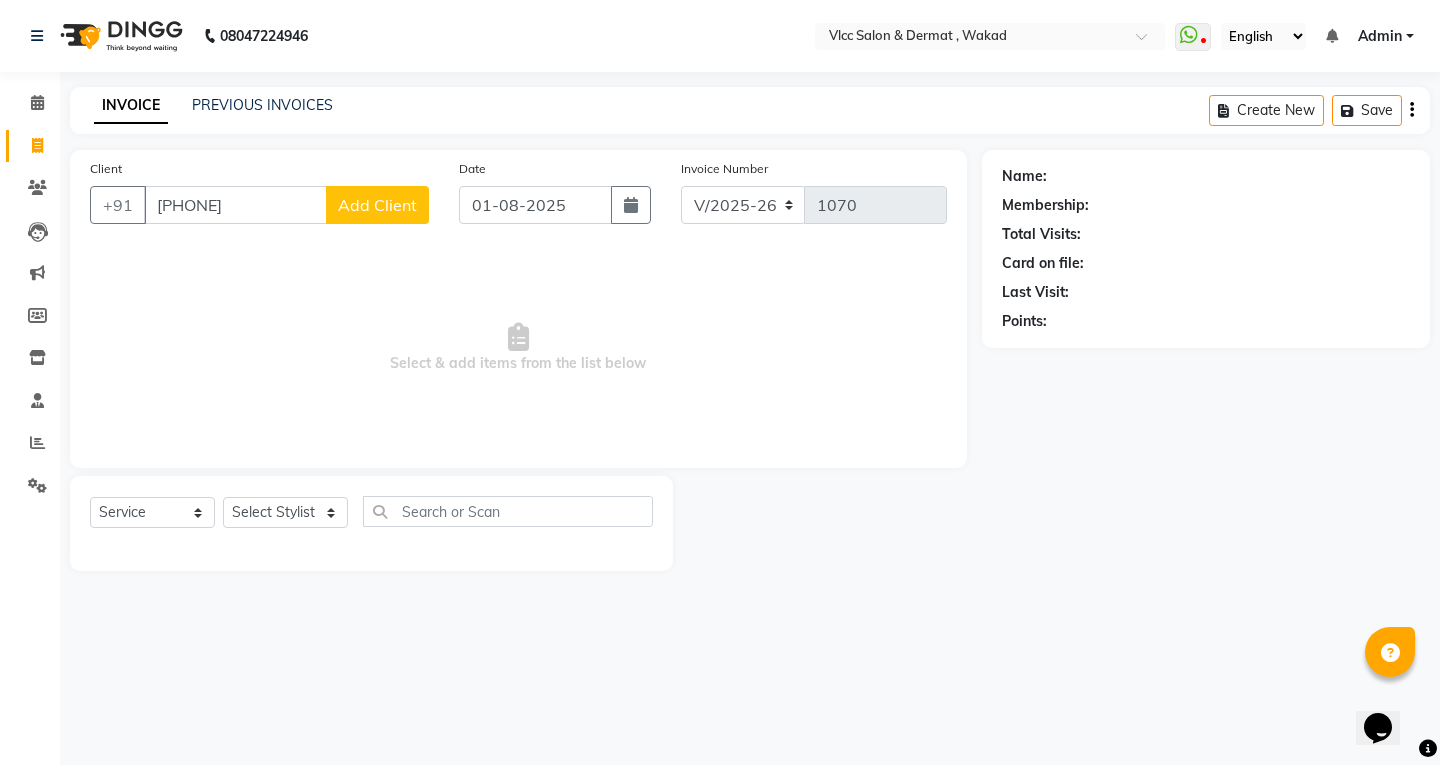 click on "95718813115" at bounding box center (235, 205) 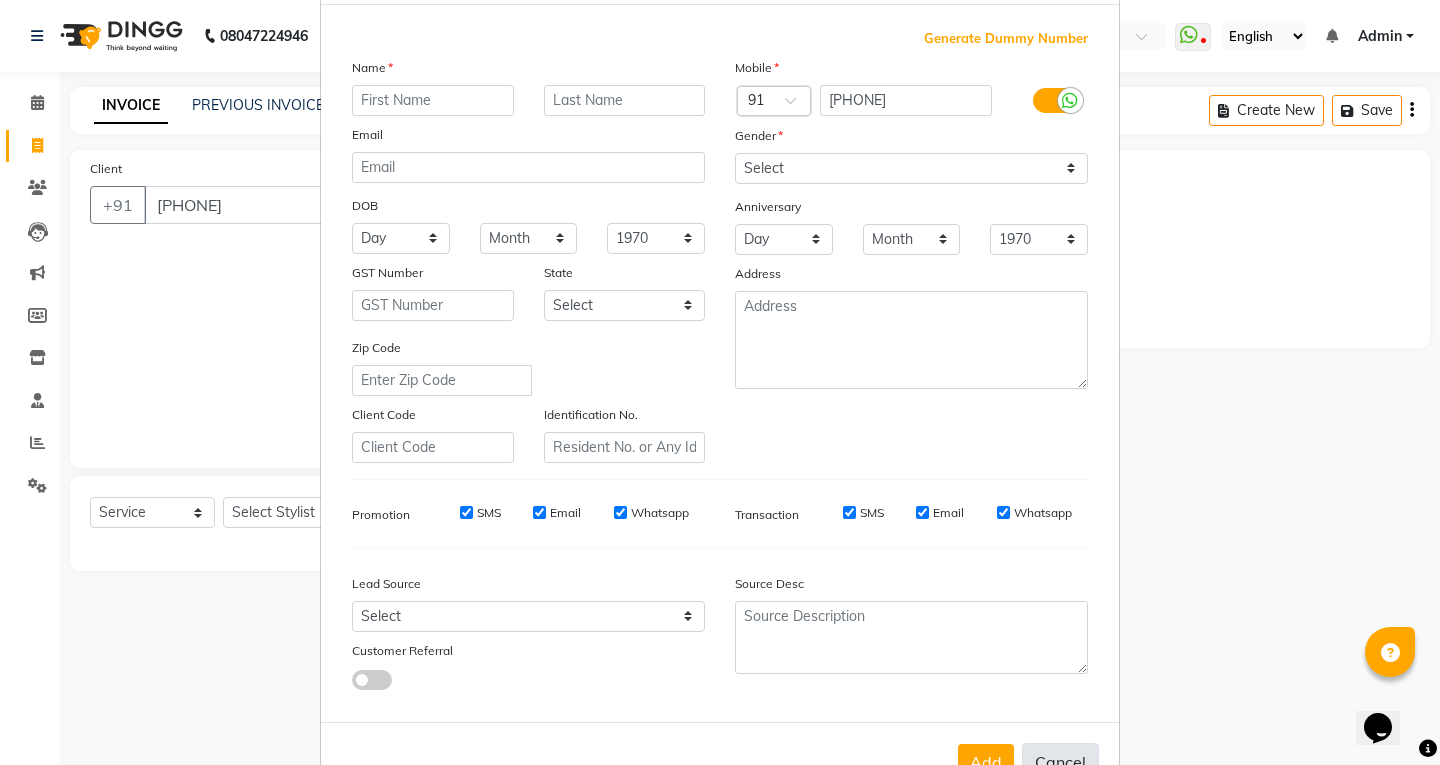 scroll, scrollTop: 158, scrollLeft: 0, axis: vertical 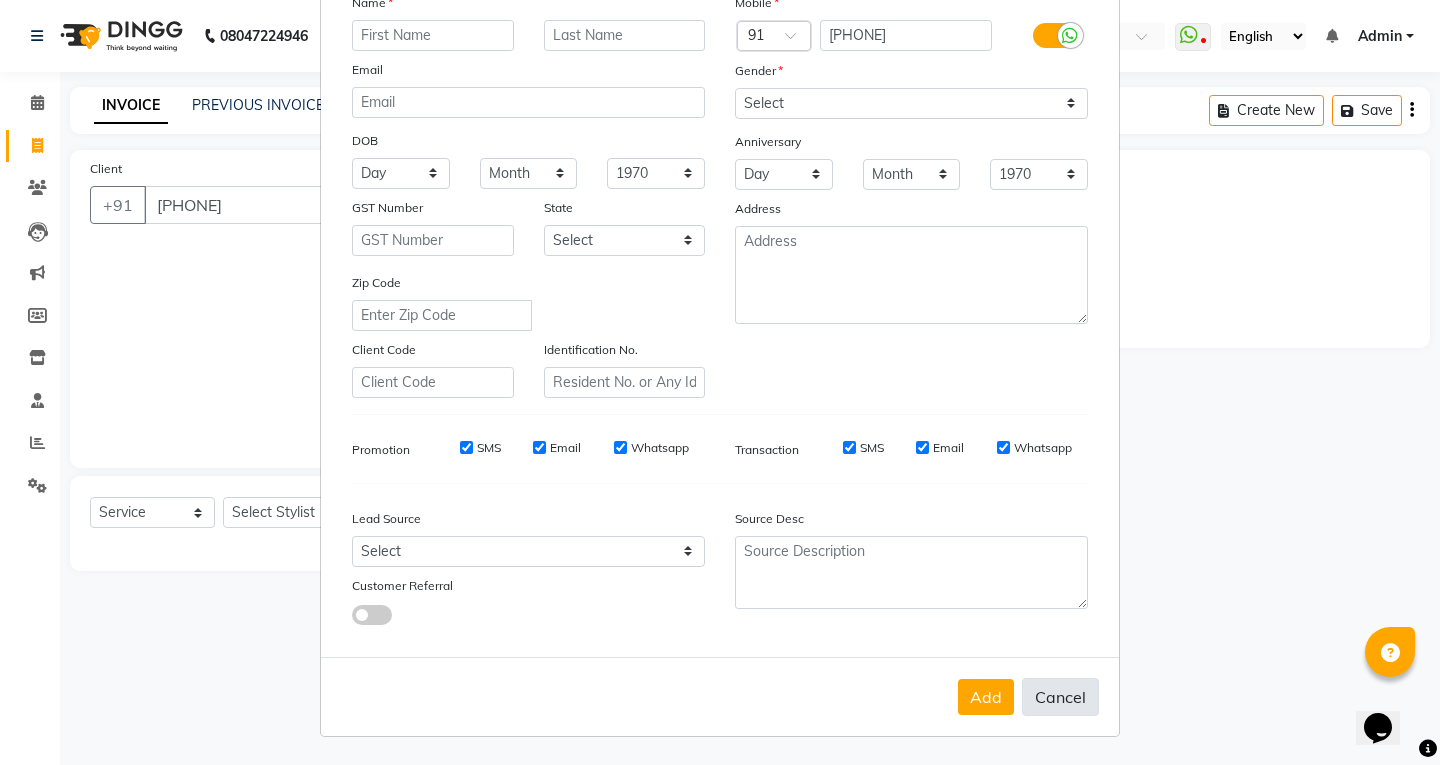 click on "Cancel" at bounding box center [1060, 697] 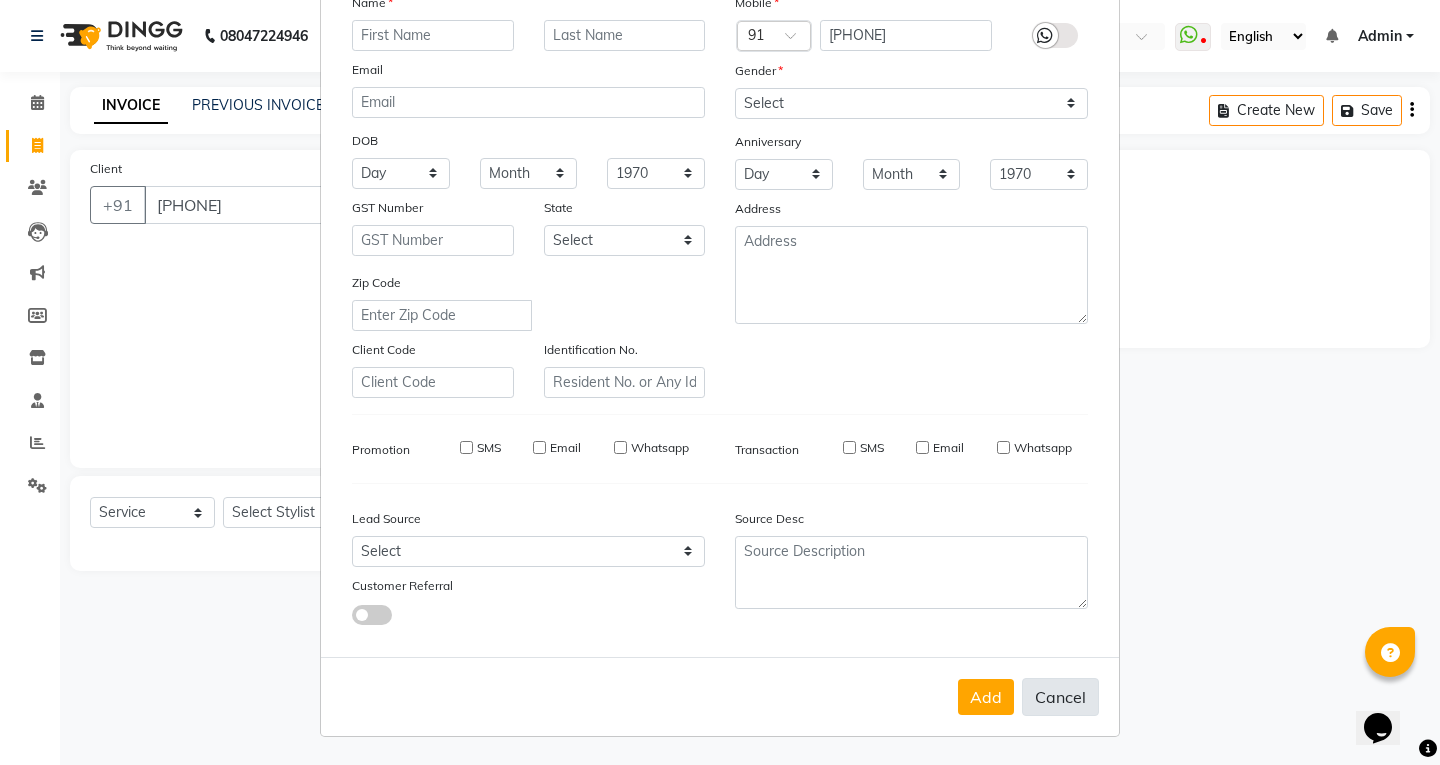 select 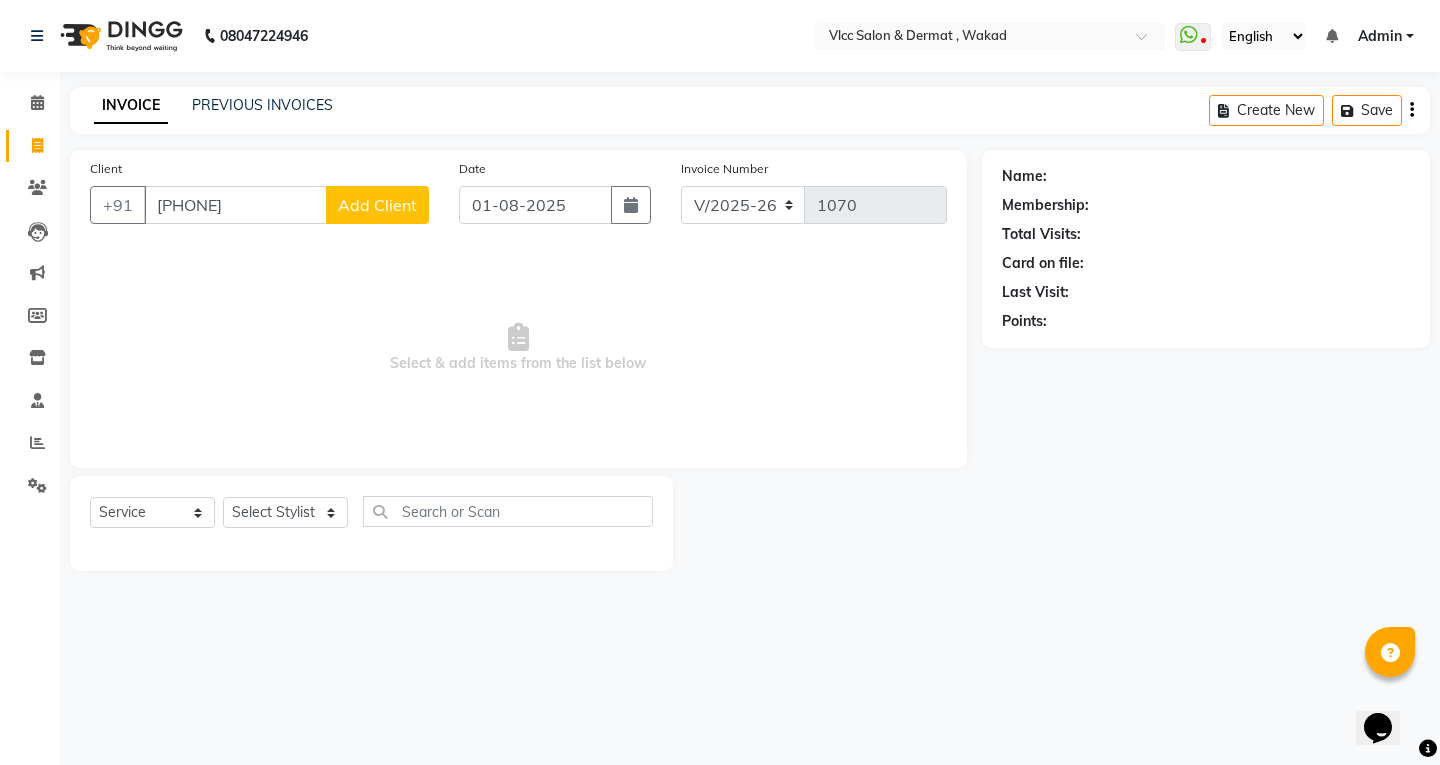 click on "Client +91 9571813115 Add Client" 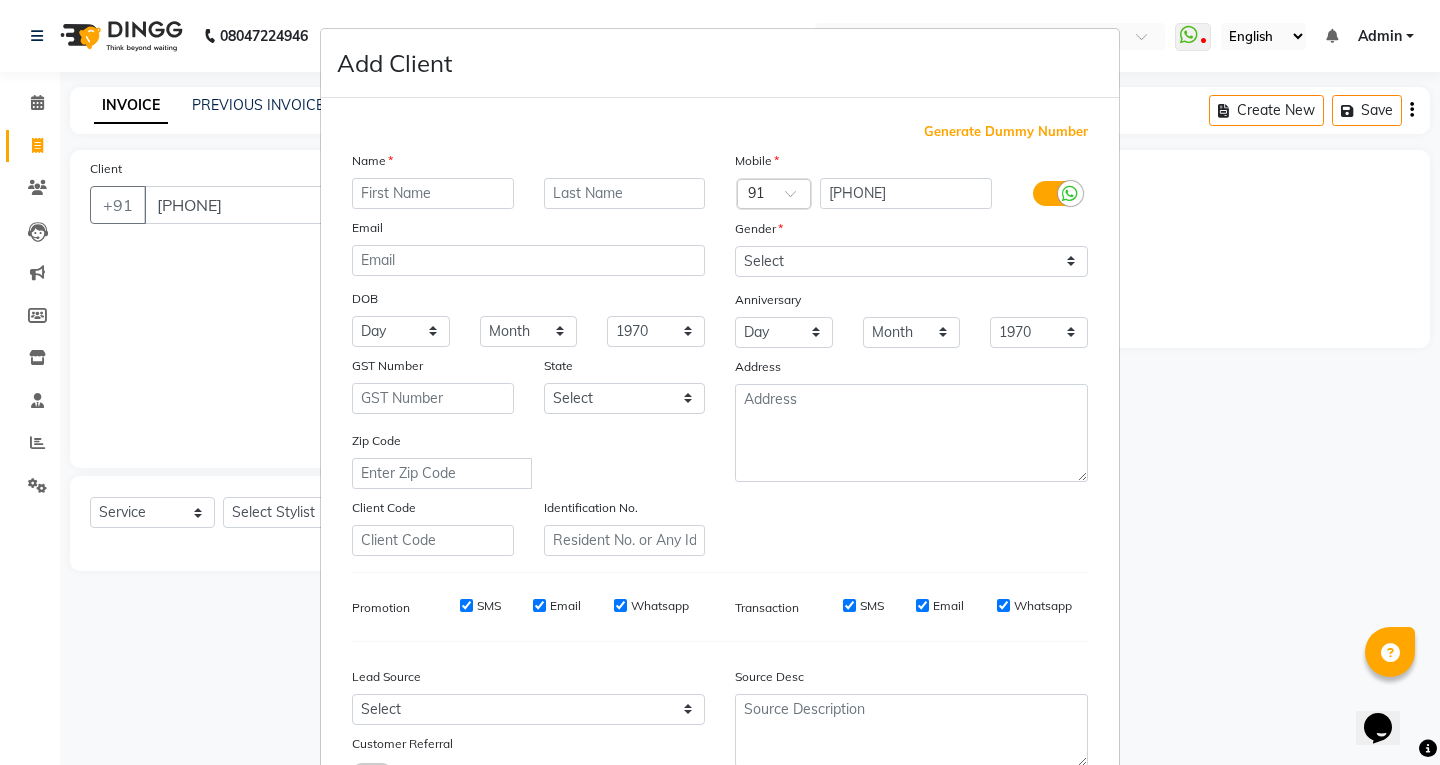 click at bounding box center [433, 193] 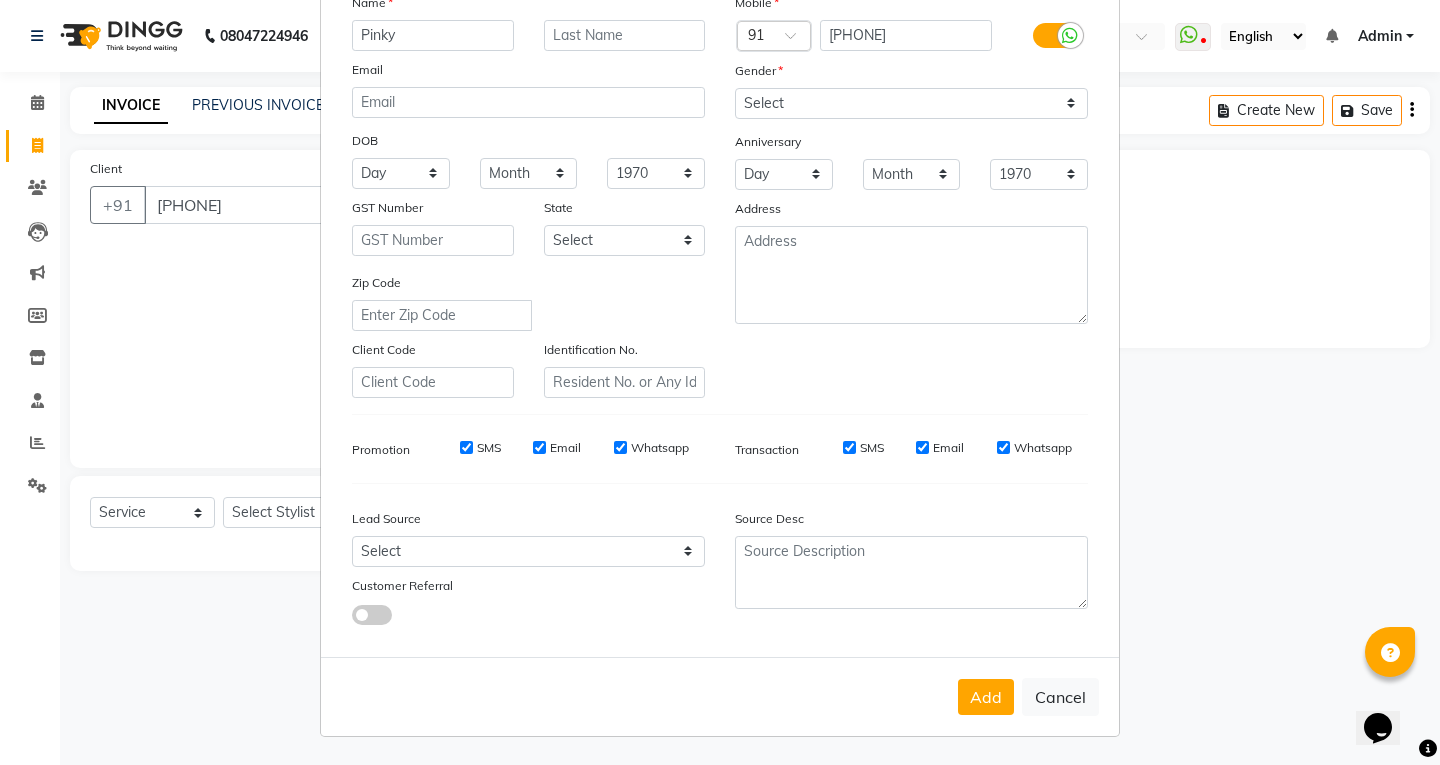 scroll, scrollTop: 0, scrollLeft: 0, axis: both 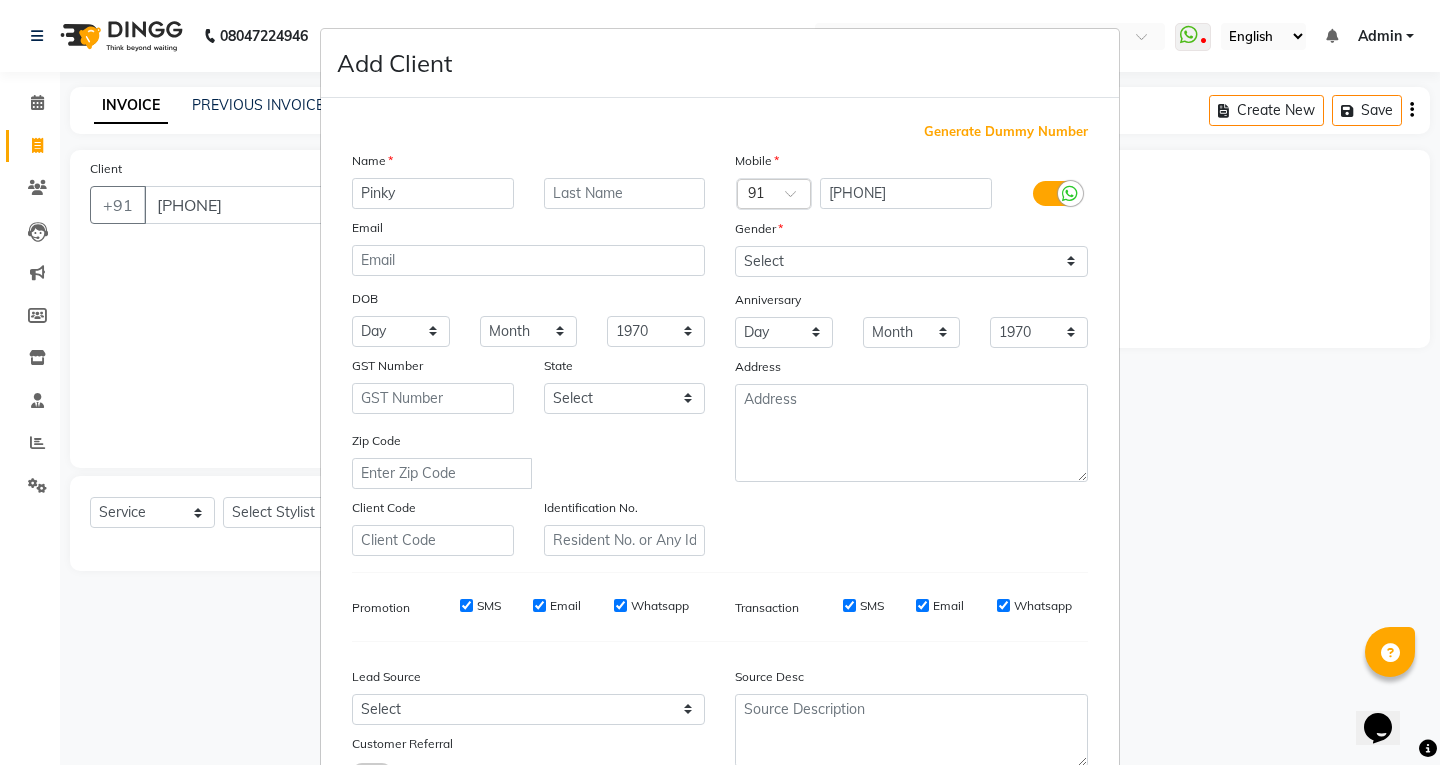 type on "Pinky" 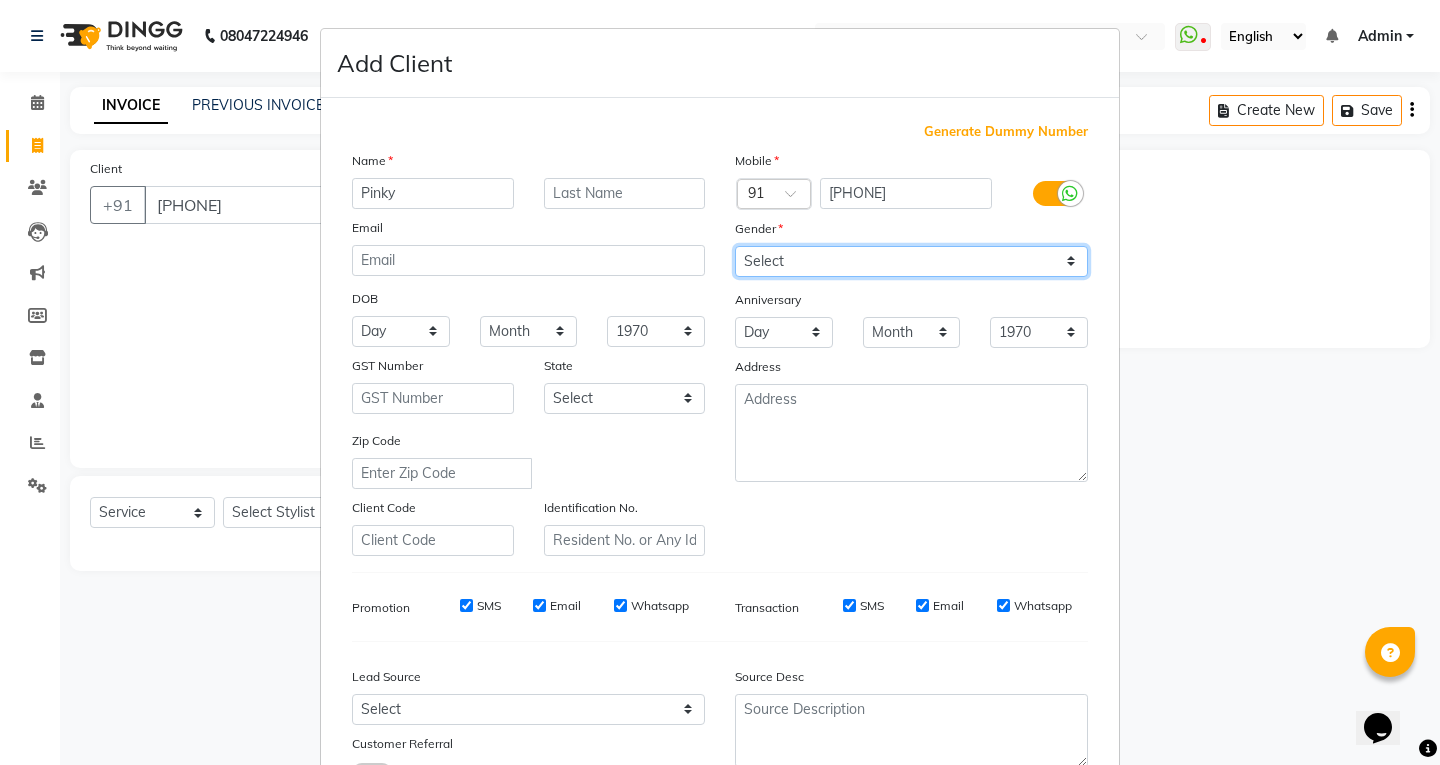 drag, startPoint x: 779, startPoint y: 255, endPoint x: 779, endPoint y: 268, distance: 13 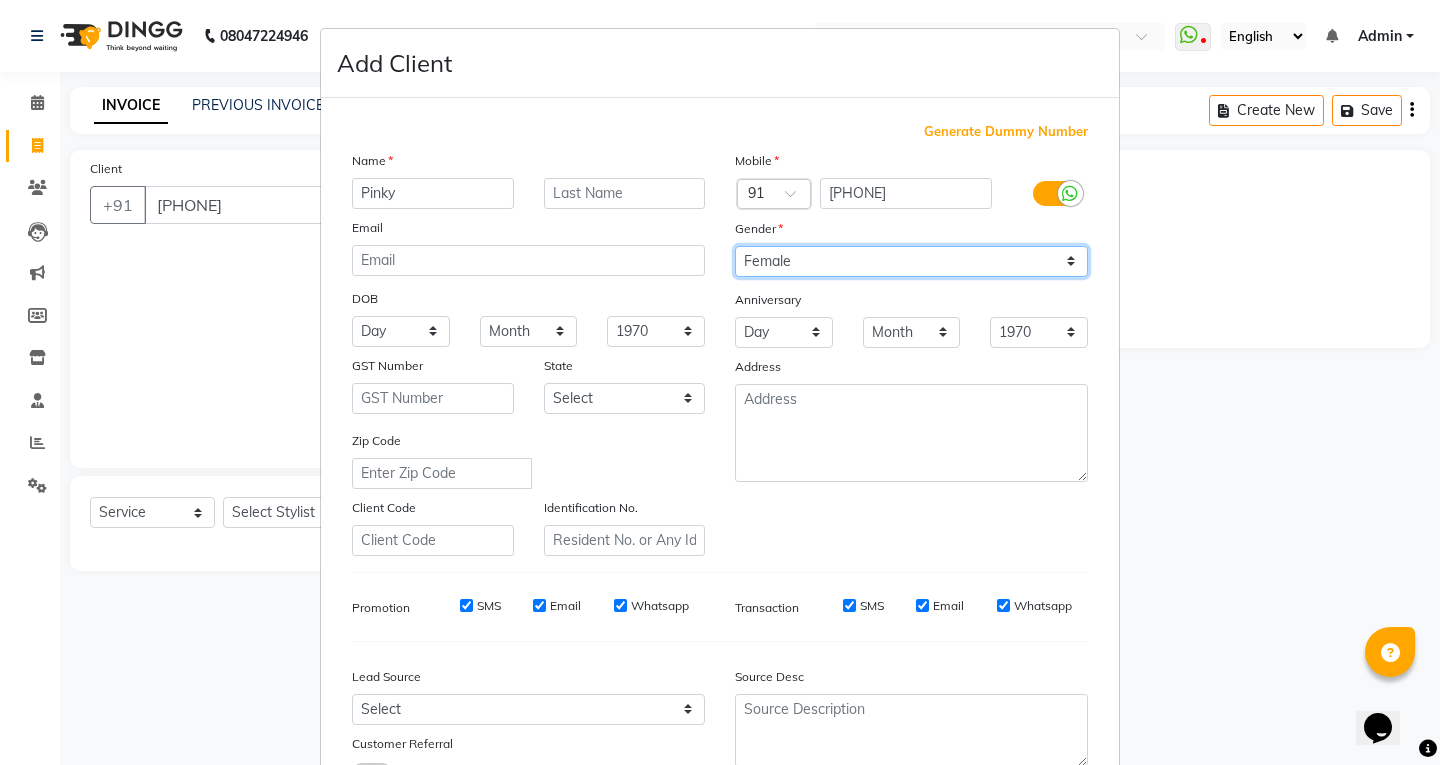 click on "Select Male Female Other Prefer Not To Say" at bounding box center (911, 261) 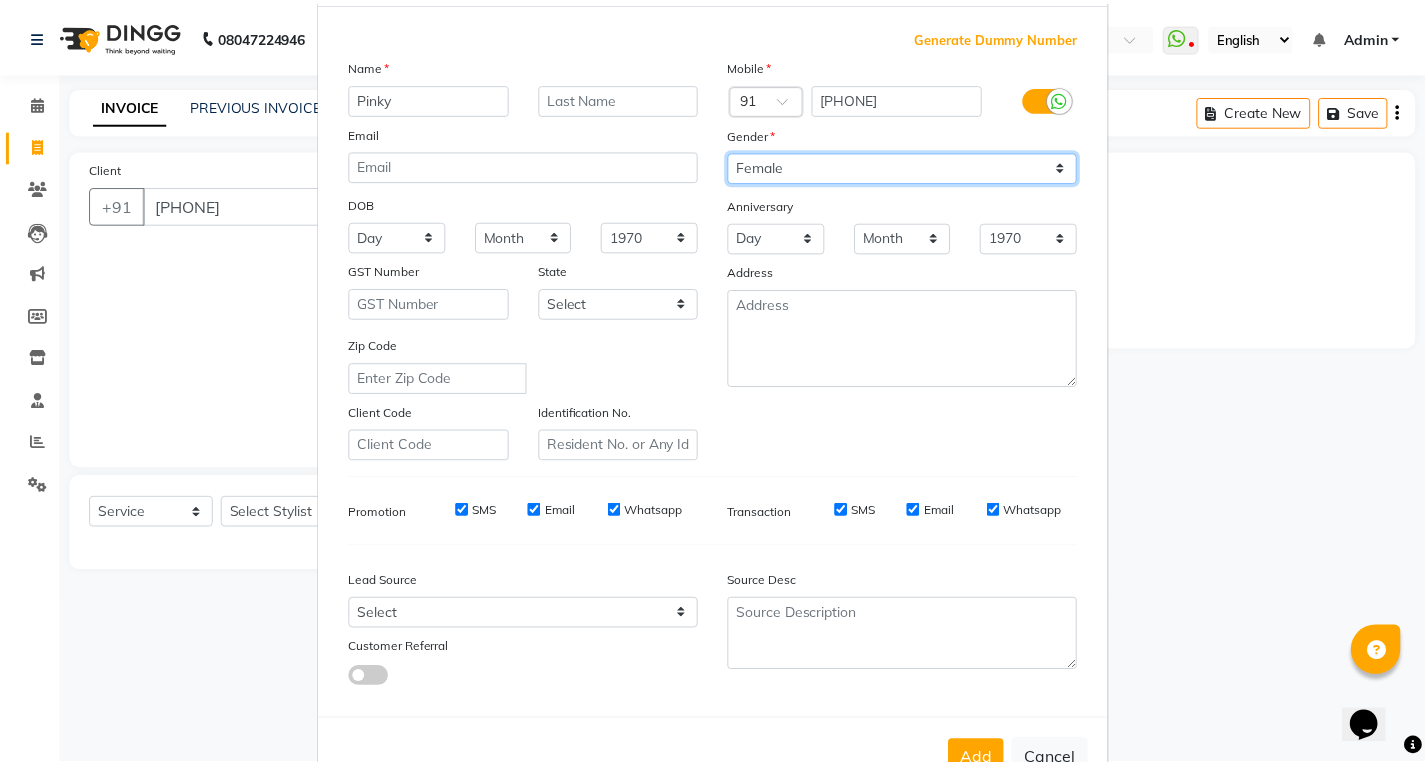 scroll, scrollTop: 158, scrollLeft: 0, axis: vertical 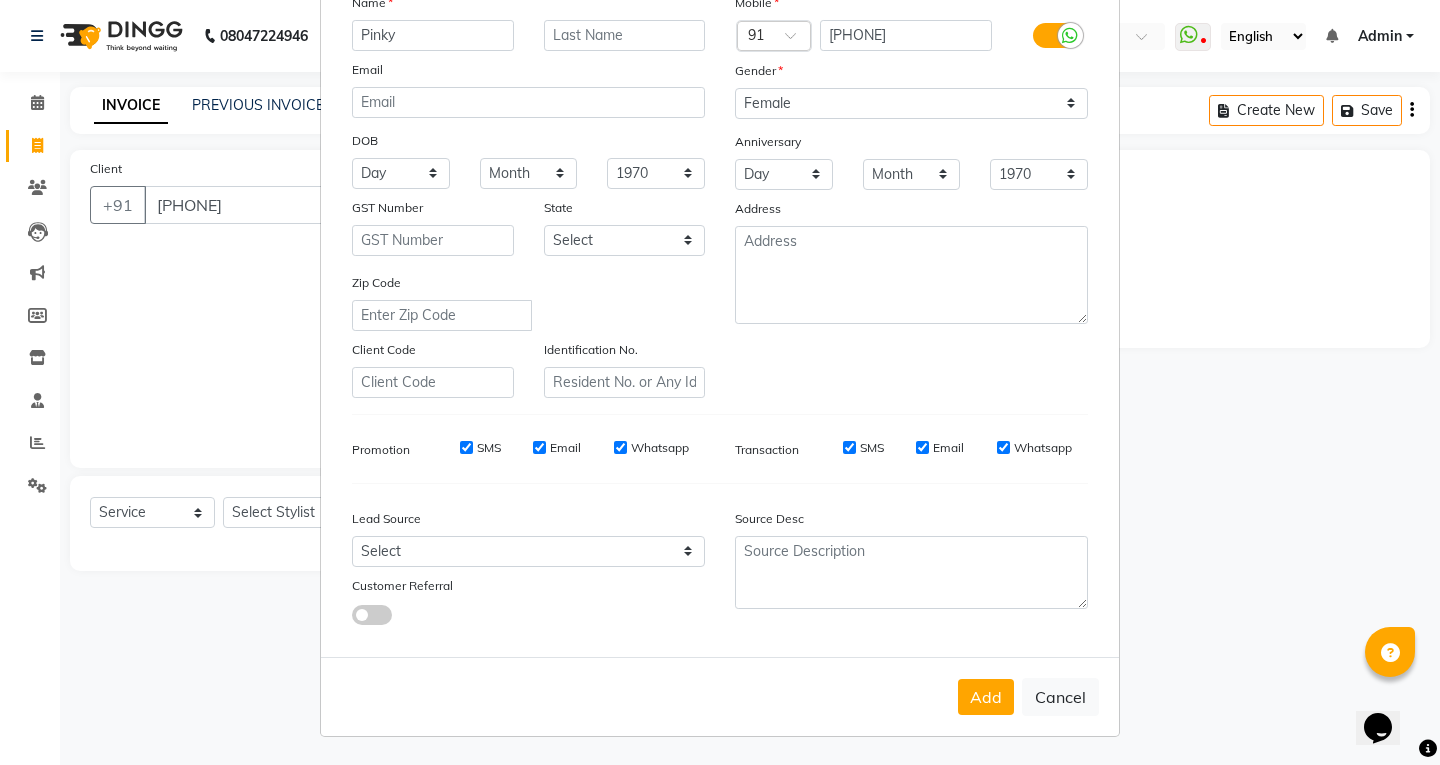 click on "Add" at bounding box center (986, 697) 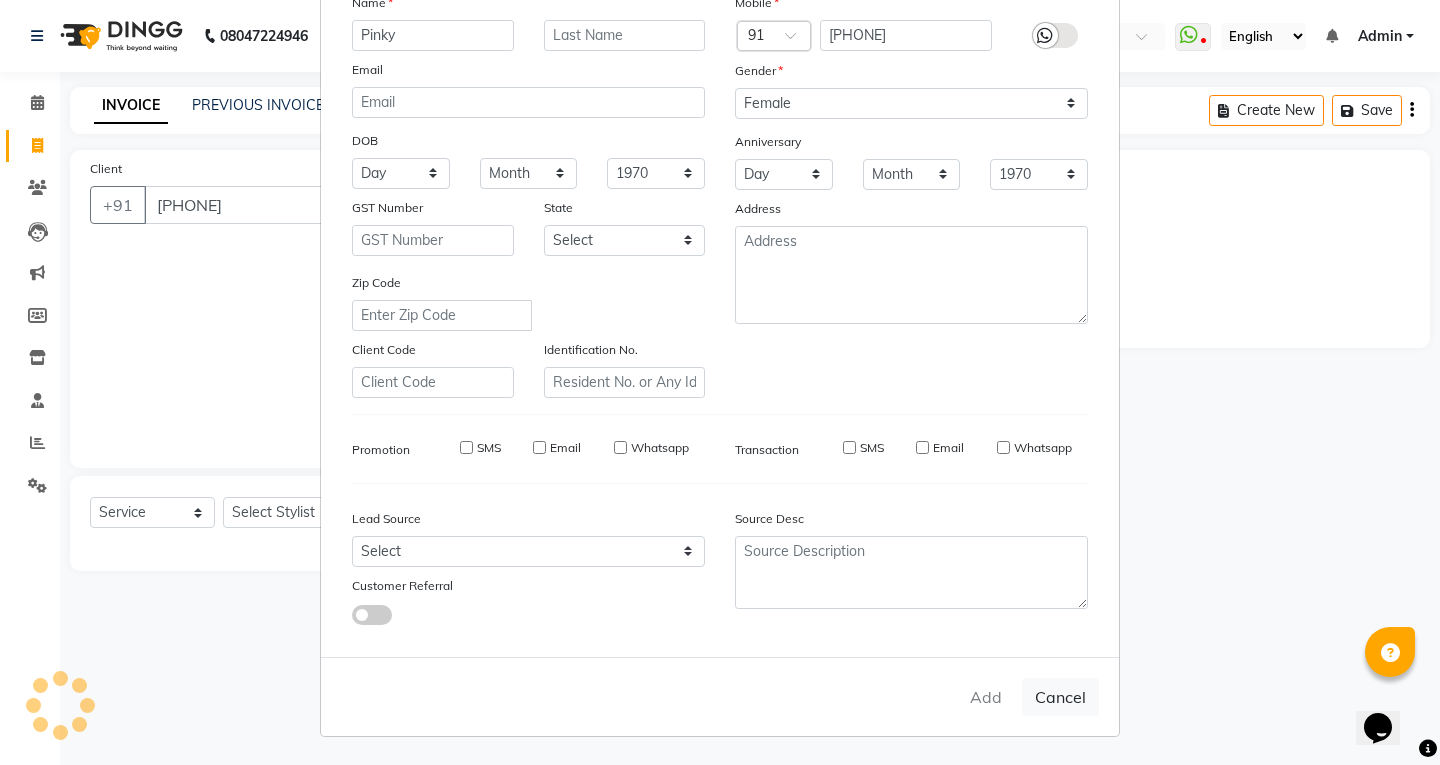 type 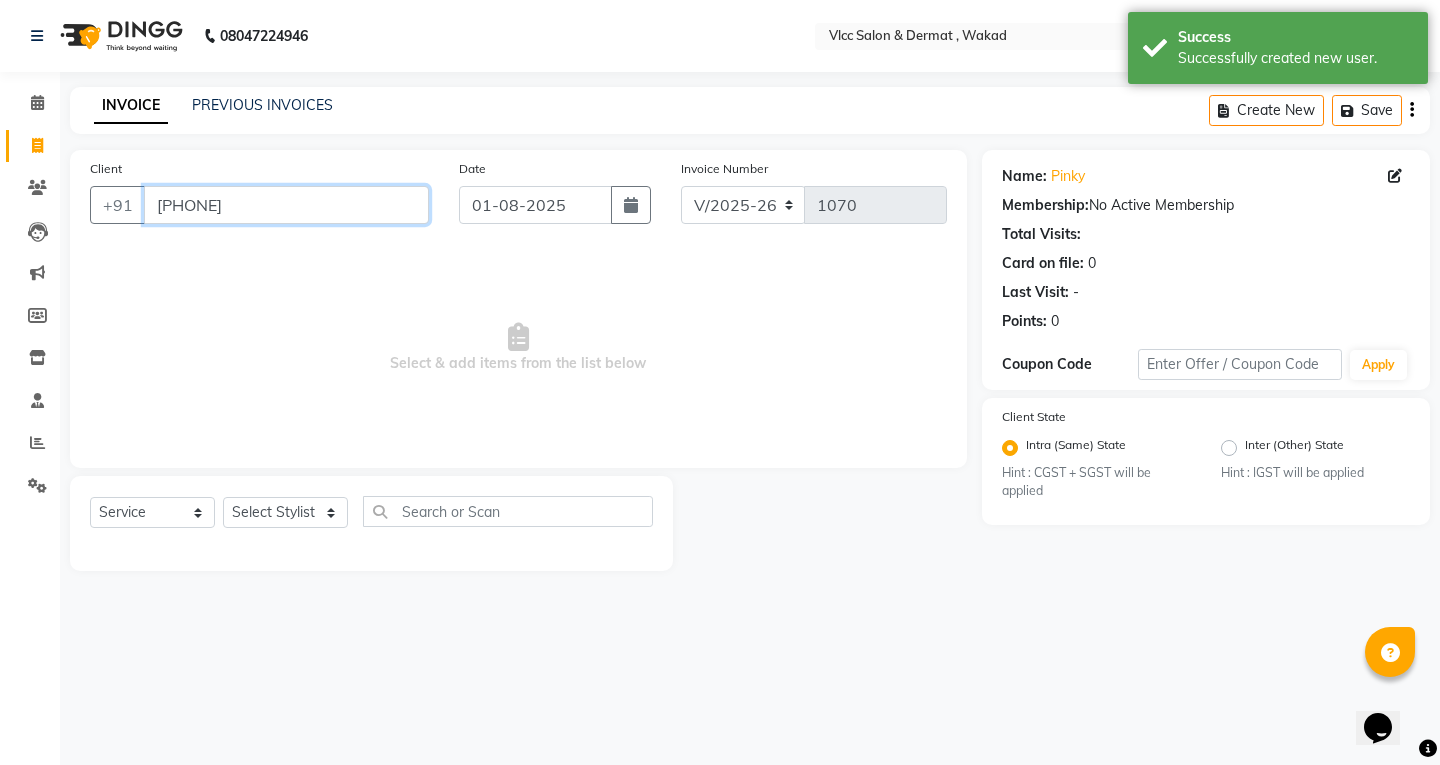 click on "[PHONE]" at bounding box center (286, 205) 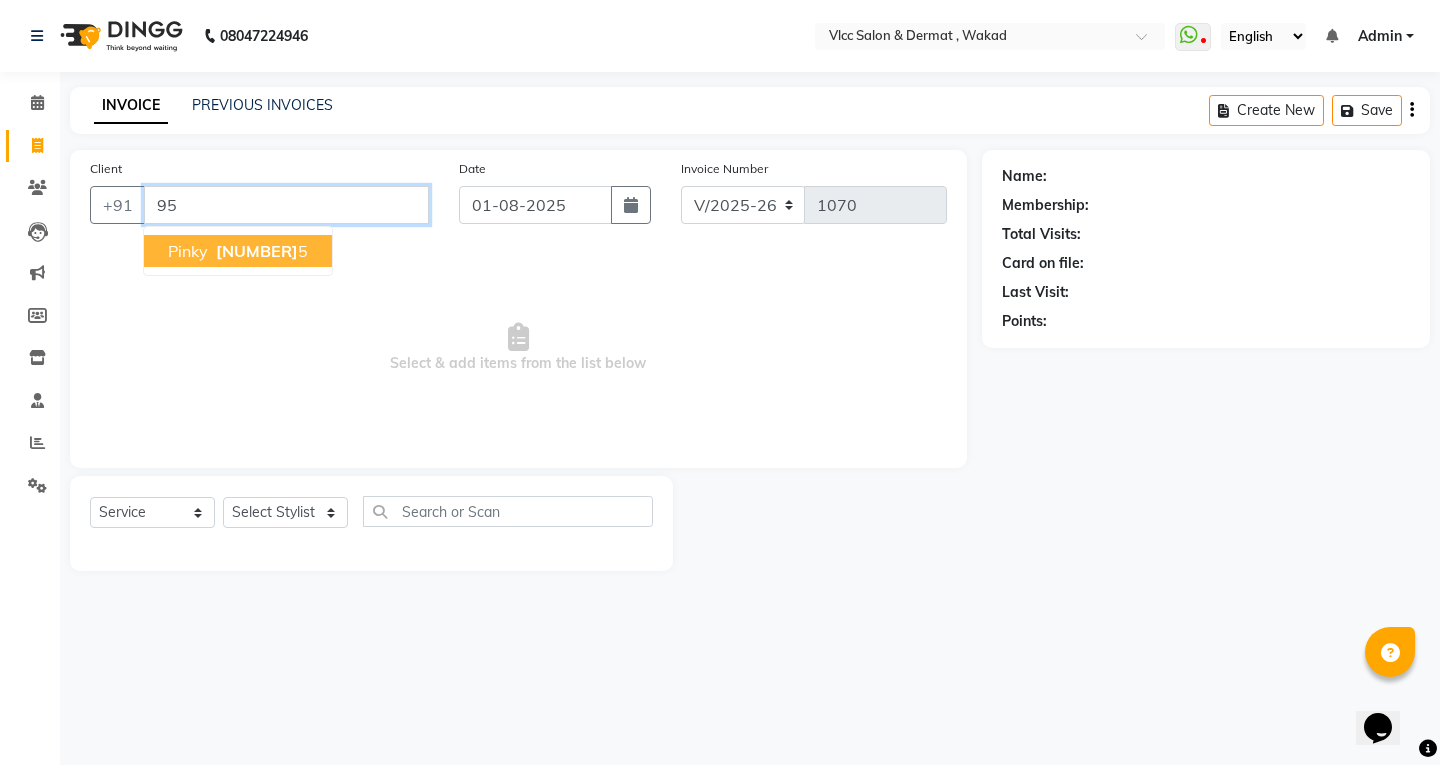 type on "9" 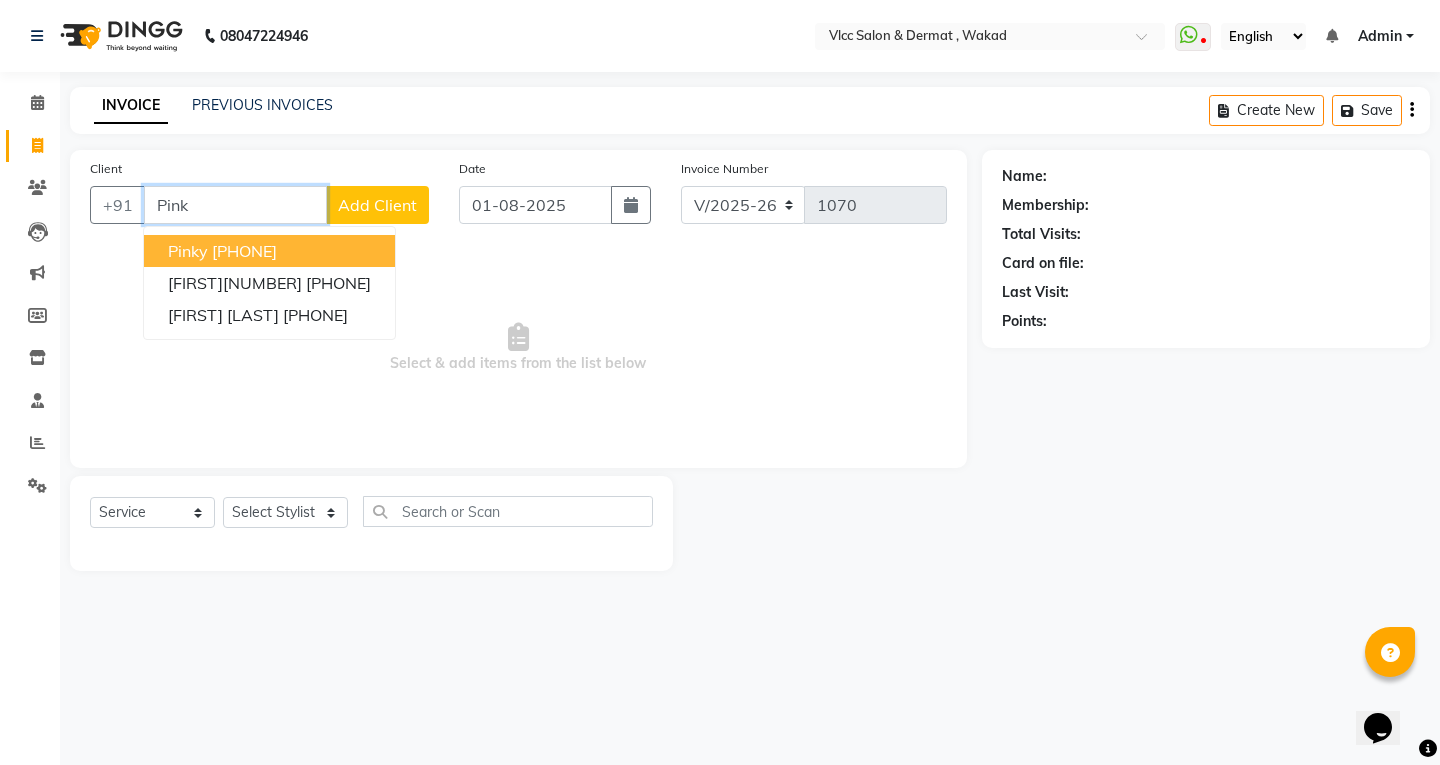 click on "[PHONE]" at bounding box center (244, 251) 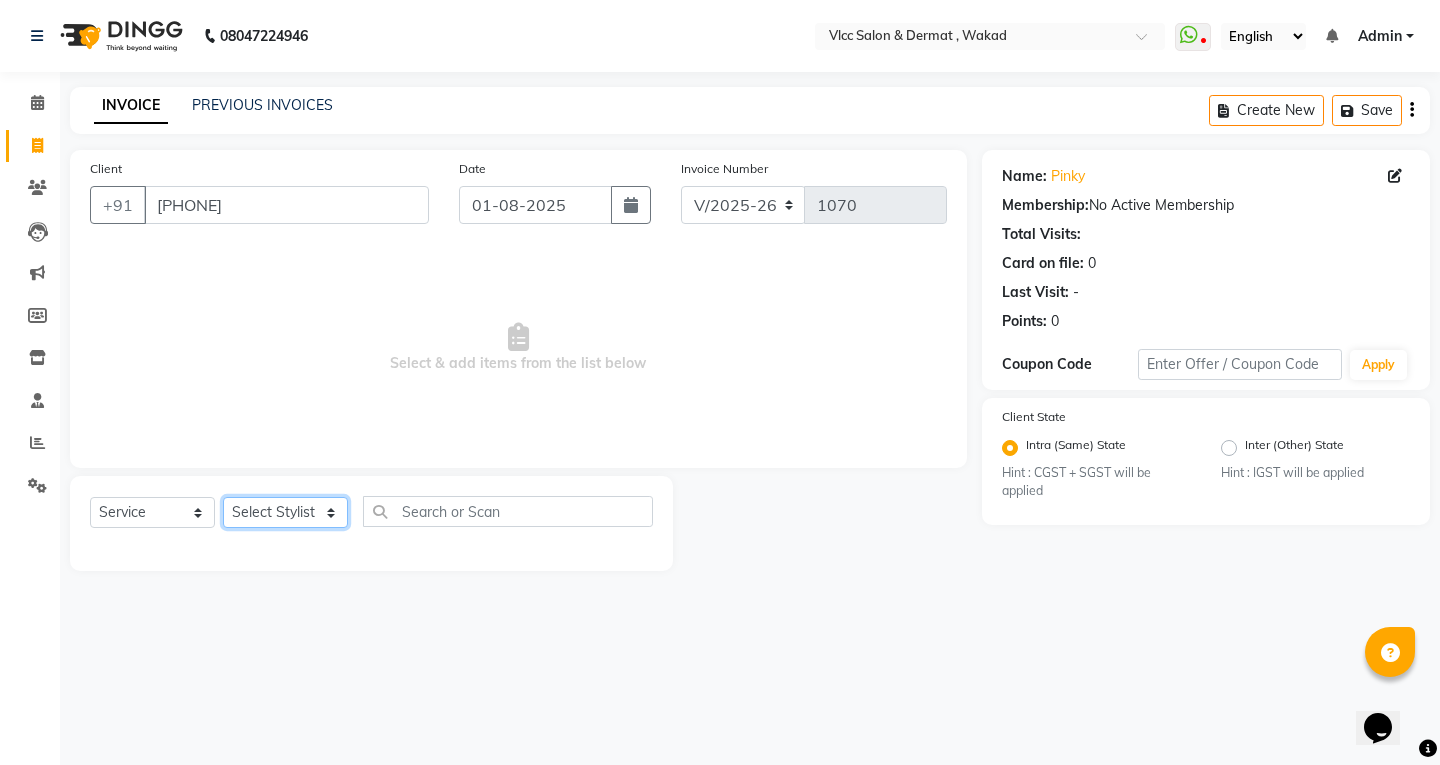 click on "Select Stylist Anagha Aniket Anil Dr nupur Junaid Karishma Payal Pranjali Prema Birajdar Radha Sakshi Shivani Shravan Varsha Malpote Vidya" 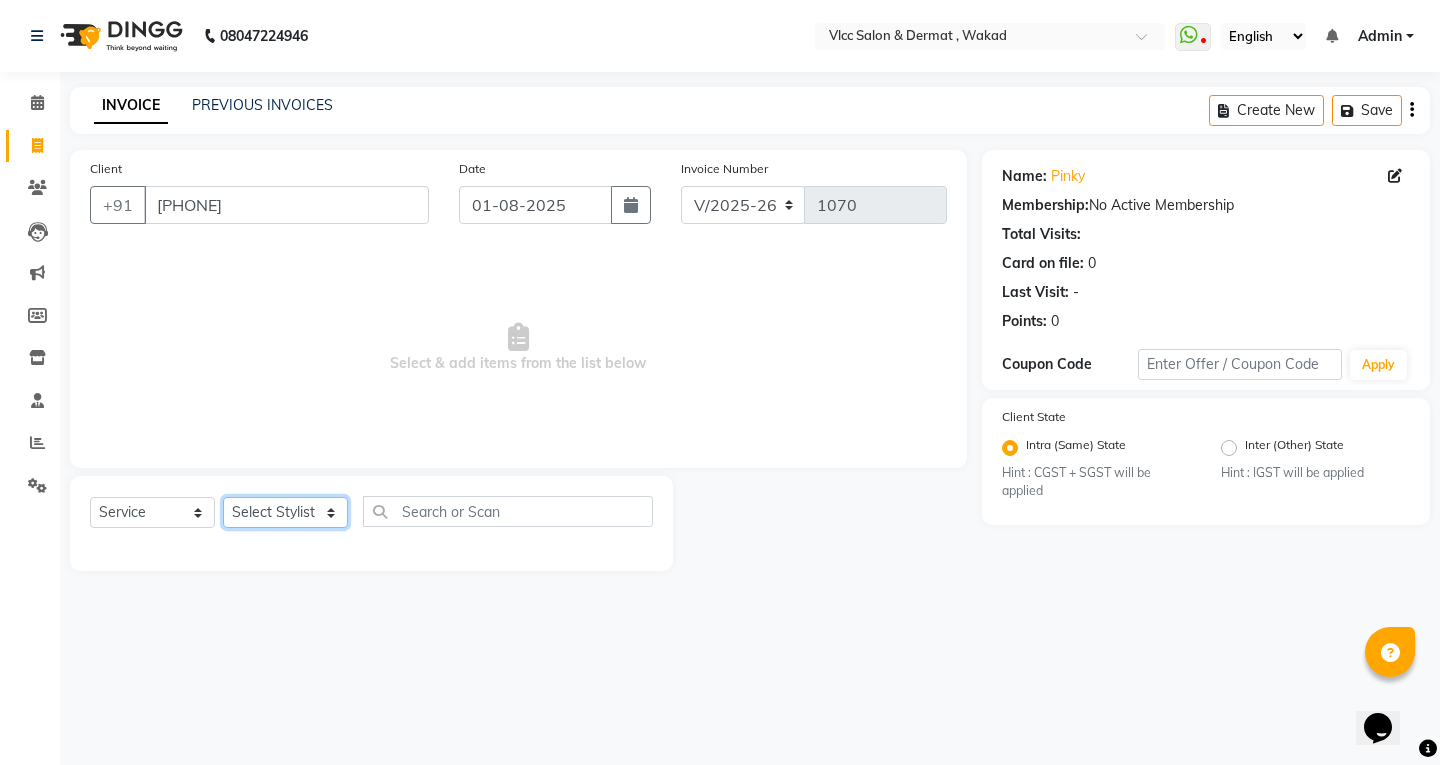 select on "34632" 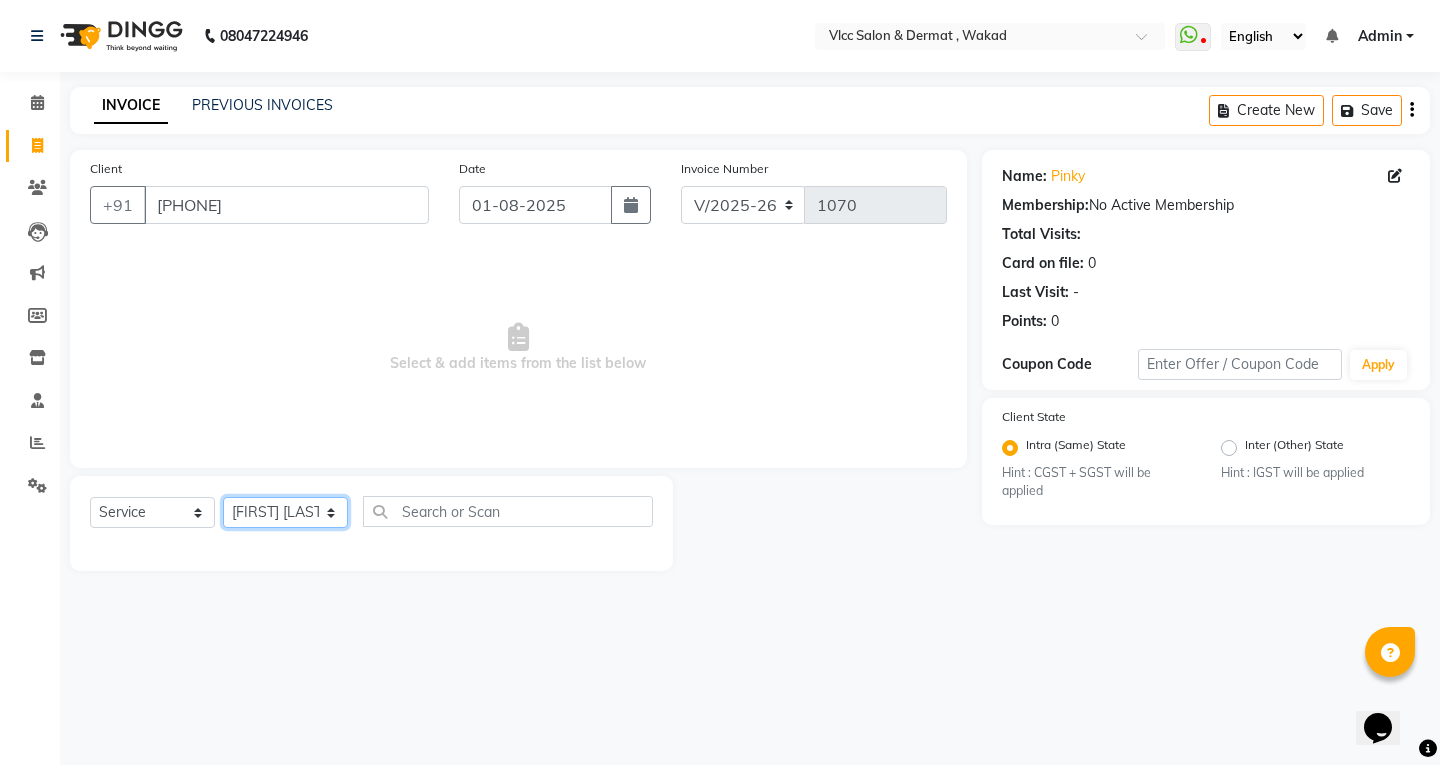 click on "Select Stylist Anagha Aniket Anil Dr nupur Junaid Karishma Payal Pranjali Prema Birajdar Radha Sakshi Shivani Shravan Varsha Malpote Vidya" 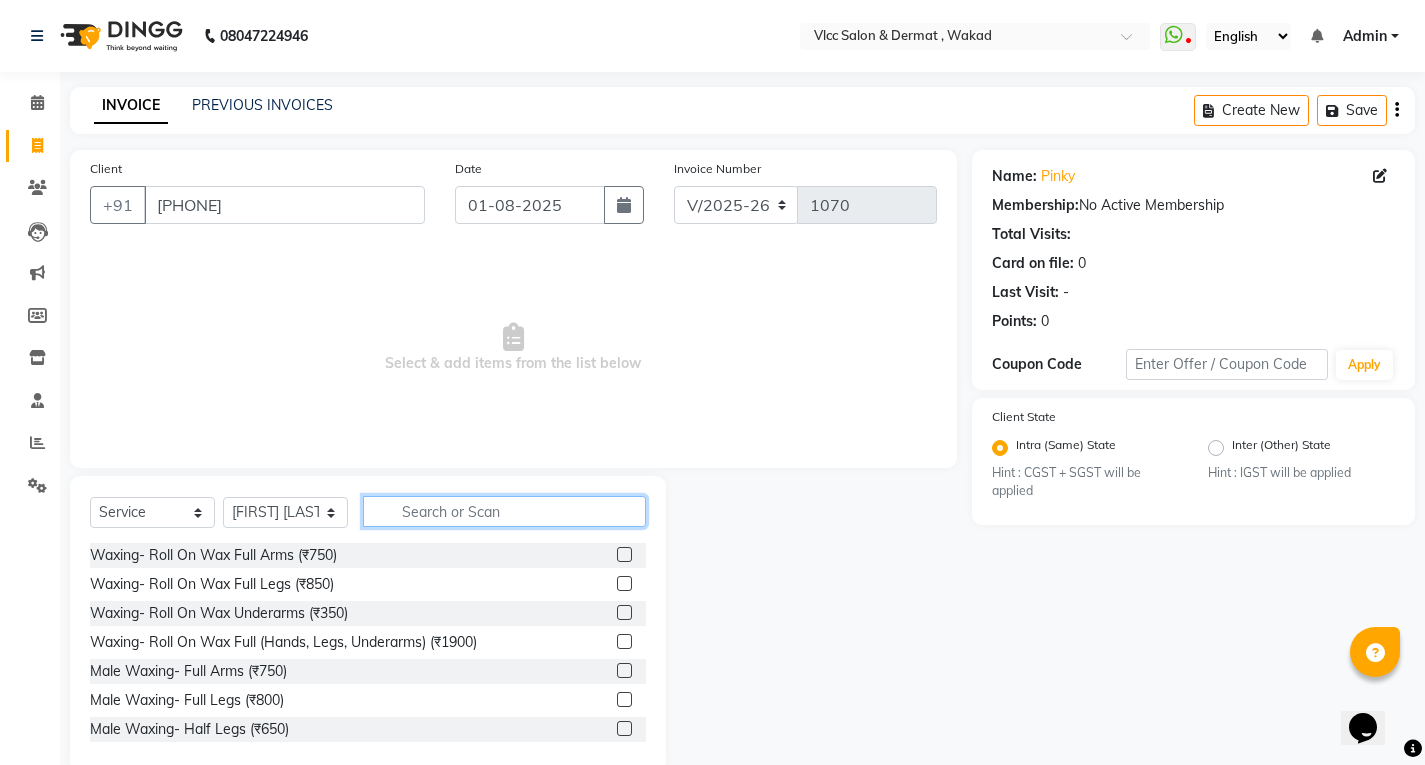 click 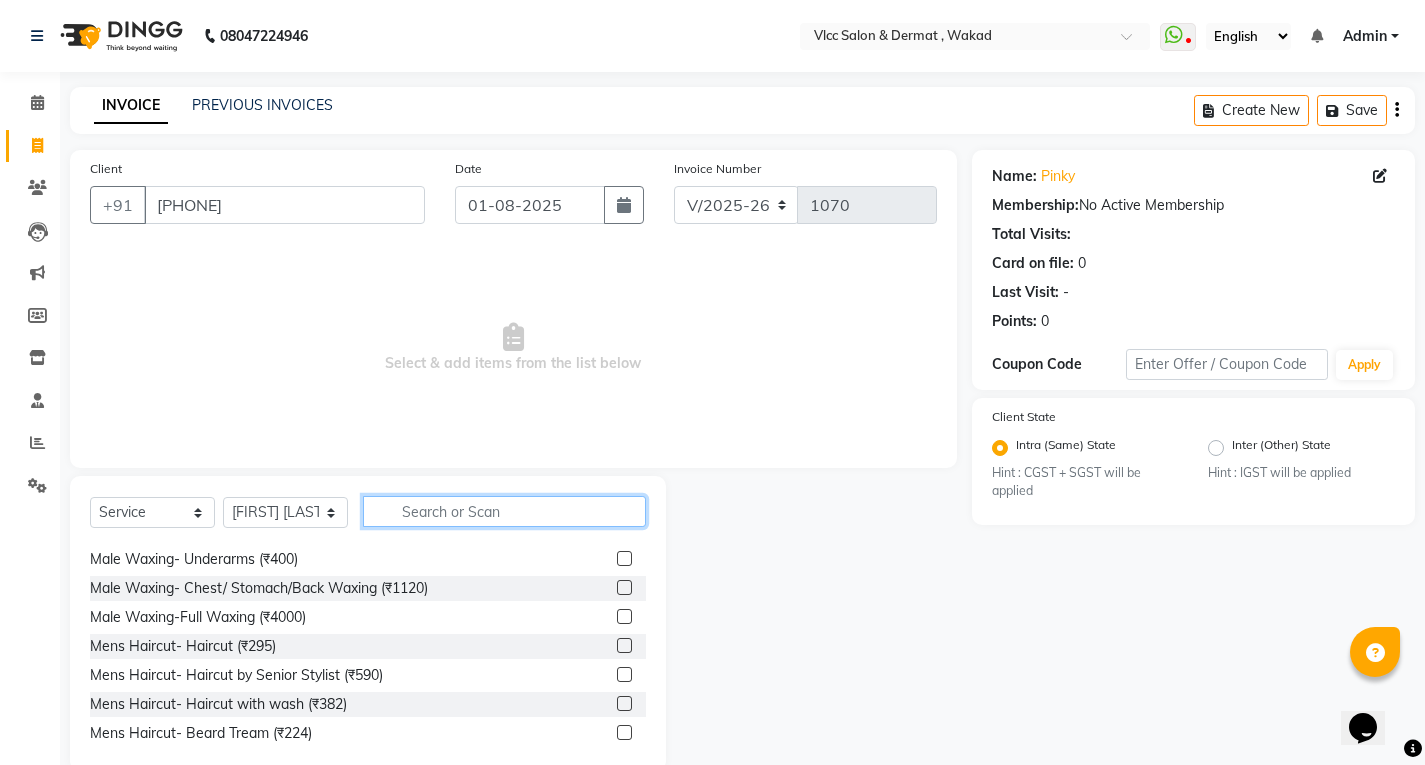 scroll, scrollTop: 200, scrollLeft: 0, axis: vertical 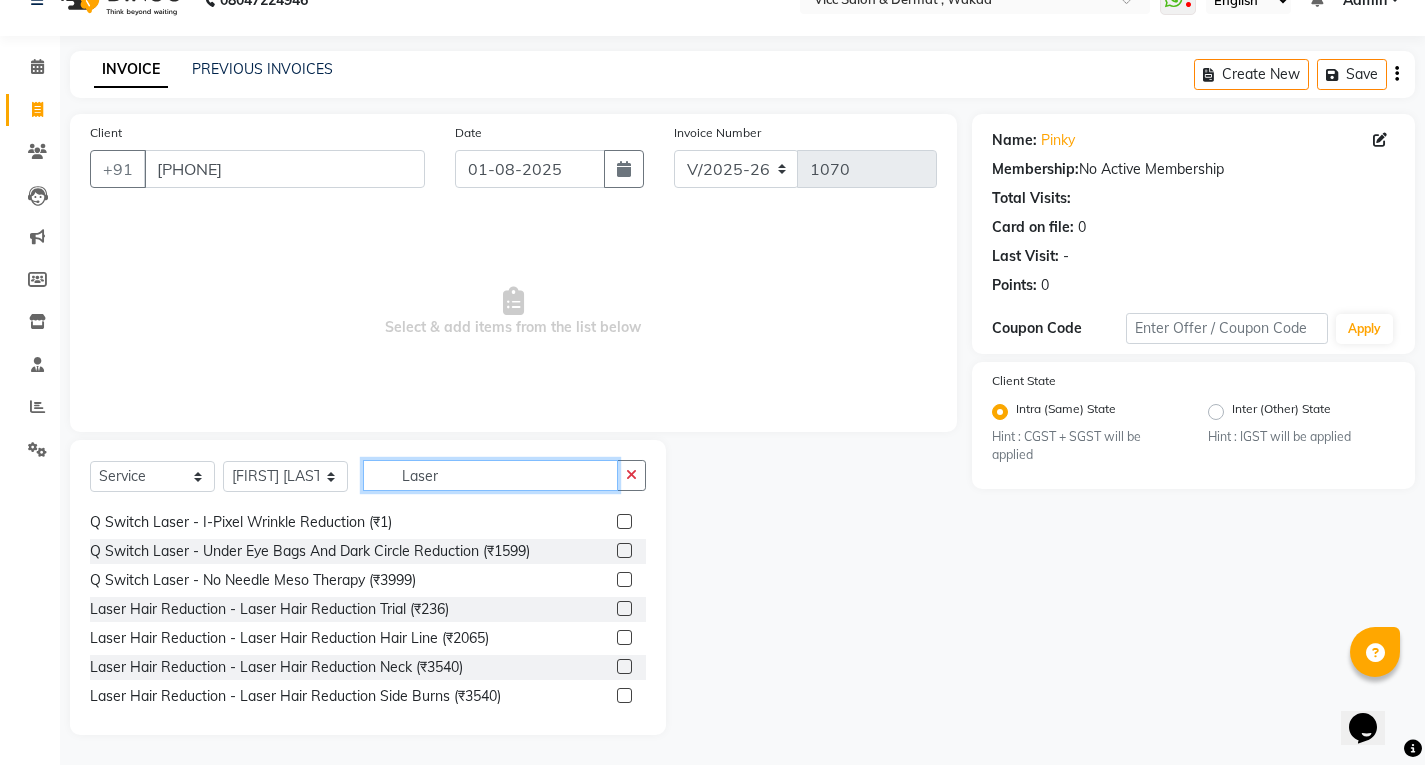 type on "Laser" 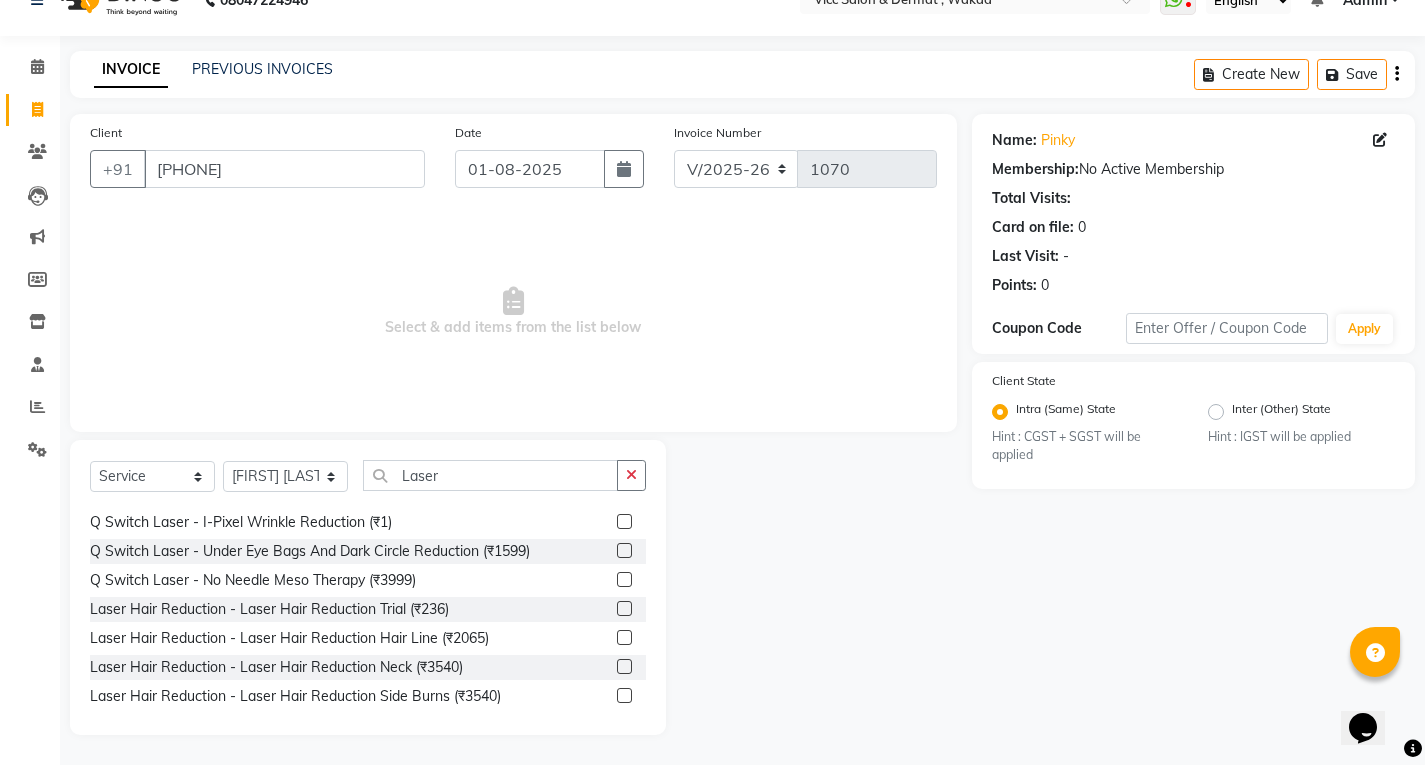 click on "Total Visits:" 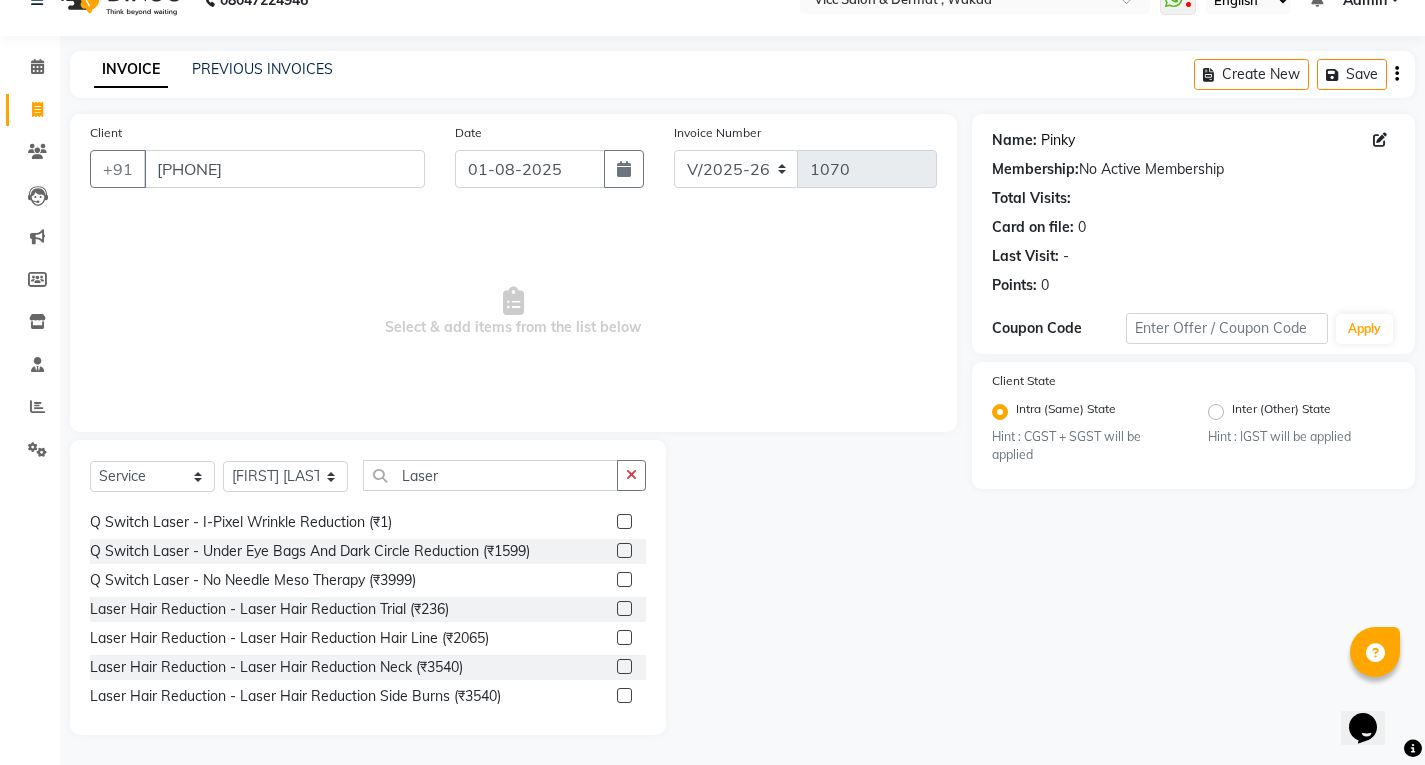 click on "Pinky" 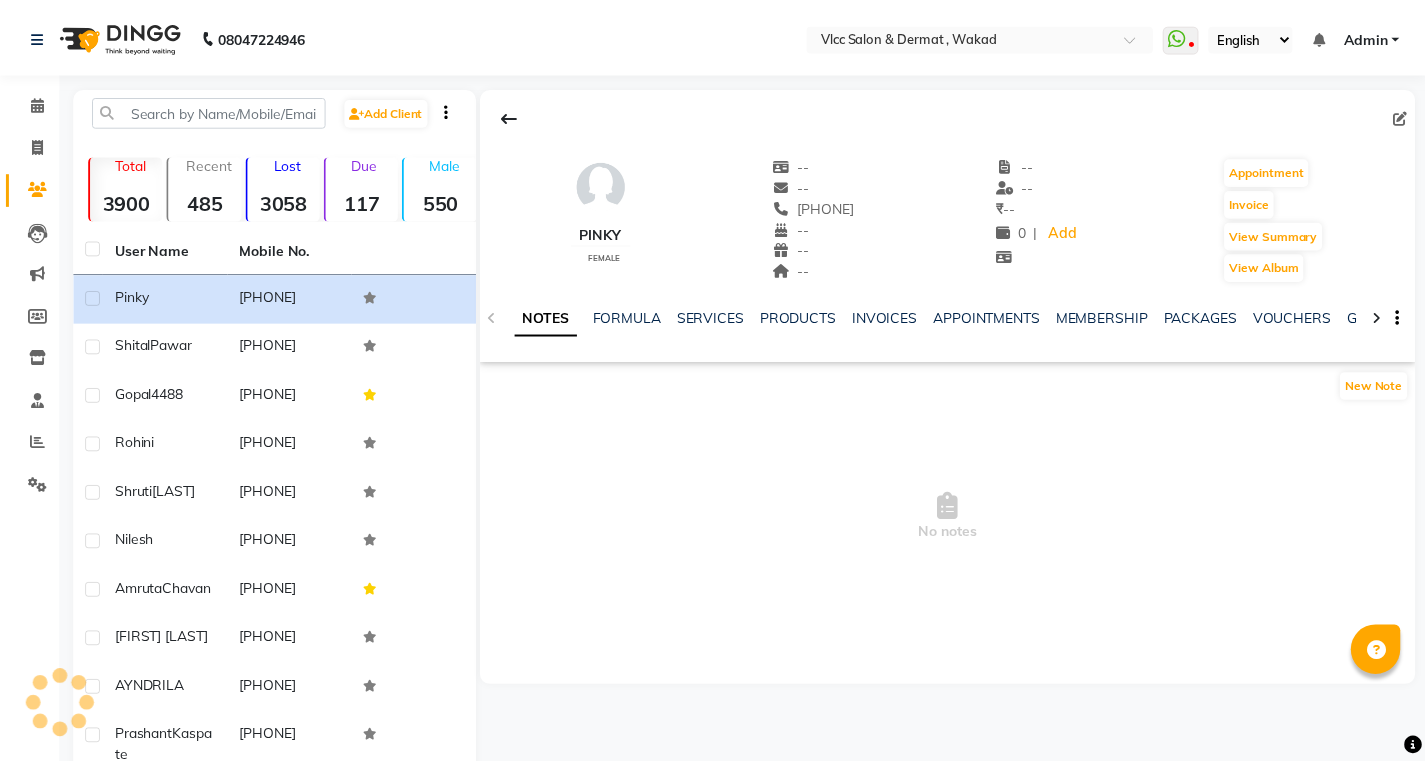 scroll, scrollTop: 0, scrollLeft: 0, axis: both 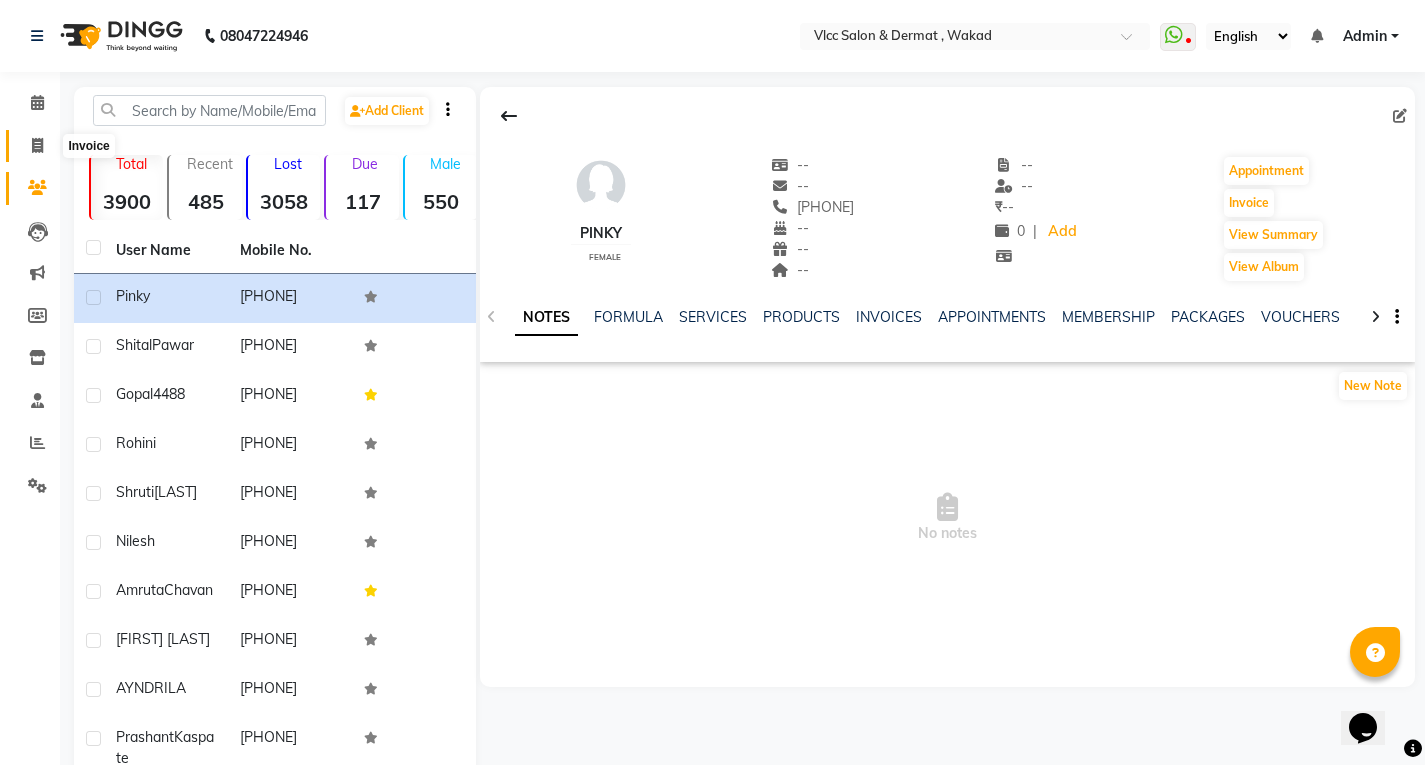 drag, startPoint x: 46, startPoint y: 143, endPoint x: 39, endPoint y: 154, distance: 13.038404 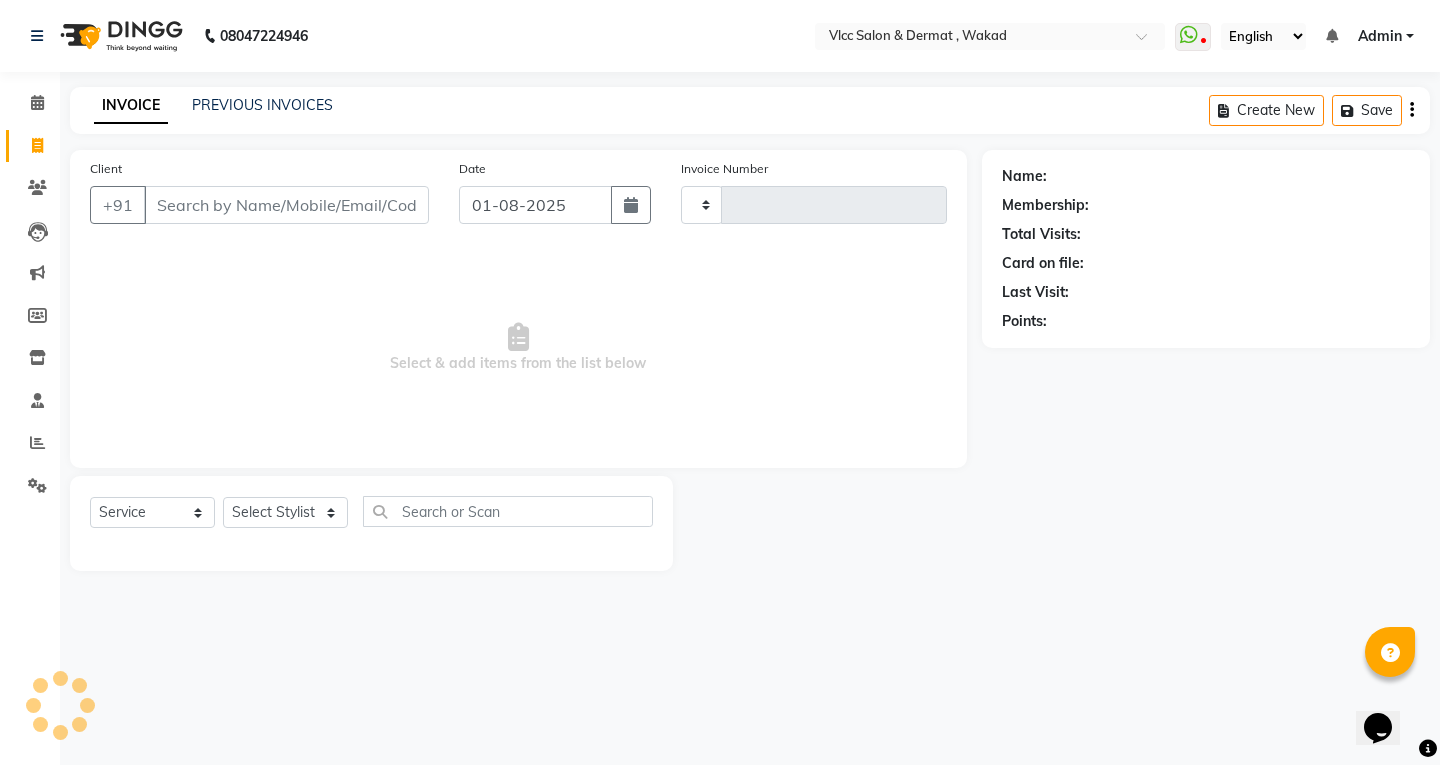 type on "1070" 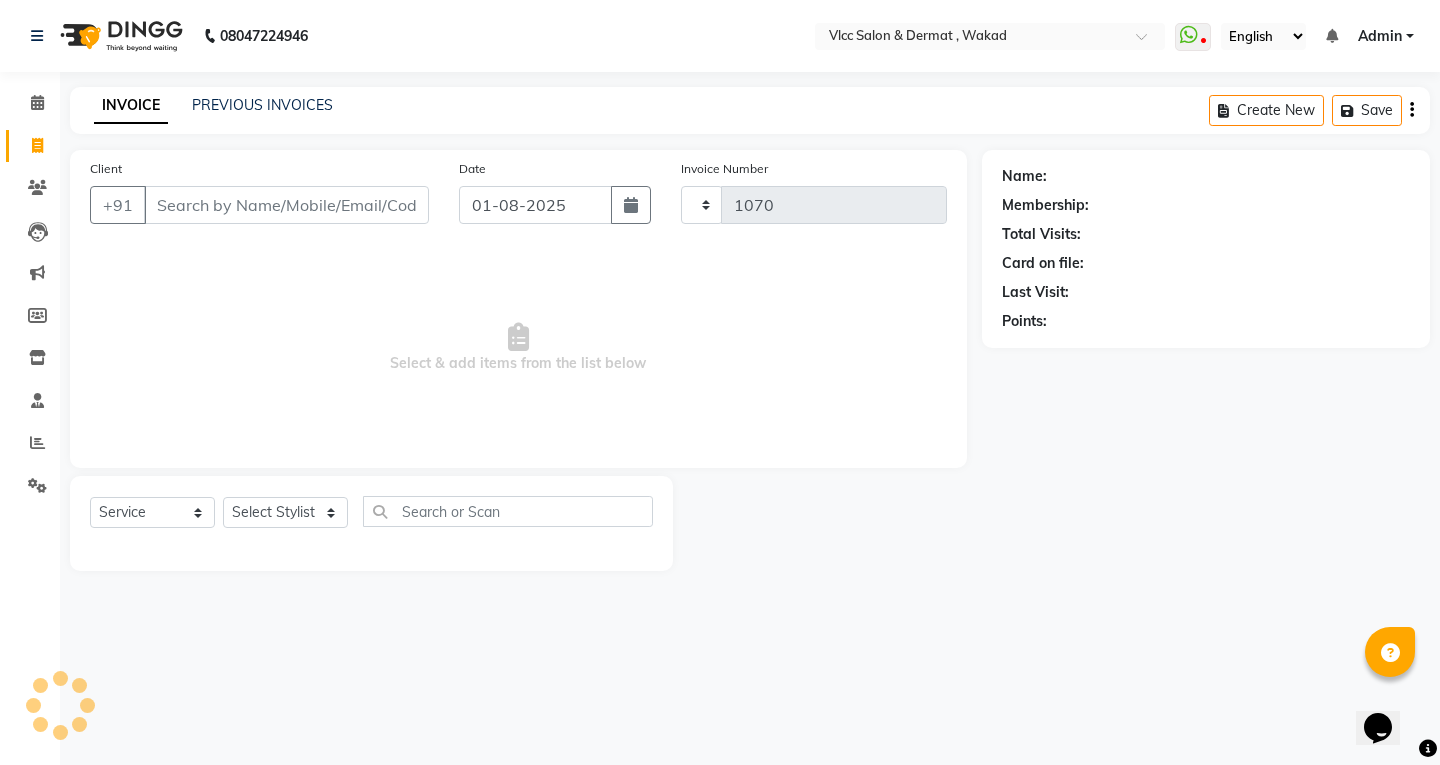 select on "5256" 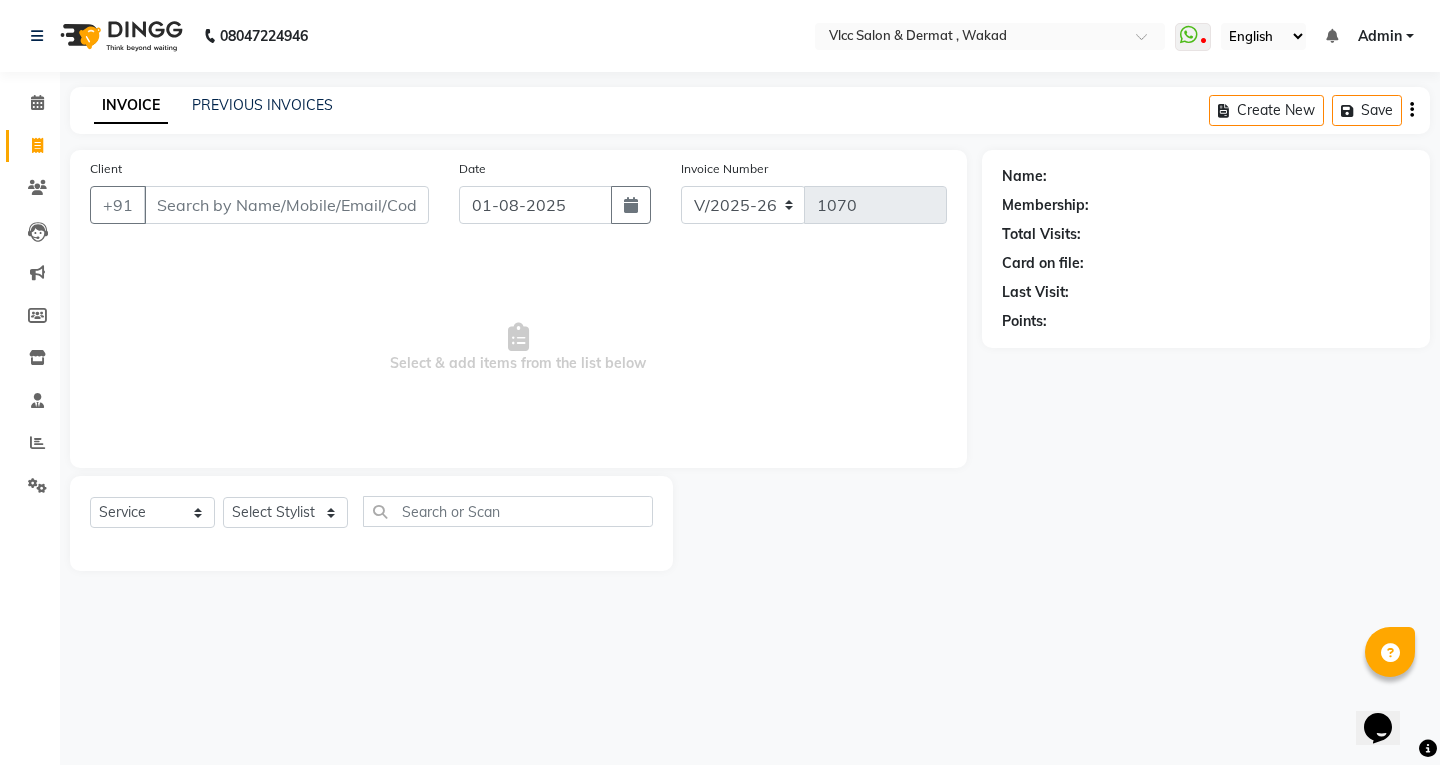 click on "Client" at bounding box center [286, 205] 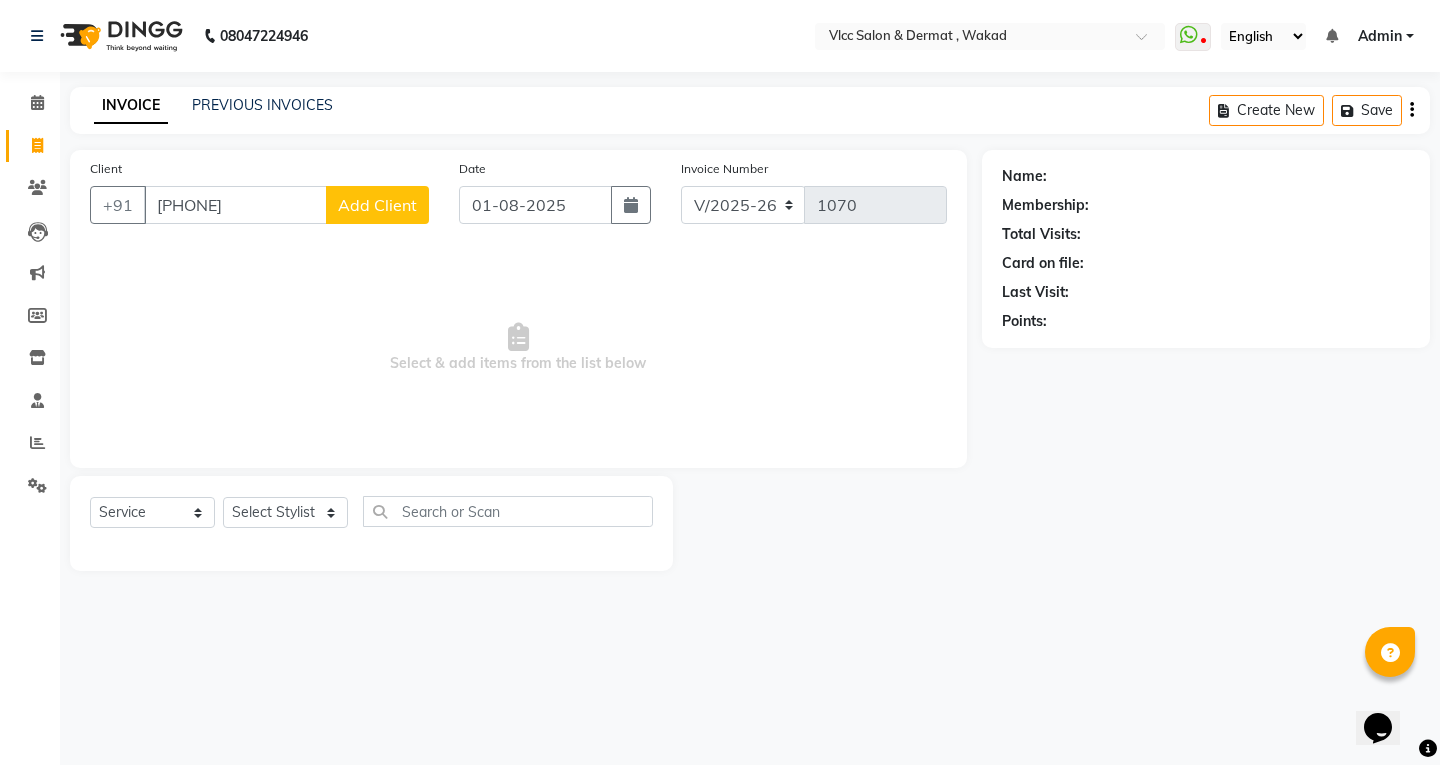 type on "[PHONE]" 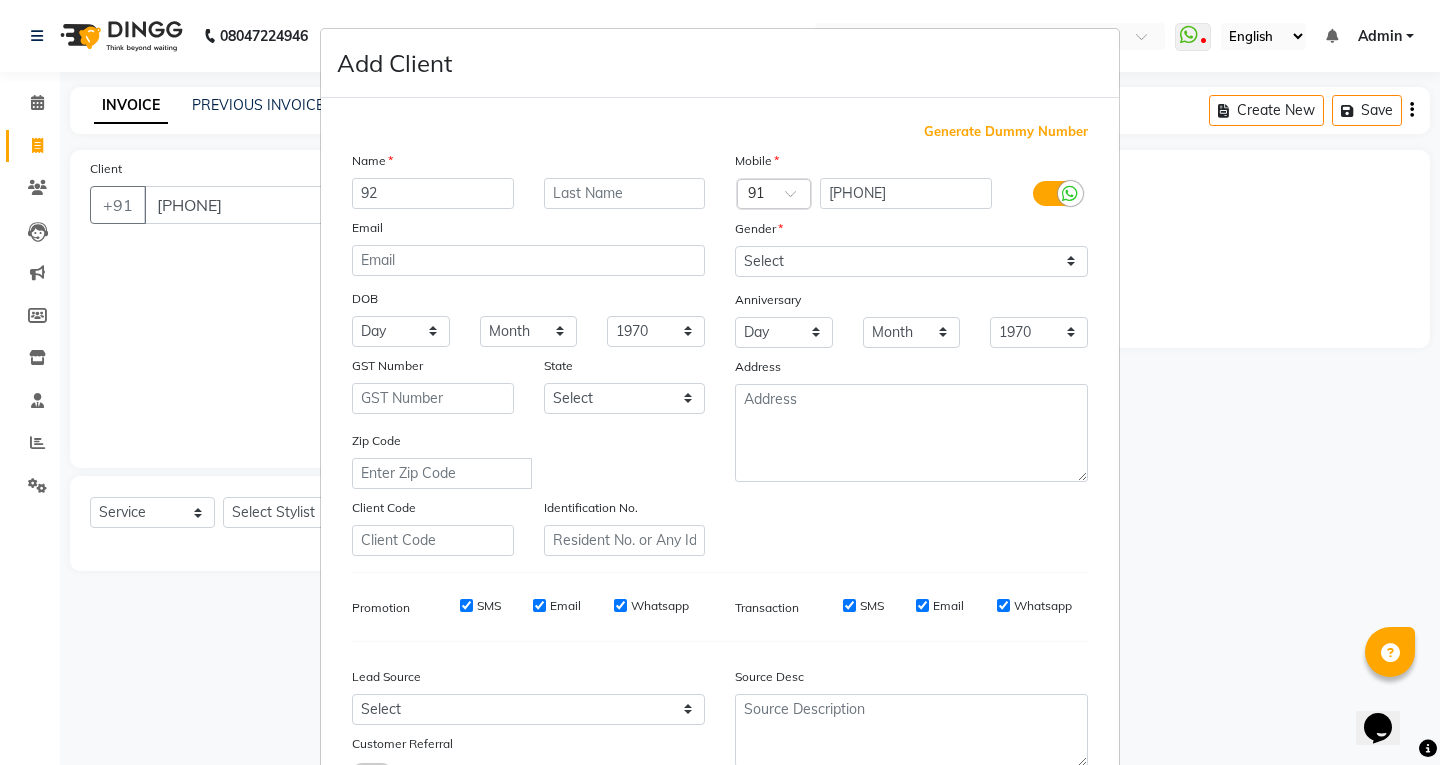 type on "9" 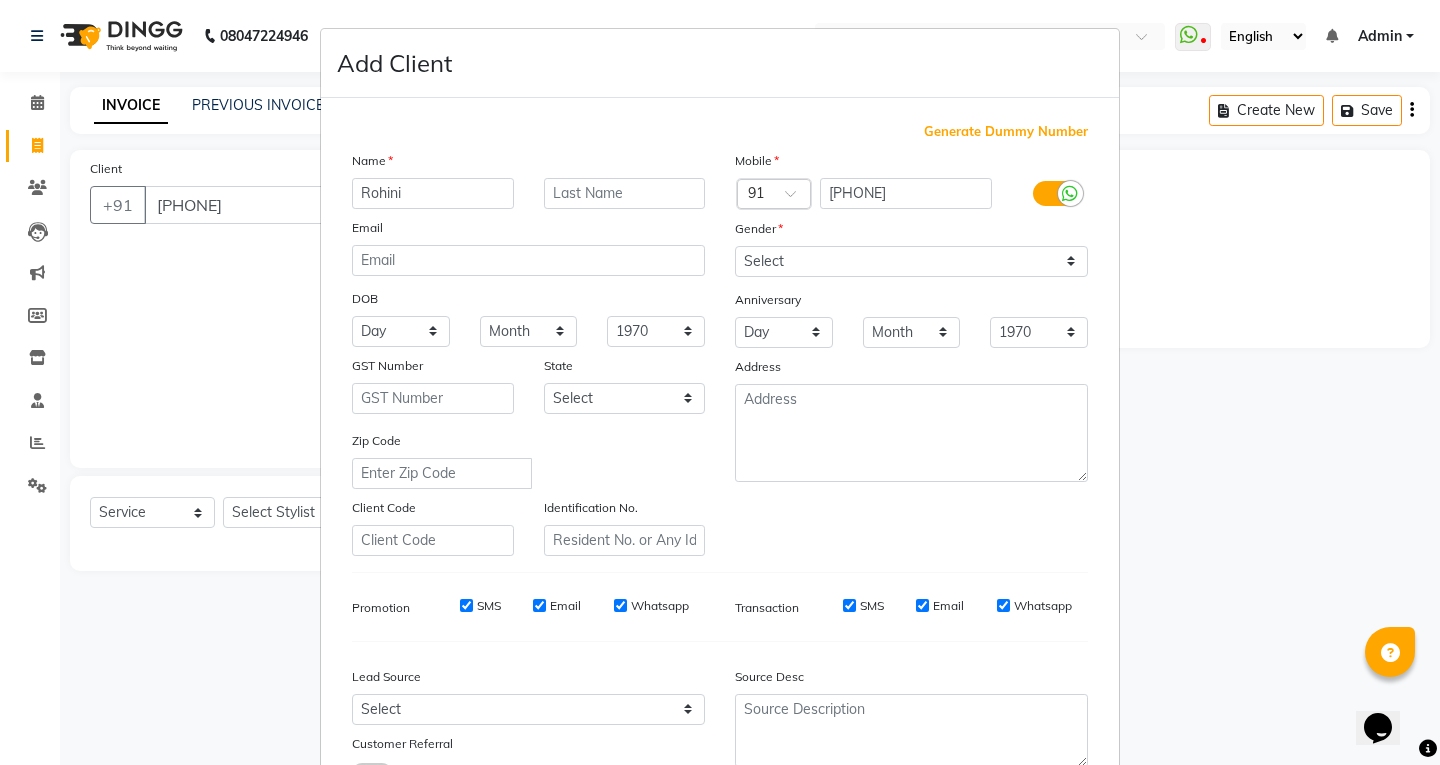 type on "Rohini" 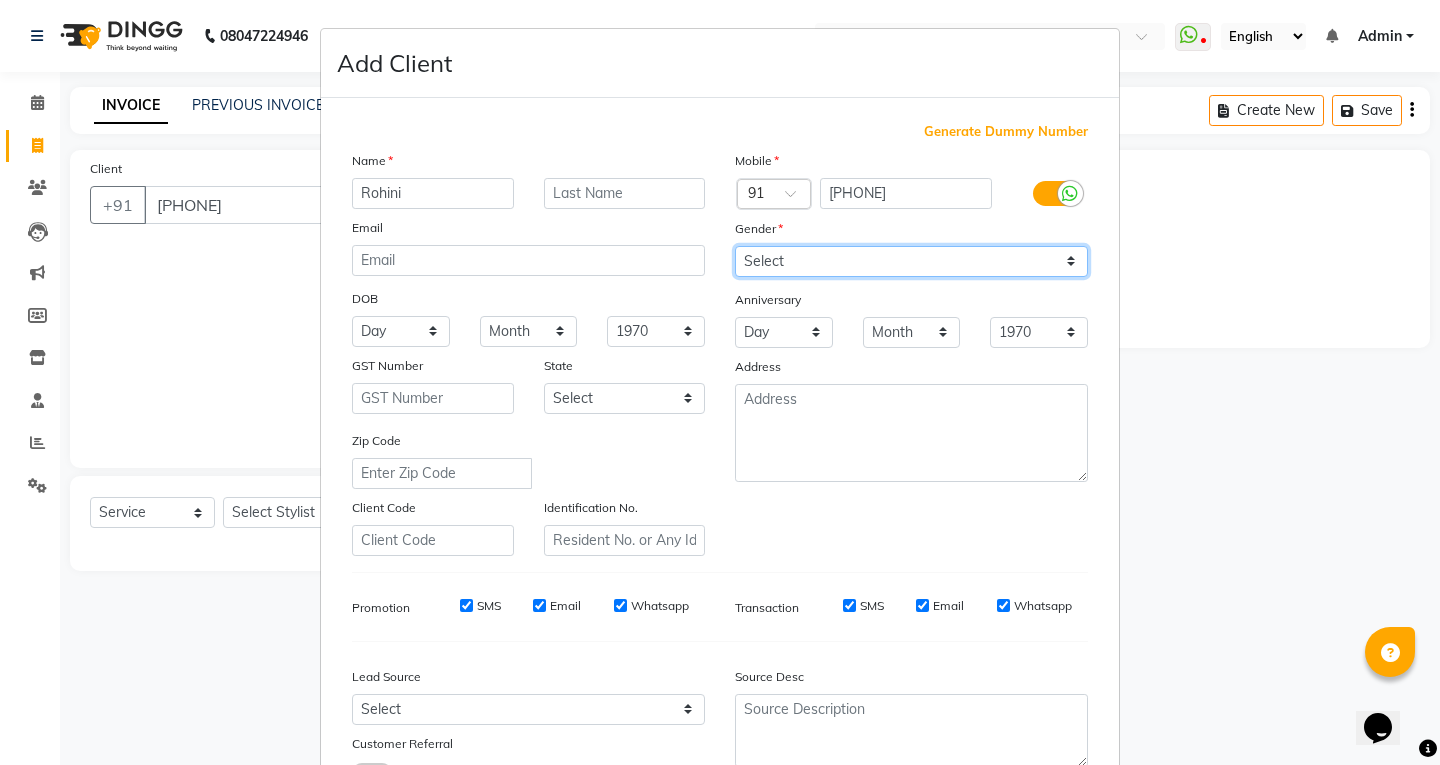 click on "Select Male Female Other Prefer Not To Say" at bounding box center [911, 261] 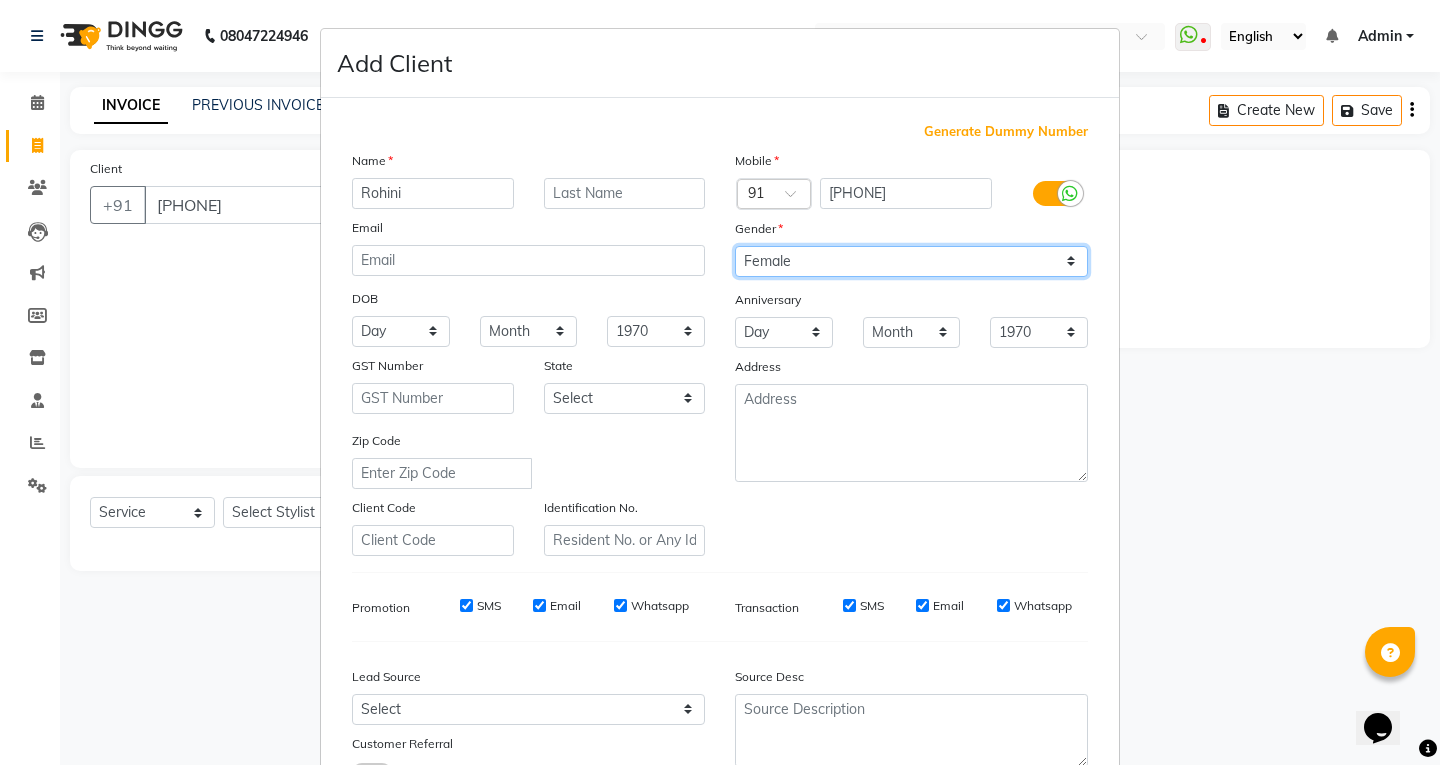 click on "Select Male Female Other Prefer Not To Say" at bounding box center [911, 261] 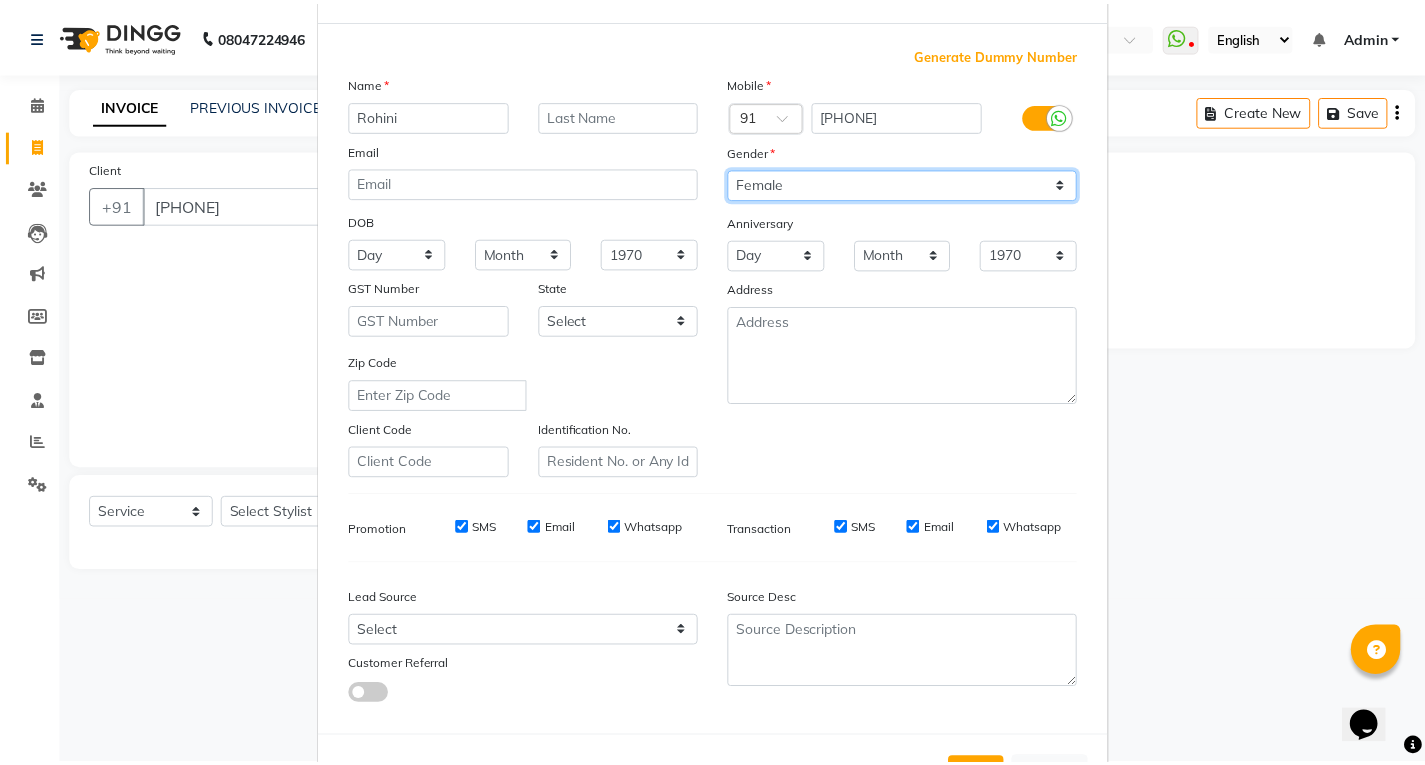 scroll, scrollTop: 158, scrollLeft: 0, axis: vertical 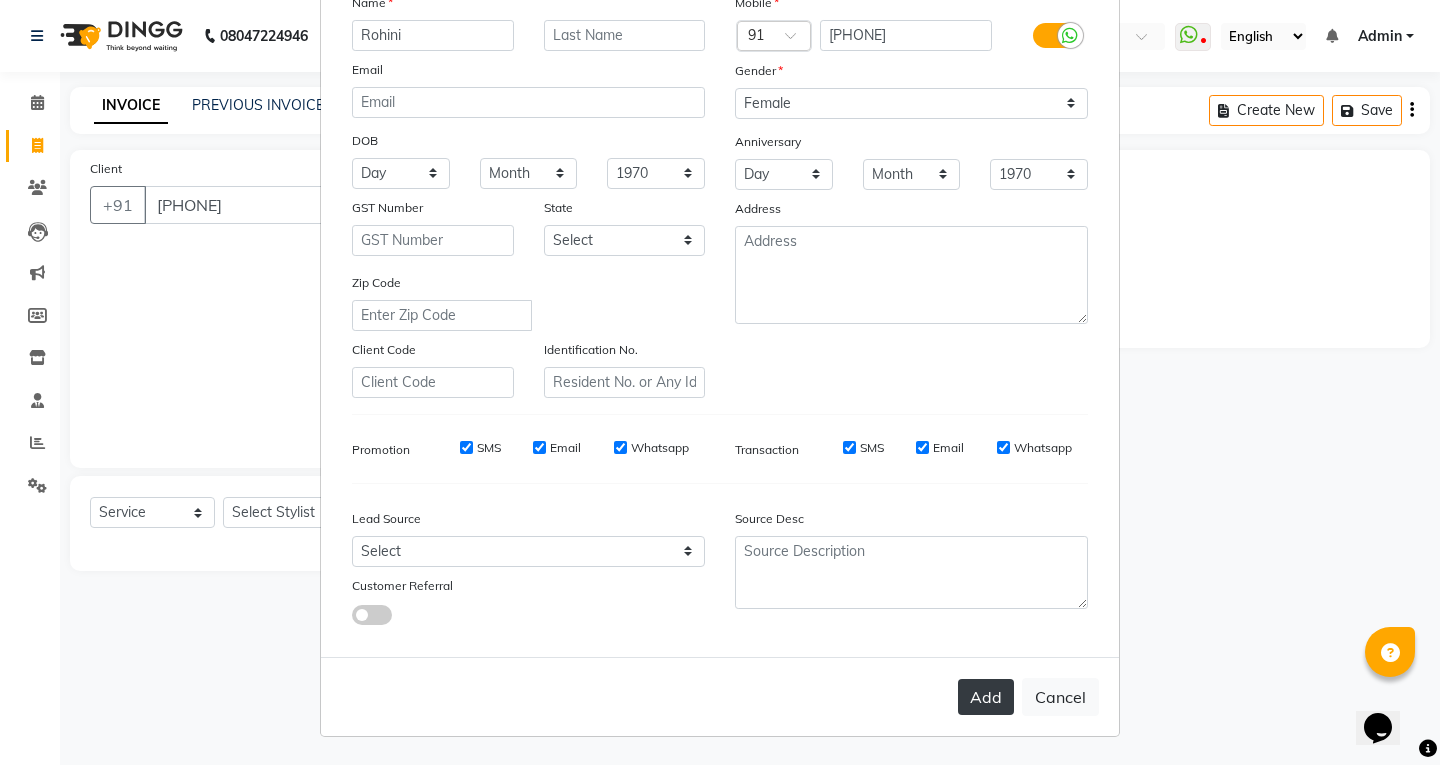 click on "Add" at bounding box center (986, 697) 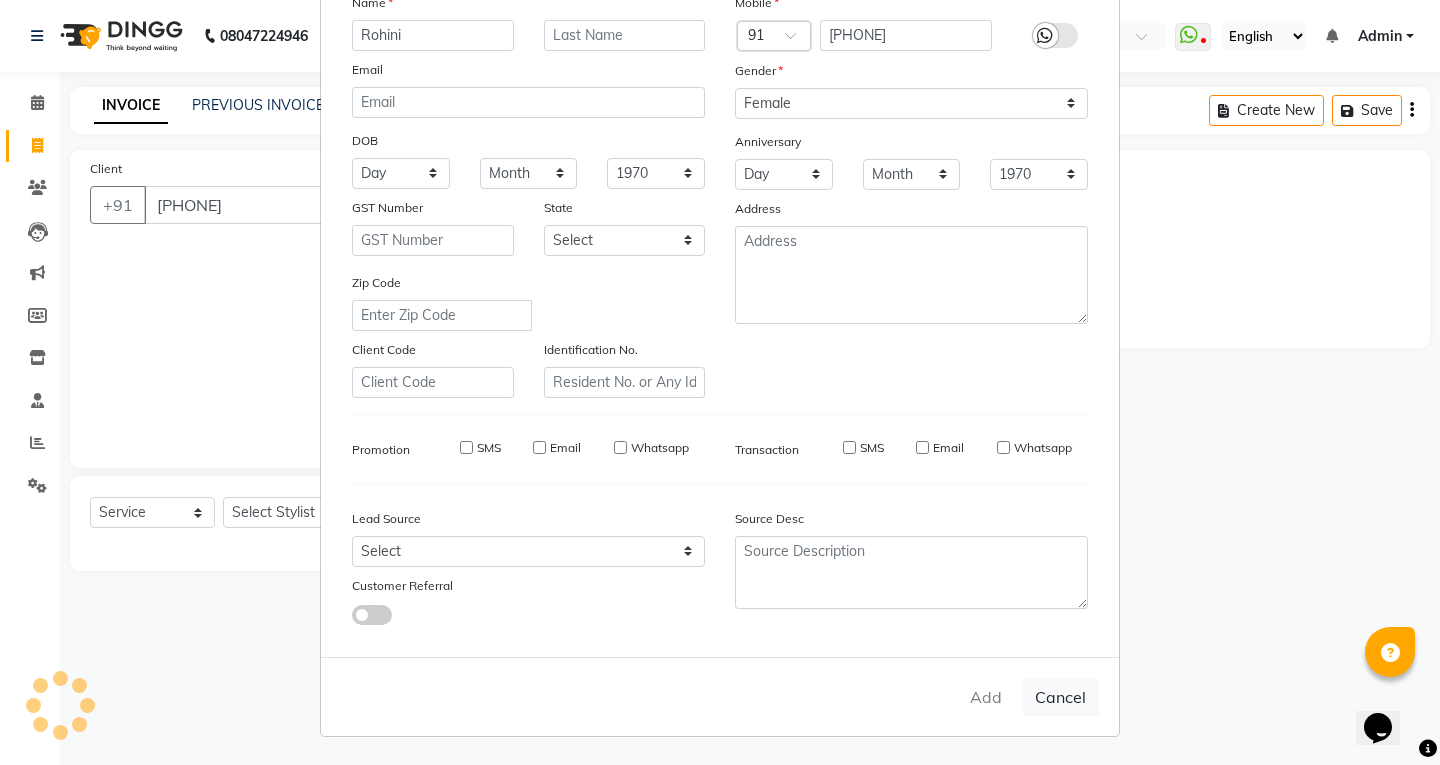 type 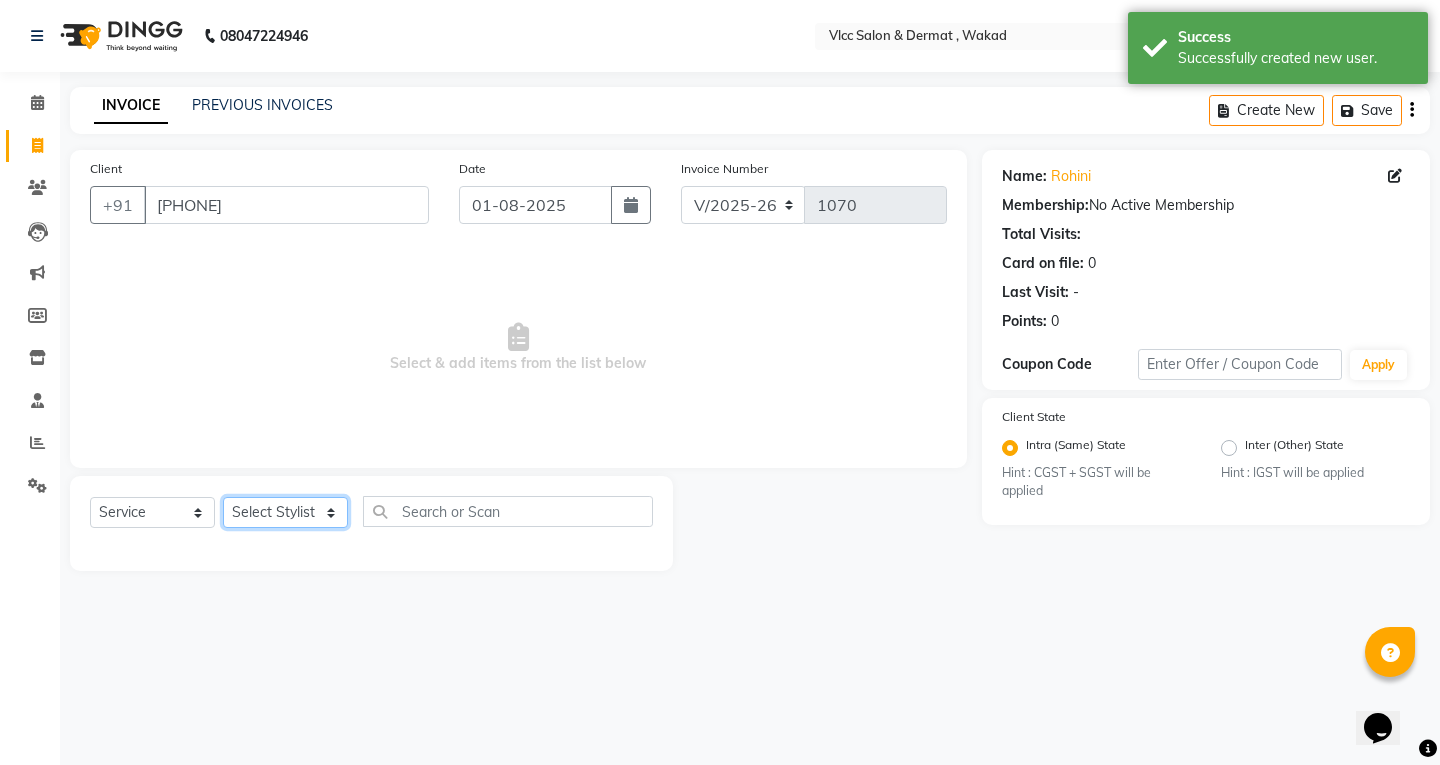 click on "Select Stylist Anagha Aniket Anil Dr nupur Junaid Karishma Payal Pranjali Prema Birajdar Radha Sakshi Shivani Shravan Varsha Malpote Vidya" 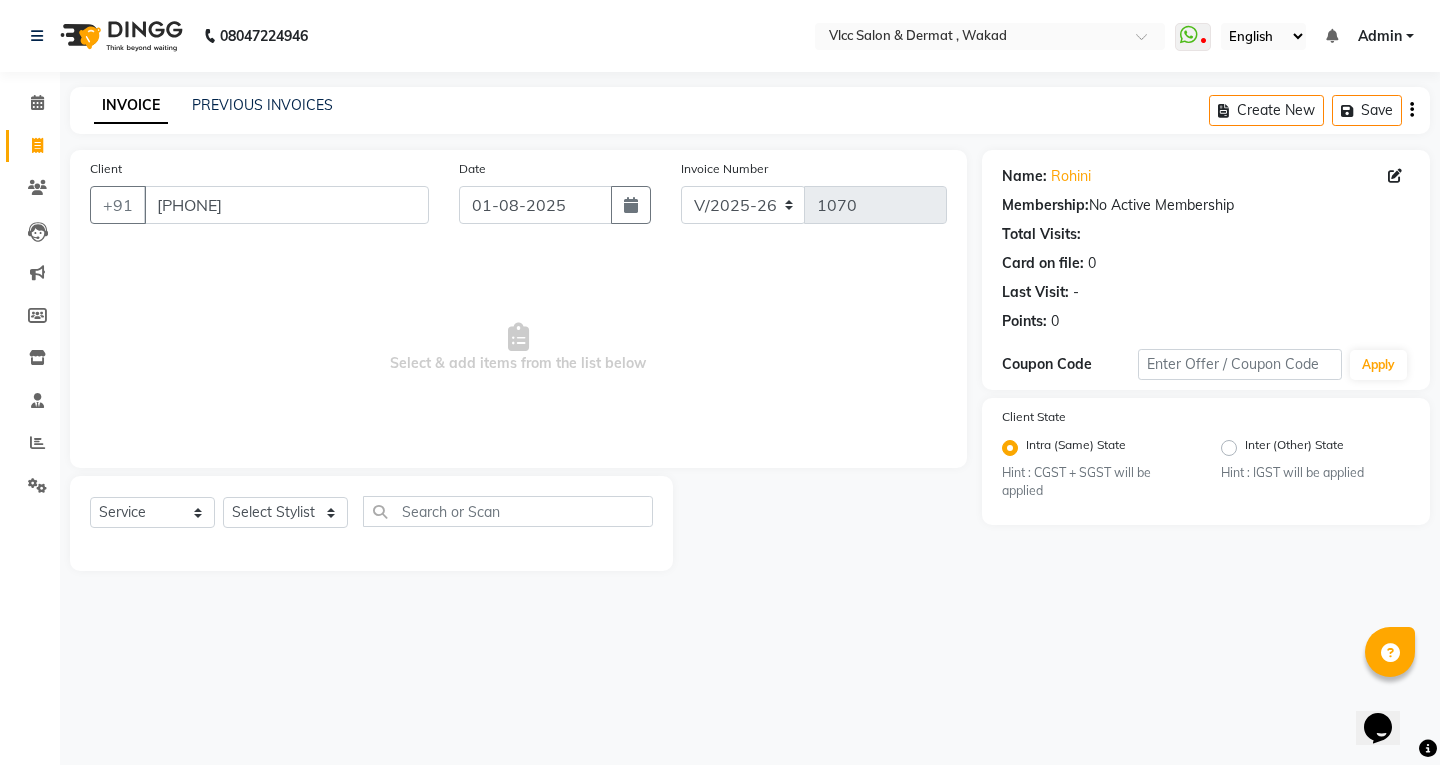 click on "Select & add items from the list below" at bounding box center [518, 348] 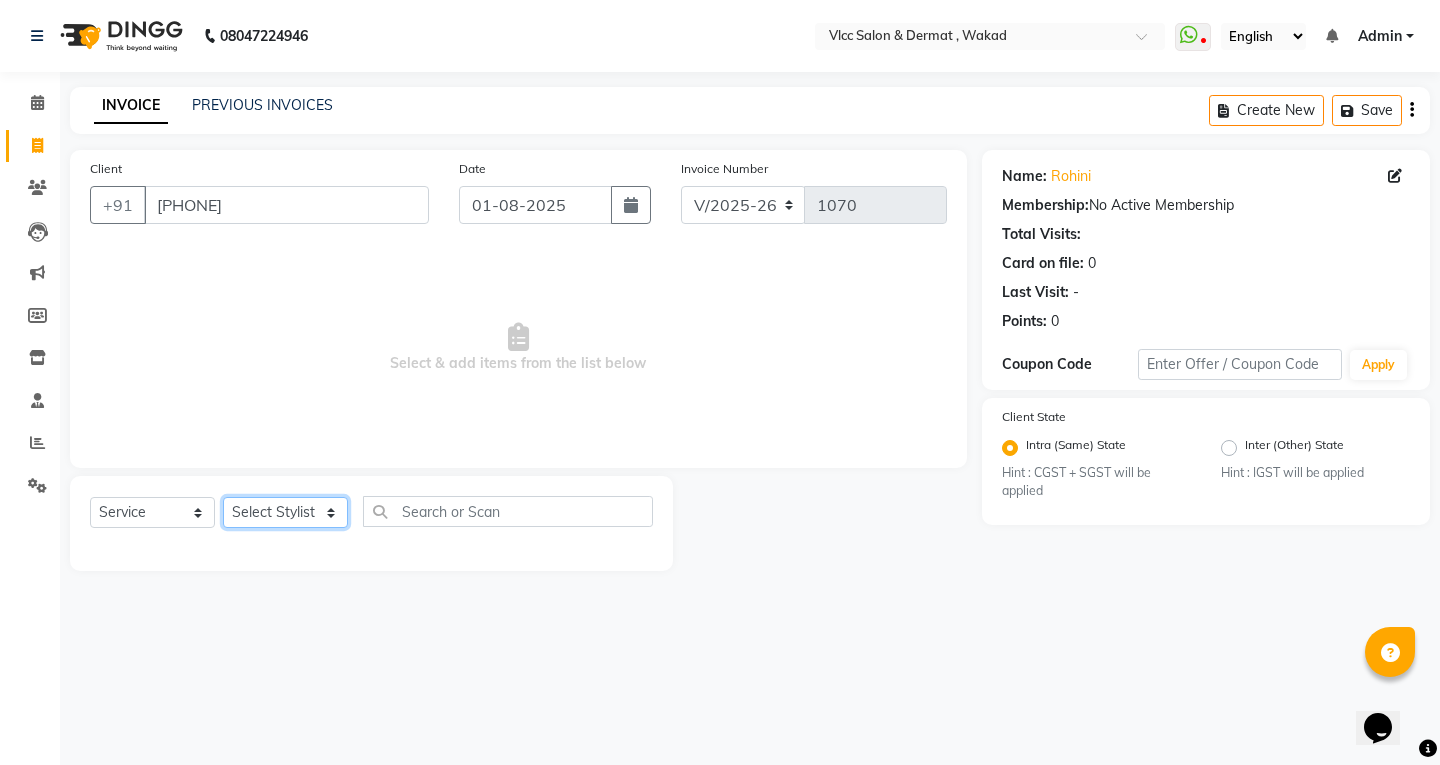 click on "Select Stylist Anagha Aniket Anil Dr nupur Junaid Karishma Payal Pranjali Prema Birajdar Radha Sakshi Shivani Shravan Varsha Malpote Vidya" 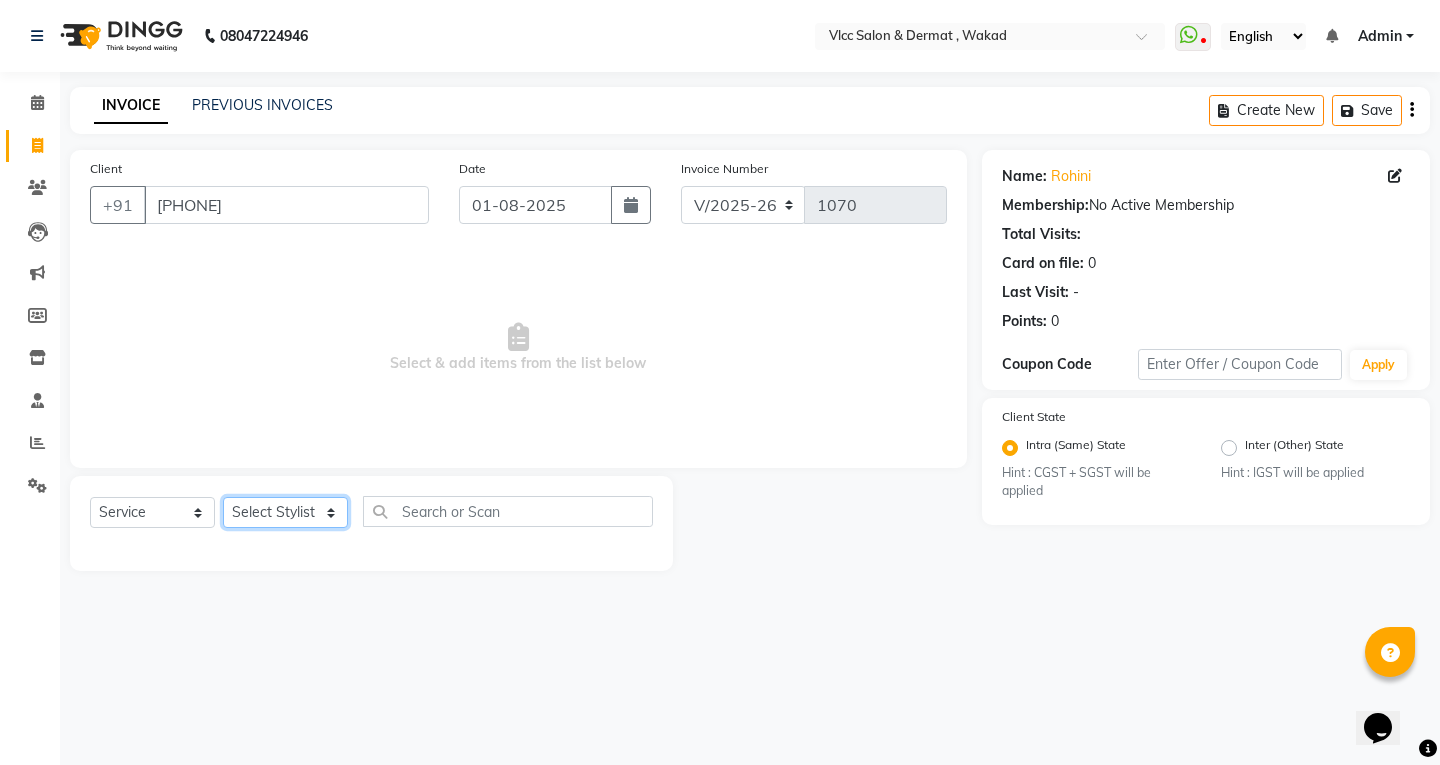 select on "34632" 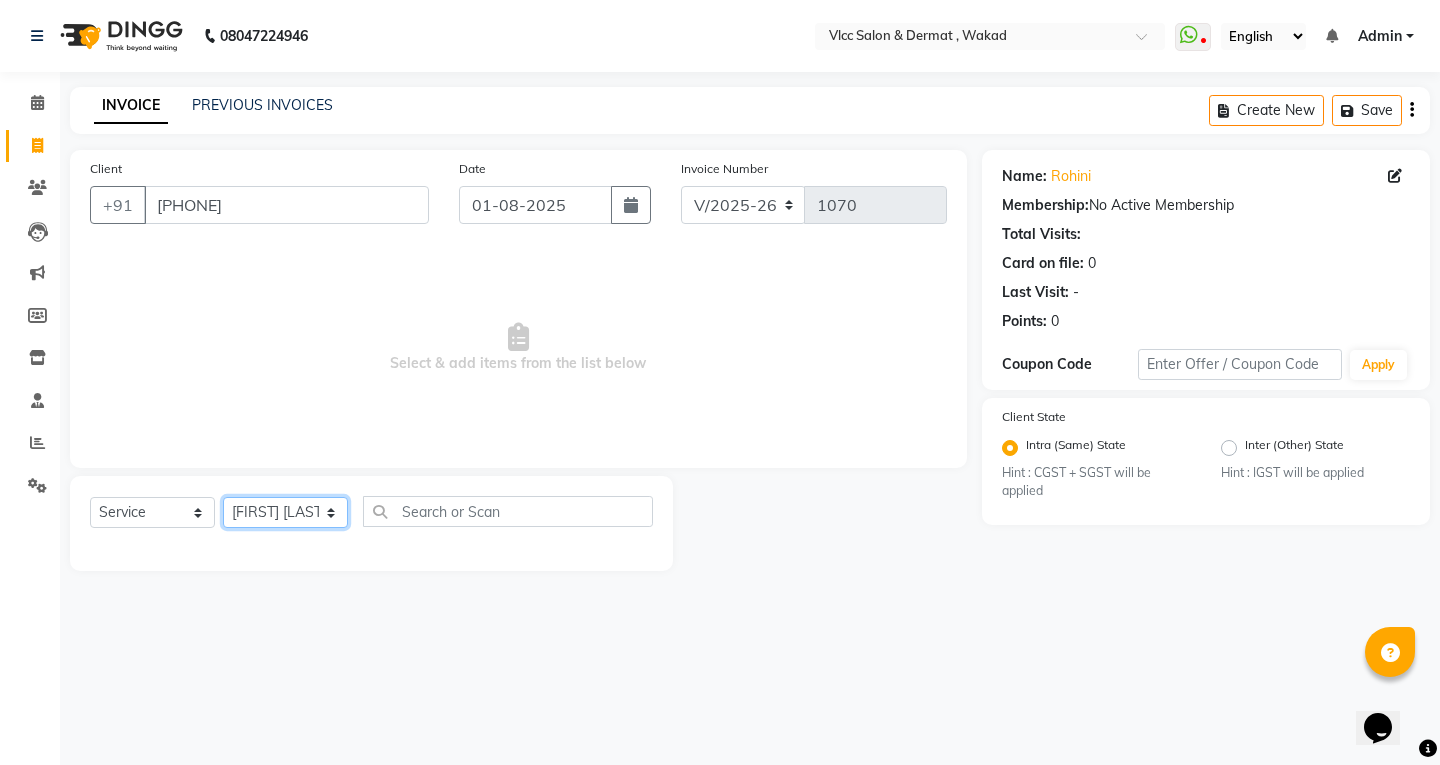 click on "Select Stylist Anagha Aniket Anil Dr nupur Junaid Karishma Payal Pranjali Prema Birajdar Radha Sakshi Shivani Shravan Varsha Malpote Vidya" 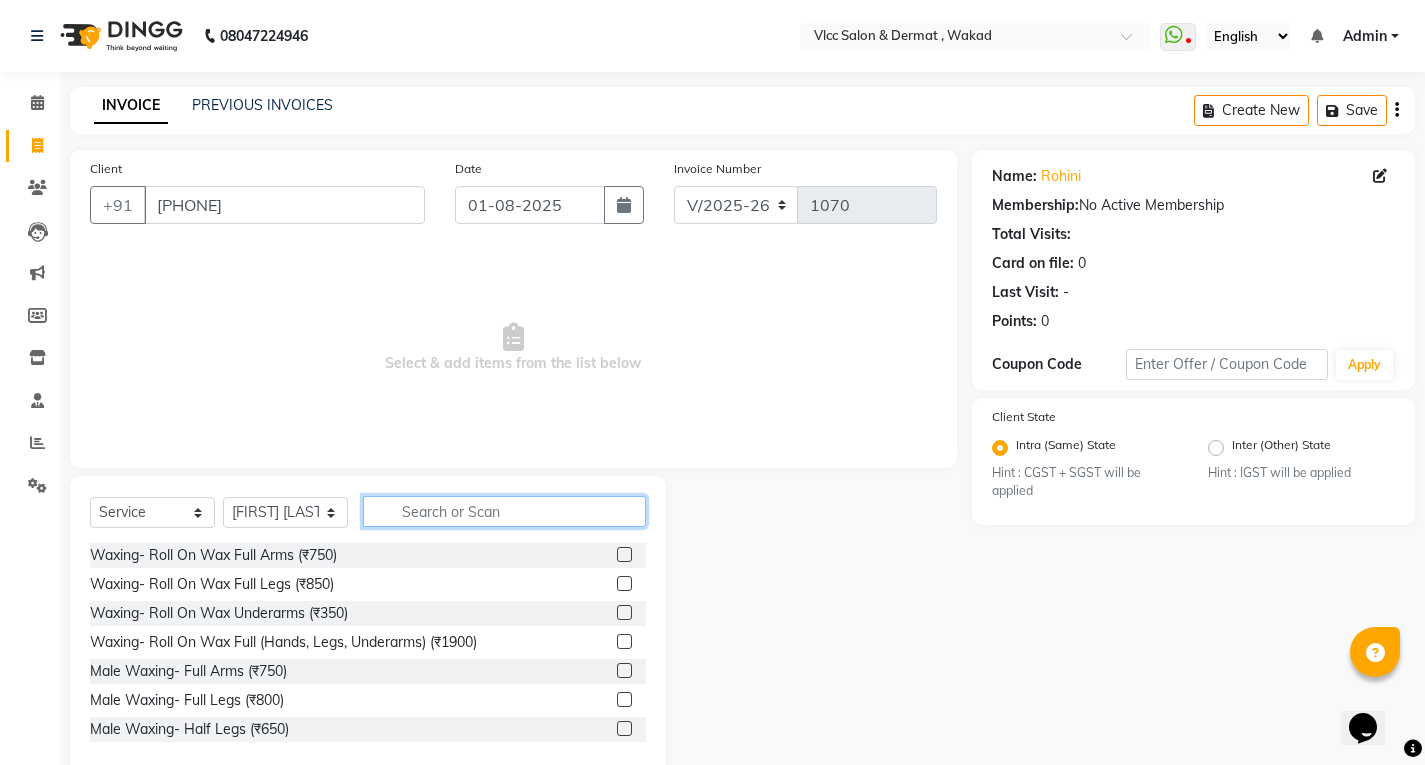 click 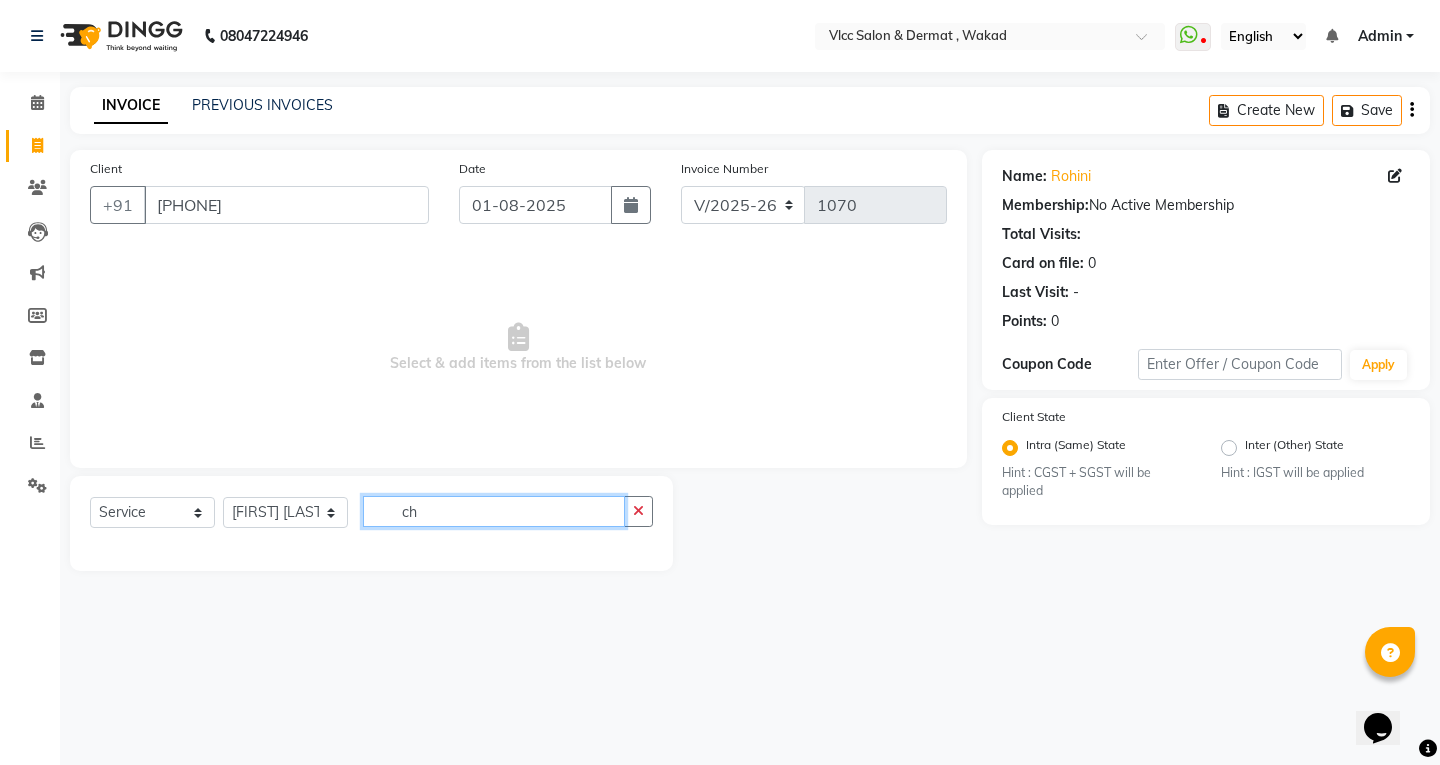 type on "c" 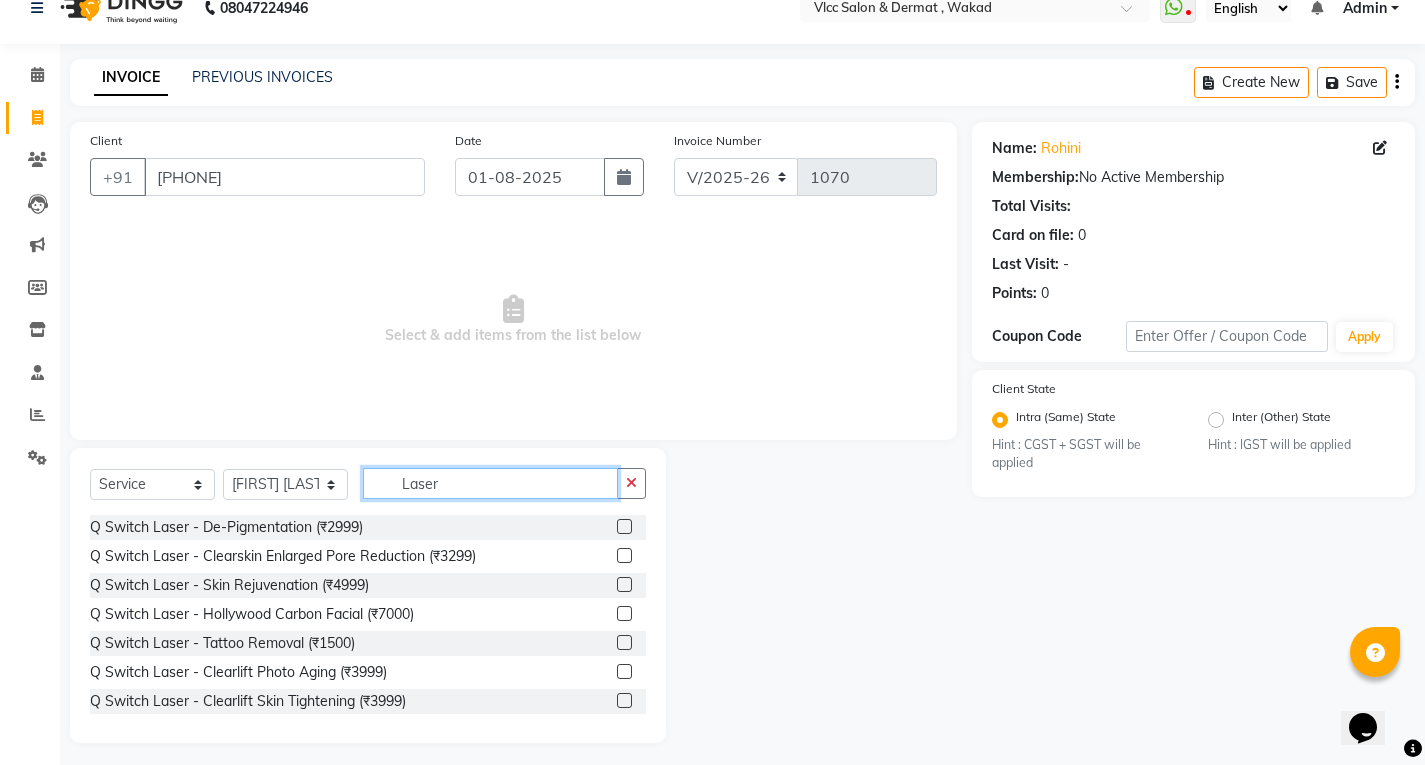 scroll, scrollTop: 36, scrollLeft: 0, axis: vertical 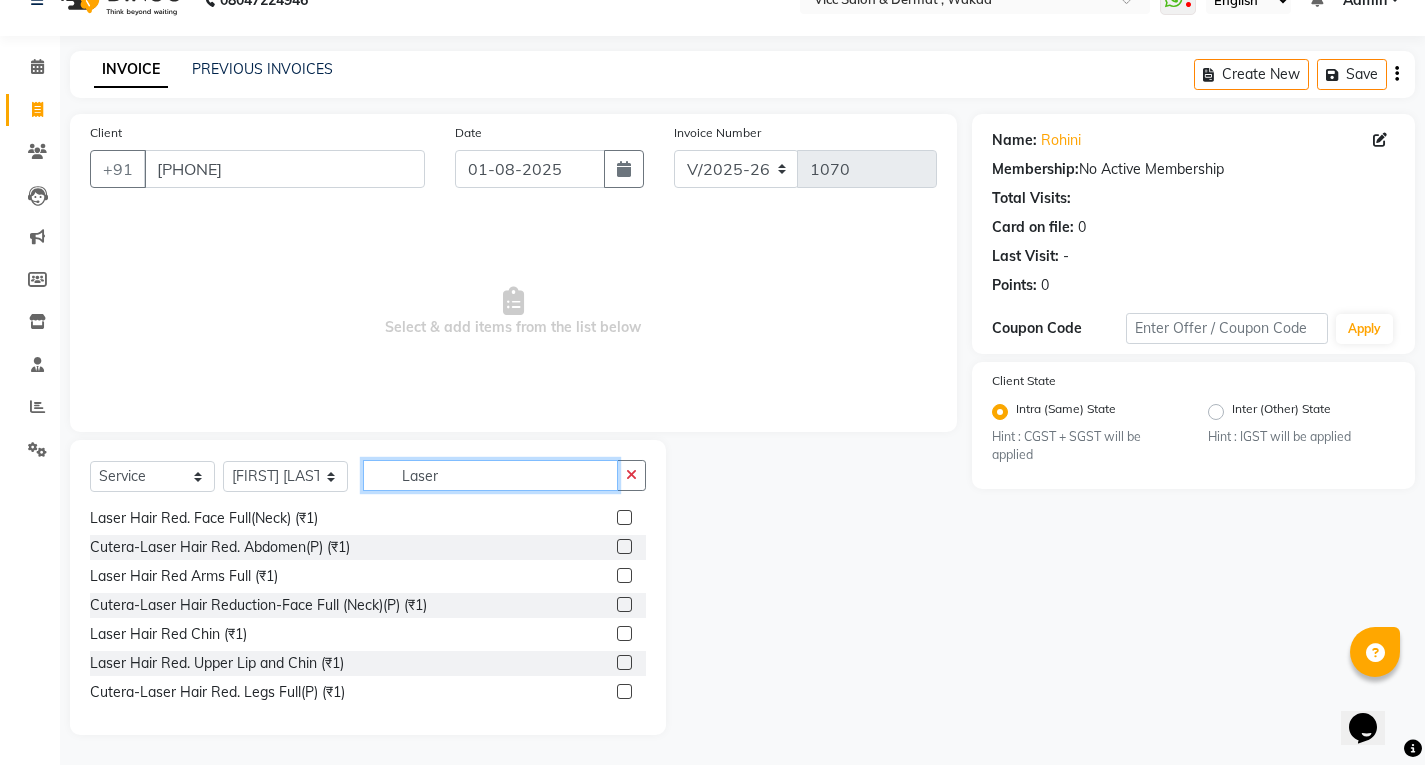 type on "Laser" 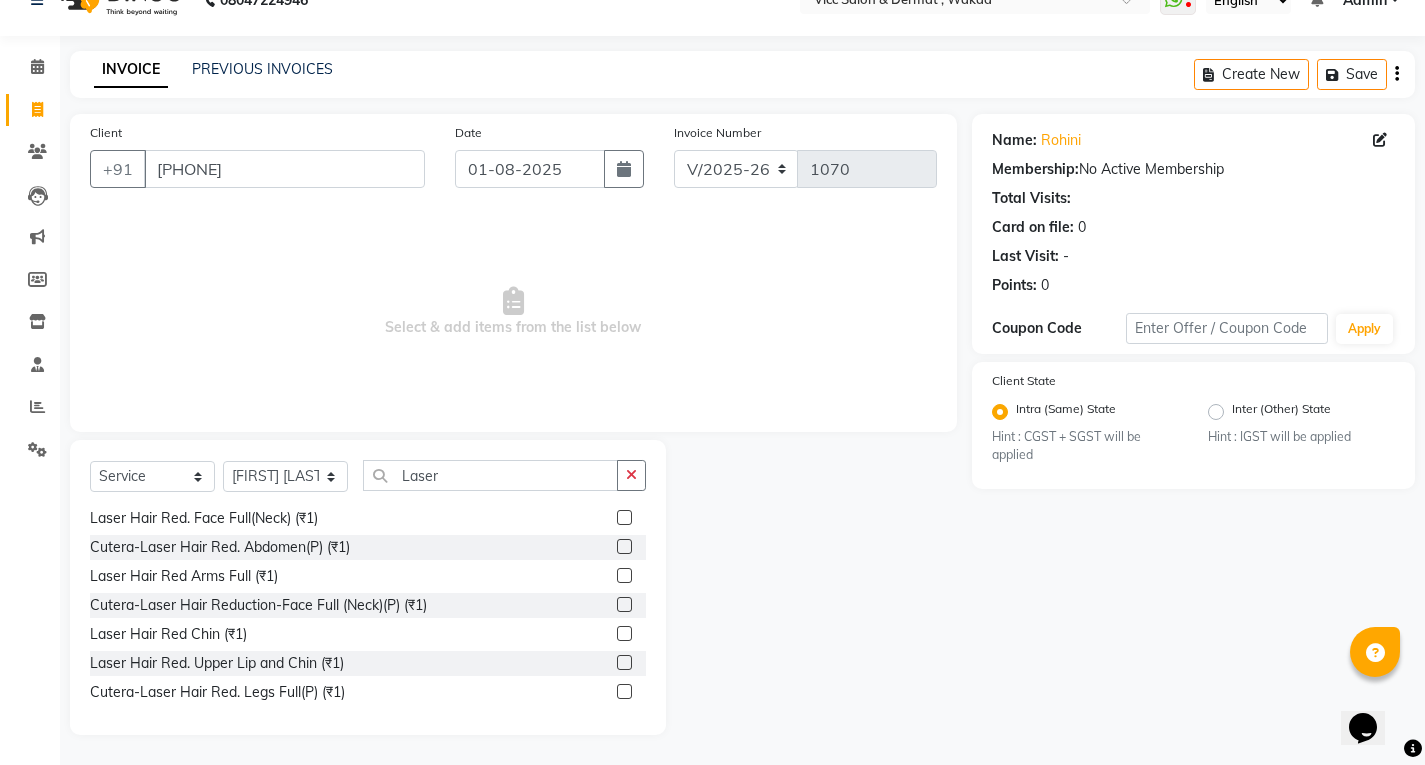 click 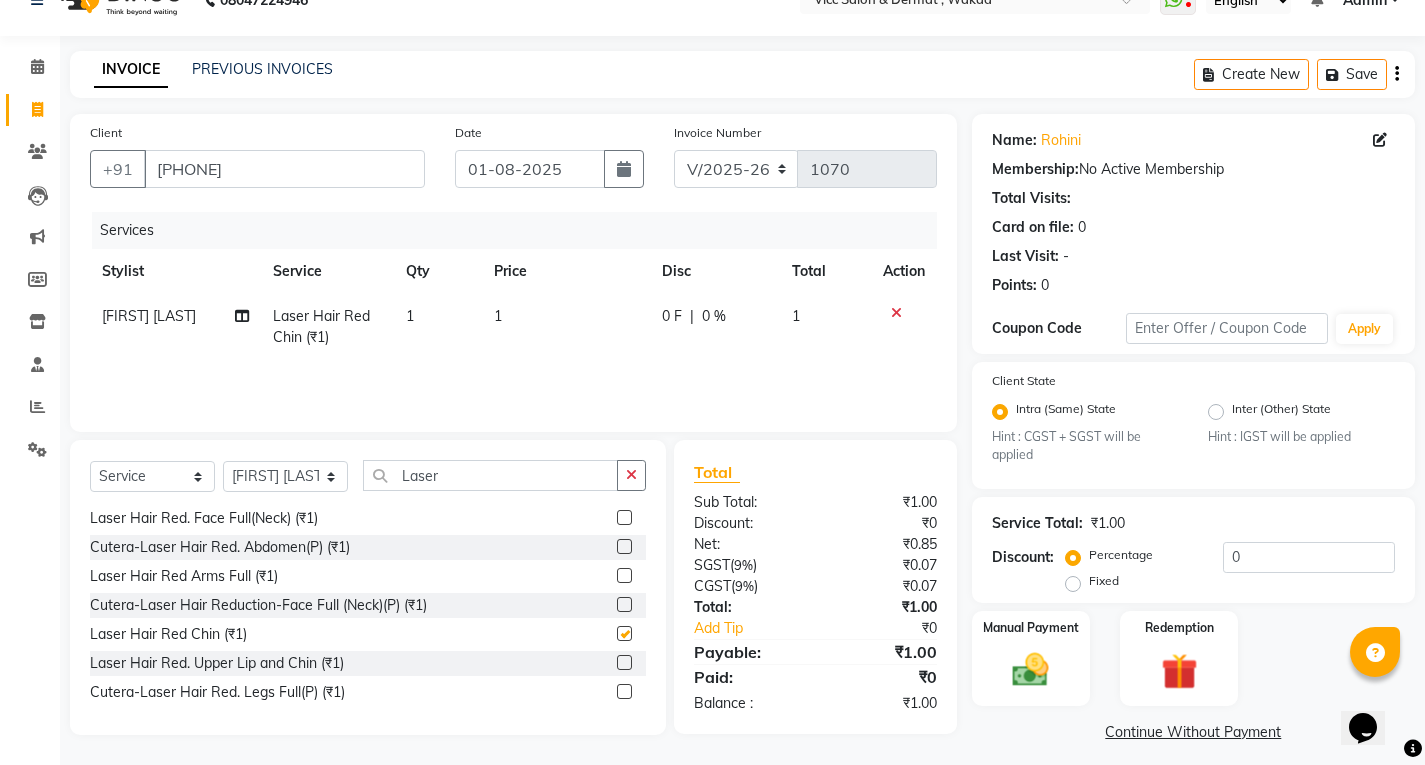 checkbox on "false" 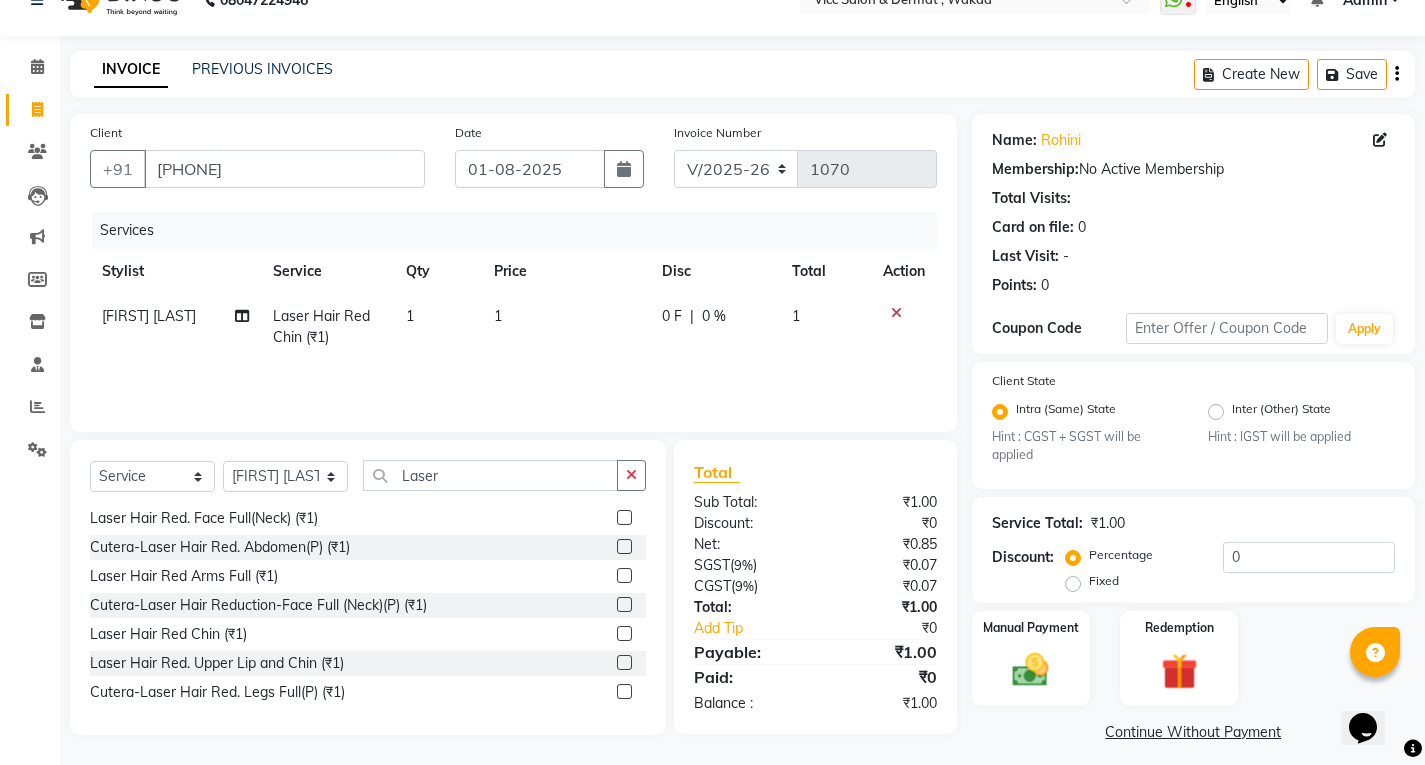 click on "1" 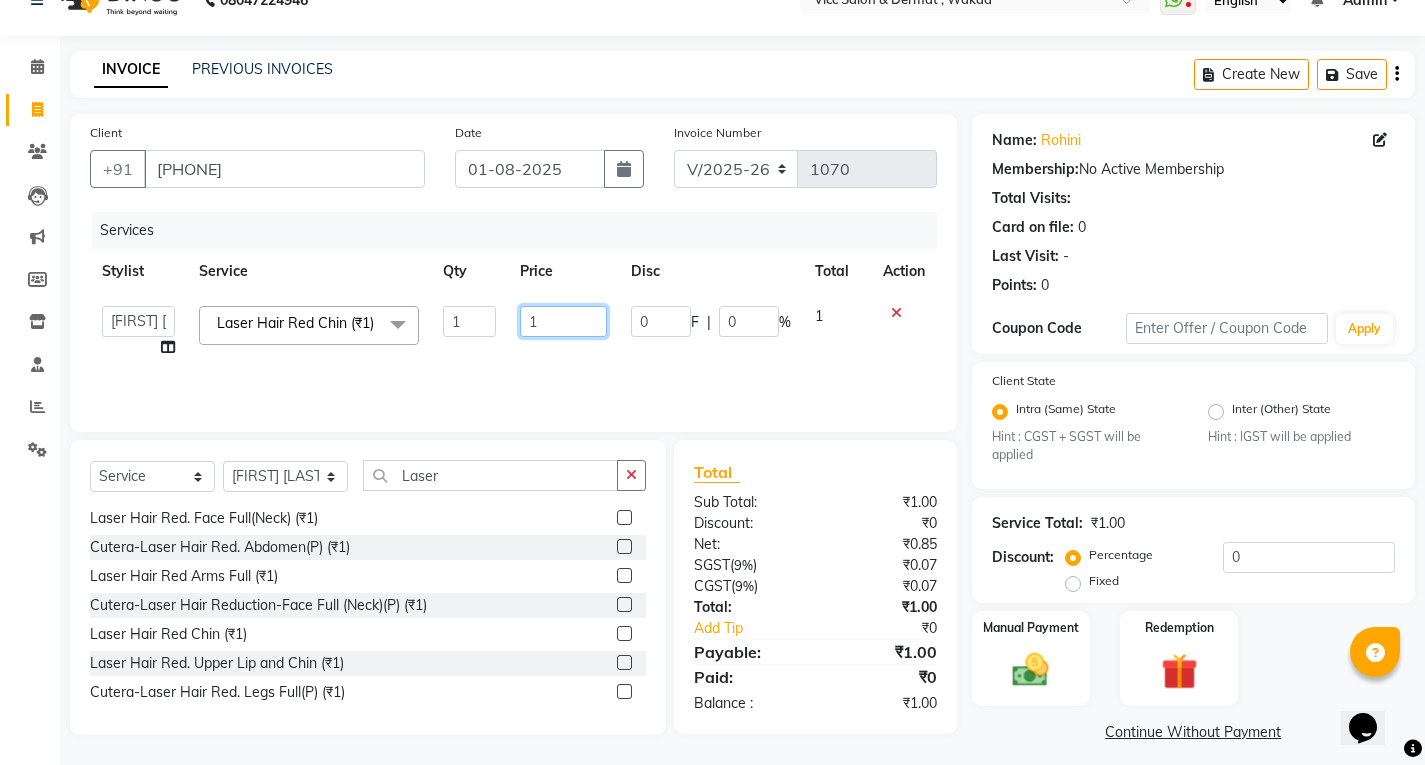 click on "1" 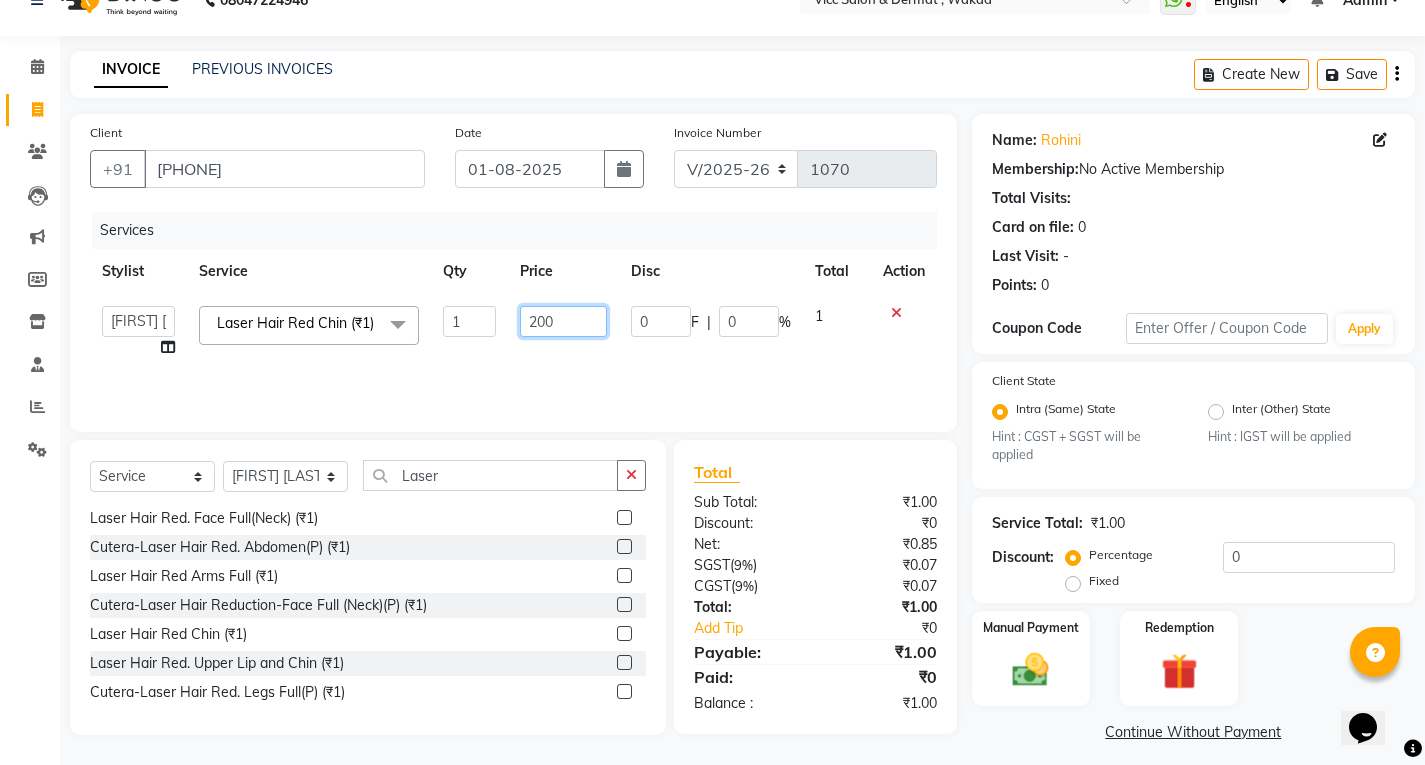 type on "2000" 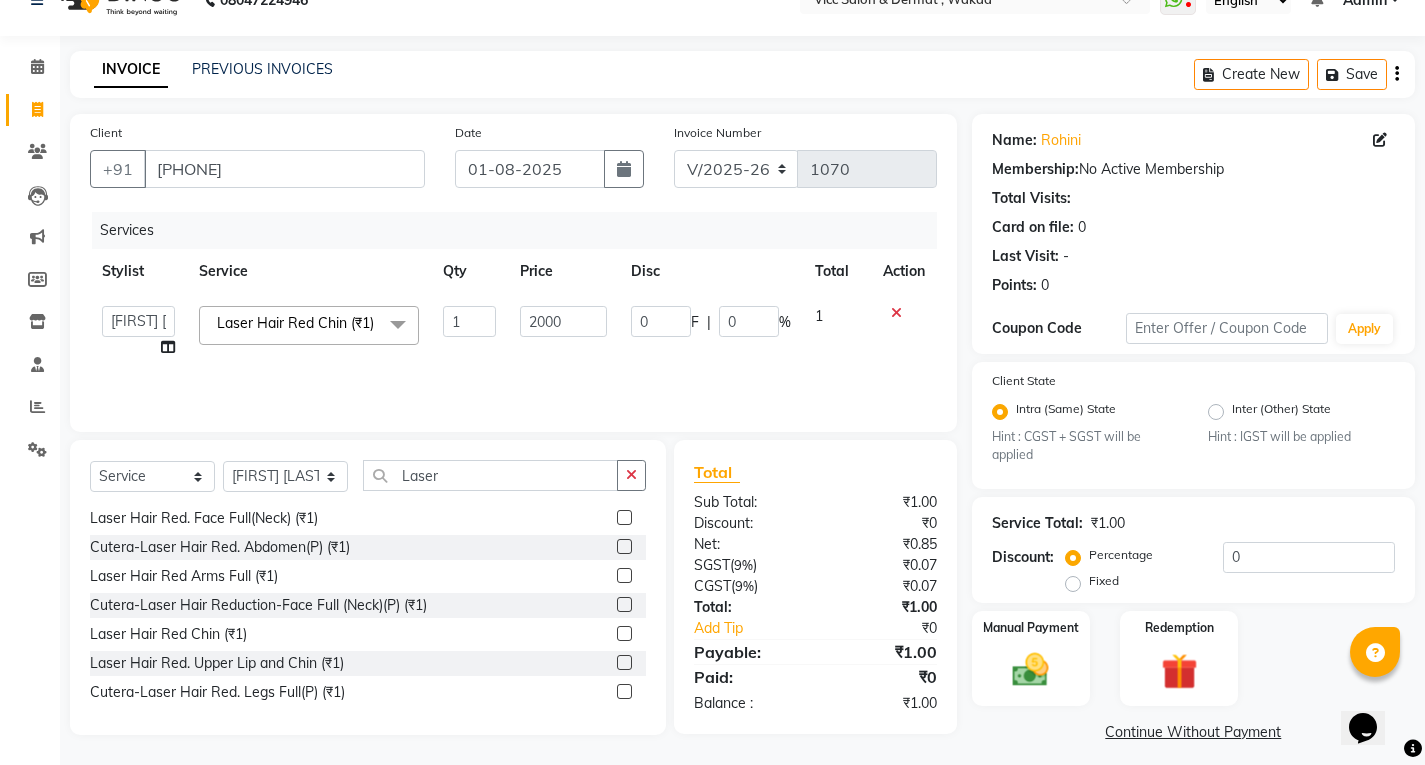 click on "Services Stylist Service Qty Price Disc Total Action  Anagha   Aniket   Anil   Dr nupur   Junaid   Karishma   Payal   Pranjali   Prema Birajdar   Radha   Sakshi   Shivani   Shravan   Varsha Malpote   Vidya  Laser Hair Red Chin (₹1)  x Waxing- Roll On Wax Full Arms (₹750) Waxing- Roll On Wax Full Legs (₹850) Waxing- Roll On Wax Underarms (₹350) Waxing- Roll On Wax Full (Hands, Legs, Underarms) (₹1900) Male Waxing- Full Arms (₹750) Male Waxing- Full Legs (₹800) Male Waxing- Half Legs (₹650) Male Waxing- Underarms (₹400) Male Waxing- Chest/ Stomach/Back Waxing (₹1120) Male Waxing-Full Waxing (₹4000) Mens Haircut- Haircut (₹295) Mens Haircut- Haircut by Senior Stylist (₹590) Mens Haircut- Haircut with wash (₹382) Mens Haircut- Beard Tream (₹224) Mens Haircut- Beard Styling (₹350) Mens Haircut- Hair Setting (₹250) Mens Haircut- Shave (₹300) Mens Haircut- Beard Colouring (₹770) Mens Haircut- Moustache colouring (₹480) Mens Haircut- Mens Global (₹1620) Hair Wash (₹250) 1" 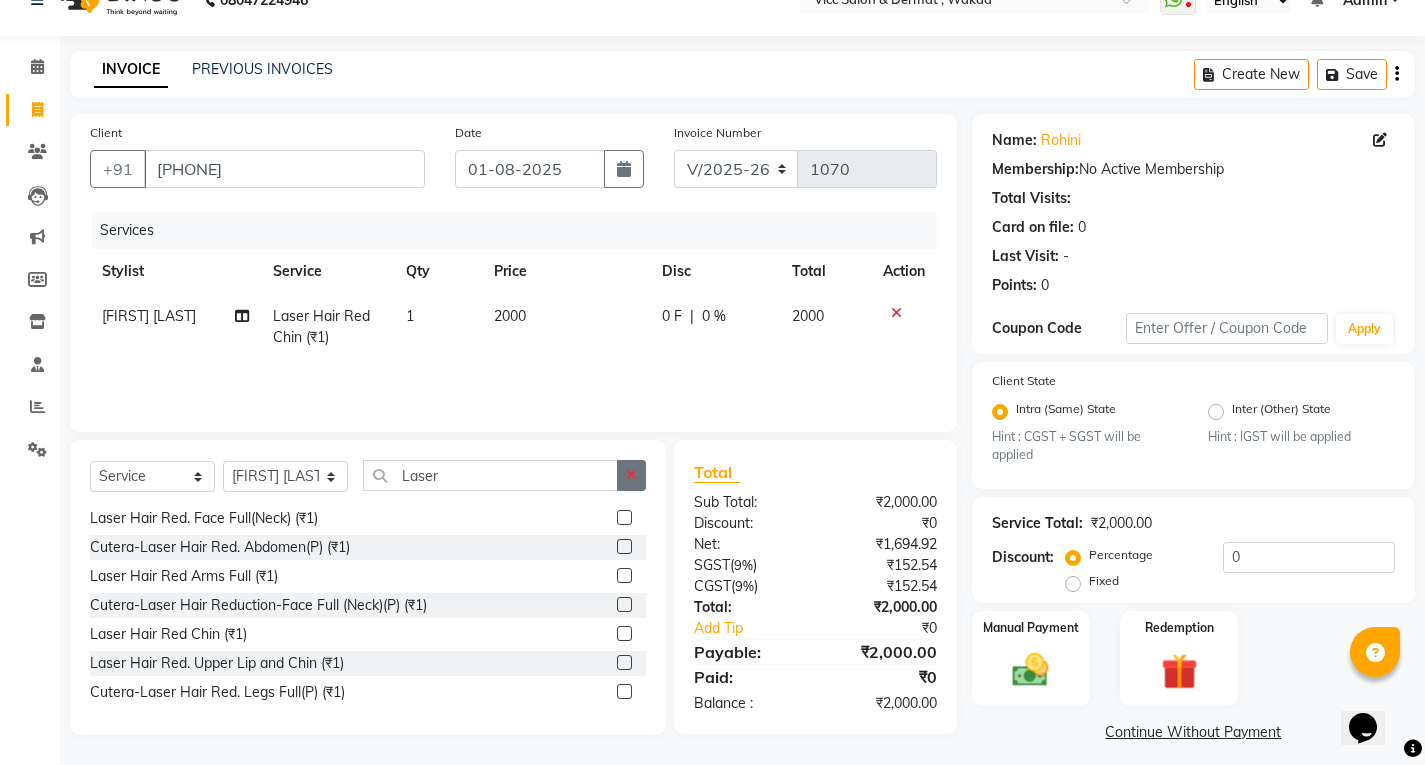 click 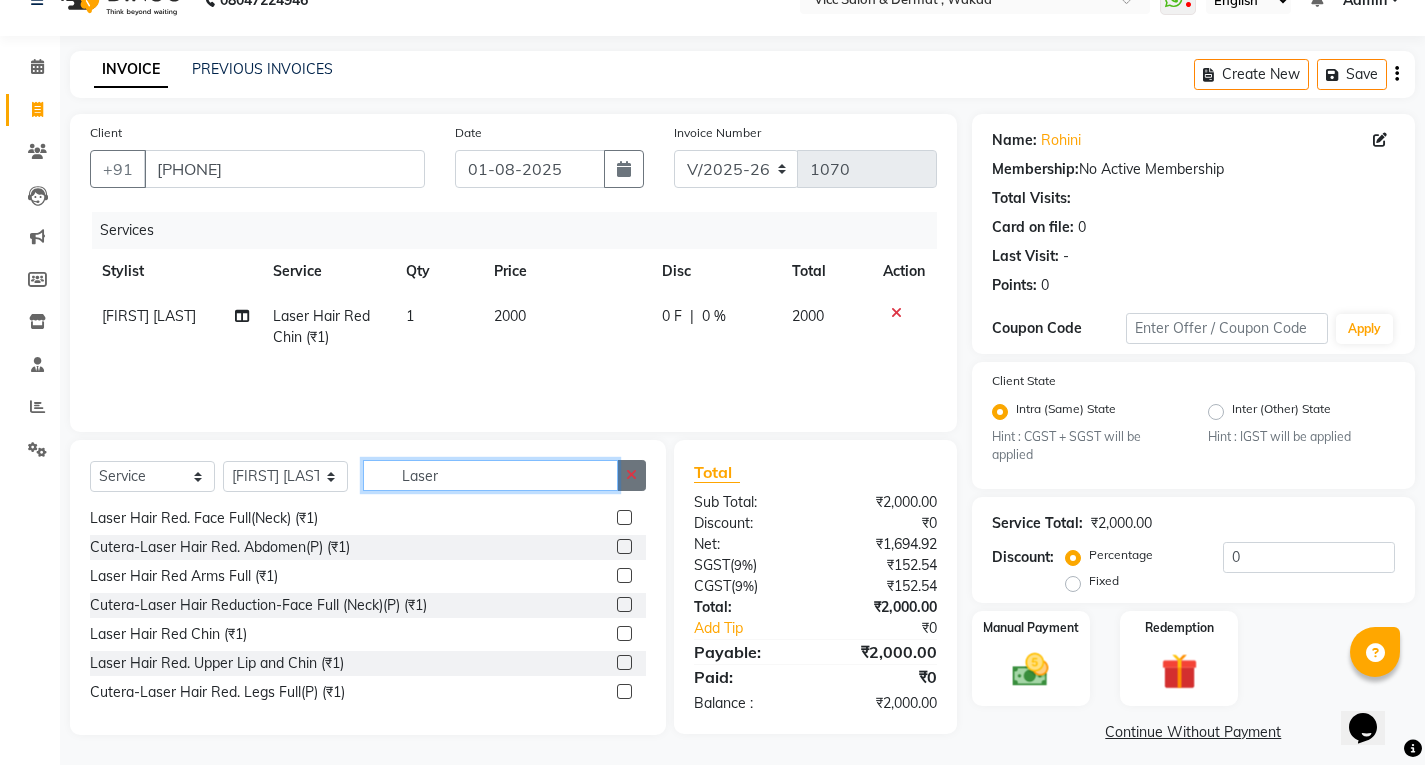 type 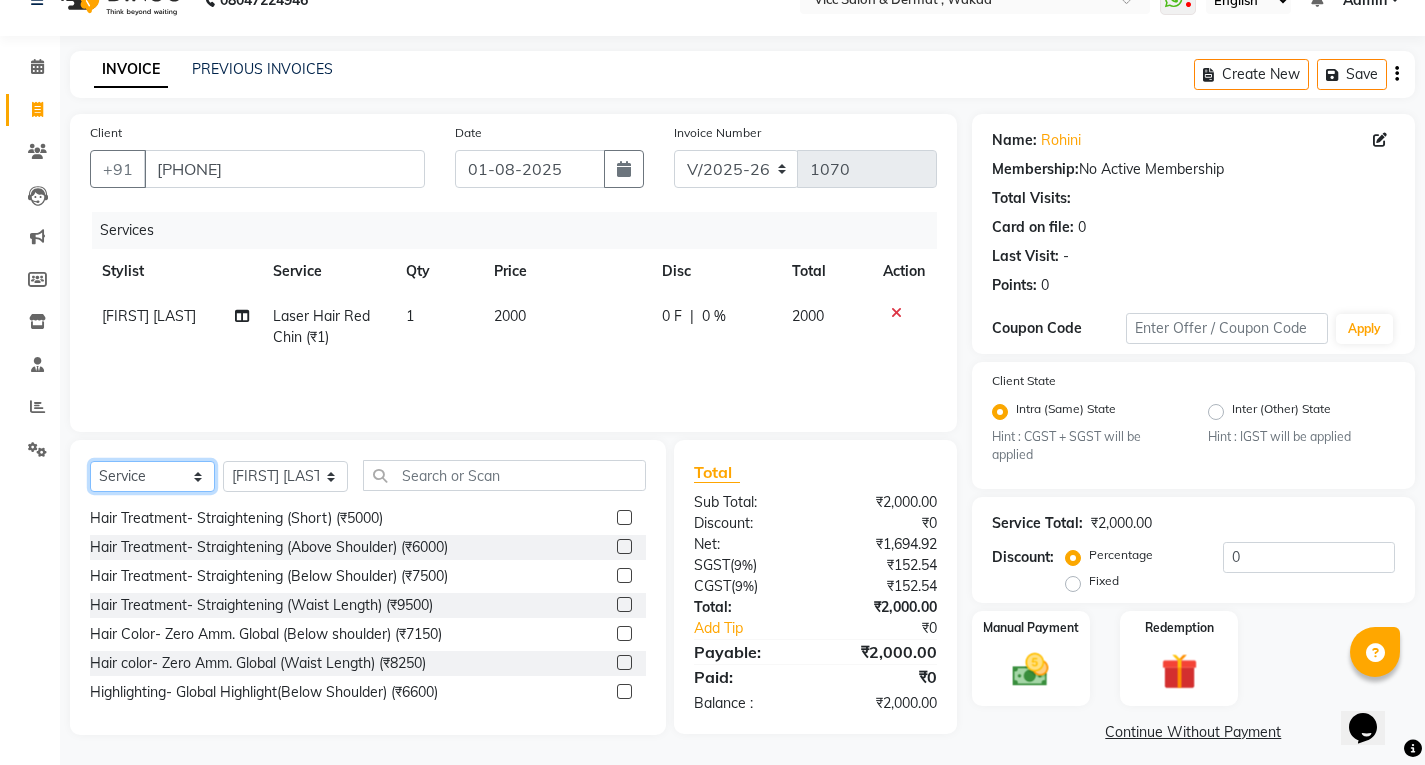 click on "Select  Service  Product  Membership  Package Voucher Prepaid Gift Card" 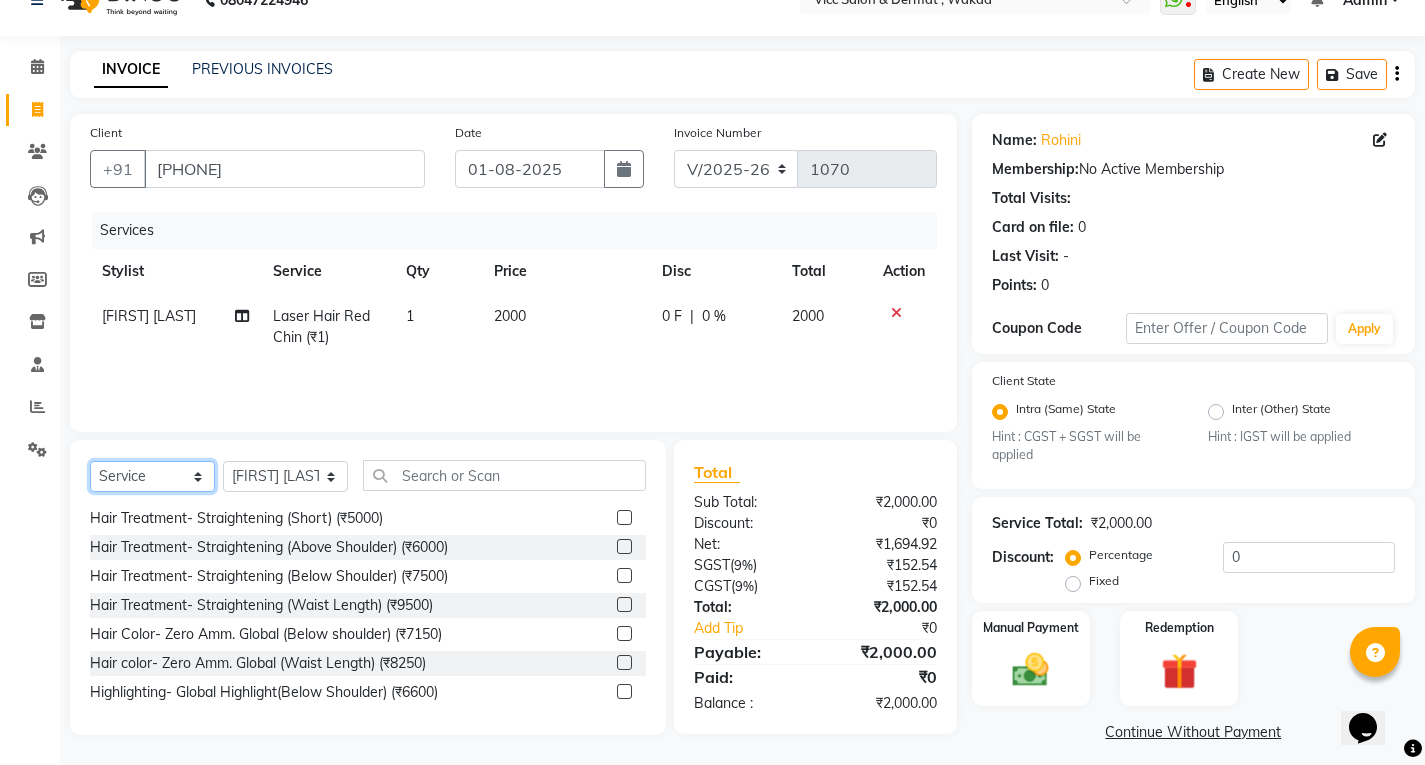 select on "product" 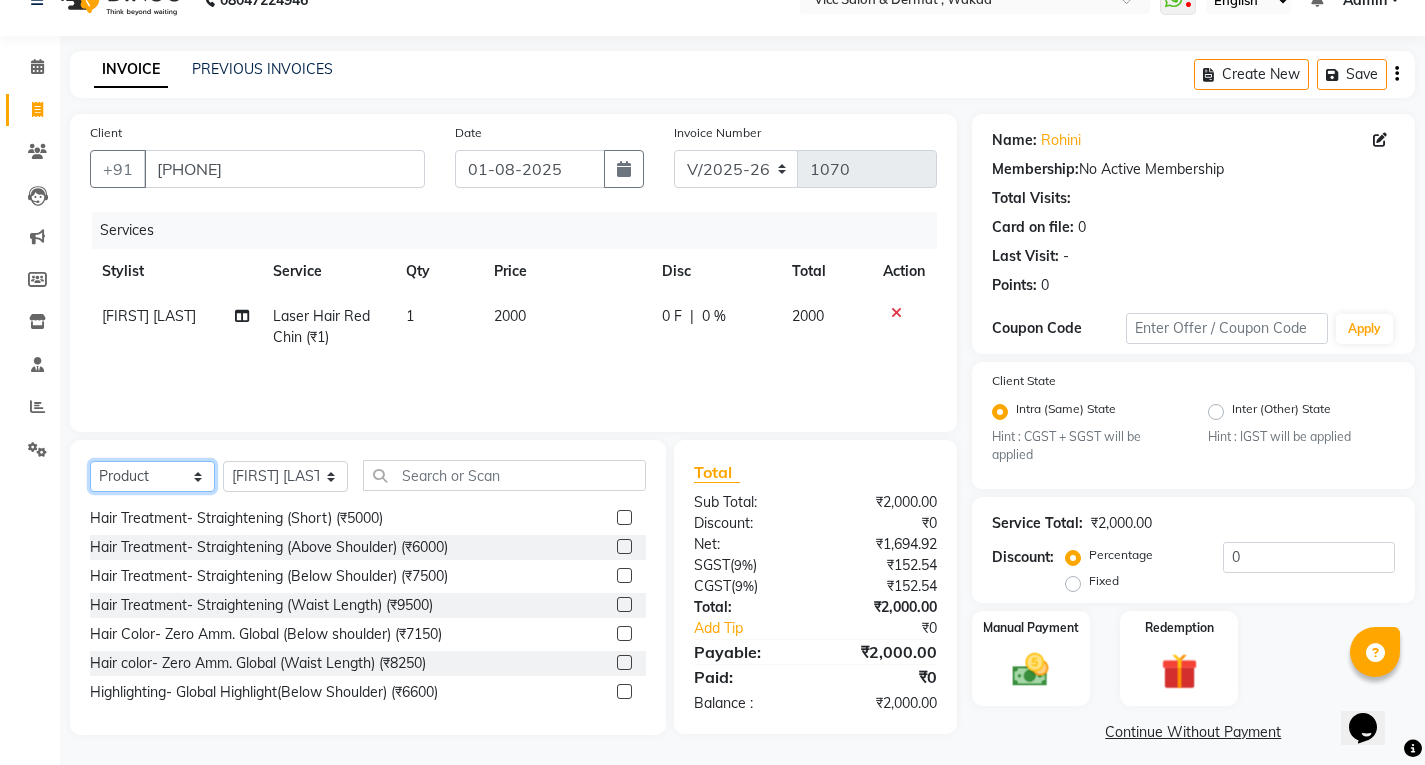 click on "Select  Service  Product  Membership  Package Voucher Prepaid Gift Card" 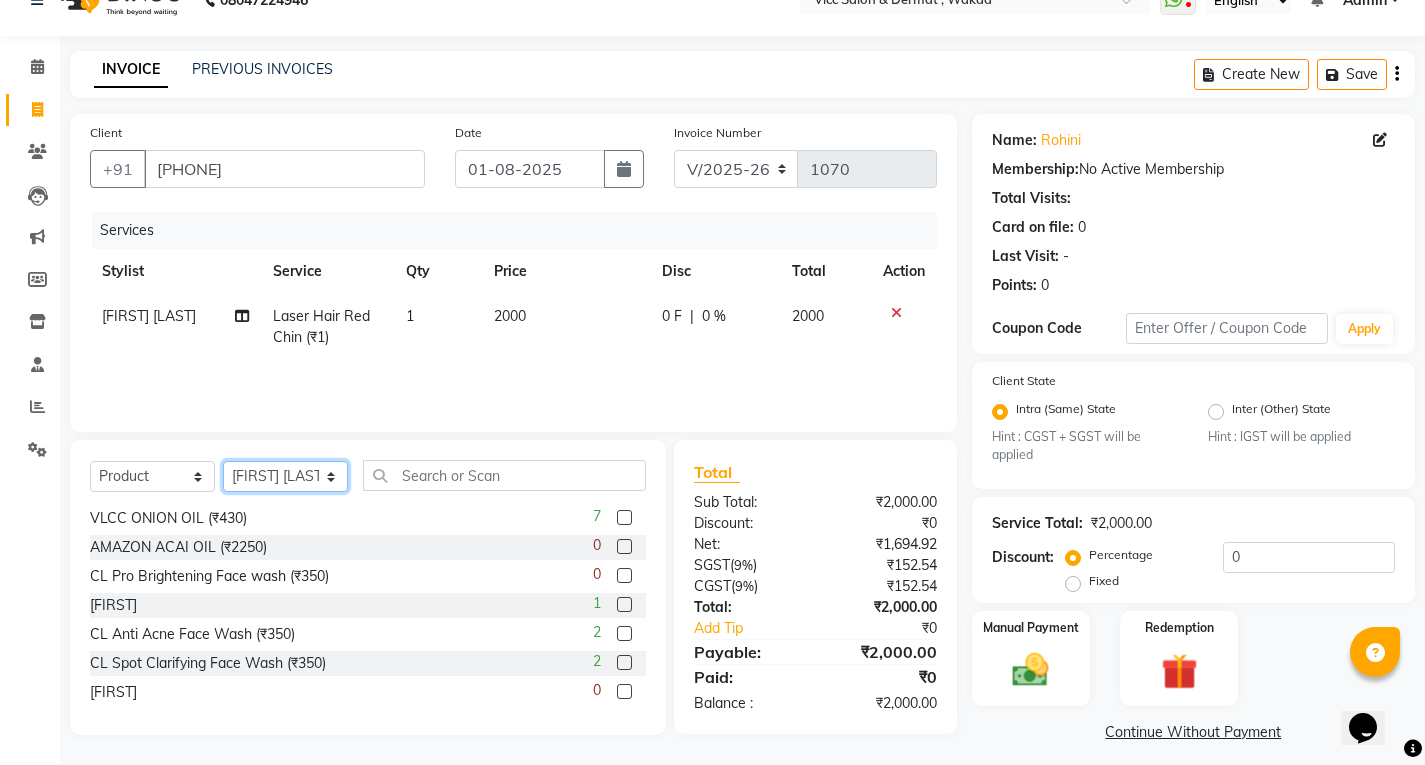 click on "Select Stylist Anagha Aniket Anil Dr nupur Junaid Karishma Payal Pranjali Prema Birajdar Radha Sakshi Shivani Shravan Varsha Malpote Vidya" 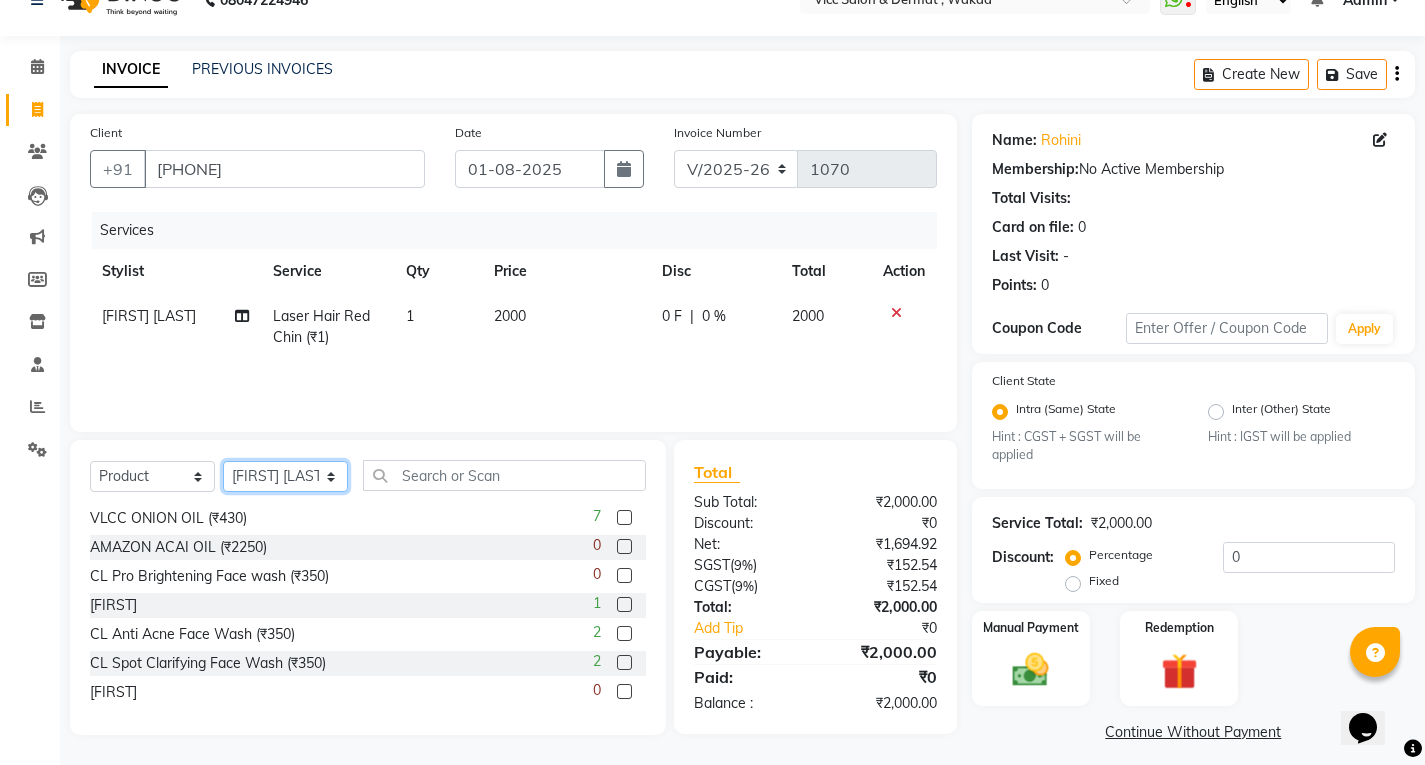 select on "72795" 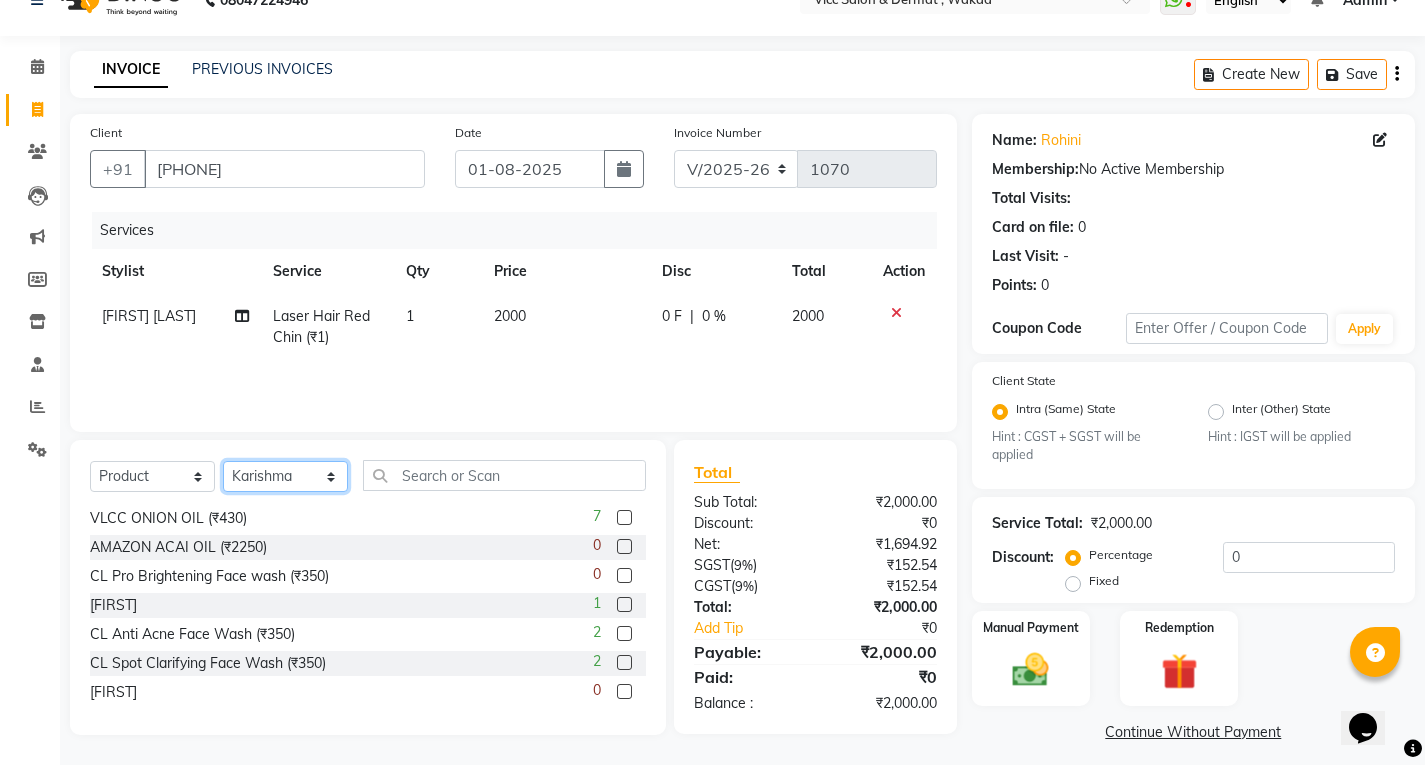 click on "Select Stylist Anagha Aniket Anil Dr nupur Junaid Karishma Payal Pranjali Prema Birajdar Radha Sakshi Shivani Shravan Varsha Malpote Vidya" 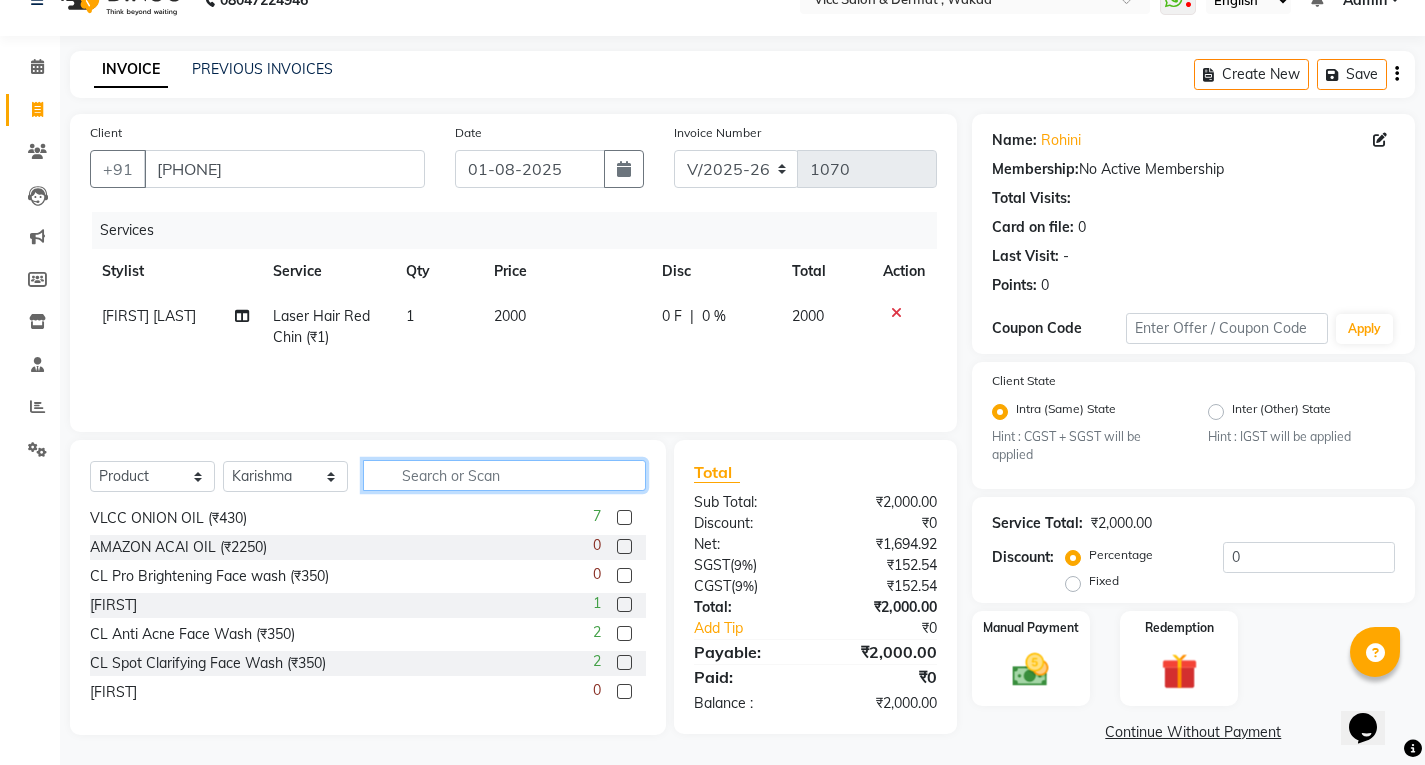 click 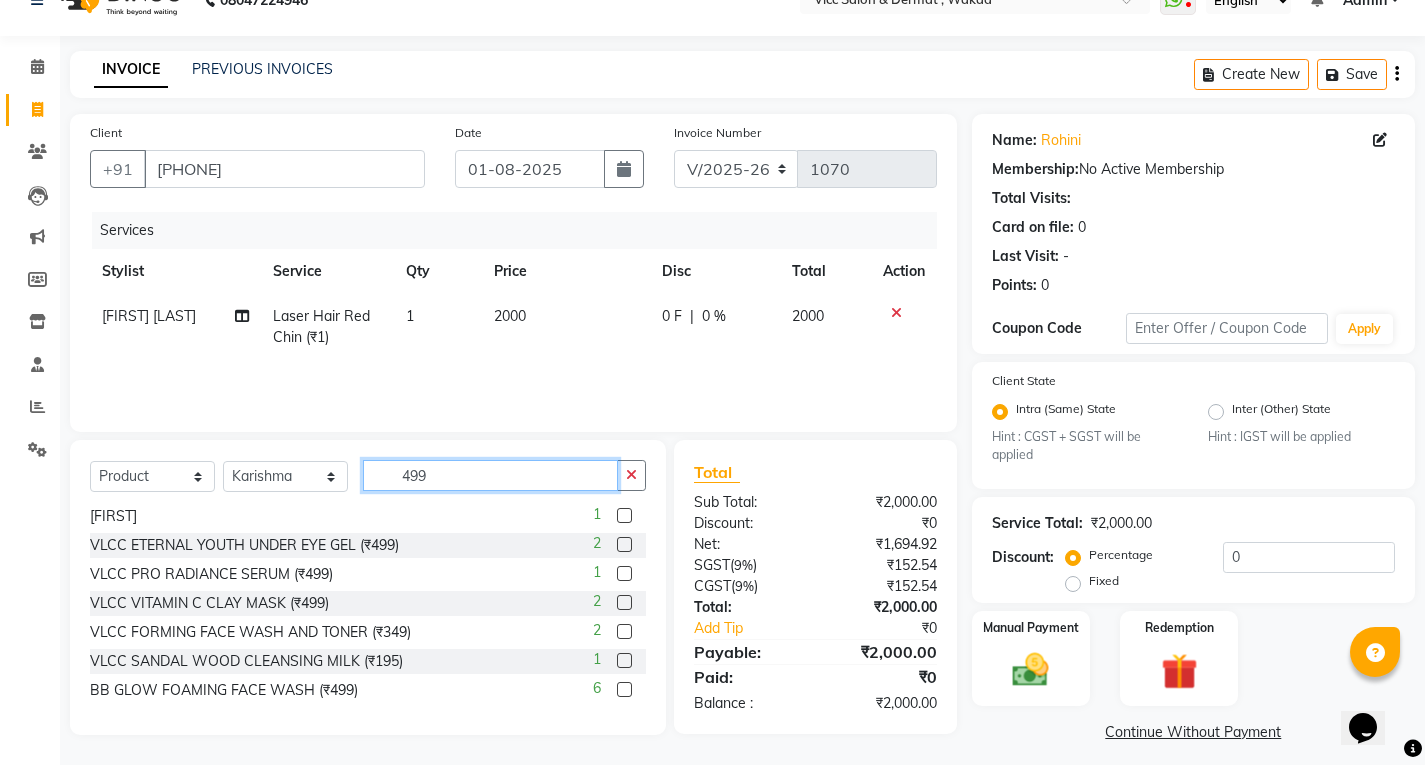 scroll, scrollTop: 90, scrollLeft: 0, axis: vertical 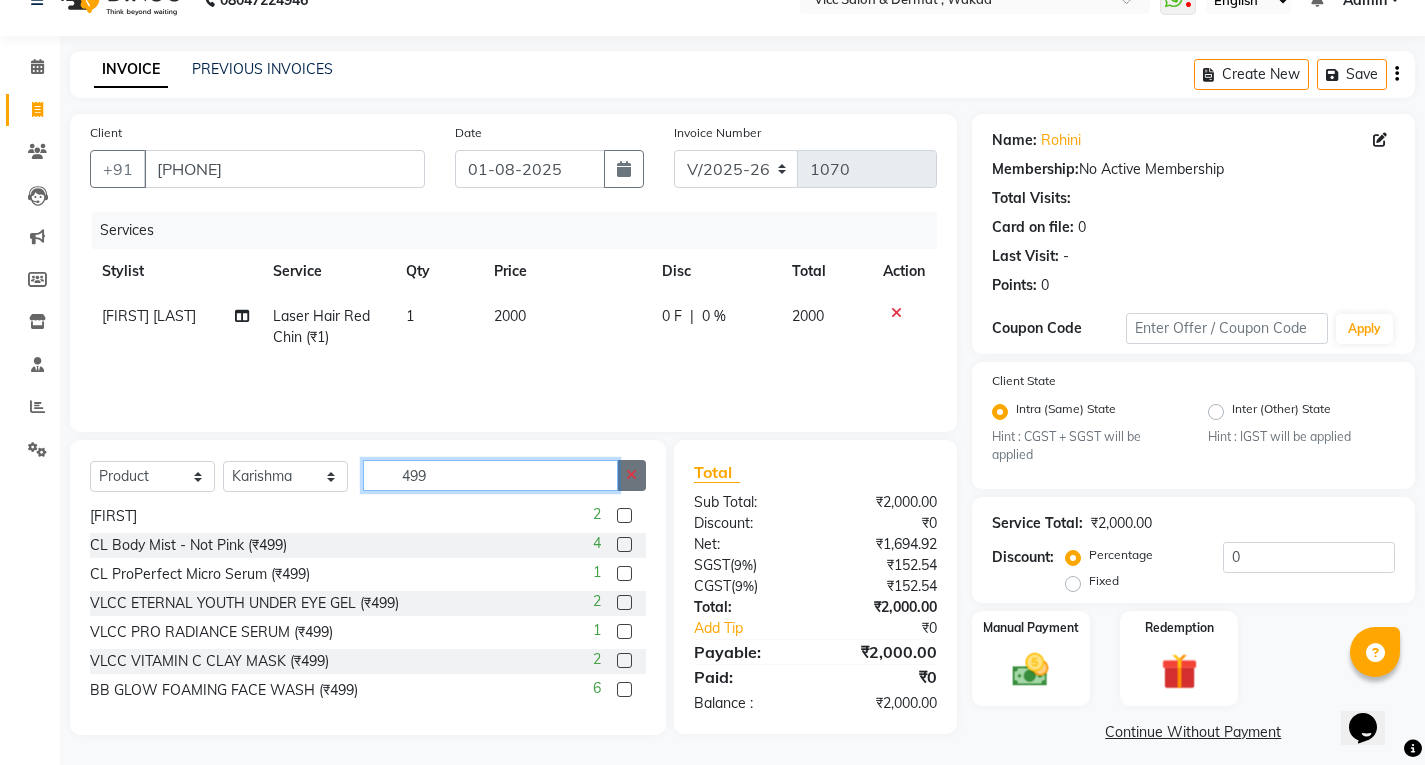 type on "499" 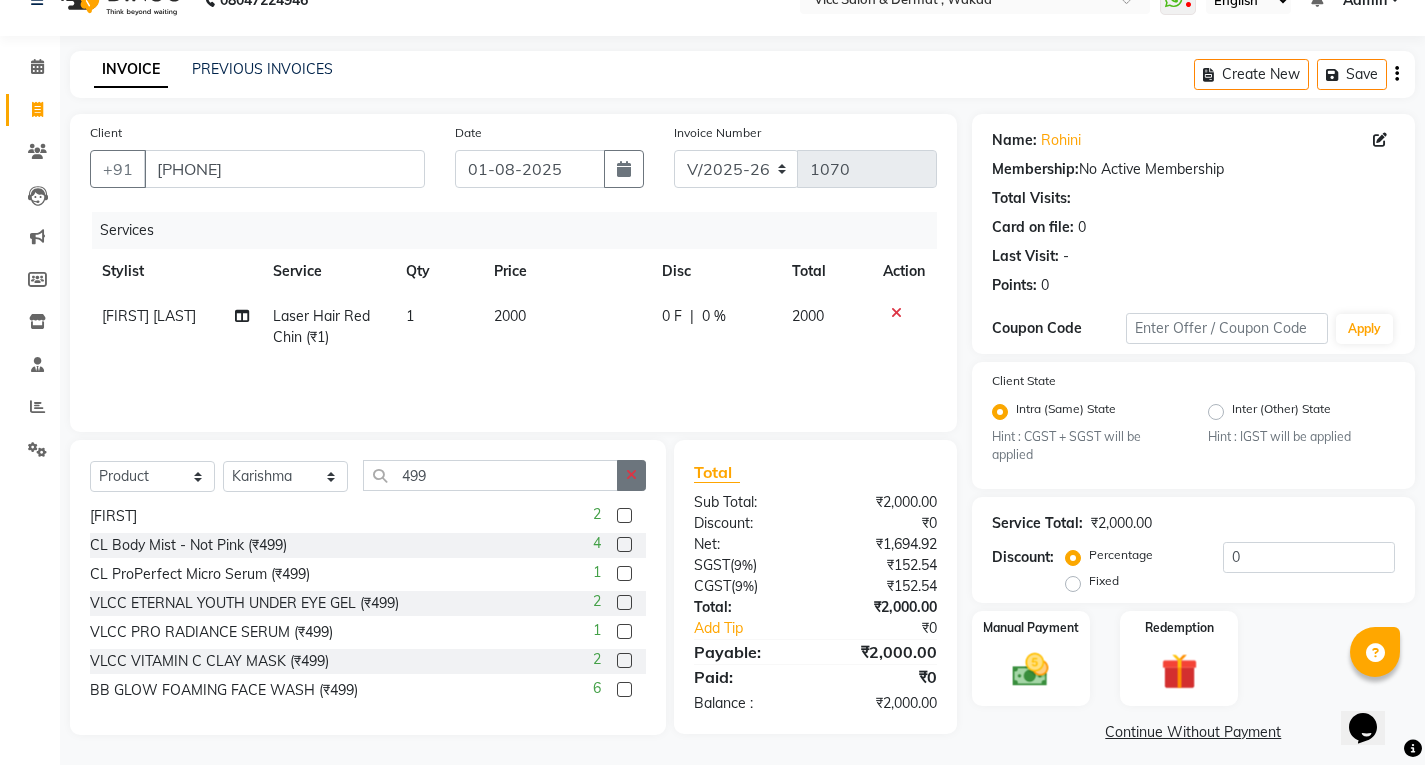 click 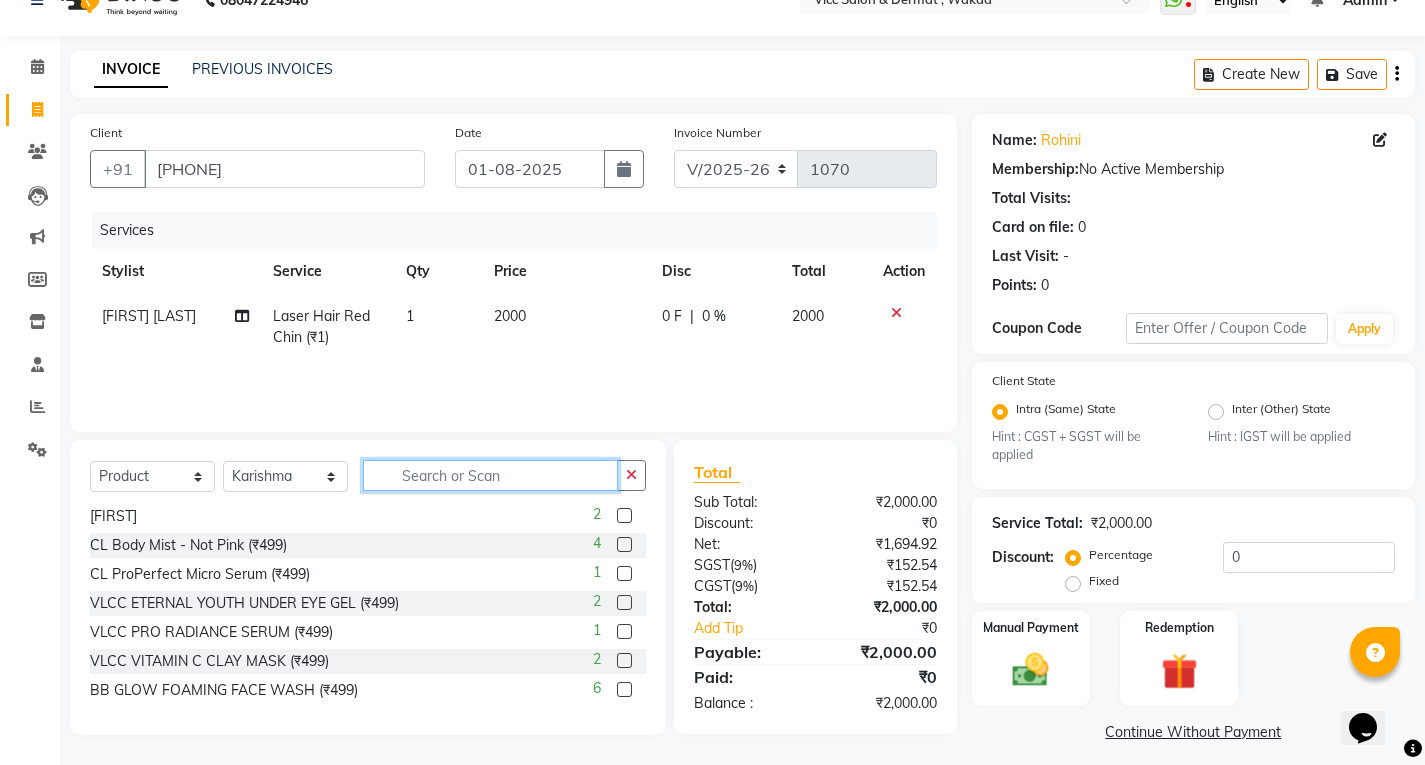 scroll, scrollTop: 1221, scrollLeft: 0, axis: vertical 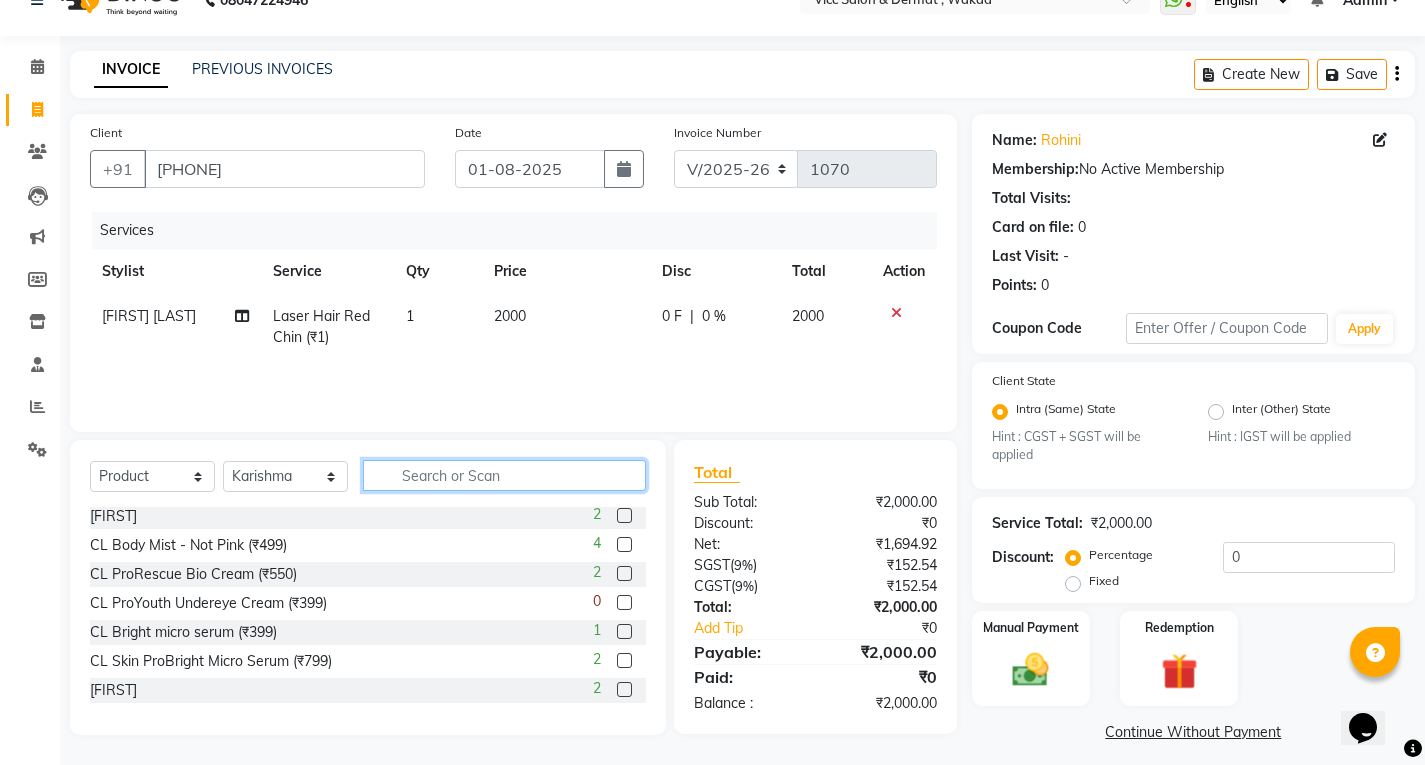 click 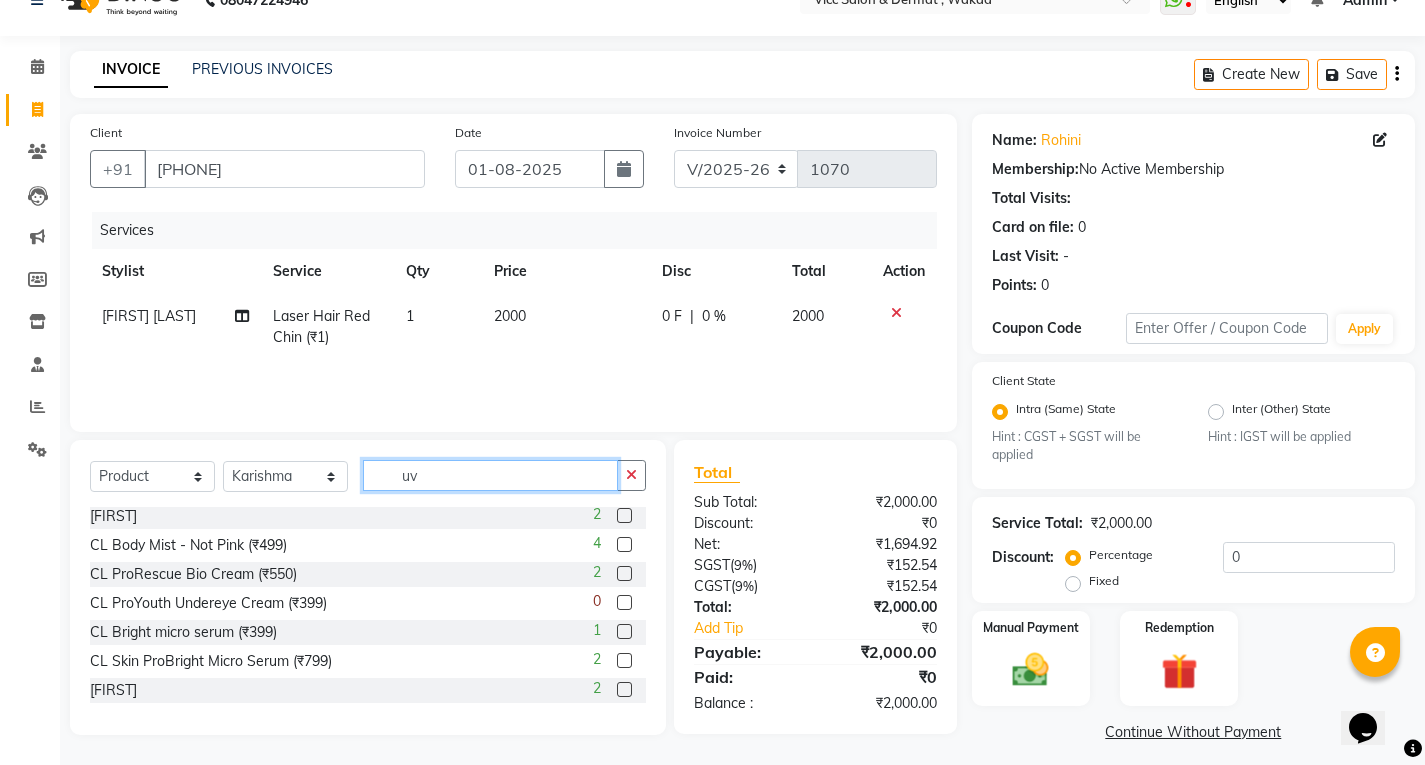 scroll, scrollTop: 0, scrollLeft: 0, axis: both 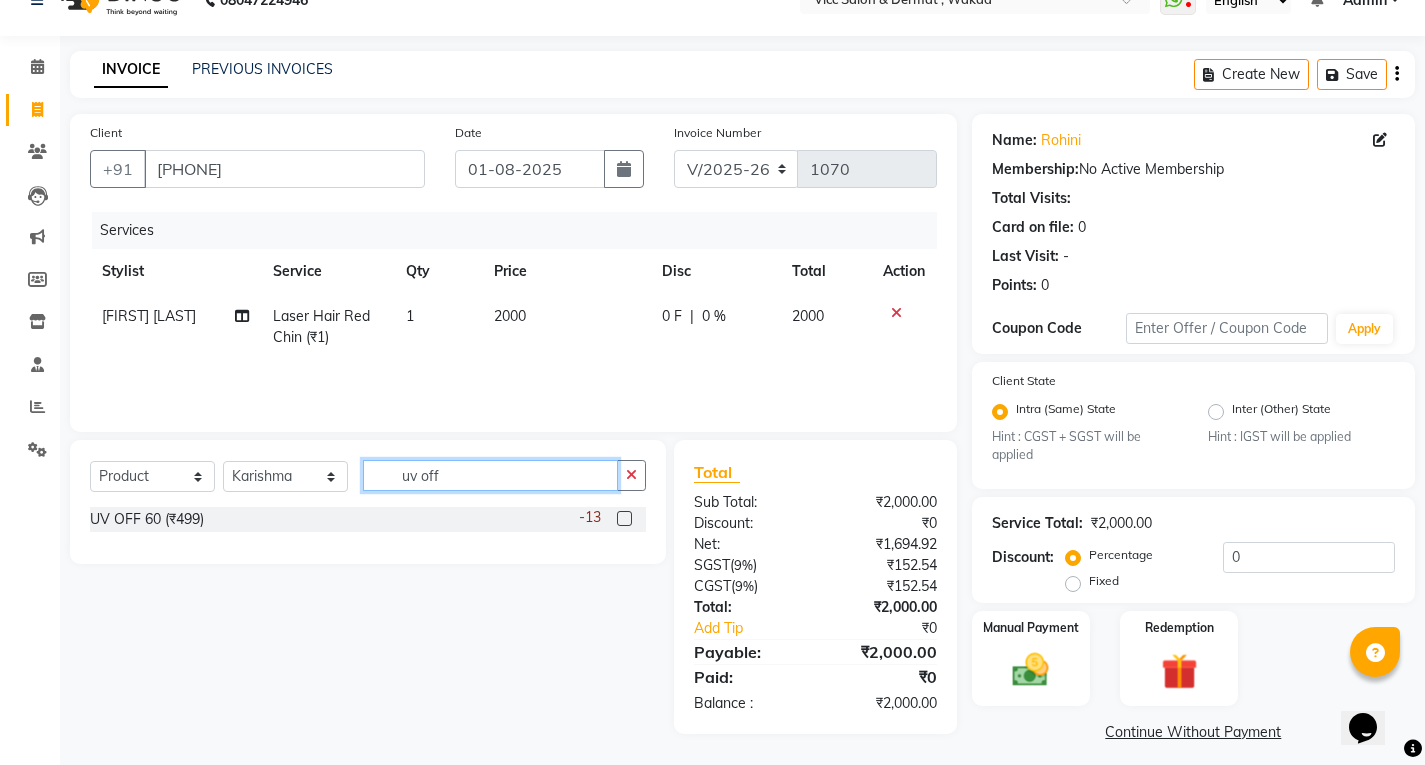 type on "uv off" 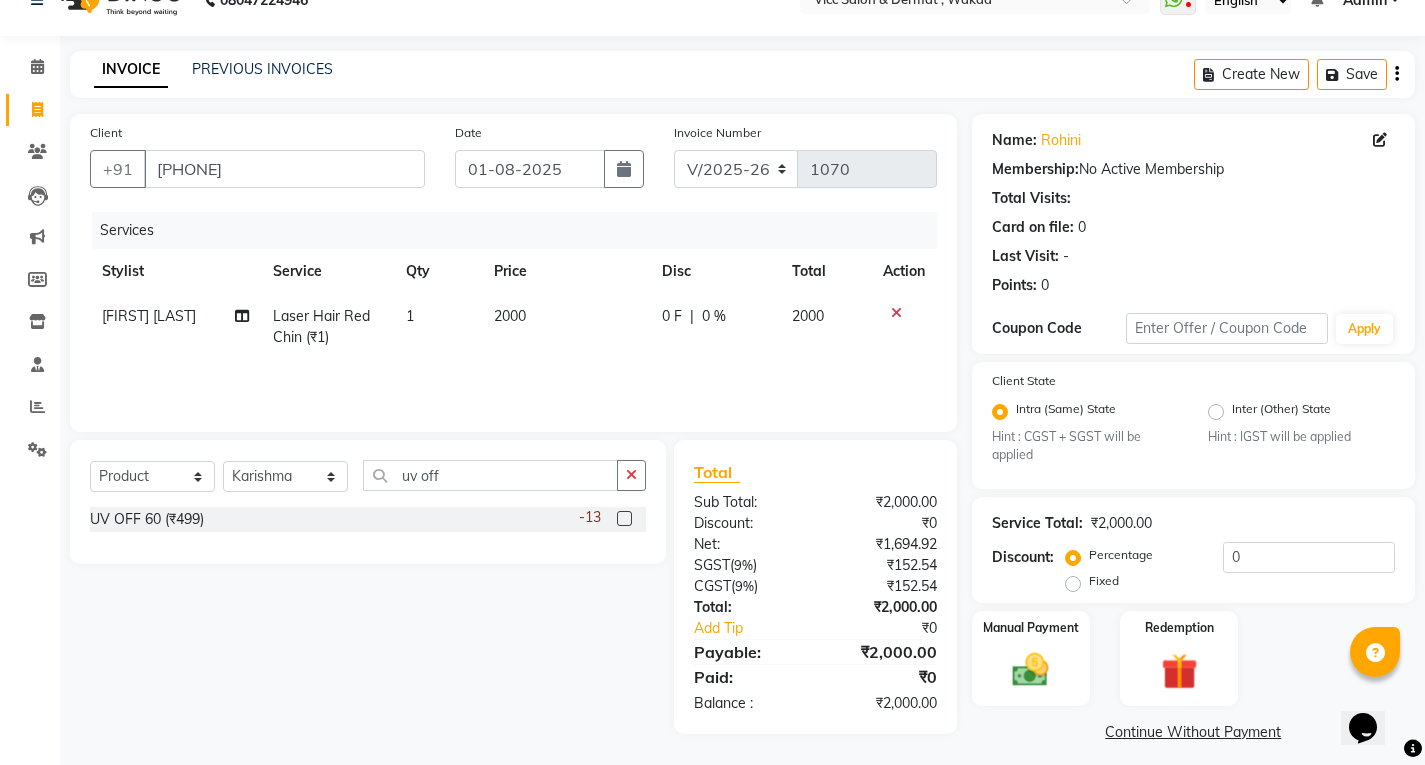 click 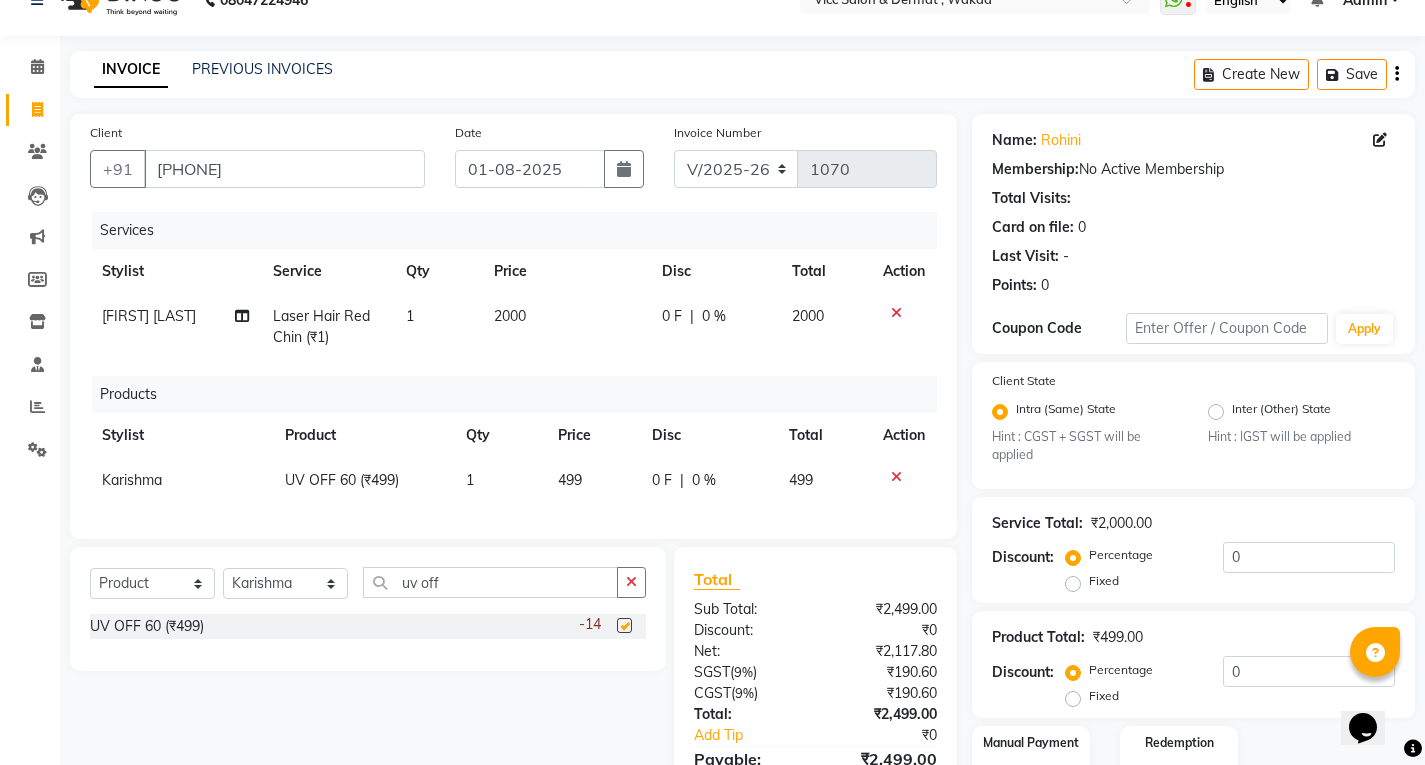 checkbox on "false" 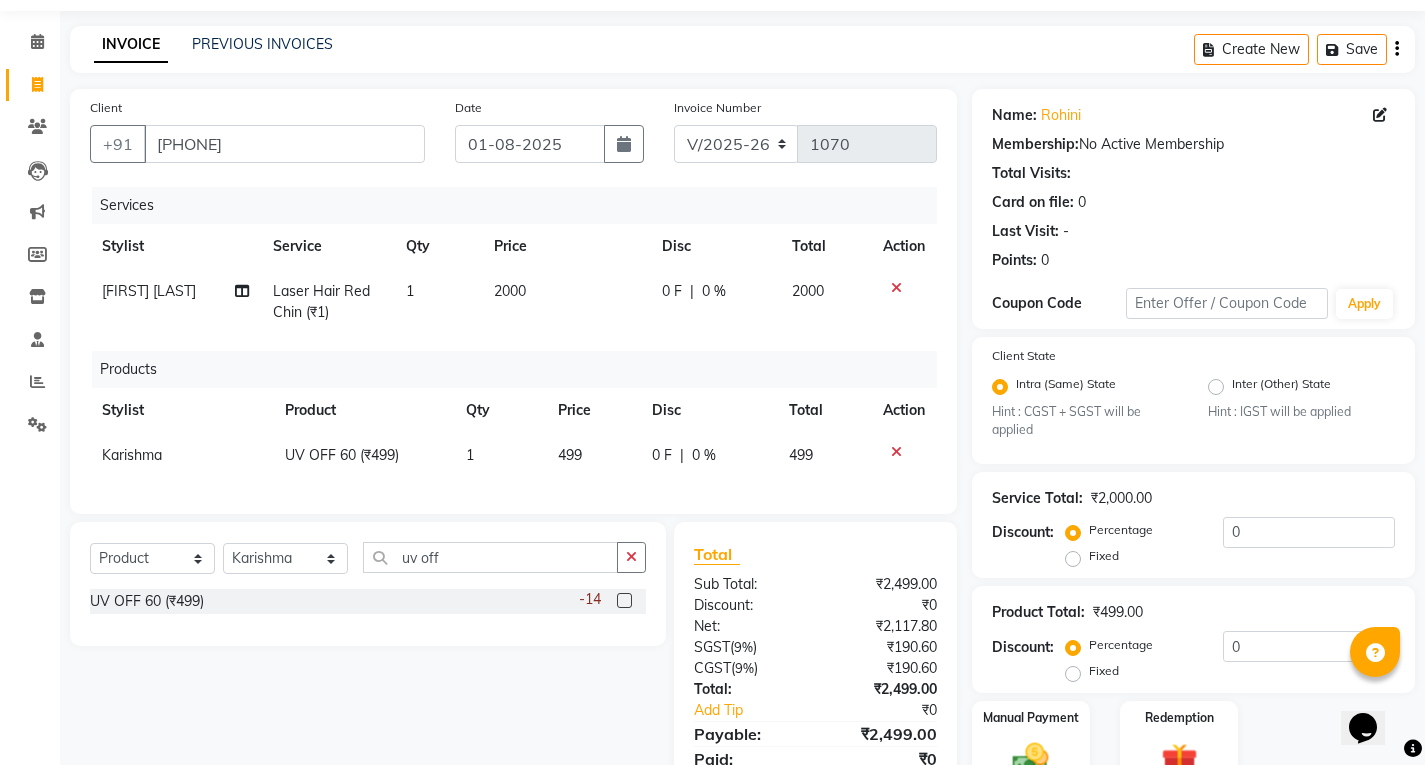 scroll, scrollTop: 163, scrollLeft: 0, axis: vertical 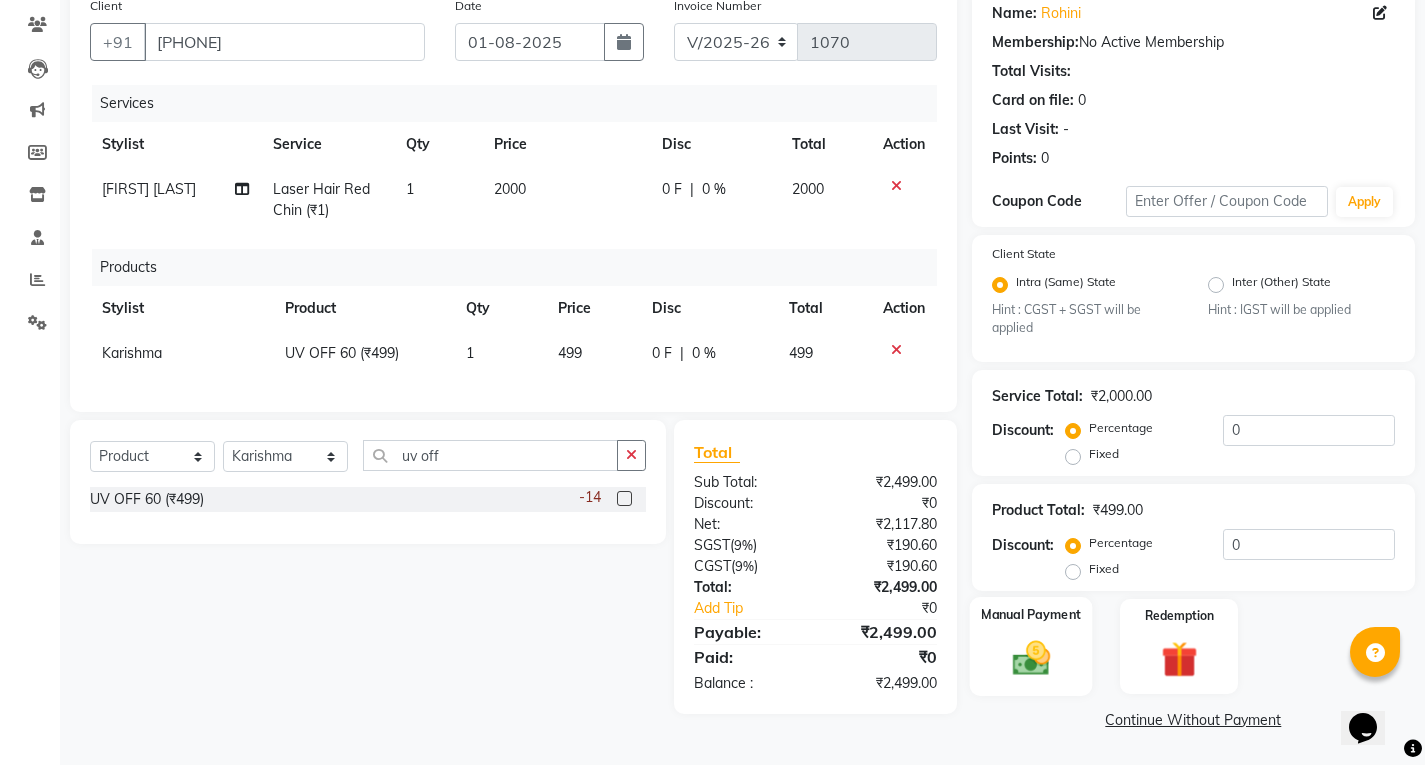 click 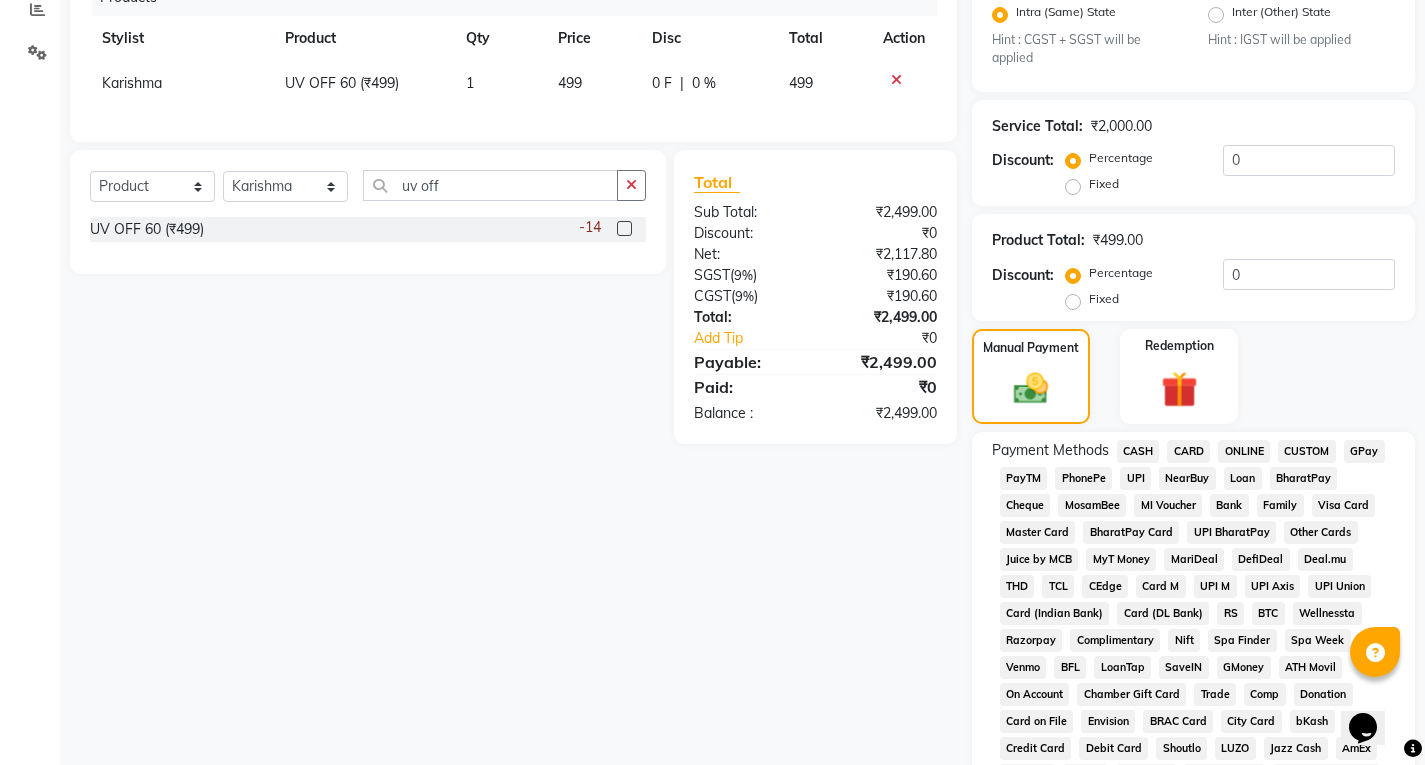 scroll, scrollTop: 463, scrollLeft: 0, axis: vertical 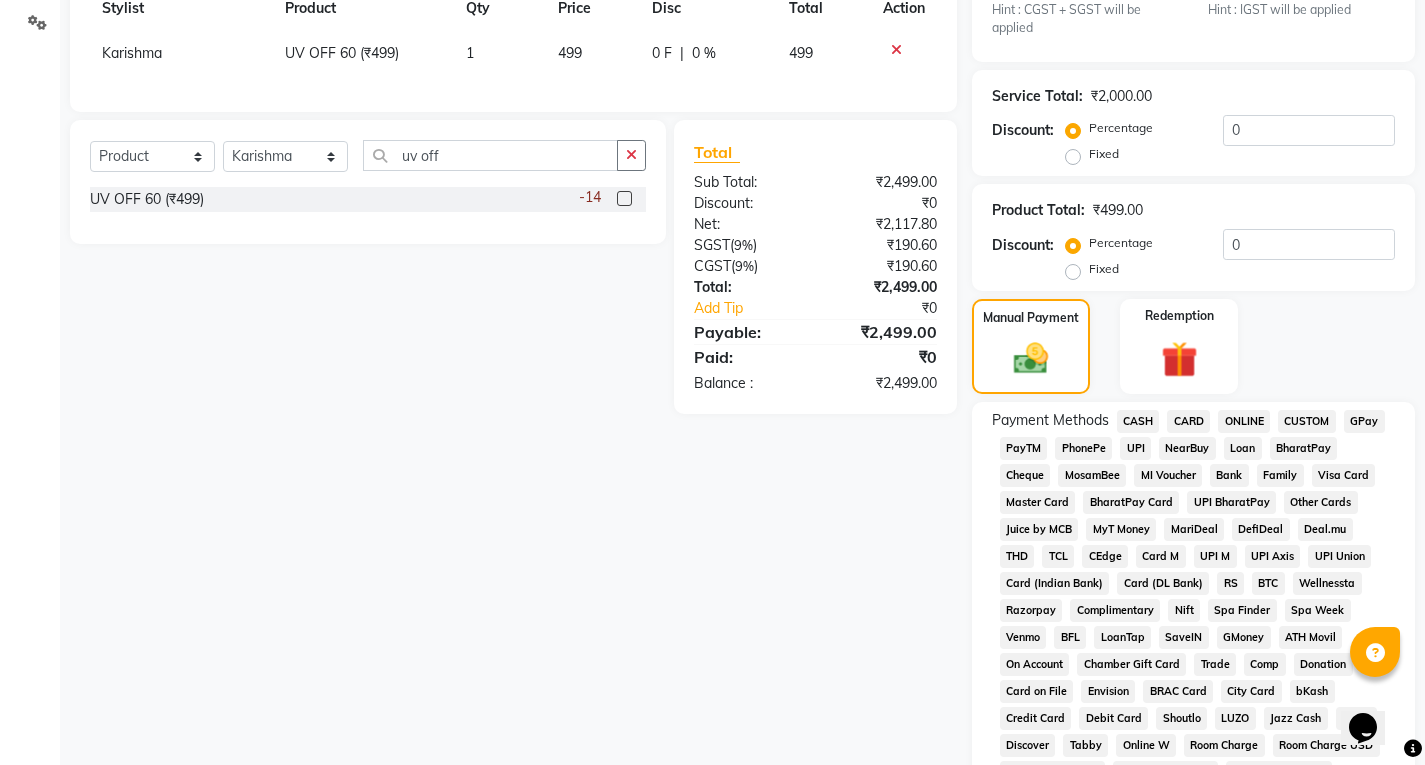 click on "UPI" 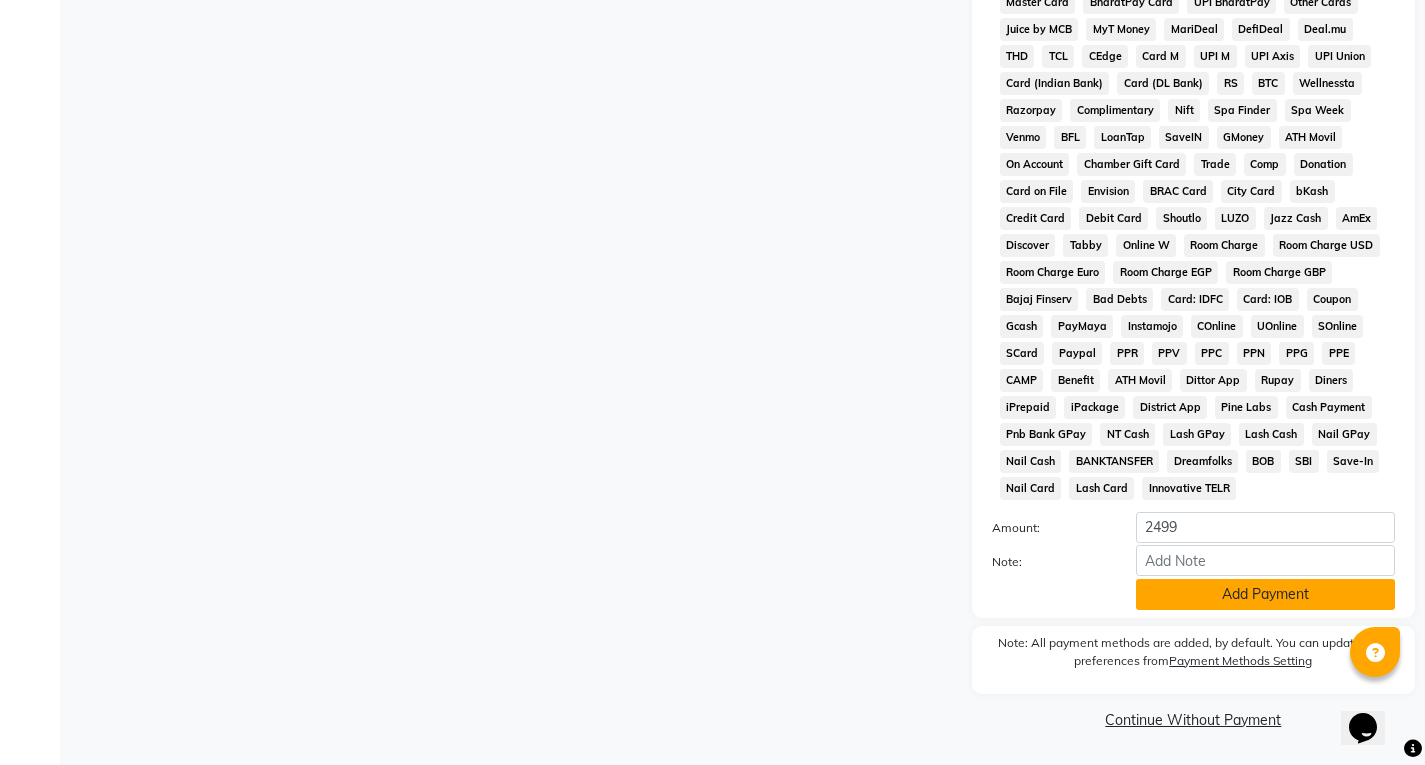 click on "Add Payment" 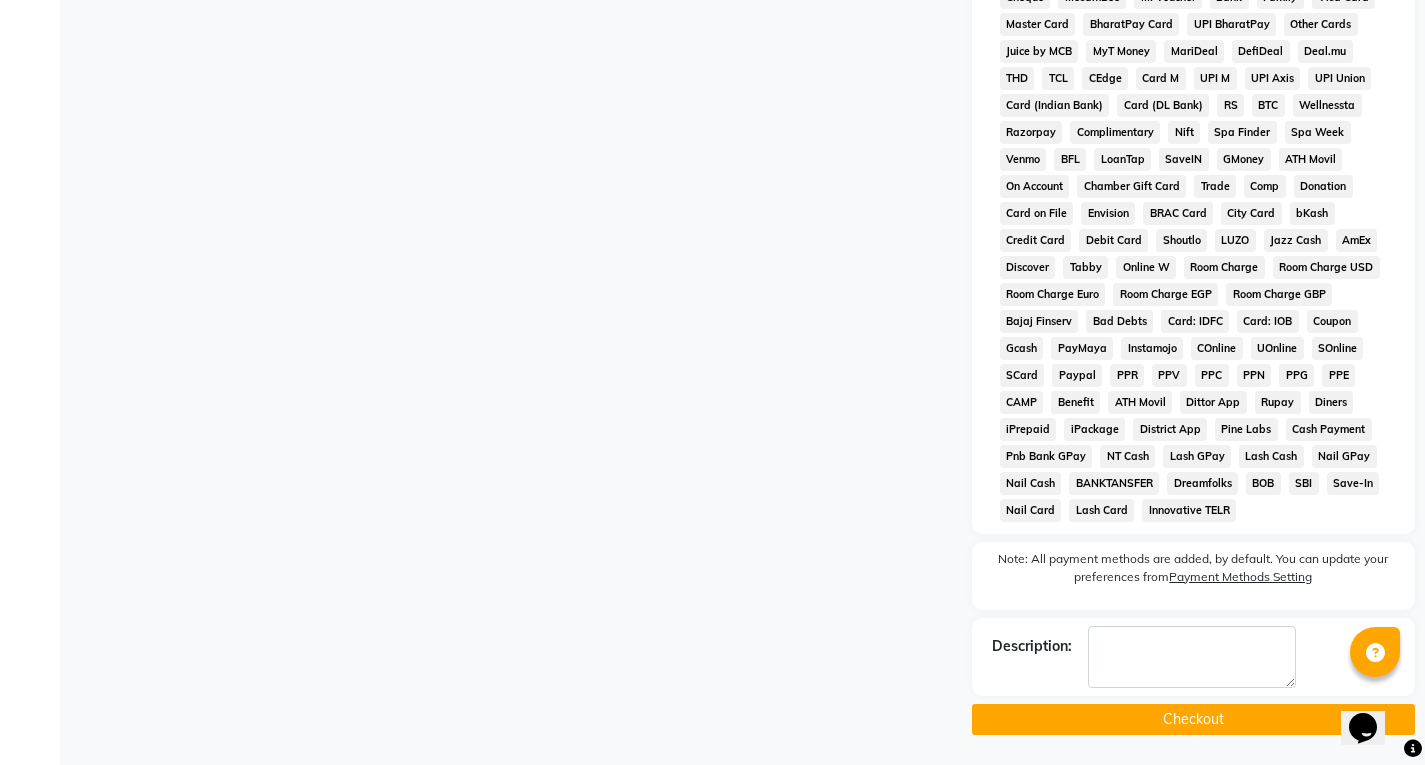 scroll, scrollTop: 941, scrollLeft: 0, axis: vertical 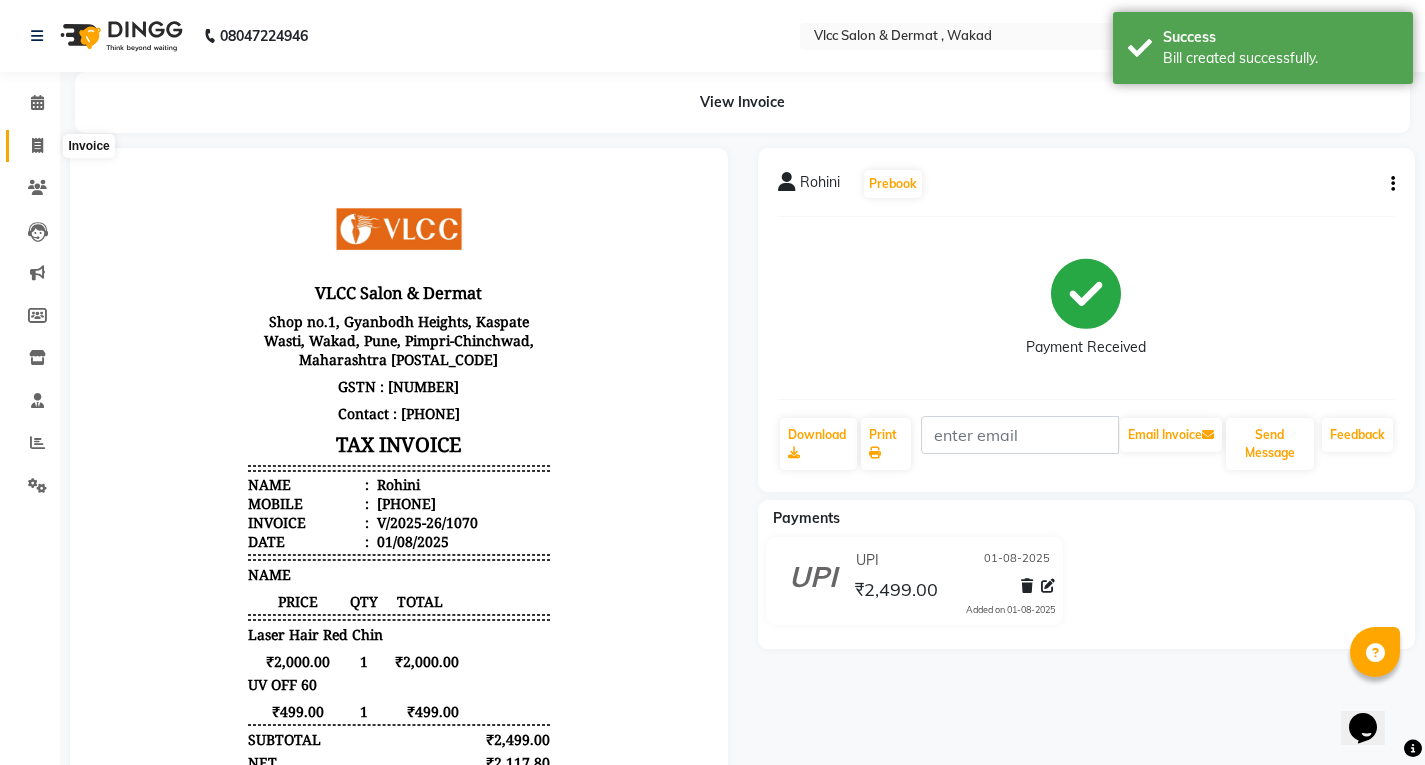 click 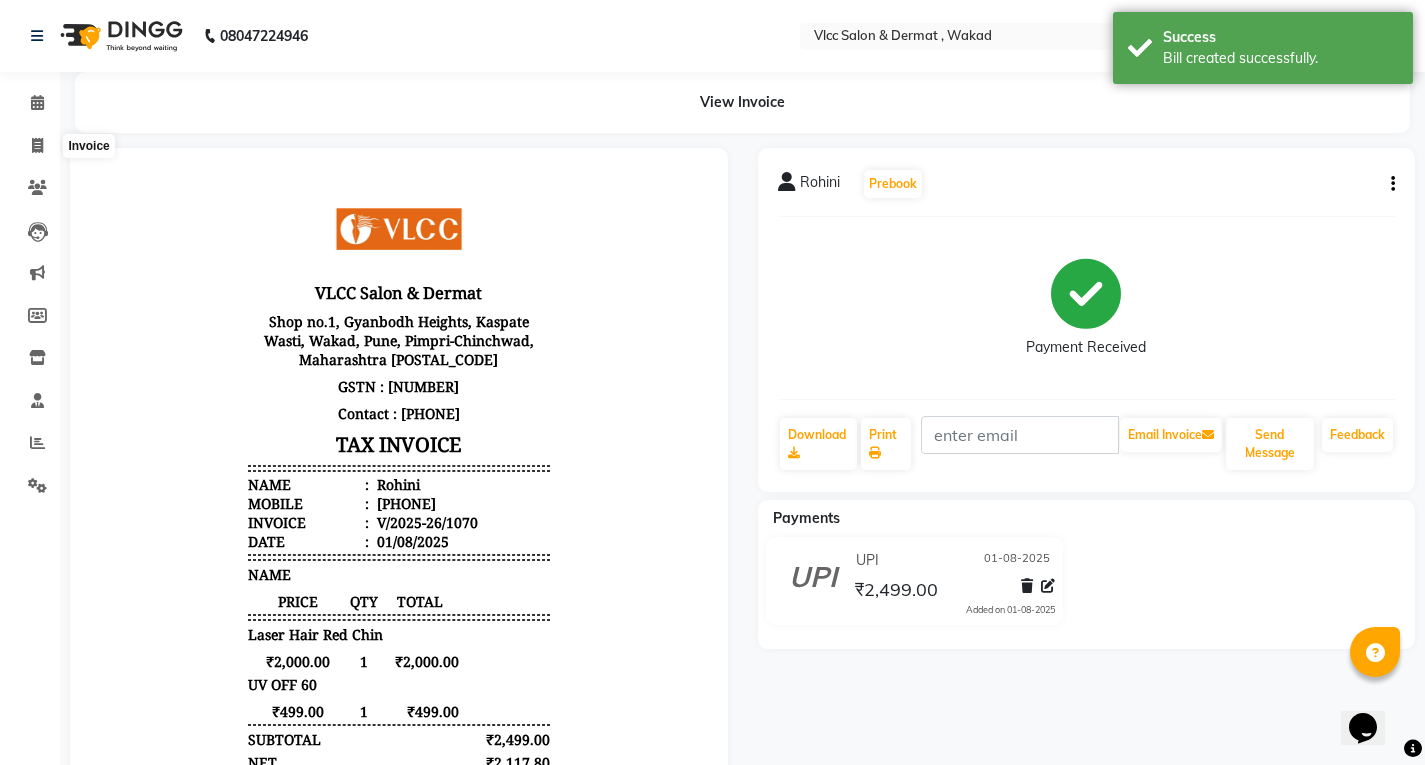 select on "service" 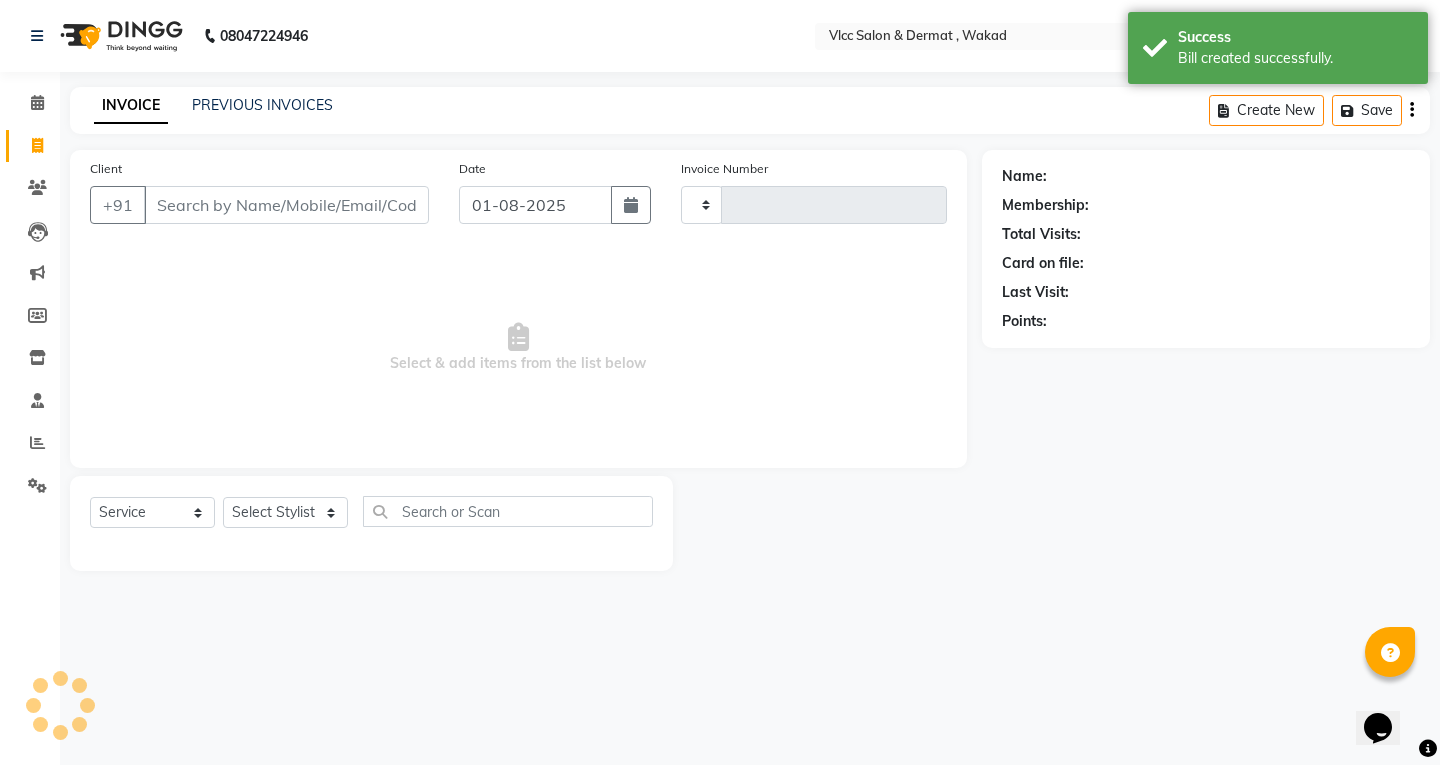 type on "1071" 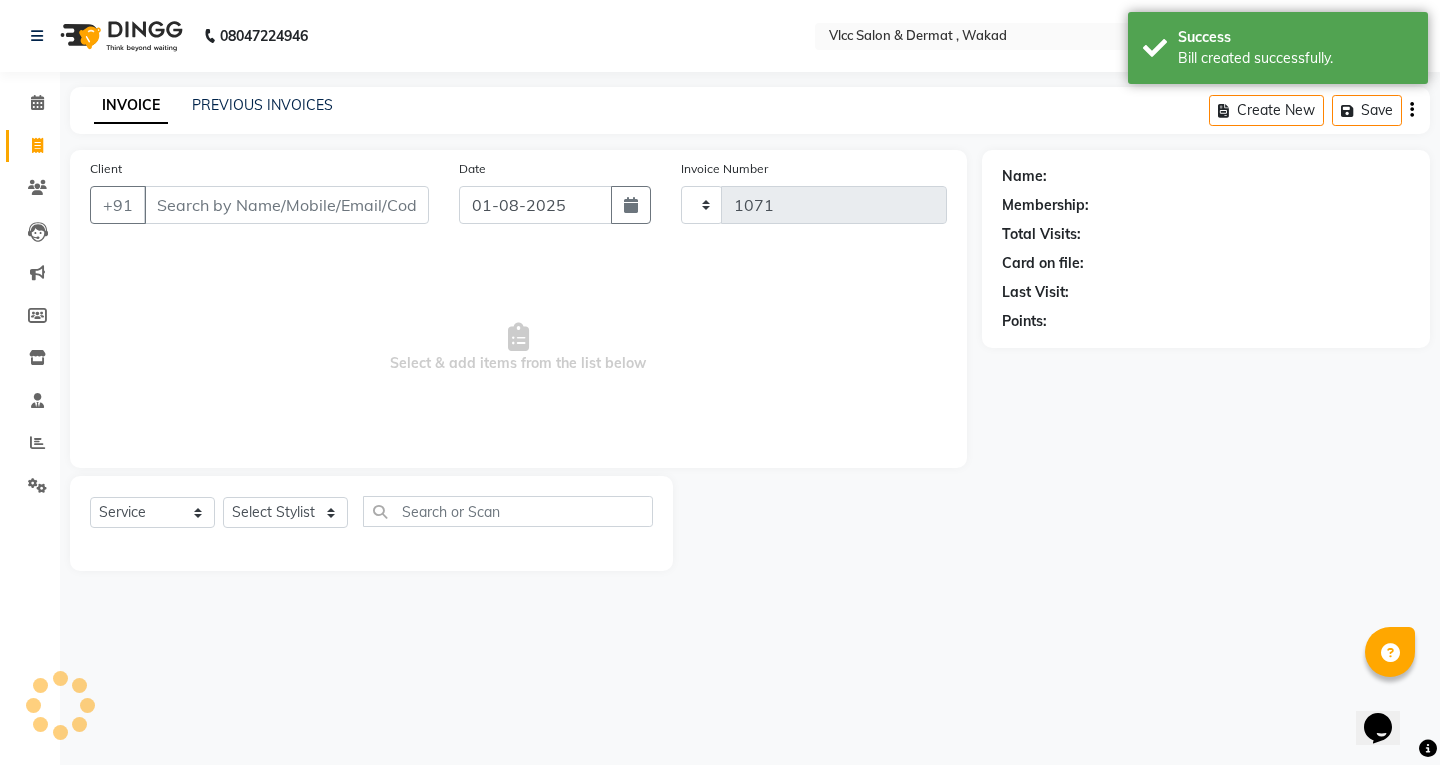 select on "5256" 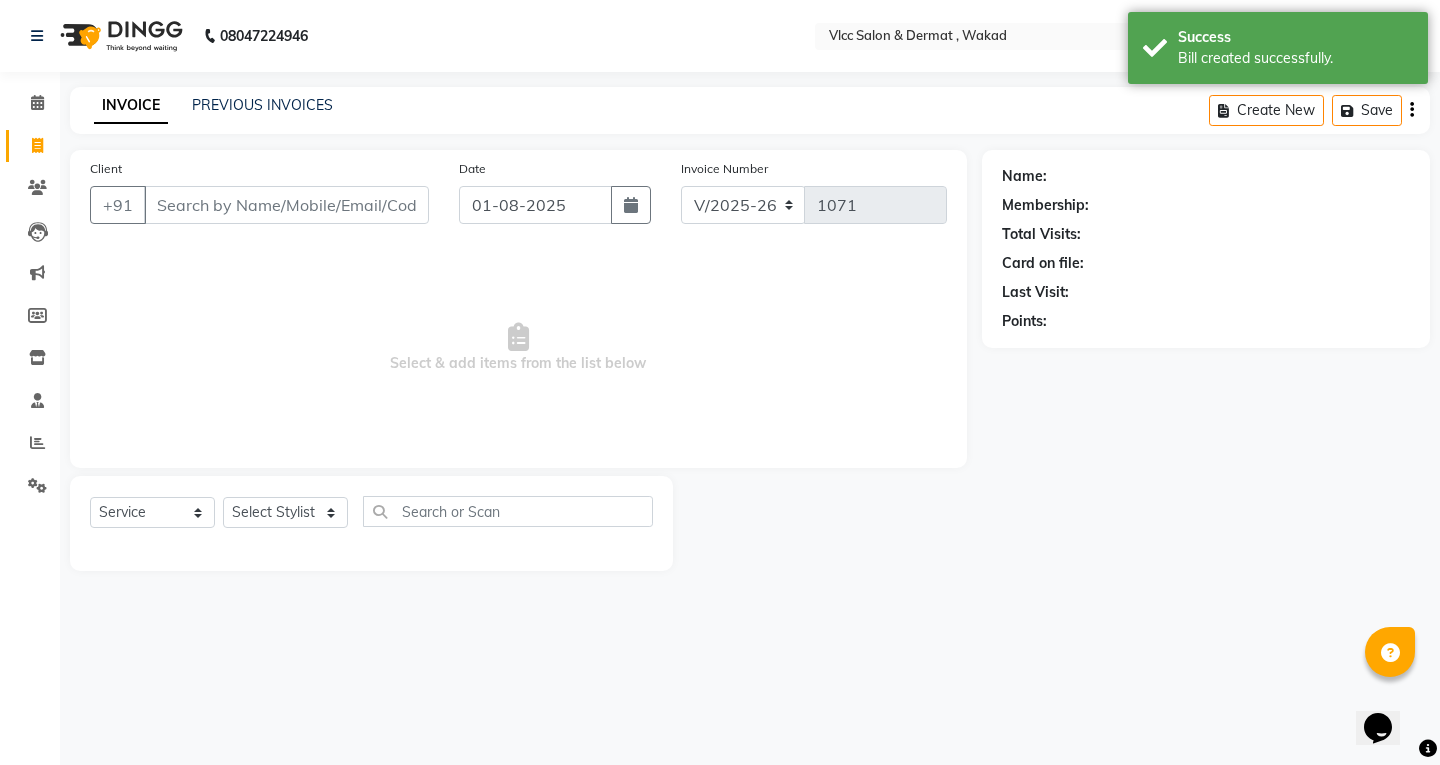 click on "Client" at bounding box center [286, 205] 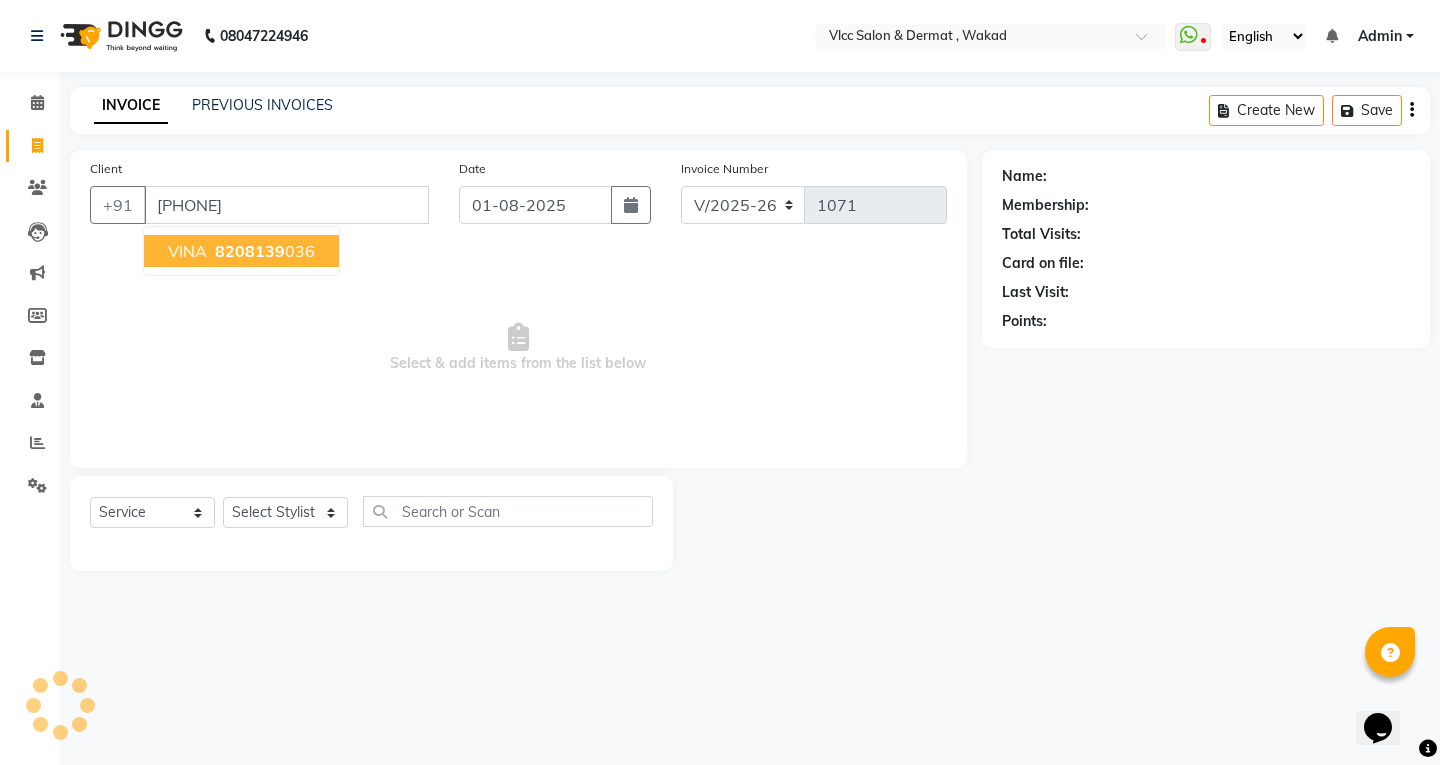 type on "[PHONE]" 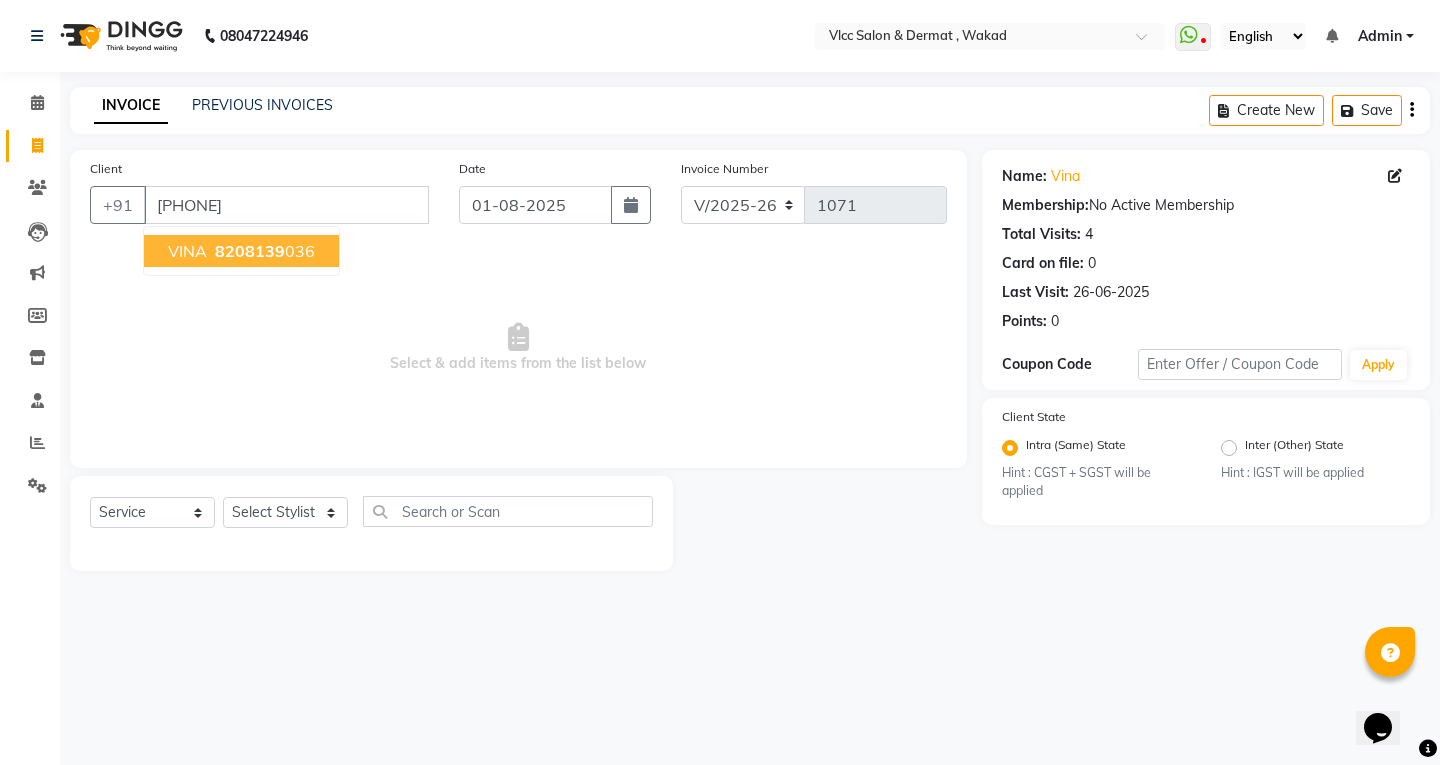 click on "8208139" at bounding box center (250, 251) 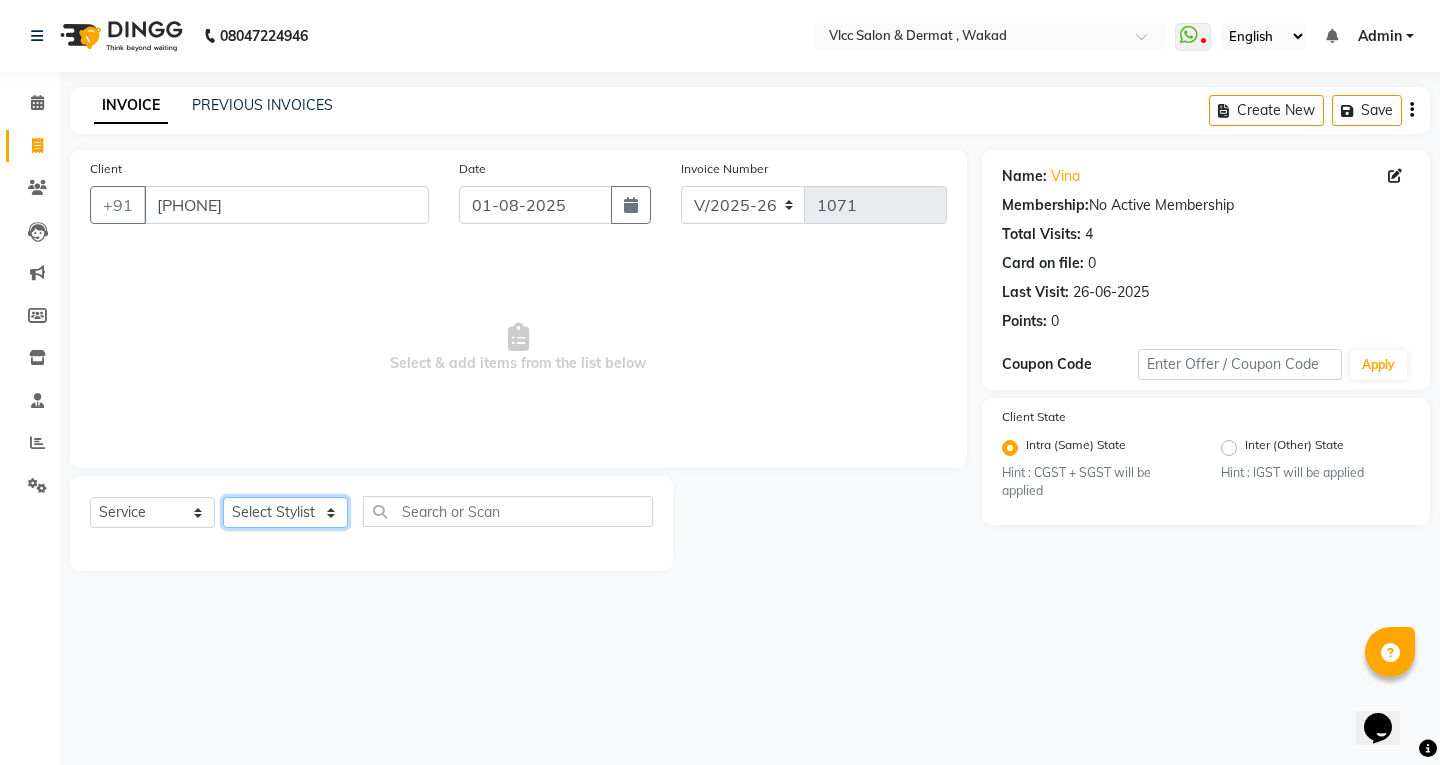 click on "Select Stylist Anagha Aniket Anil Dr nupur Junaid Karishma Payal Pranjali Prema Birajdar Radha Sakshi Shivani Shravan Varsha Malpote Vidya" 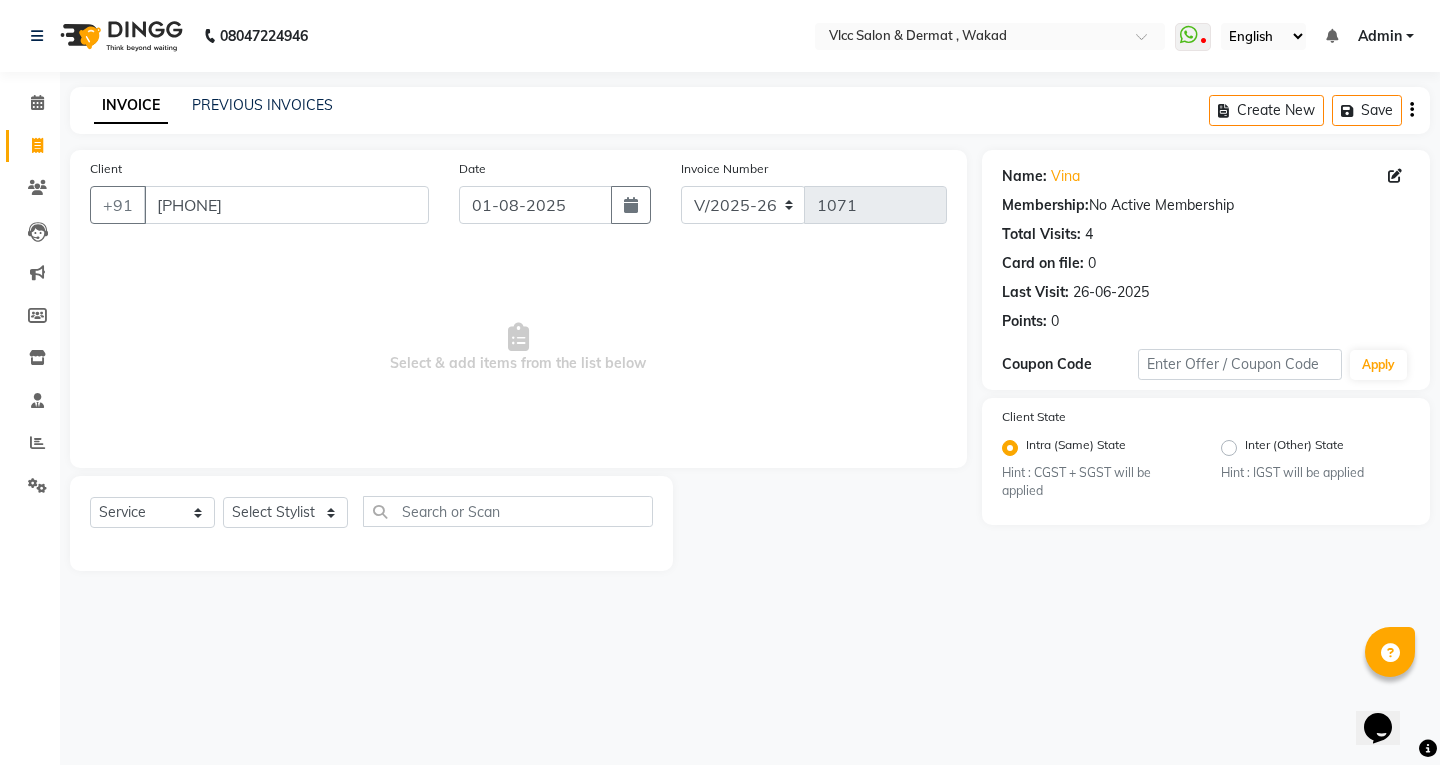 click on "08047224946 Select Location × Vlcc Salon & Dermat , Wakad  WhatsApp Status  ✕ Status:  Disconnected Most Recent Message: 14-06-2025     12:55 PM Recent Service Activity: 28-06-2025     08:37 PM  08047224946Whatsapp Settings English ENGLISH Español العربية मराठी हिंदी ગુજરાતી தமிழ் 中文 Notifications nothing to show Admin Manage Profile Change Password Sign out  Version:3.15.11  ☀ VLCC Salon & Dermat , Wakad  Calendar  Invoice  Clients  Leads   Marketing  Members  Inventory  Staff  Reports  Settings Completed InProgress Upcoming Dropped Tentative Check-In Confirm Bookings Generate Report Segments Page Builder INVOICE PREVIOUS INVOICES Create New   Save  Client +91 [PHONE] Date 01-08-2025 Invoice Number V/2025 V/2025-26 1071  Select & add items from the list below  Select  Service  Product  Membership  Package Voucher Prepaid Gift Card  Select Stylist Anagha Aniket Anil Dr nupur Junaid Karishma Payal Pranjali Prema Birajdar Radha Sakshi  4" at bounding box center [720, 382] 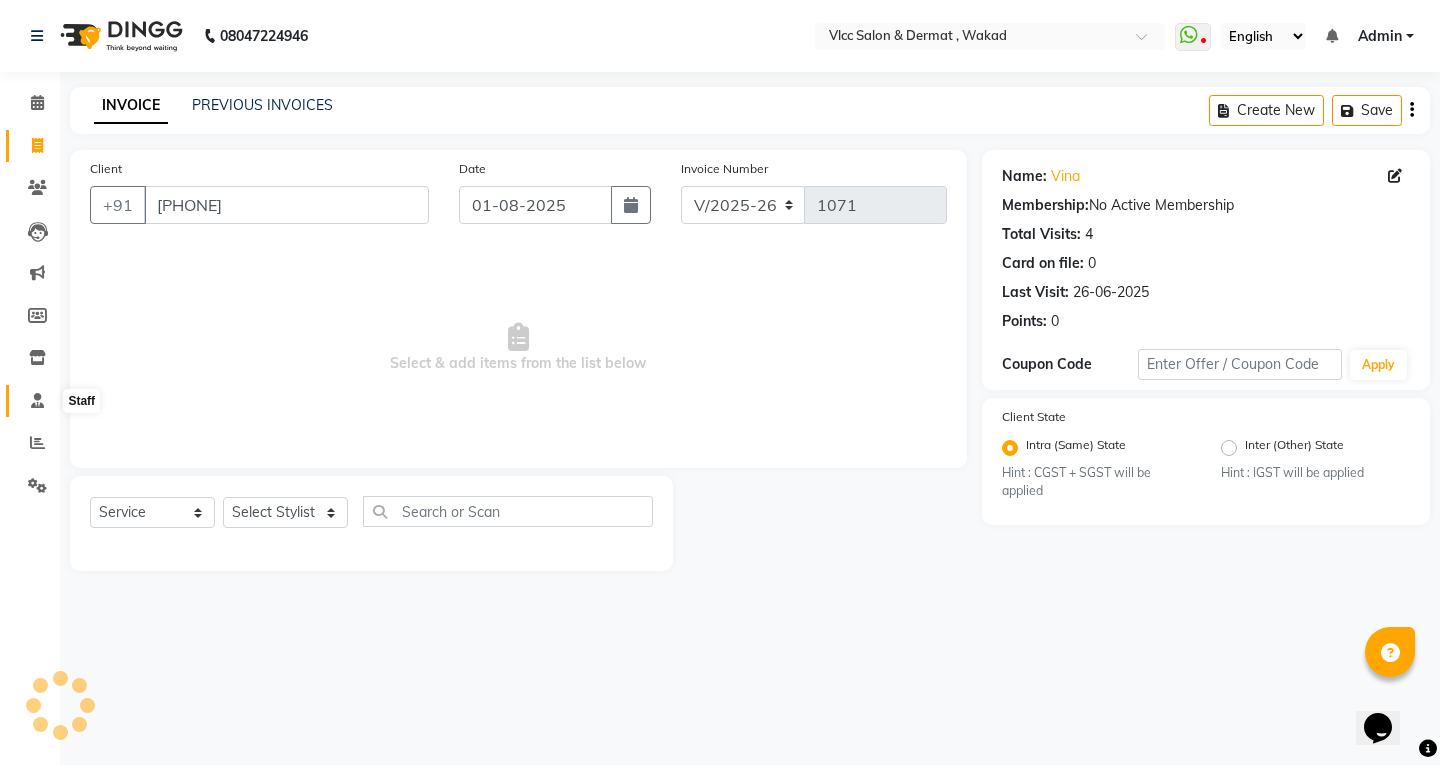 click 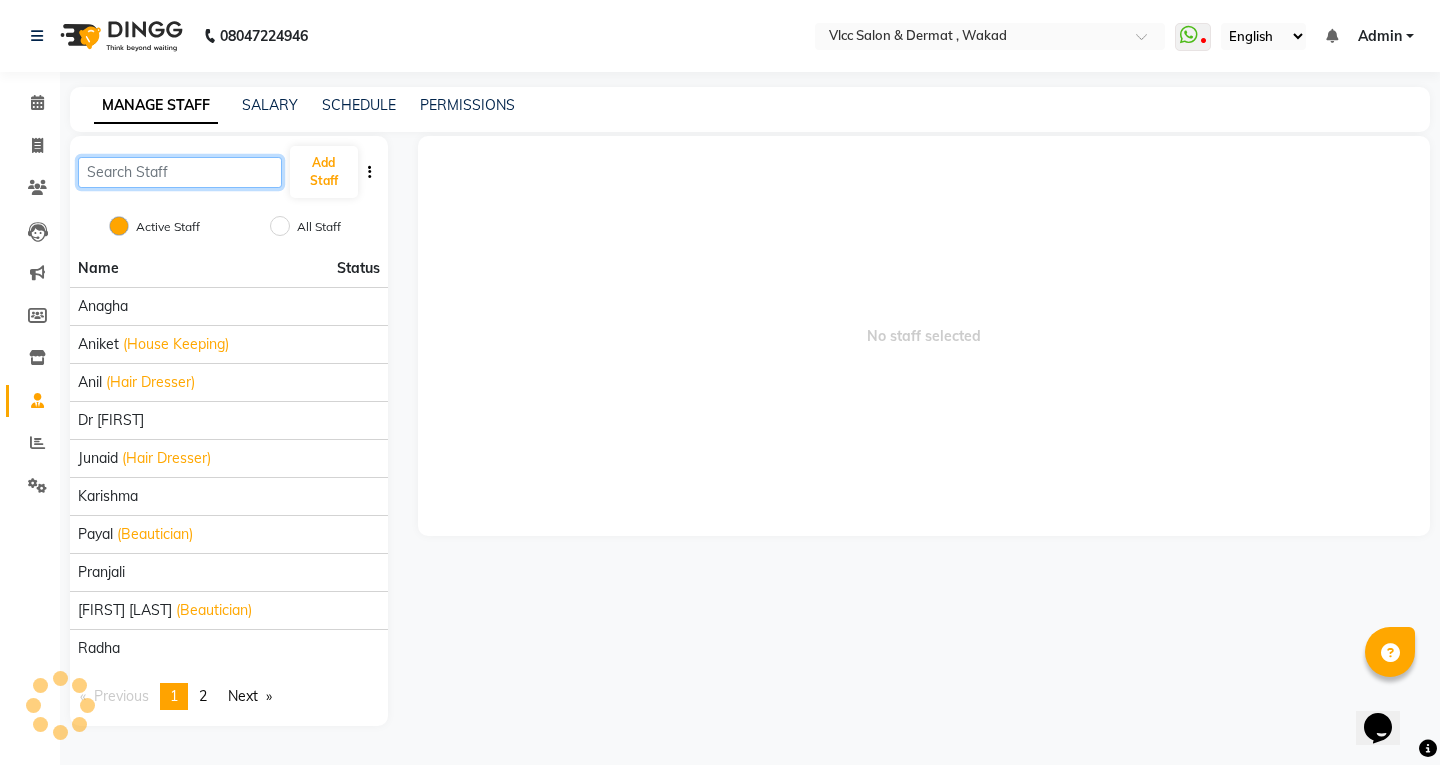 click 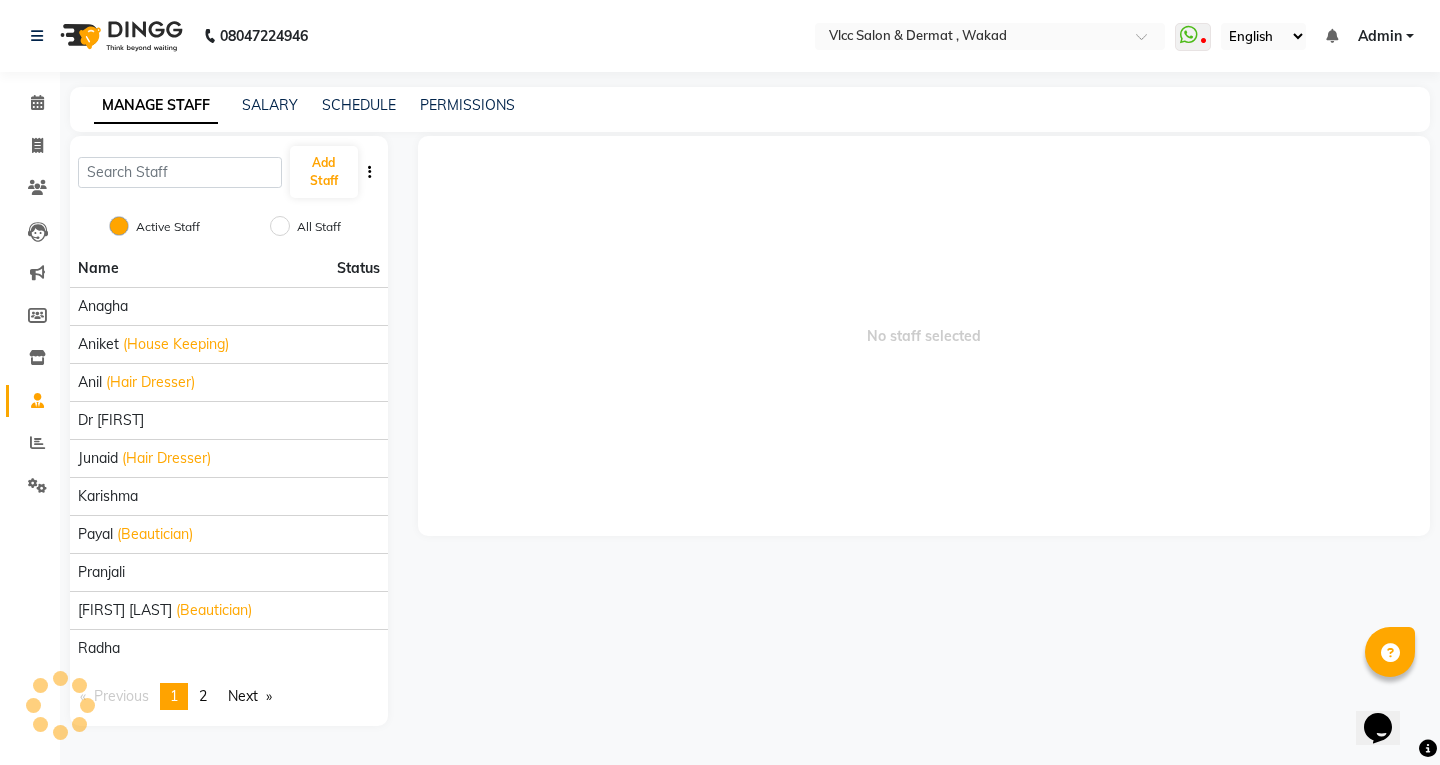 click on "Name Status" 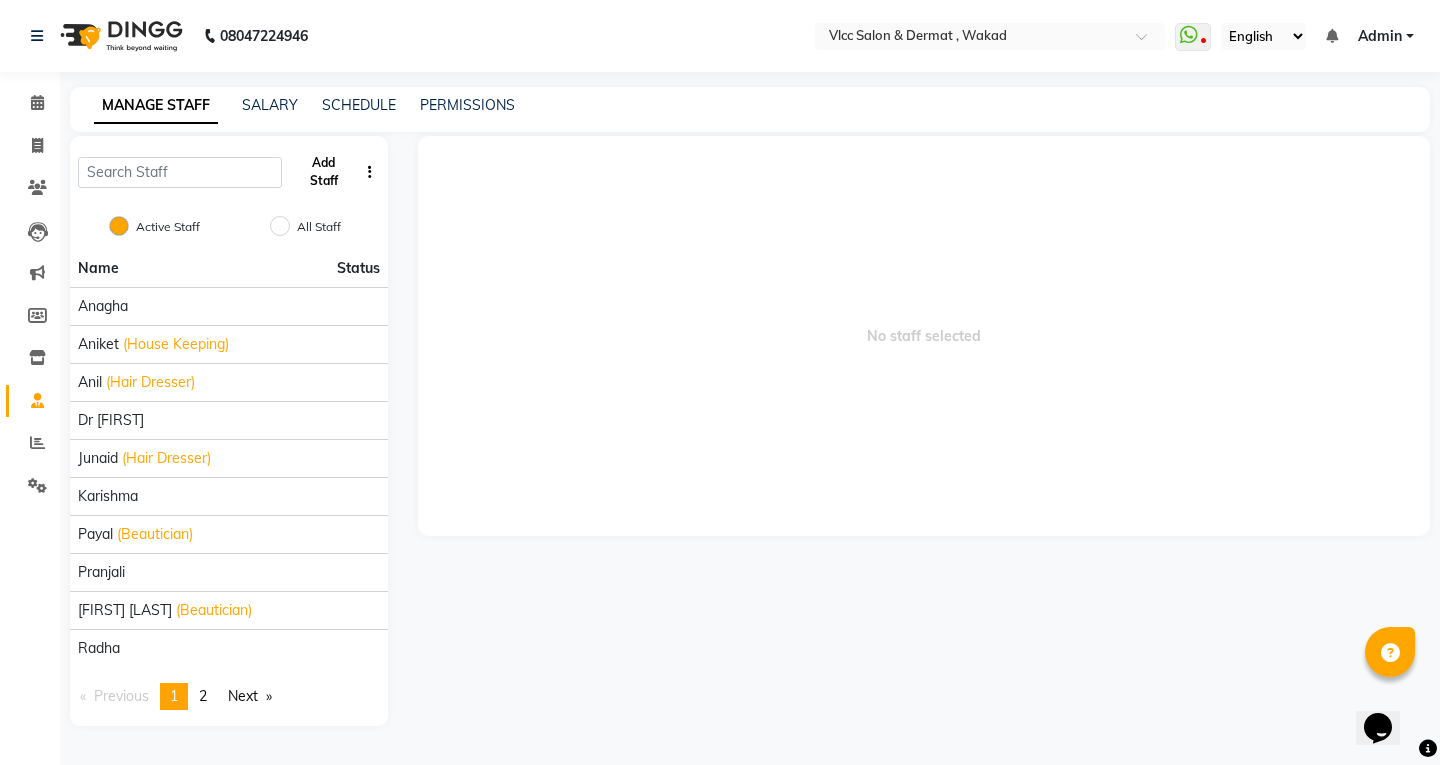 click on "Add Staff" 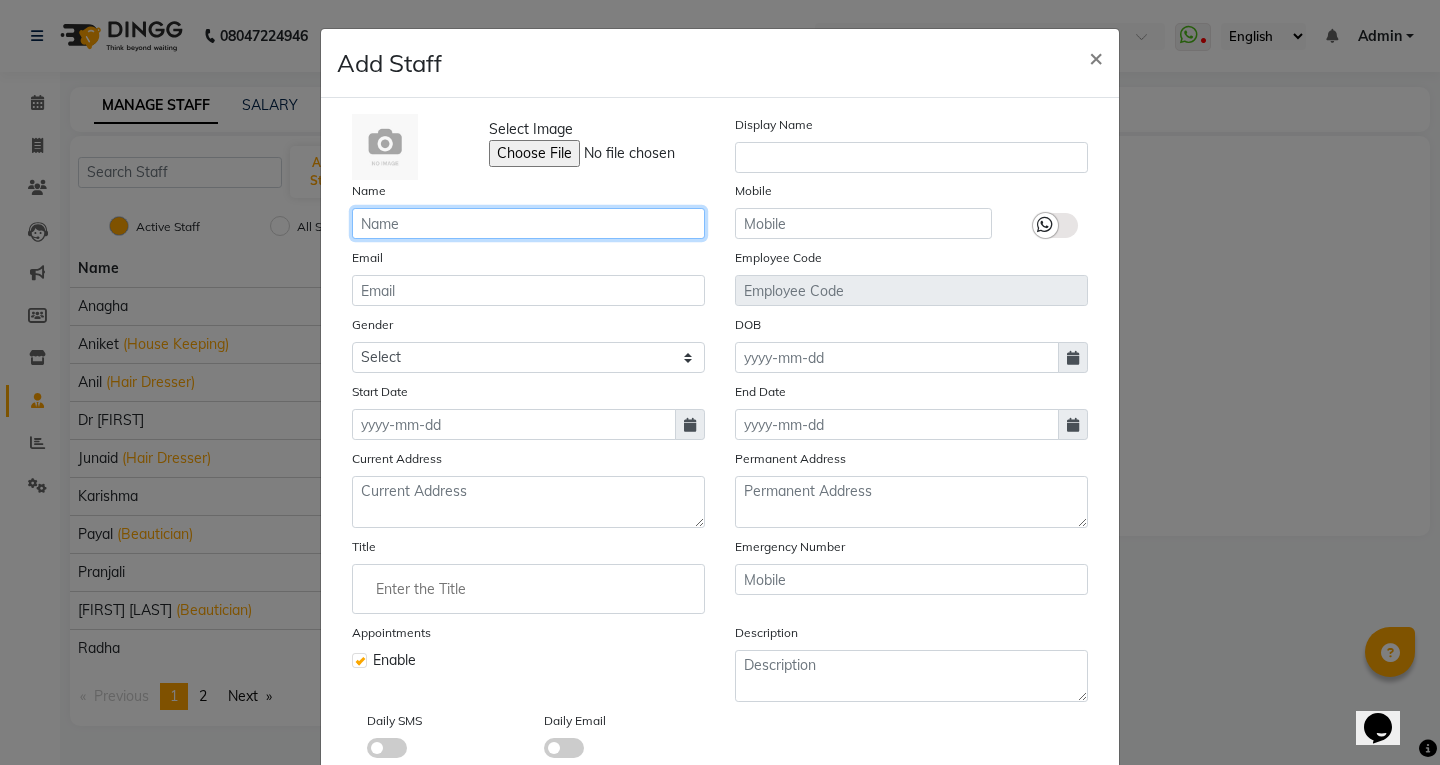 click 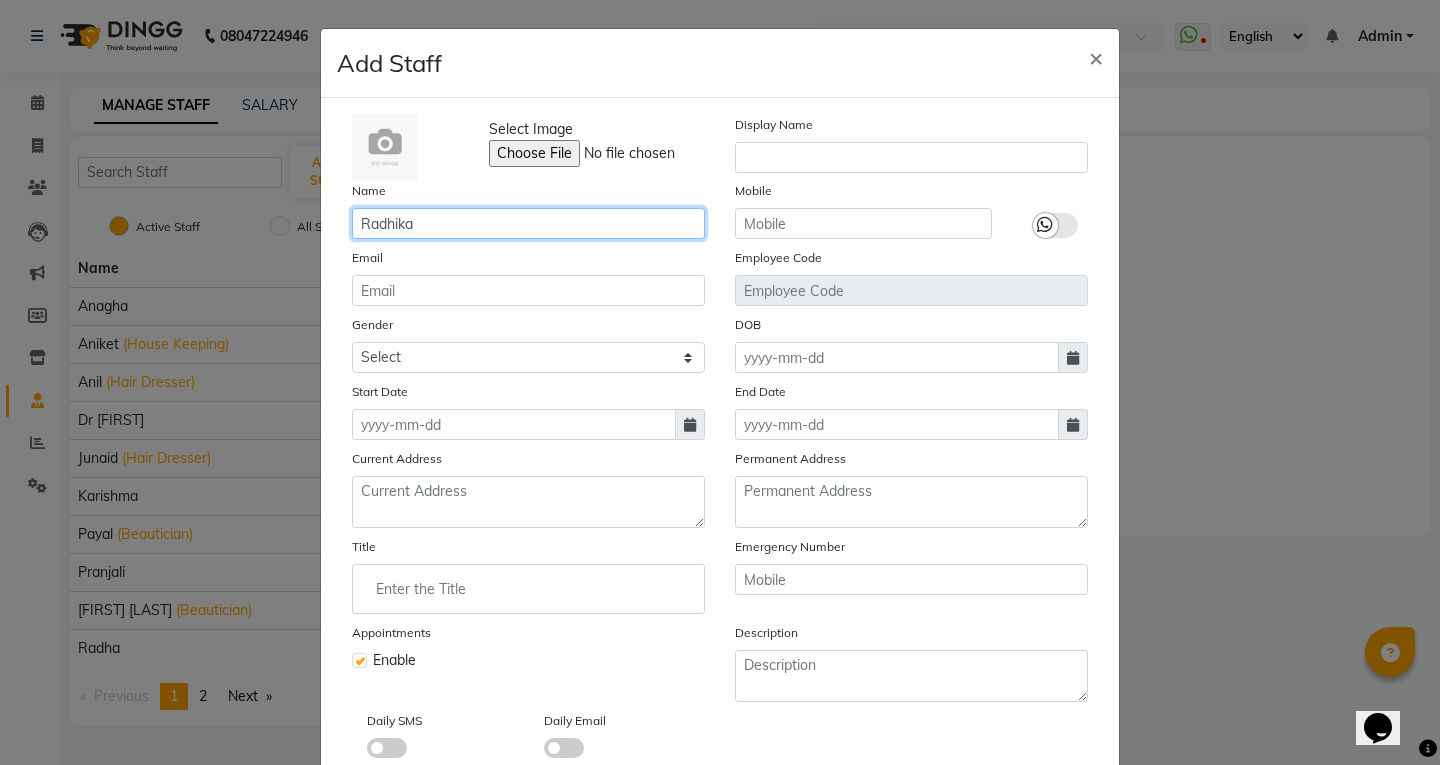type on "Radhika" 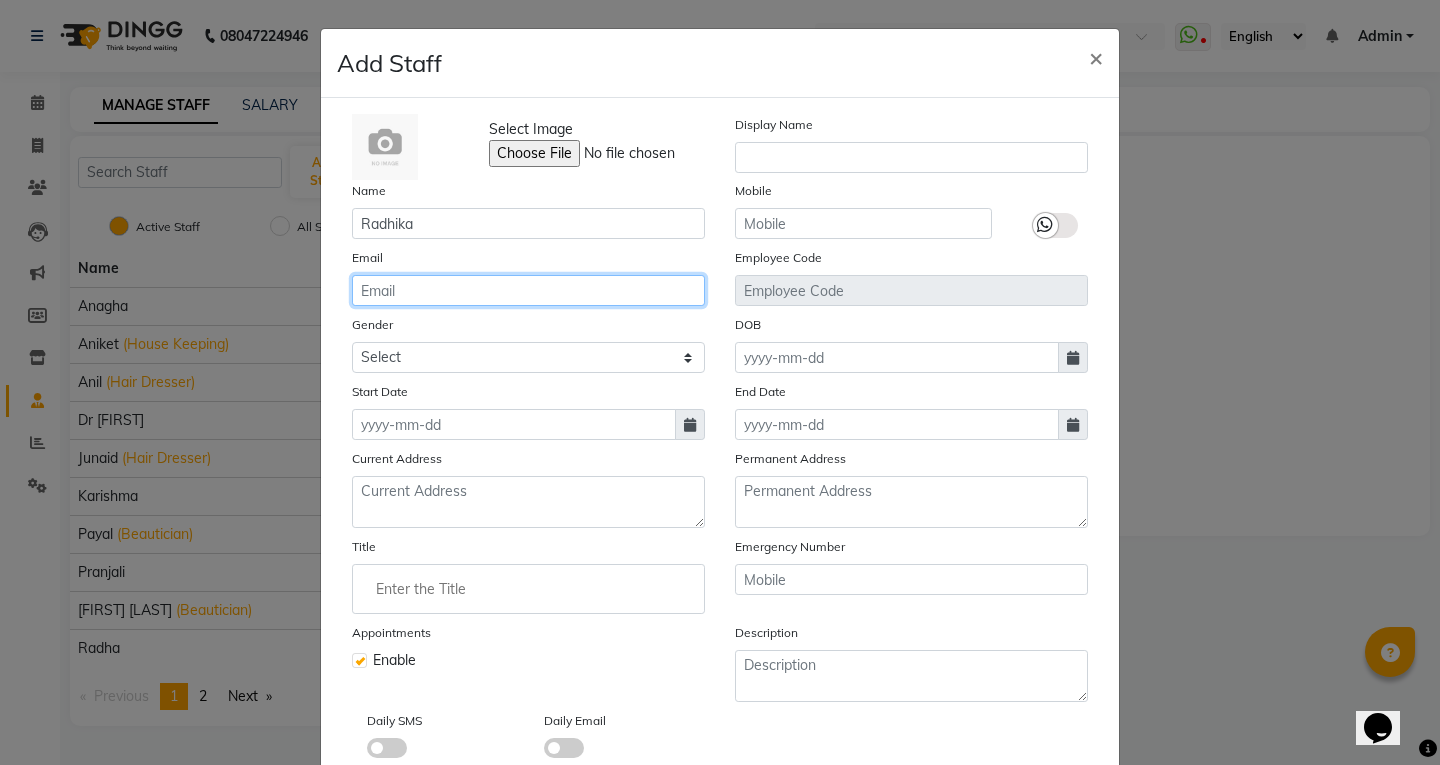 click 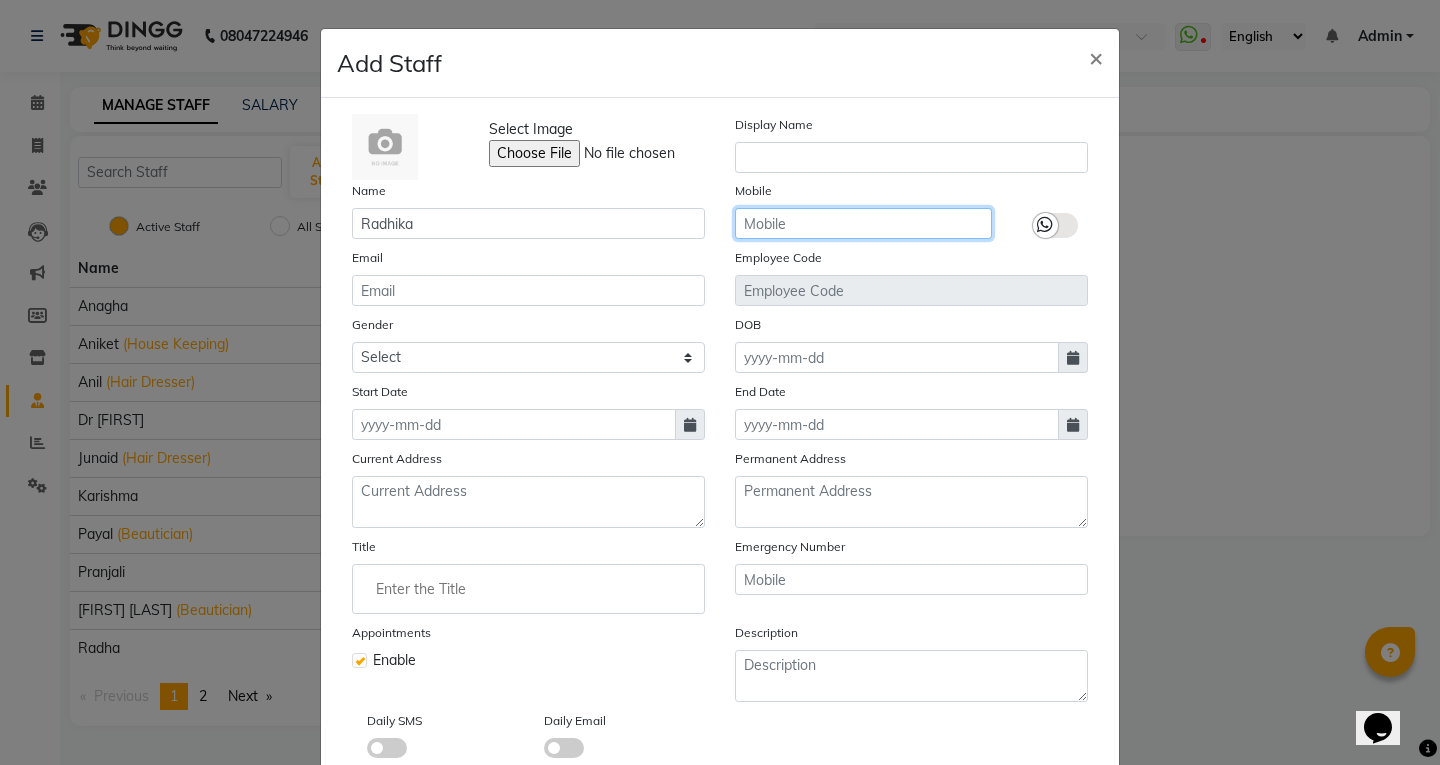 click 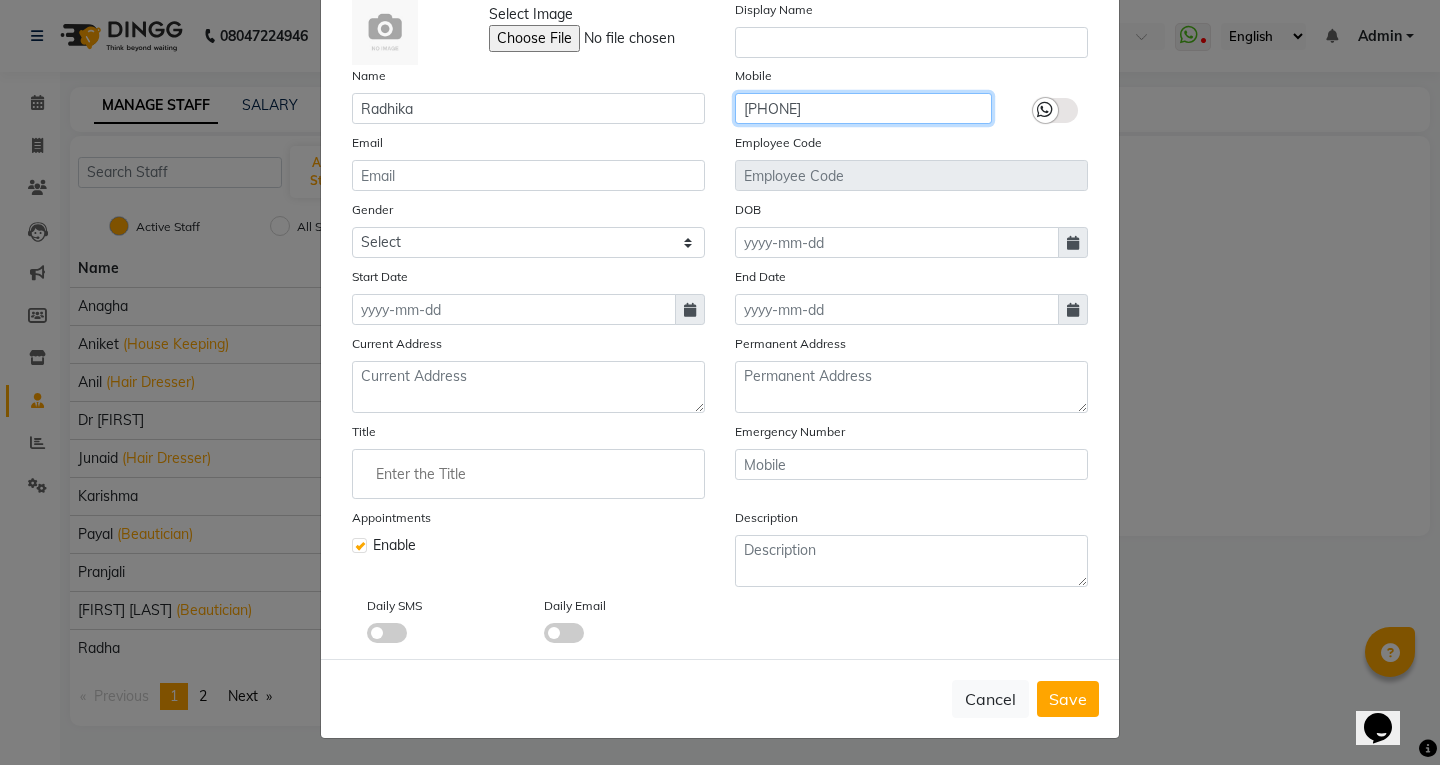 scroll, scrollTop: 117, scrollLeft: 0, axis: vertical 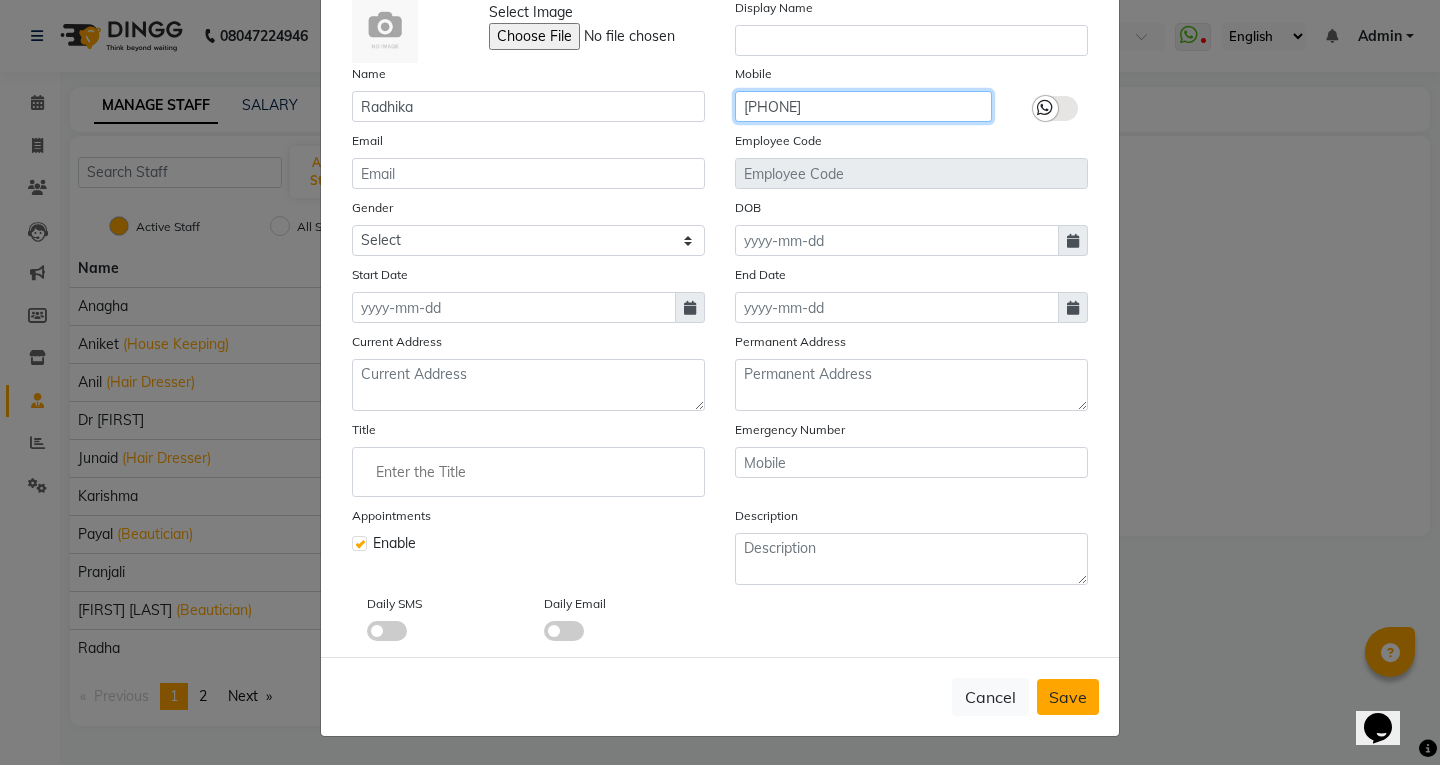 type on "[PHONE]" 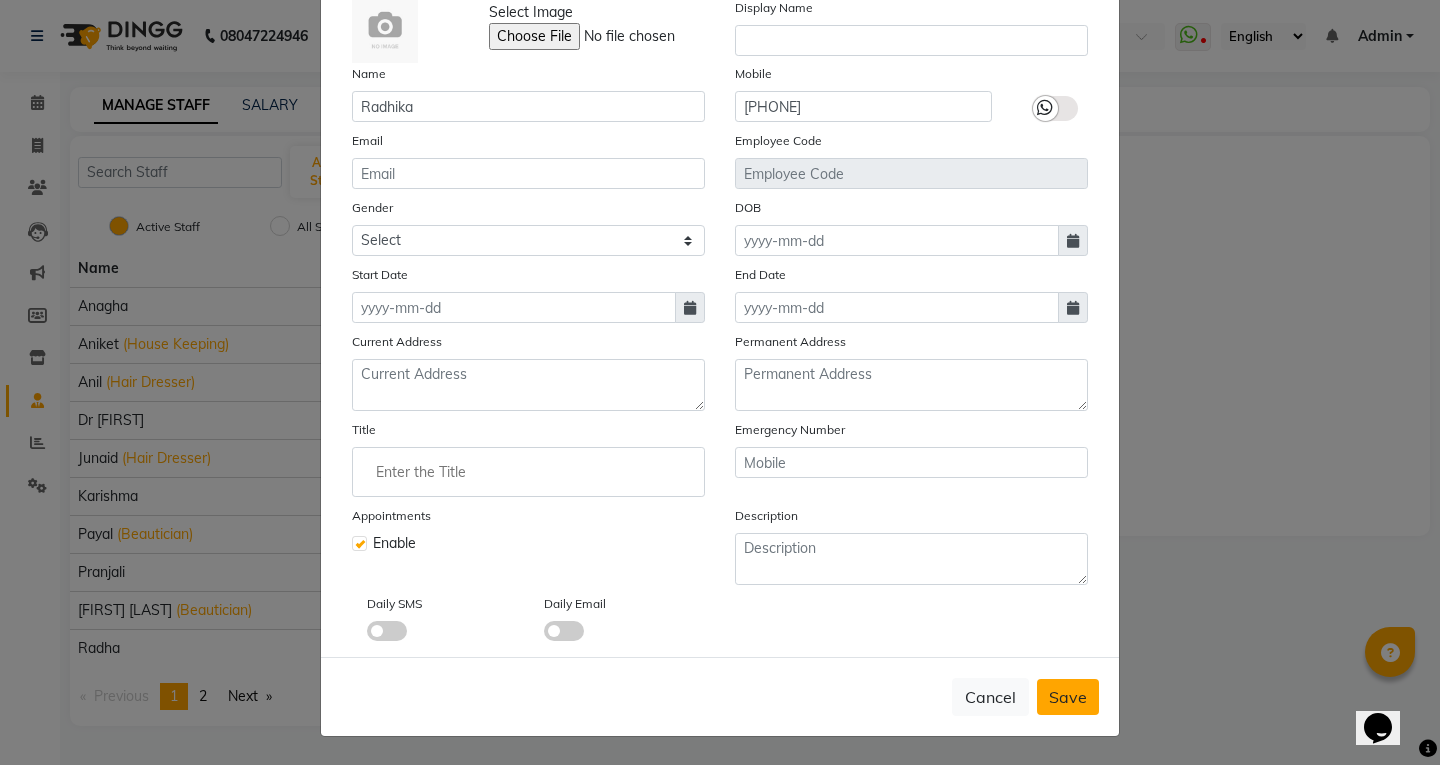 click on "Save" at bounding box center (1068, 697) 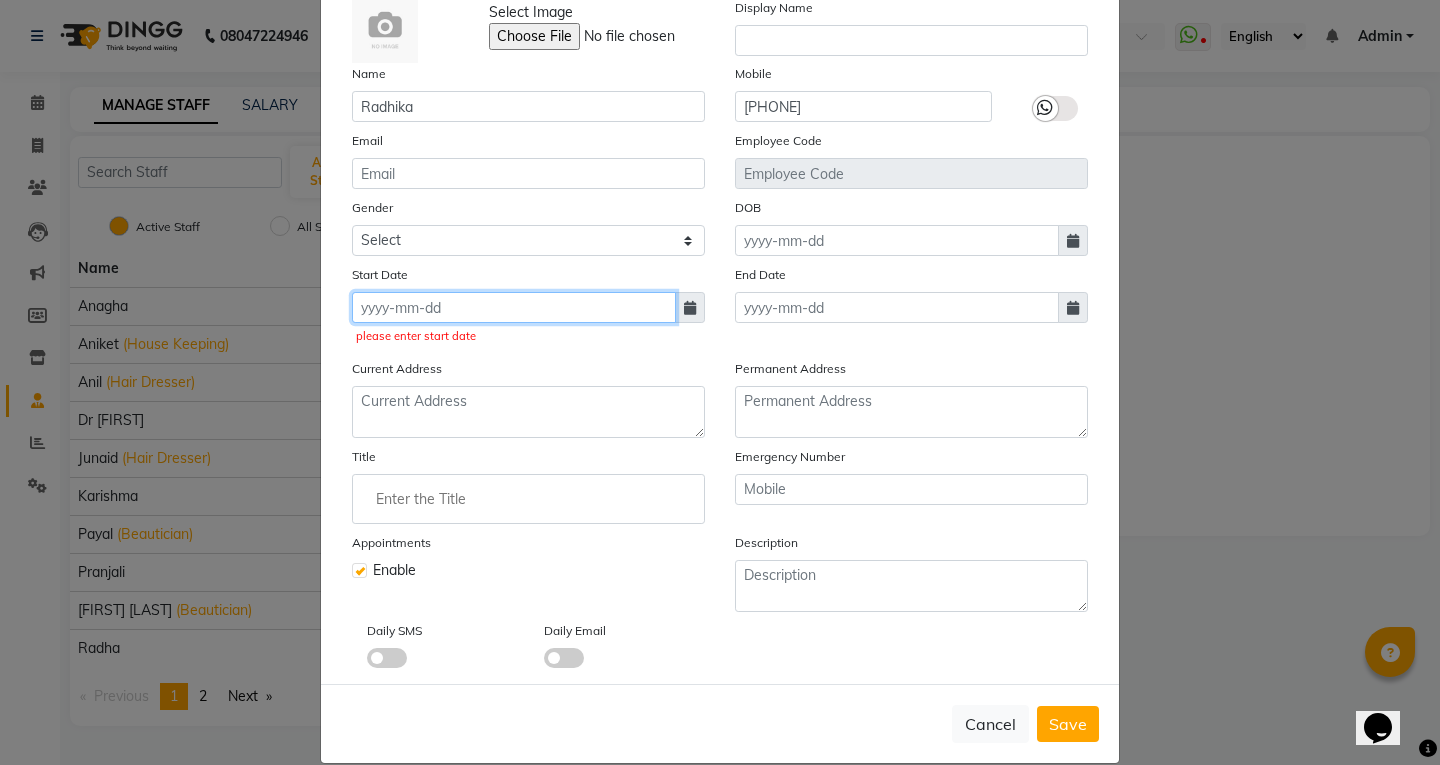 click 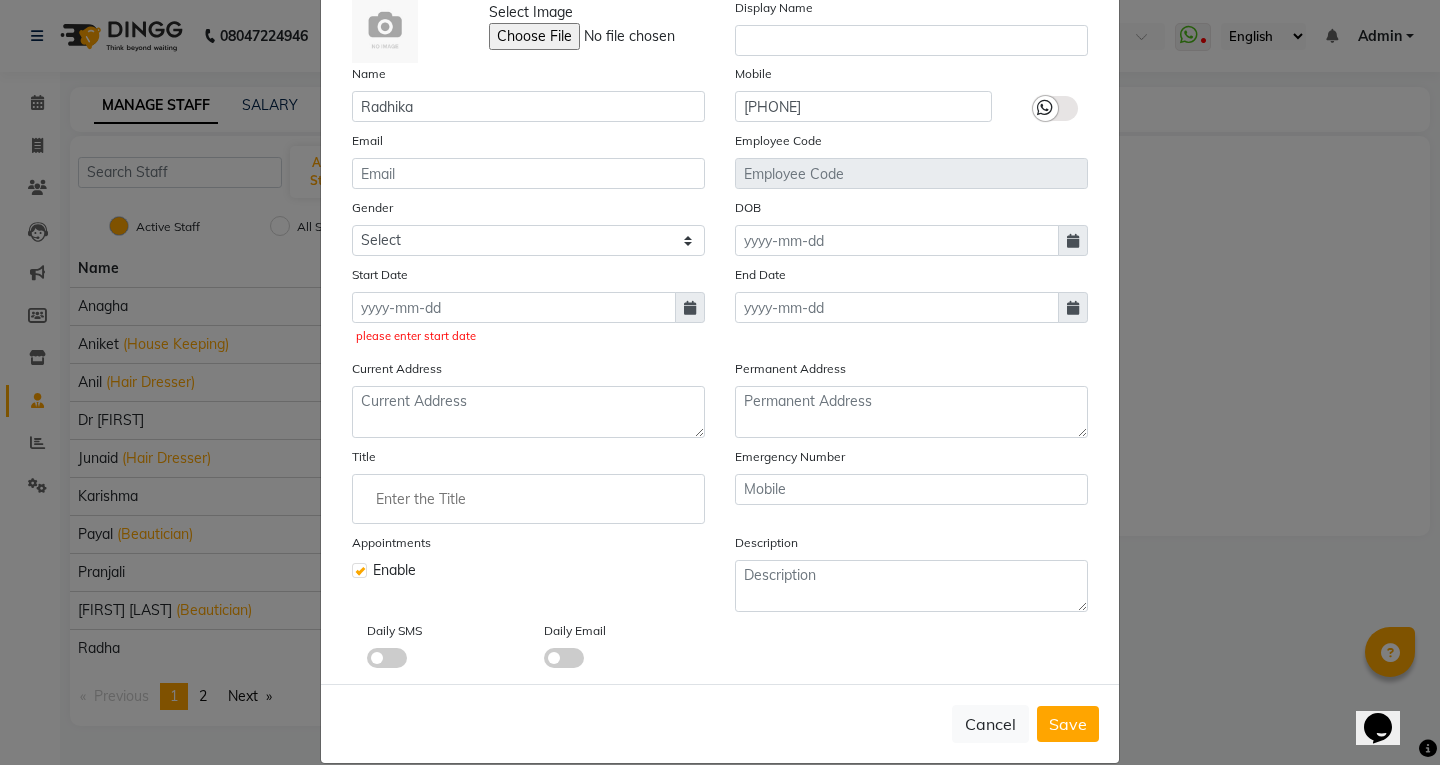 select on "8" 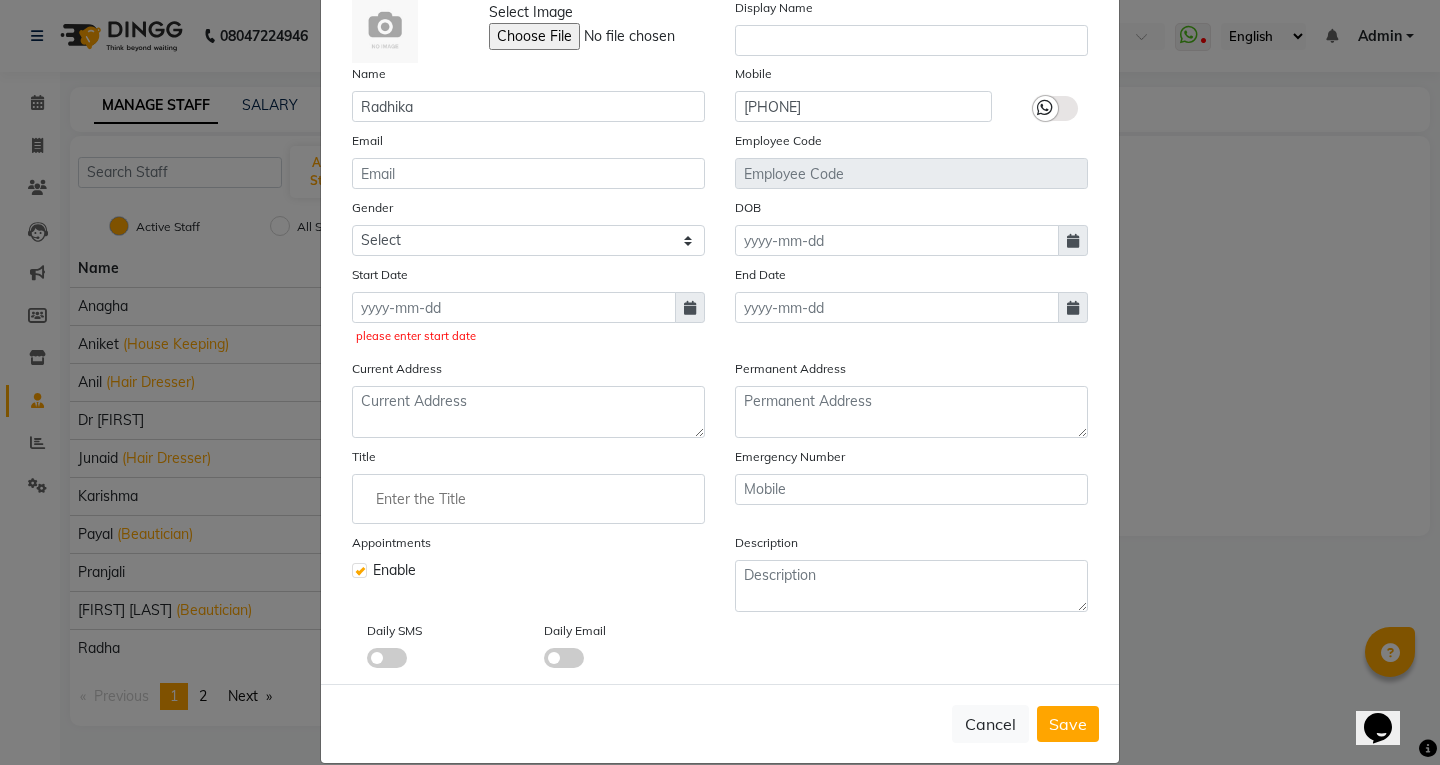 select on "2025" 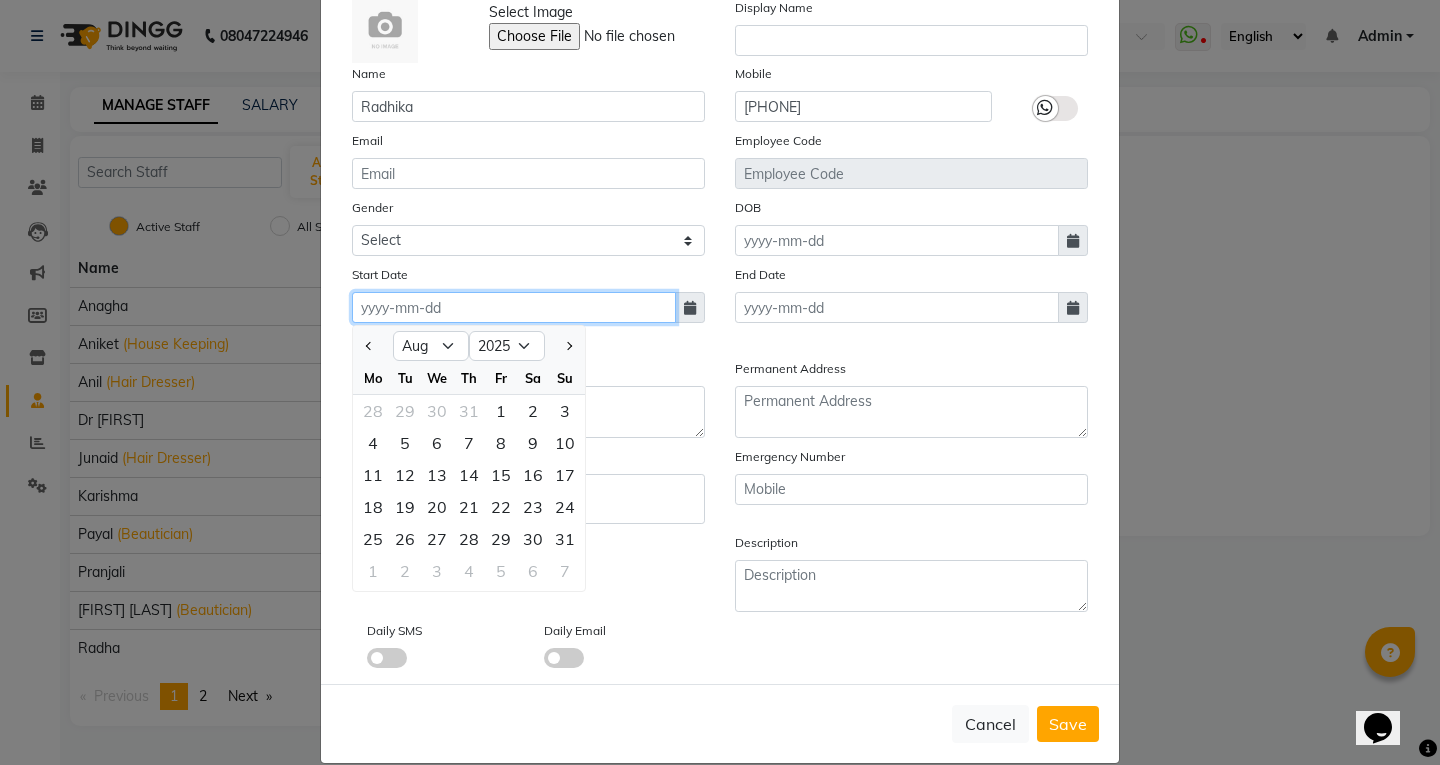 click 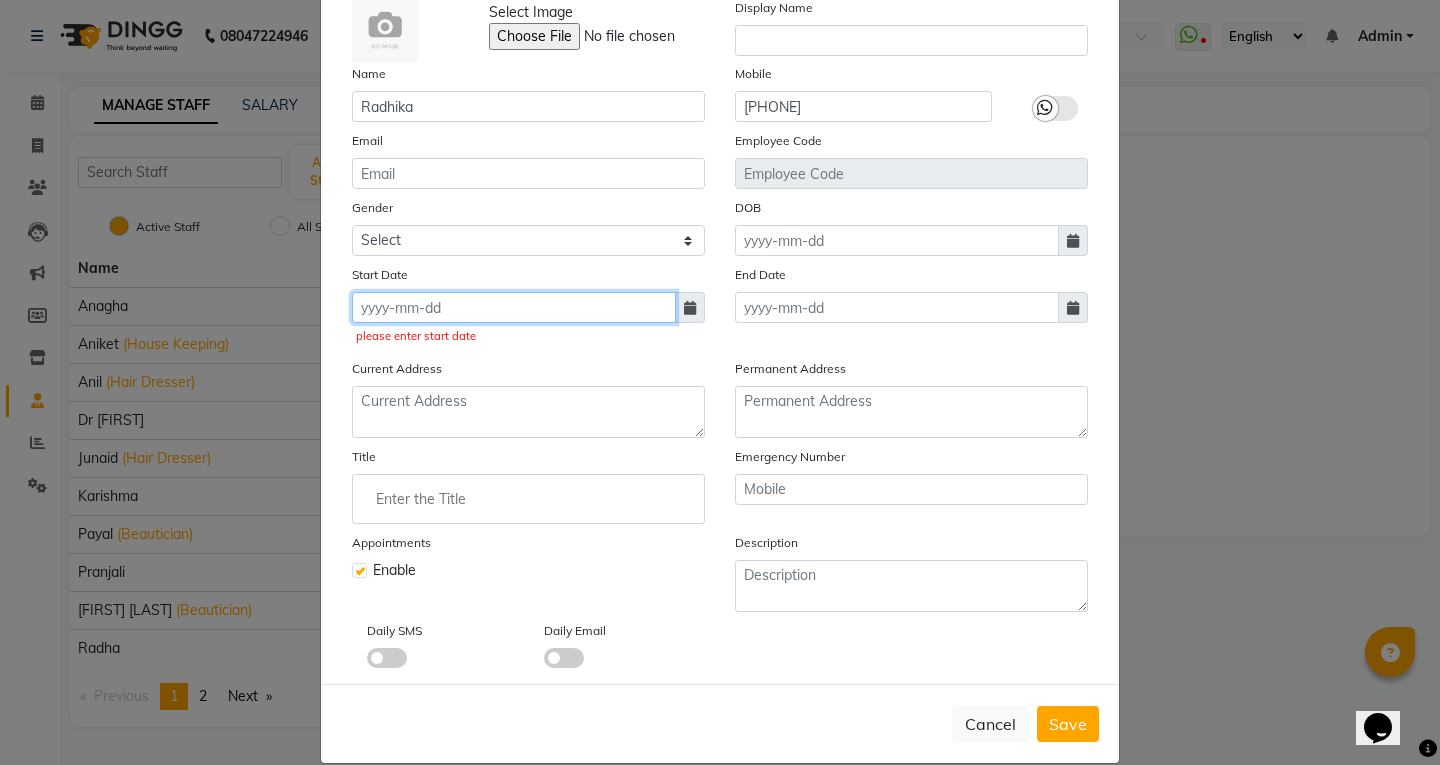 click 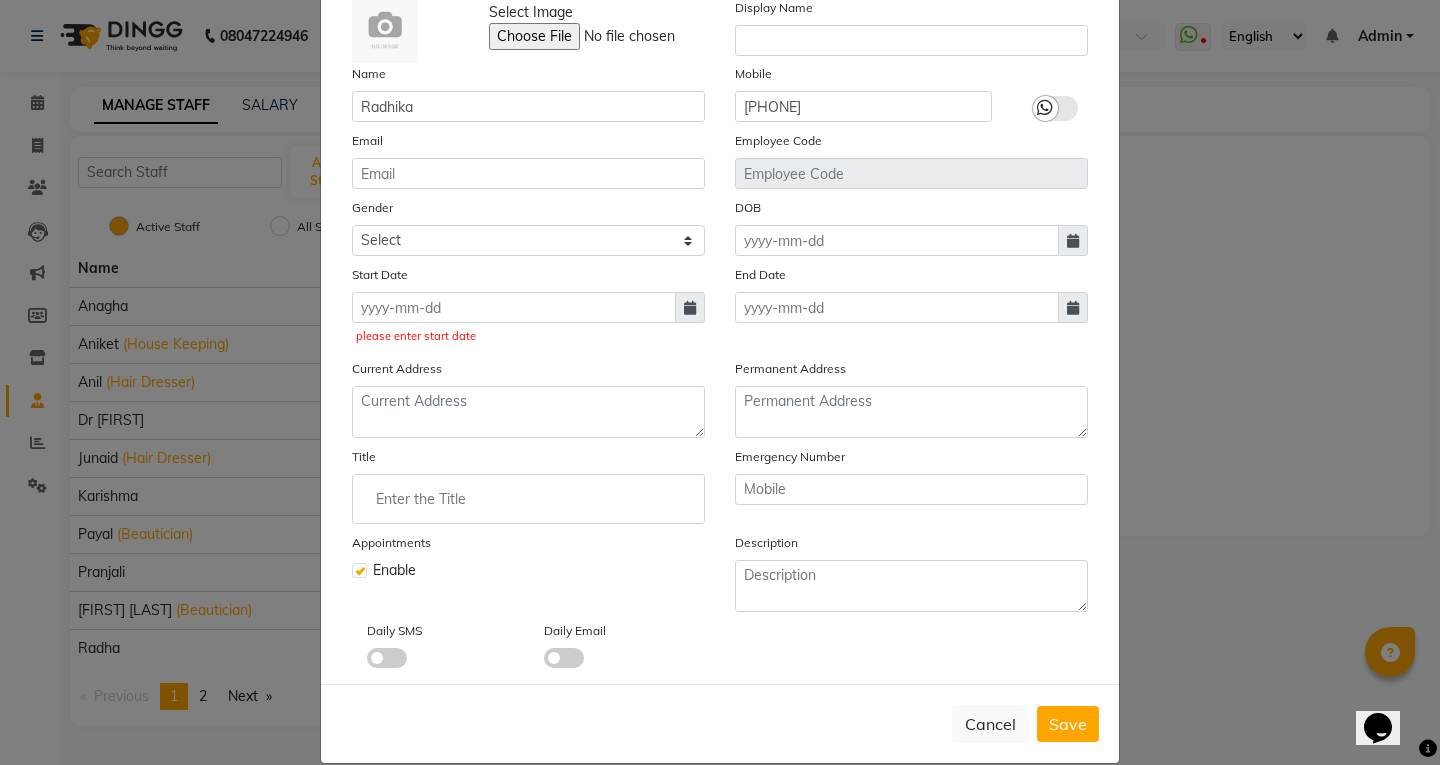 select on "8" 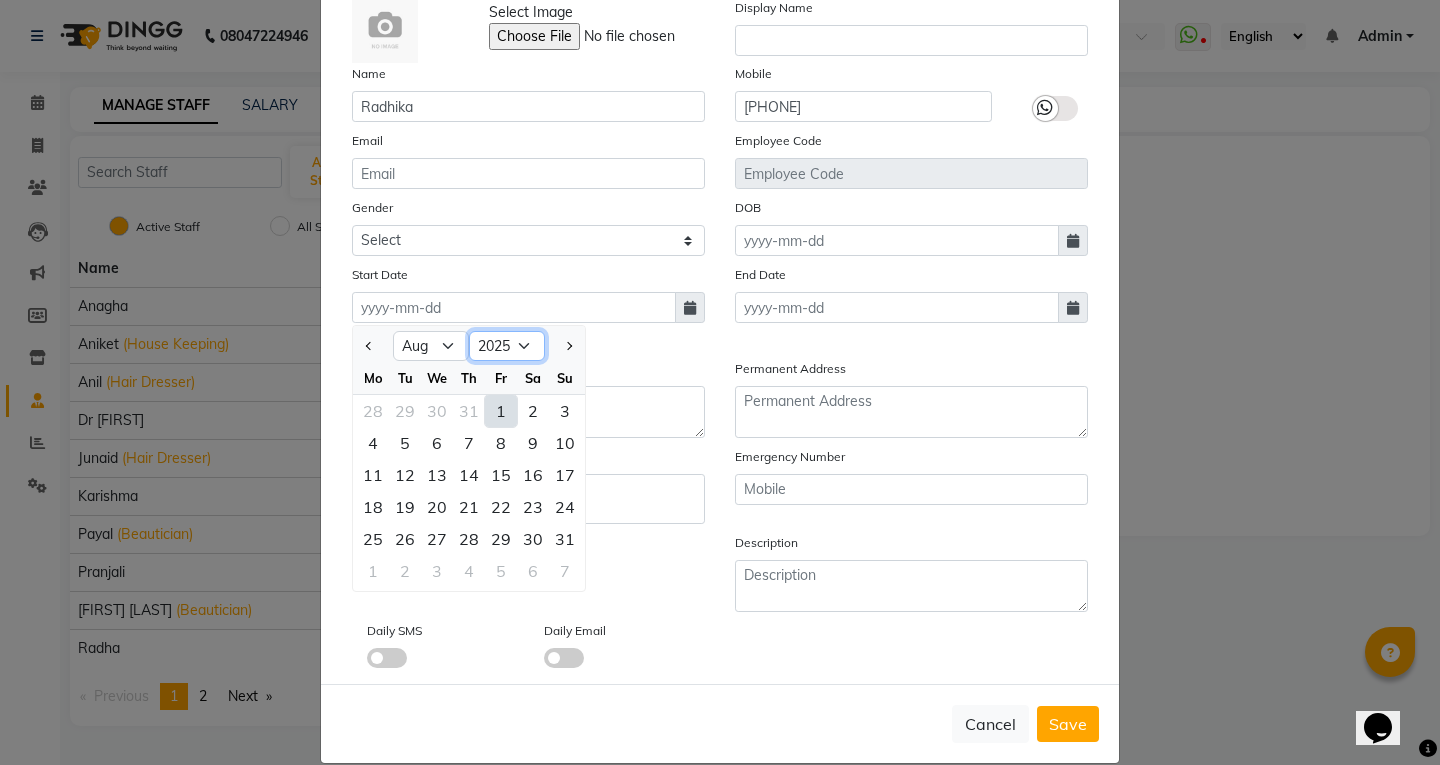 click on "2015 2016 2017 2018 2019 2020 2021 2022 2023 2024 2025 2026 2027 2028 2029 2030 2031 2032 2033 2034 2035" 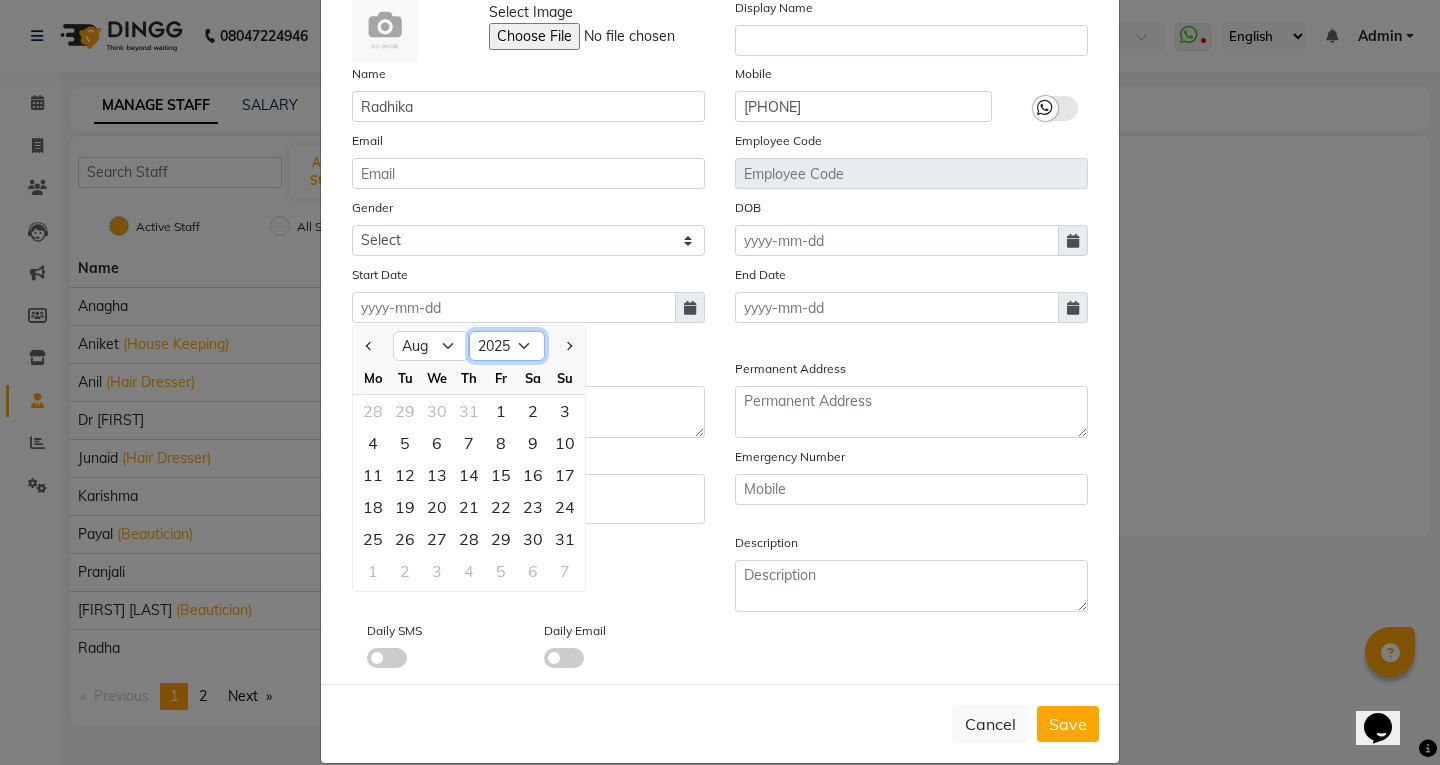 select on "2024" 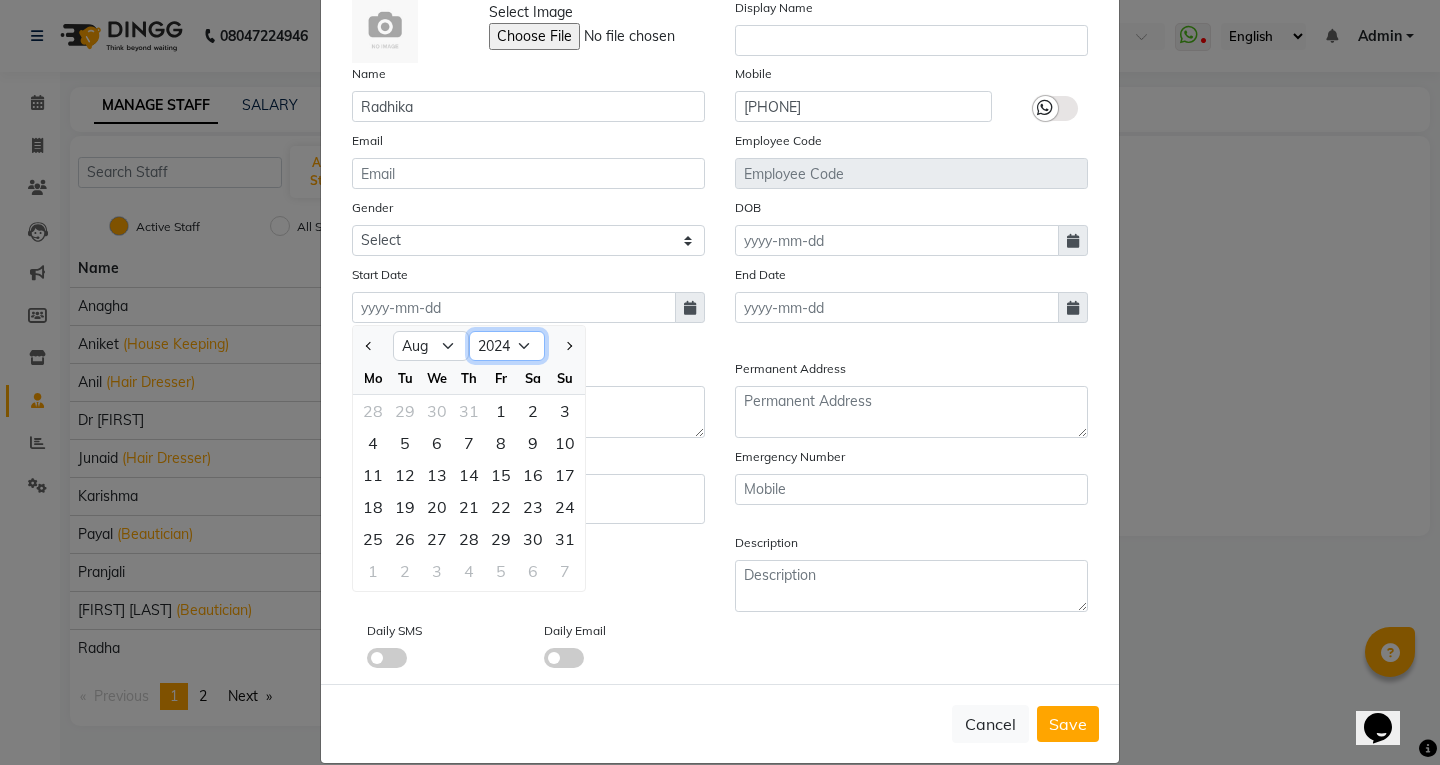 click on "2015 2016 2017 2018 2019 2020 2021 2022 2023 2024 2025 2026 2027 2028 2029 2030 2031 2032 2033 2034 2035" 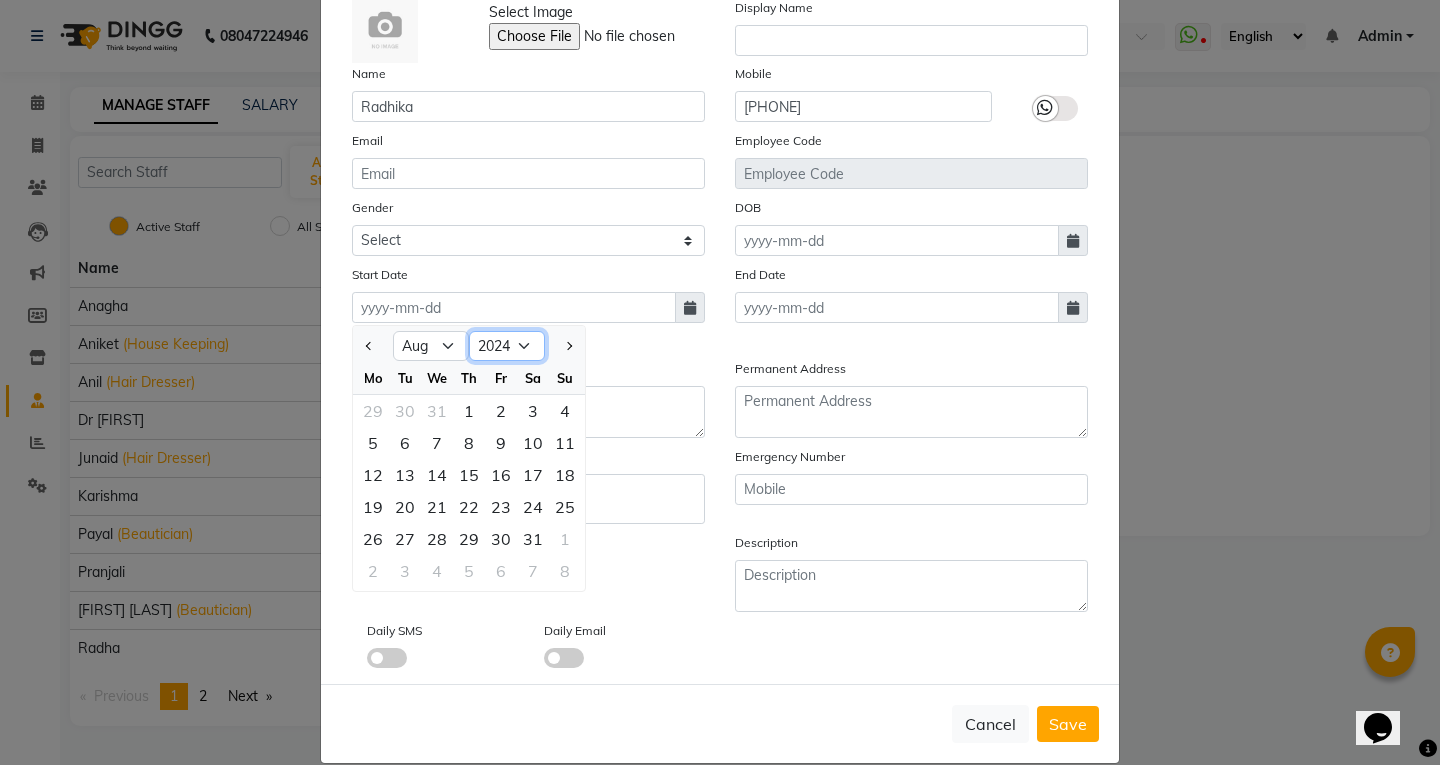 scroll, scrollTop: 144, scrollLeft: 0, axis: vertical 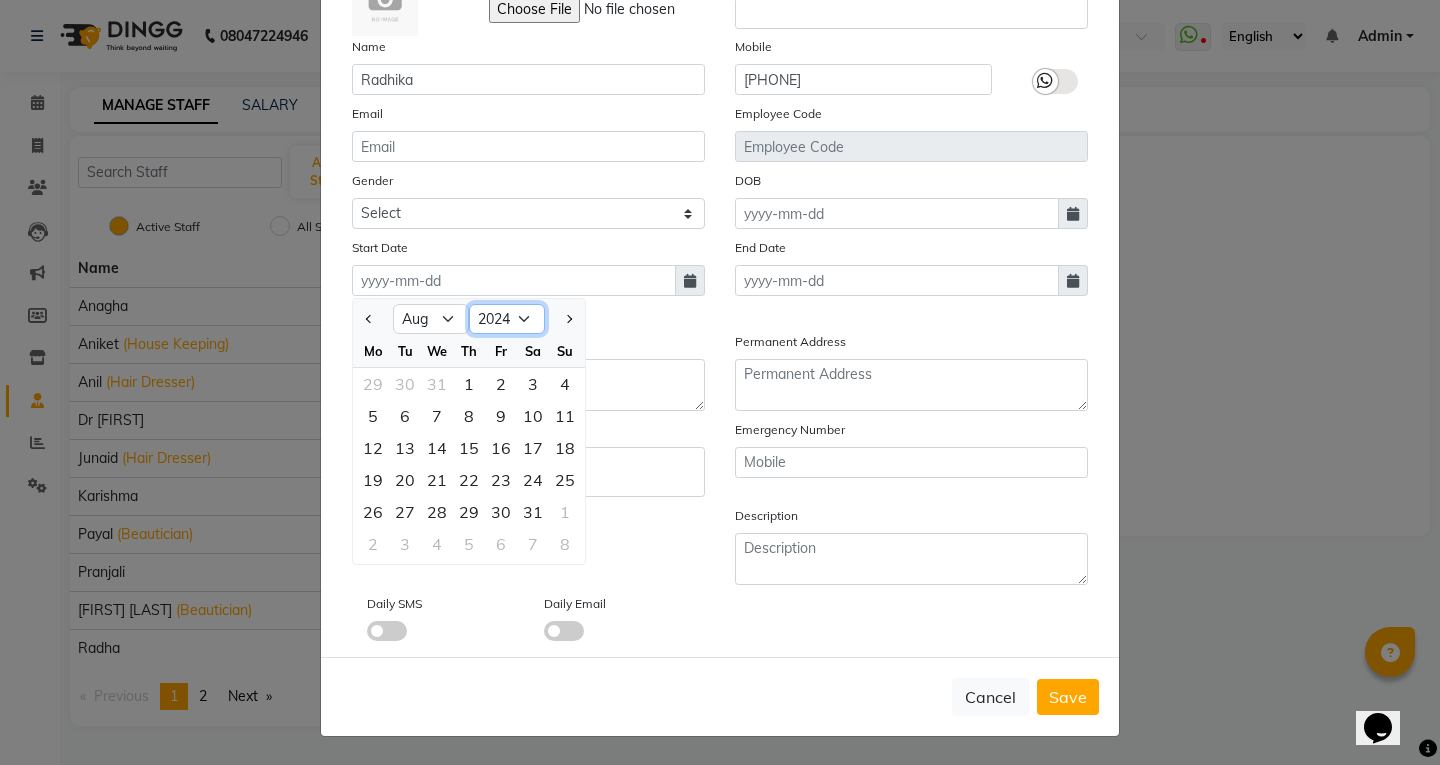 click on "2014 2015 2016 2017 2018 2019 2020 2021 2022 2023 2024 2025 2026 2027 2028 2029 2030 2031 2032 2033 2034" 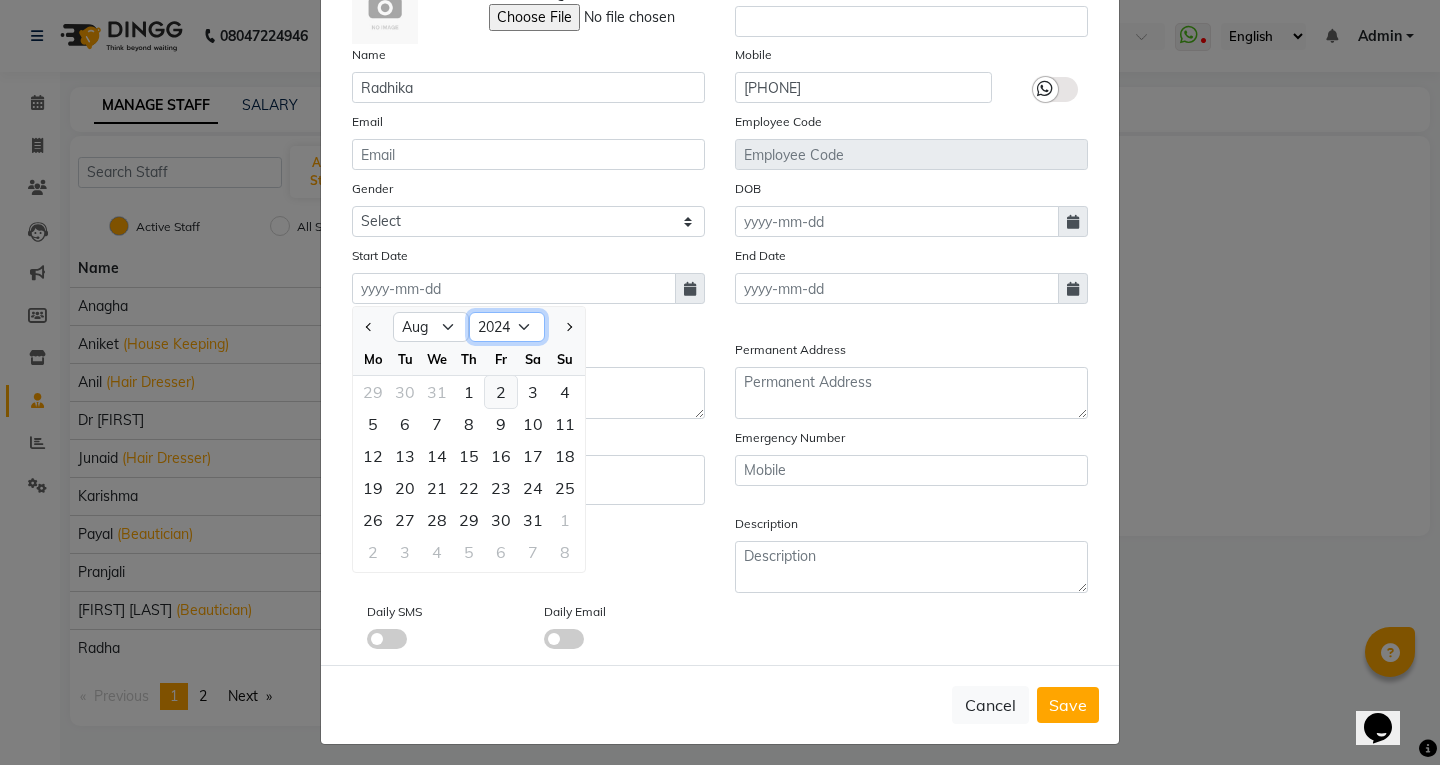 scroll, scrollTop: 144, scrollLeft: 0, axis: vertical 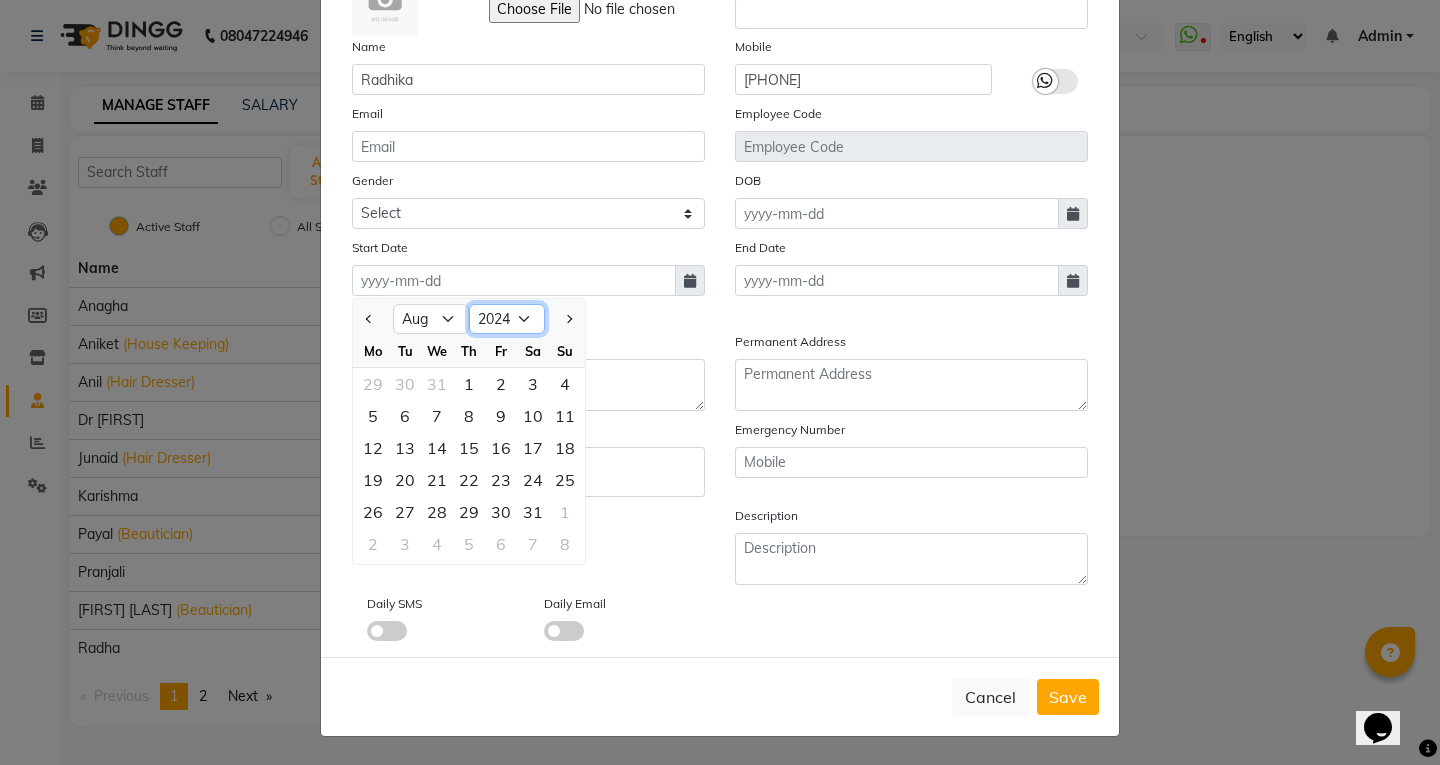 click on "2014 2015 2016 2017 2018 2019 2020 2021 2022 2023 2024 2025 2026 2027 2028 2029 2030 2031 2032 2033 2034" 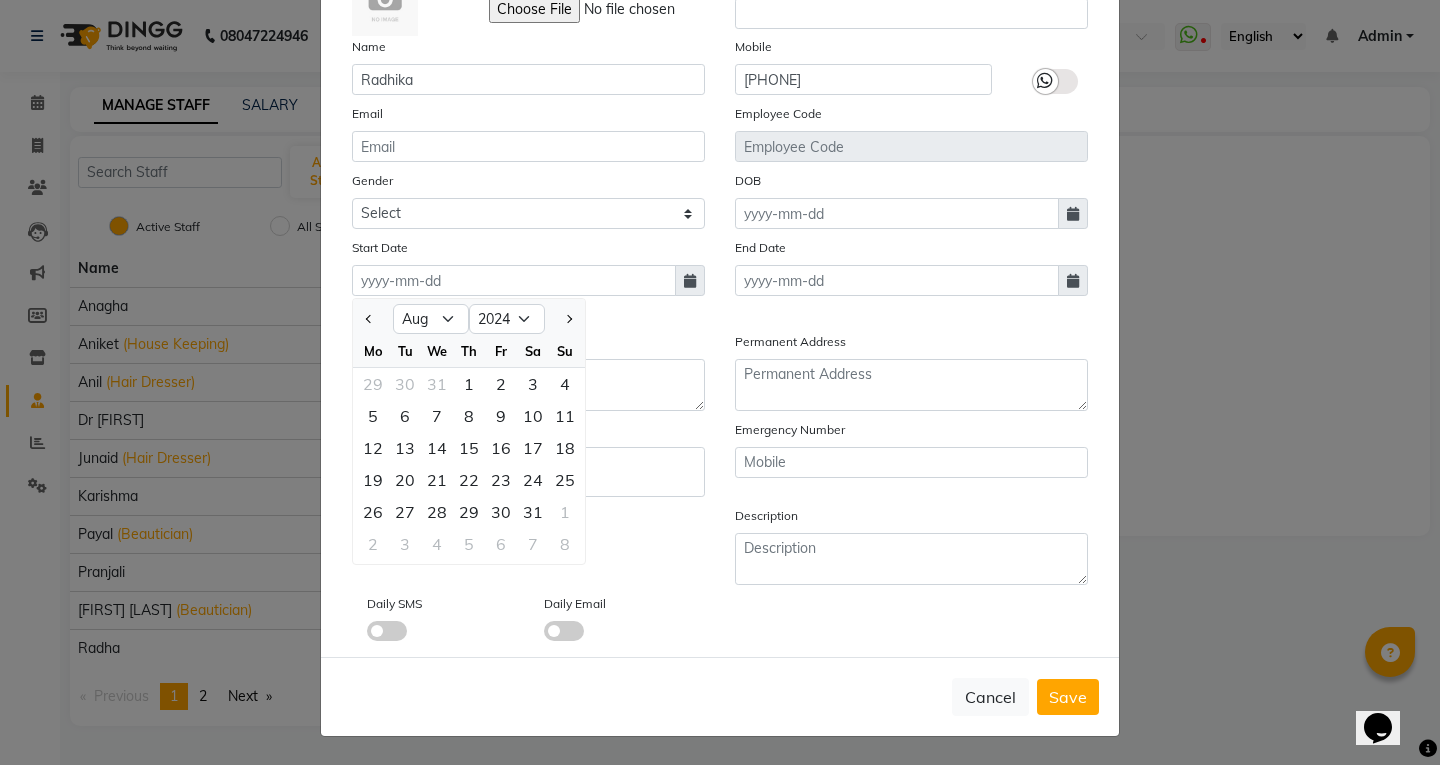 click 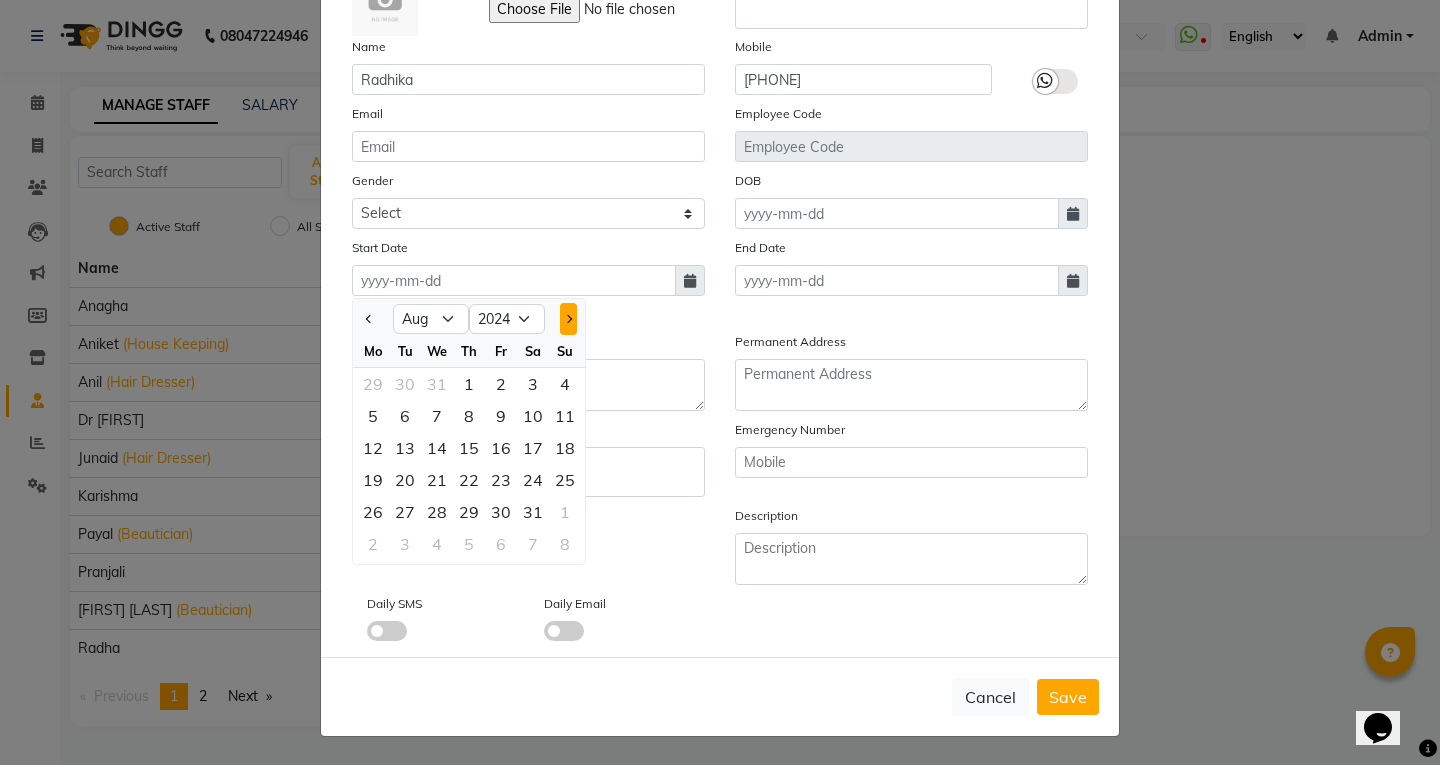 click 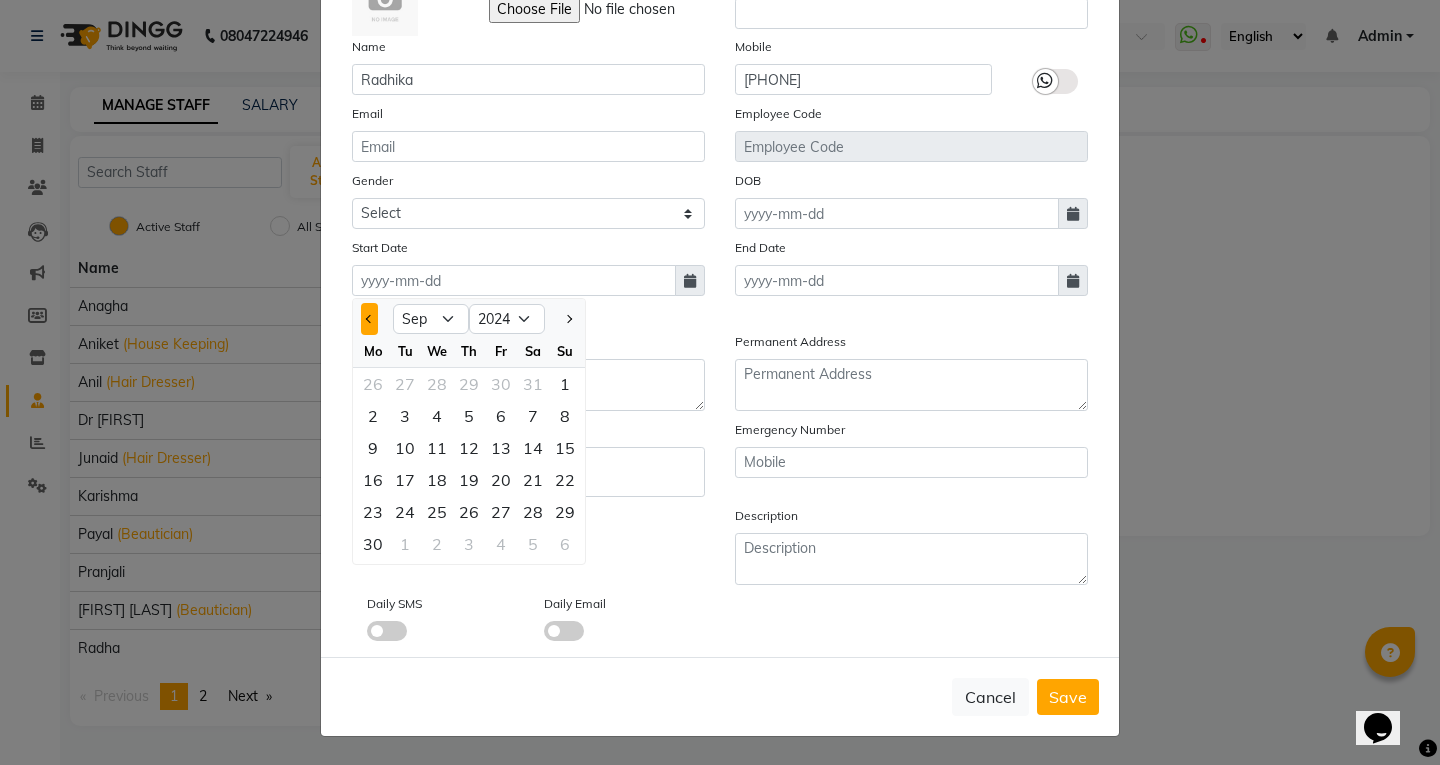 click 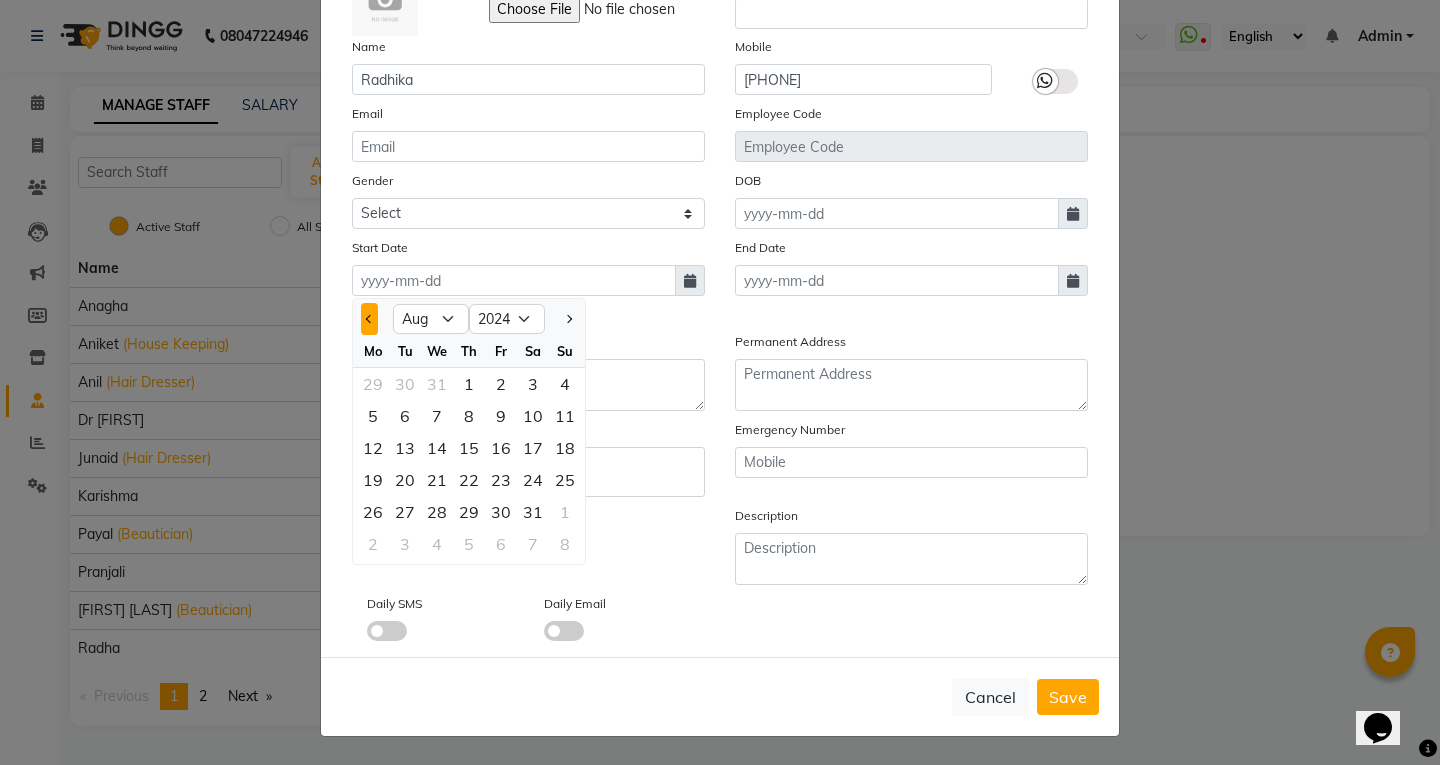 click 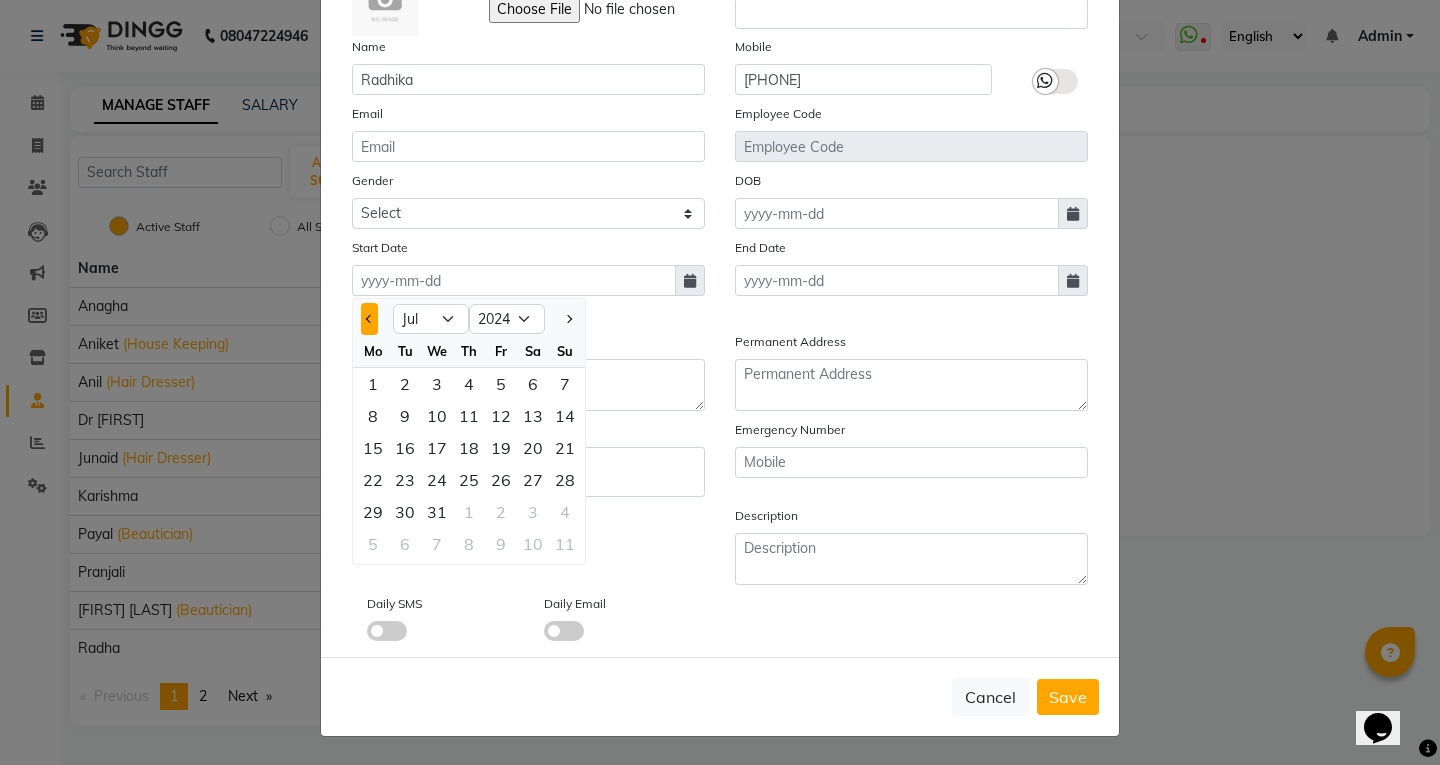click 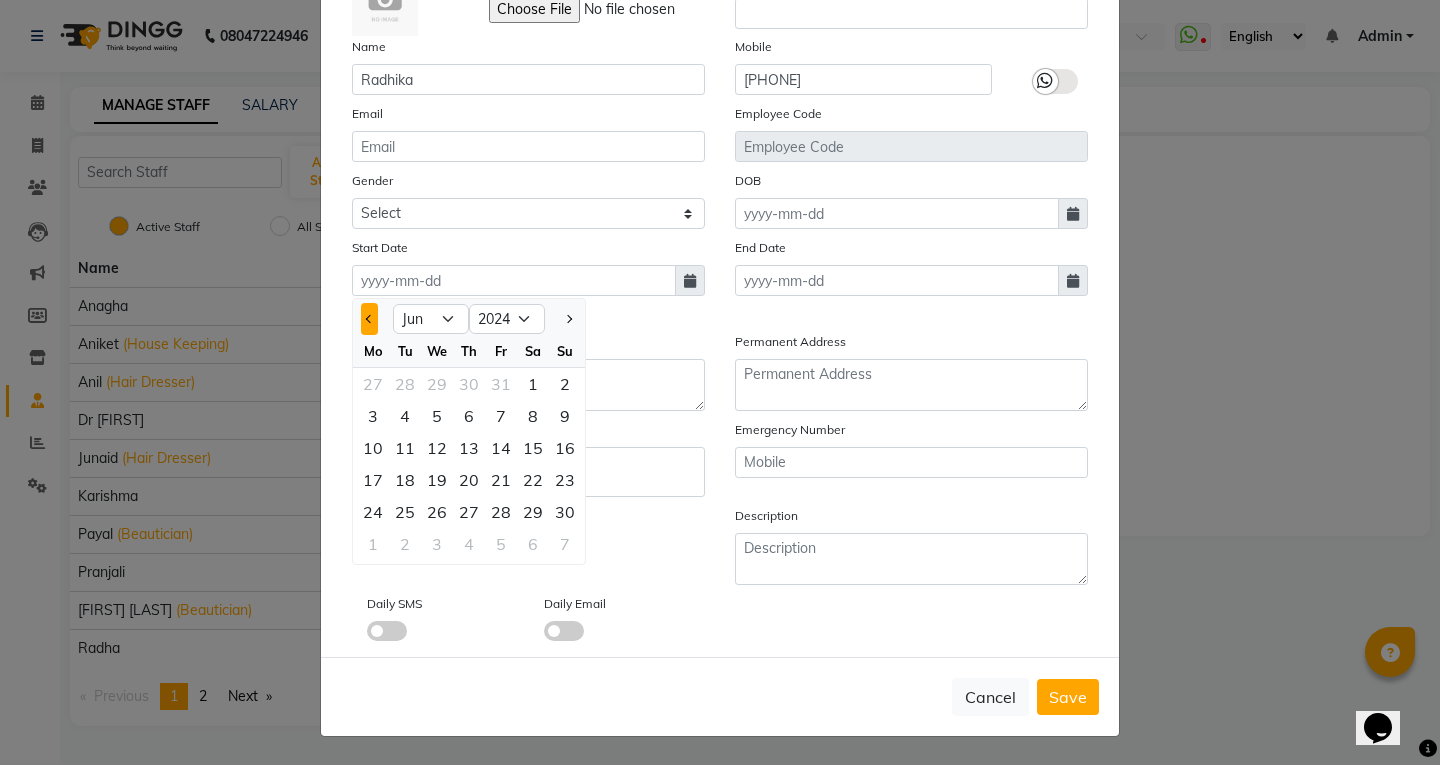 click 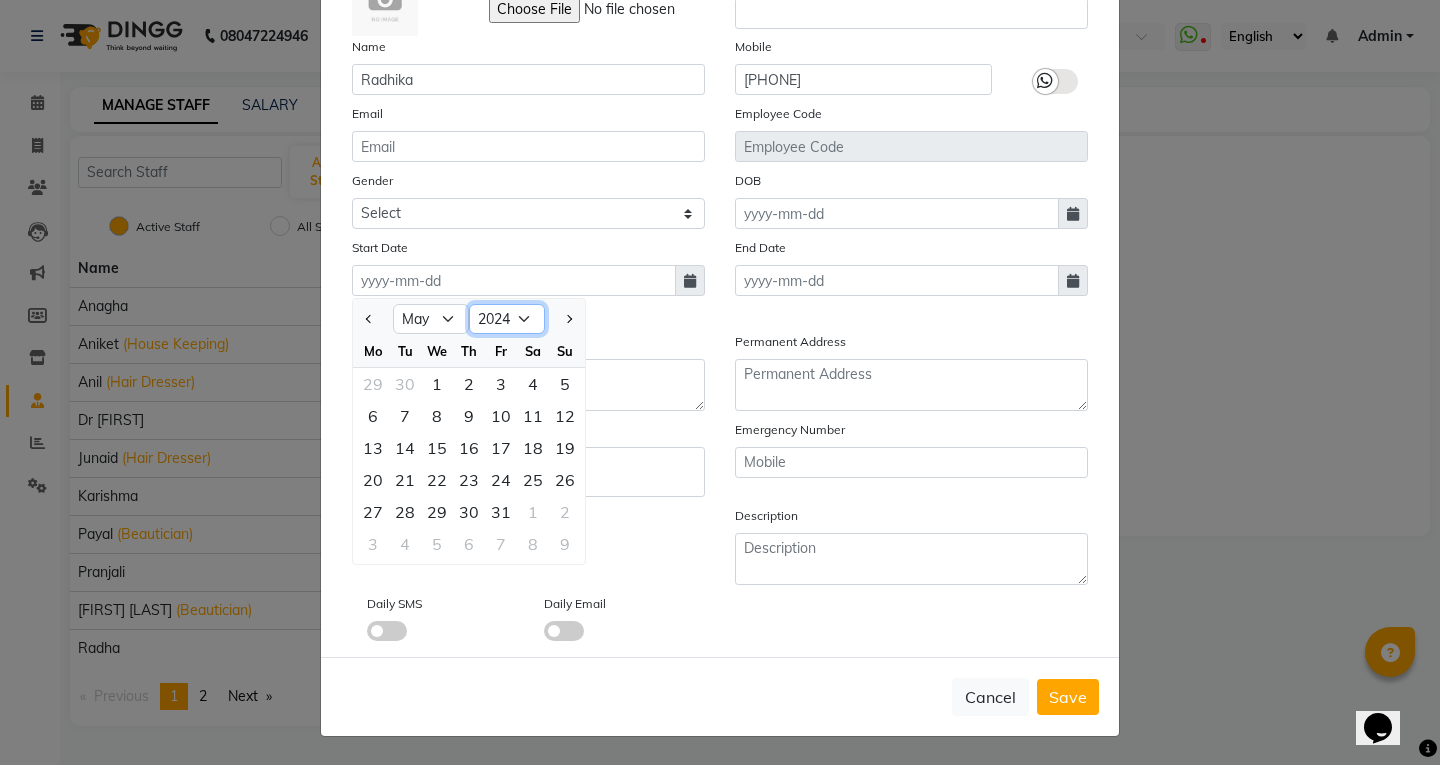 click on "2014 2015 2016 2017 2018 2019 2020 2021 2022 2023 2024 2025 2026 2027 2028 2029 2030 2031 2032 2033 2034" 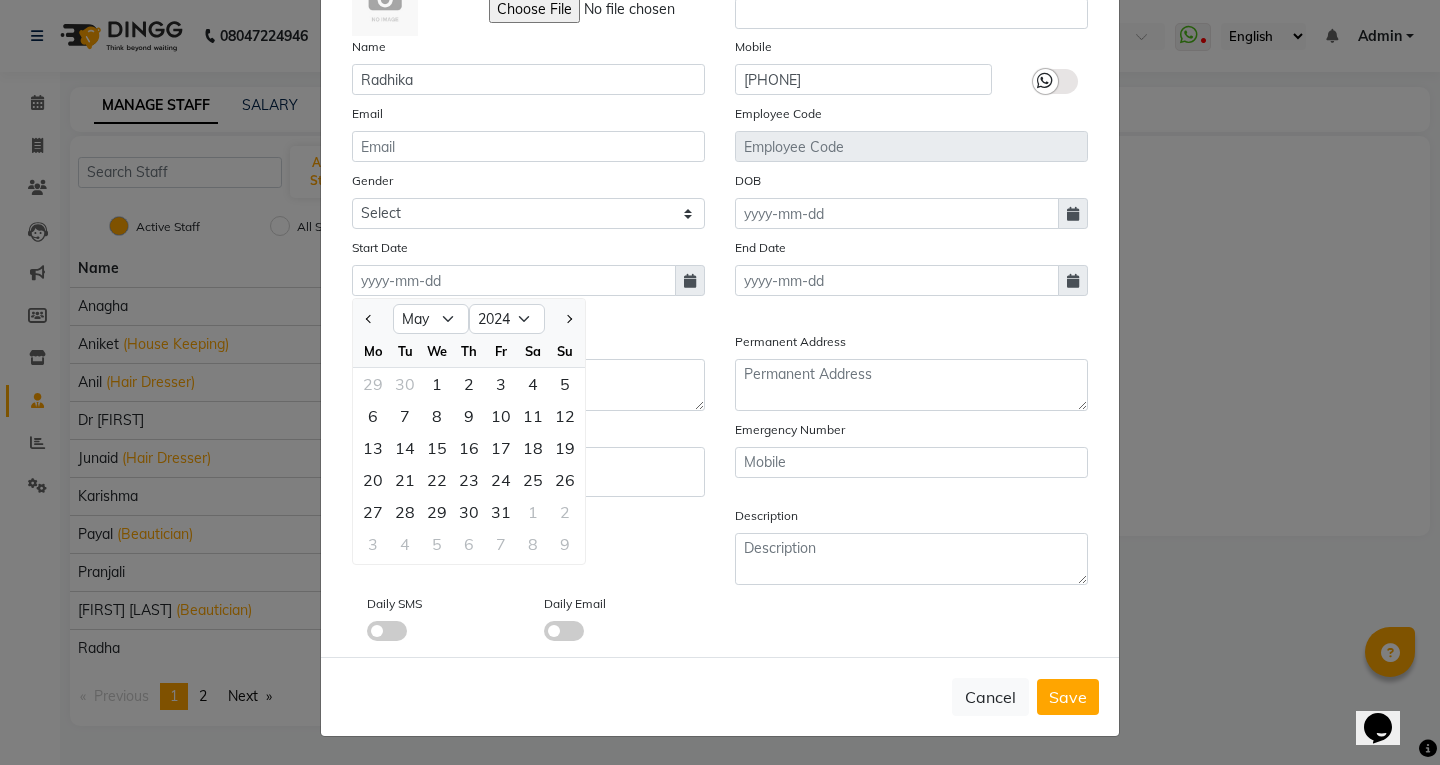 click on "Add Staff × Select Image  Display Name Name Radhika Mobile [PHONE] Email Employee Code Gender Select Male Female Other Prefer Not To Say DOB Start Date Jan Feb Mar Apr May Jun Jul Aug Sep Oct Nov Dec 2014 2015 2016 2017 2018 2019 2020 2021 2022 2023 2024 2025 2026 2027 2028 2029 2030 2031 2032 2033 2034 Mo Tu We Th Fr Sa Su 29 30 1 2 3 4 5 6 7 8 9 10 11 12 13 14 15 16 17 18 19 20 21 22 23 24 25 26 27 28 29 30 31 1 2 3 4 5 6 7 8 9  please enter start date End Date Current Address Permanent Address Title Emergency Number Appointments Enable Description Daily SMS Daily Email  Cancel   Save" 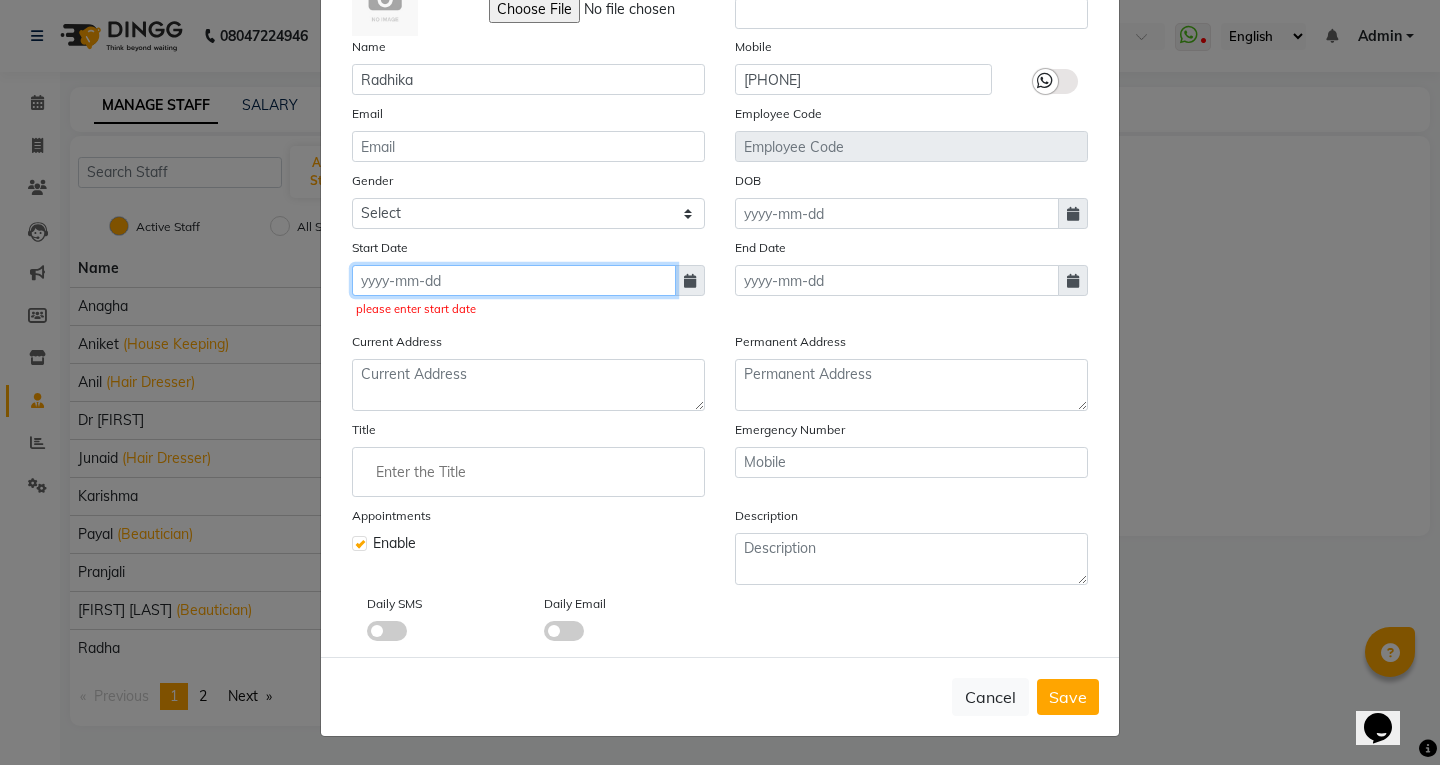 click 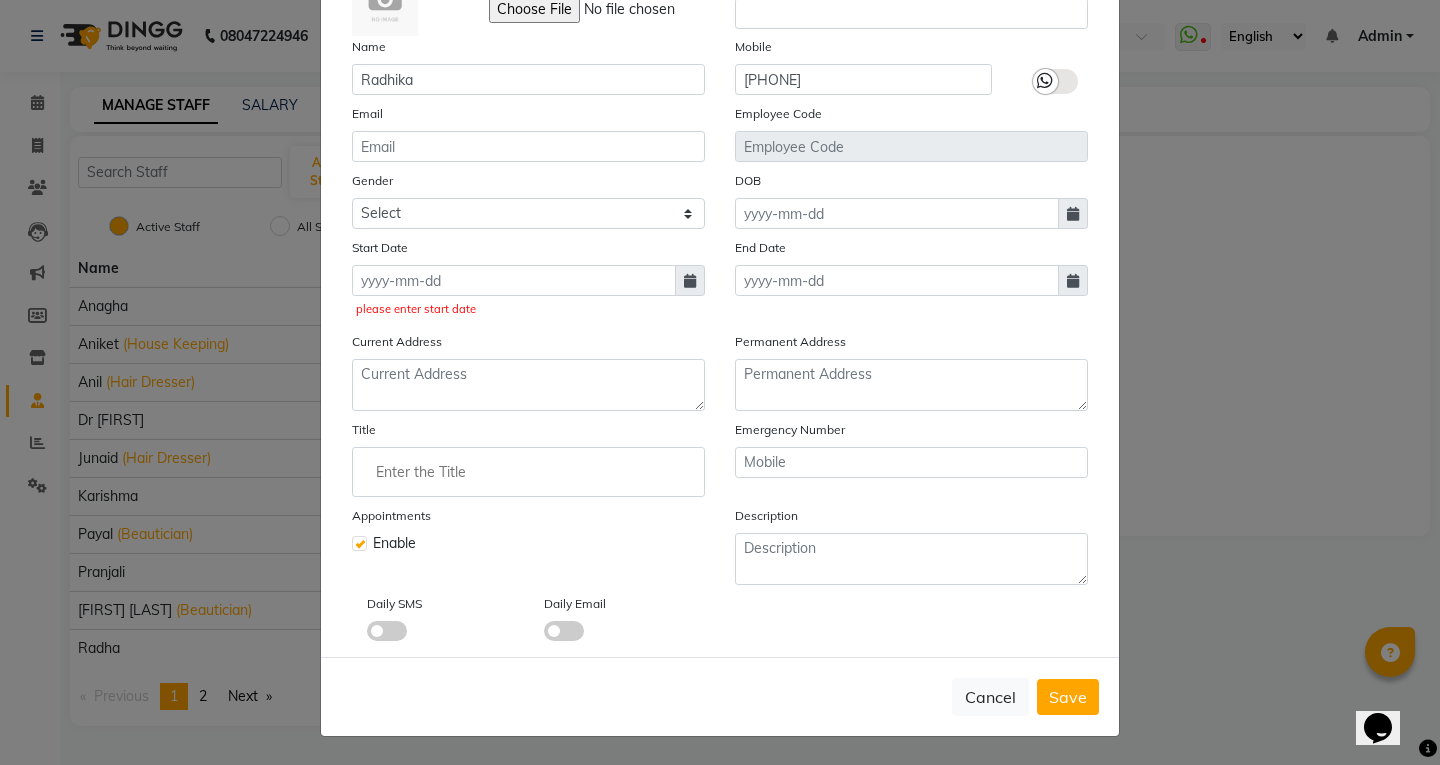 select on "8" 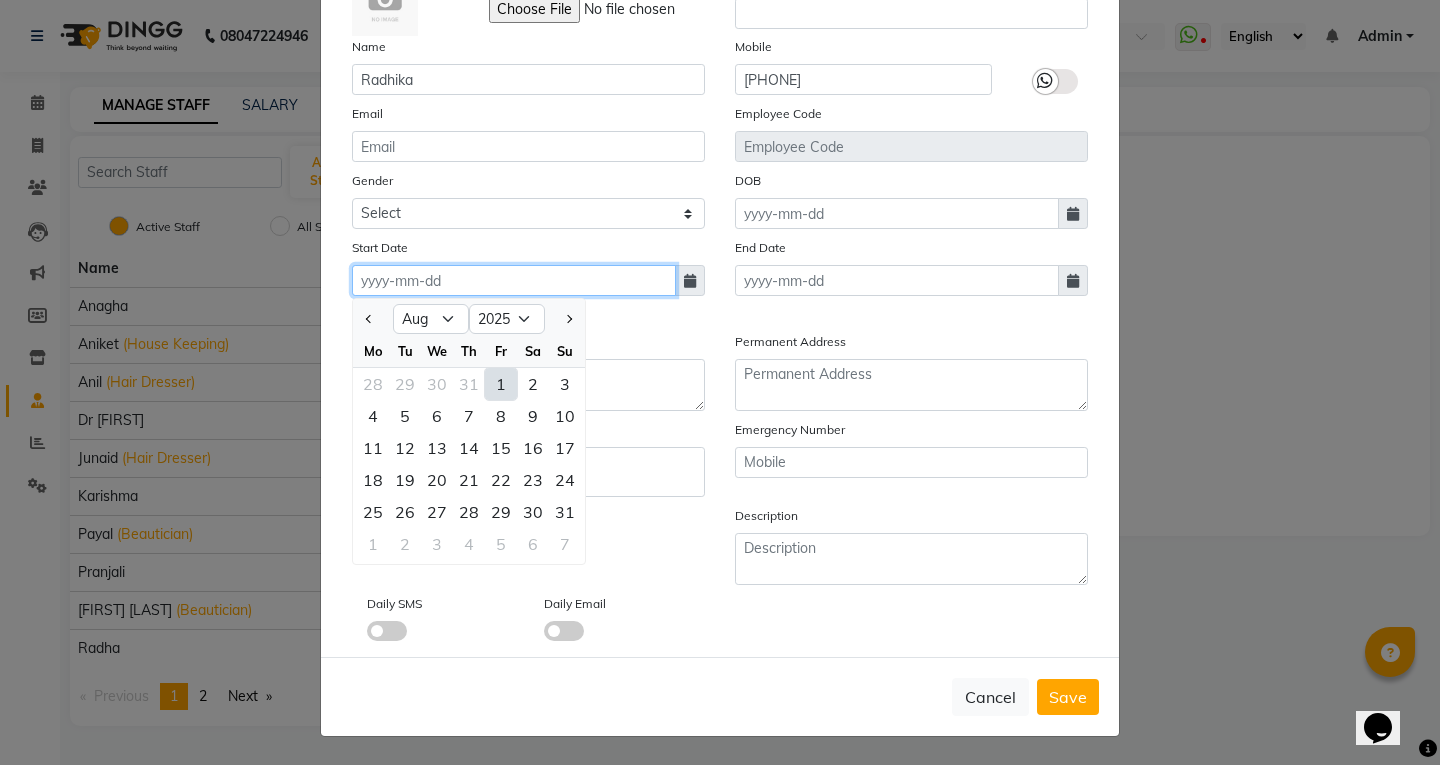 click 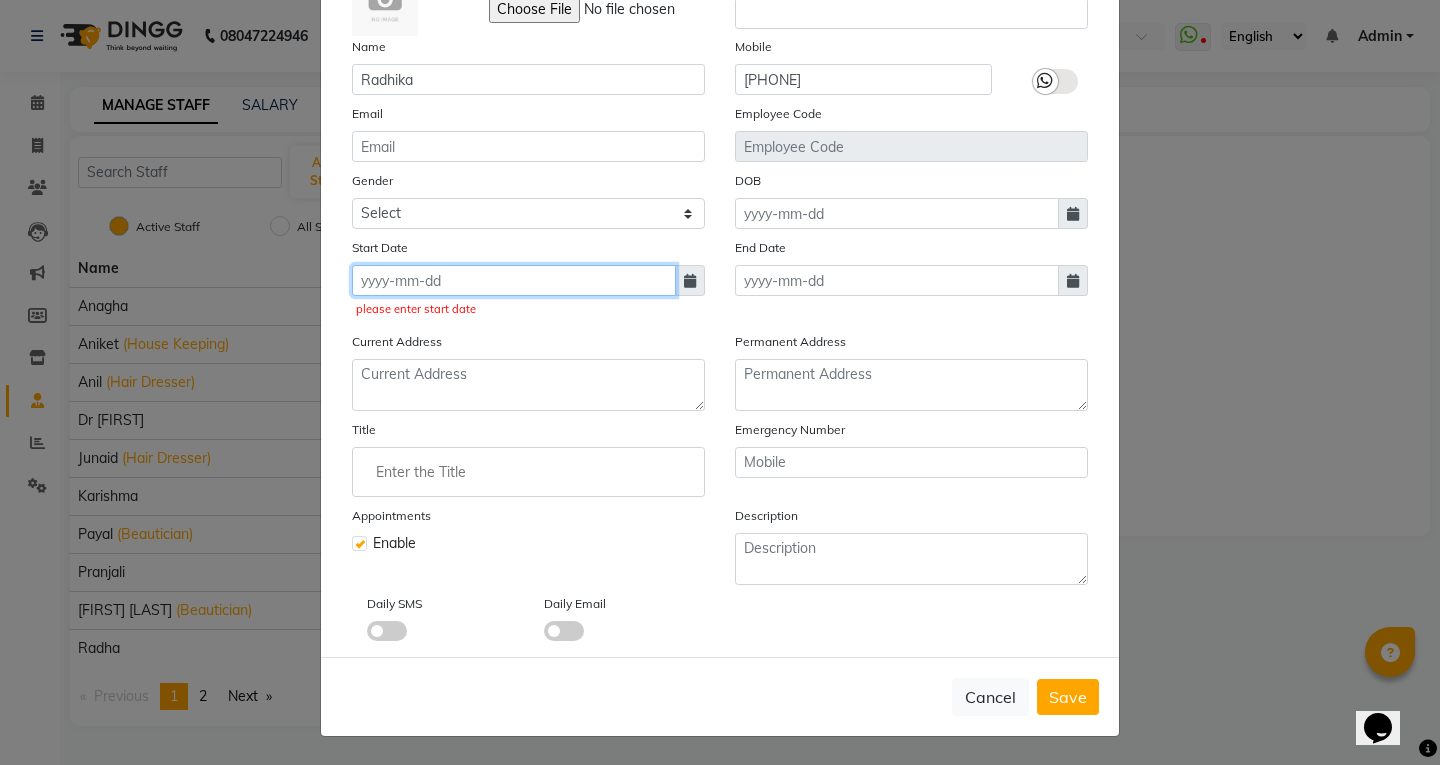 click 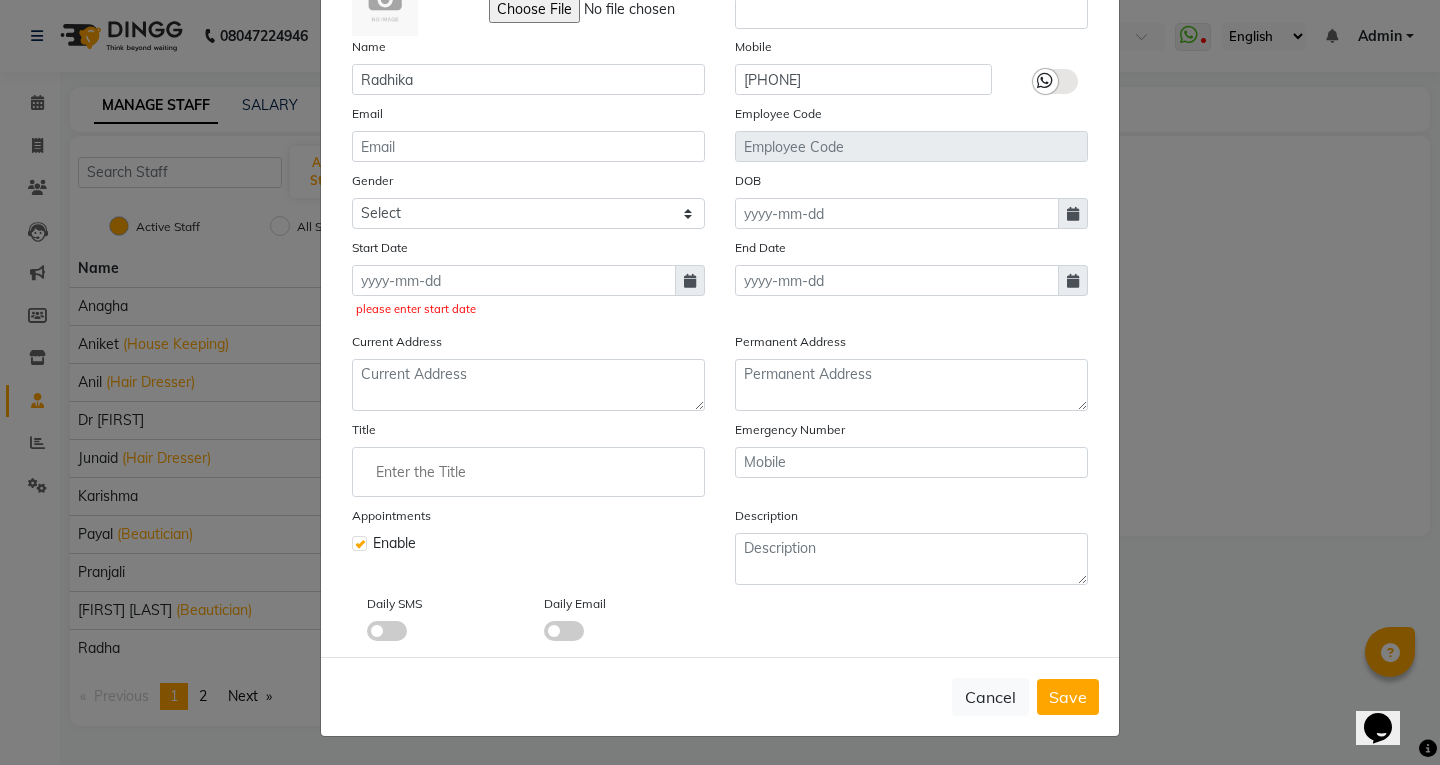 select on "8" 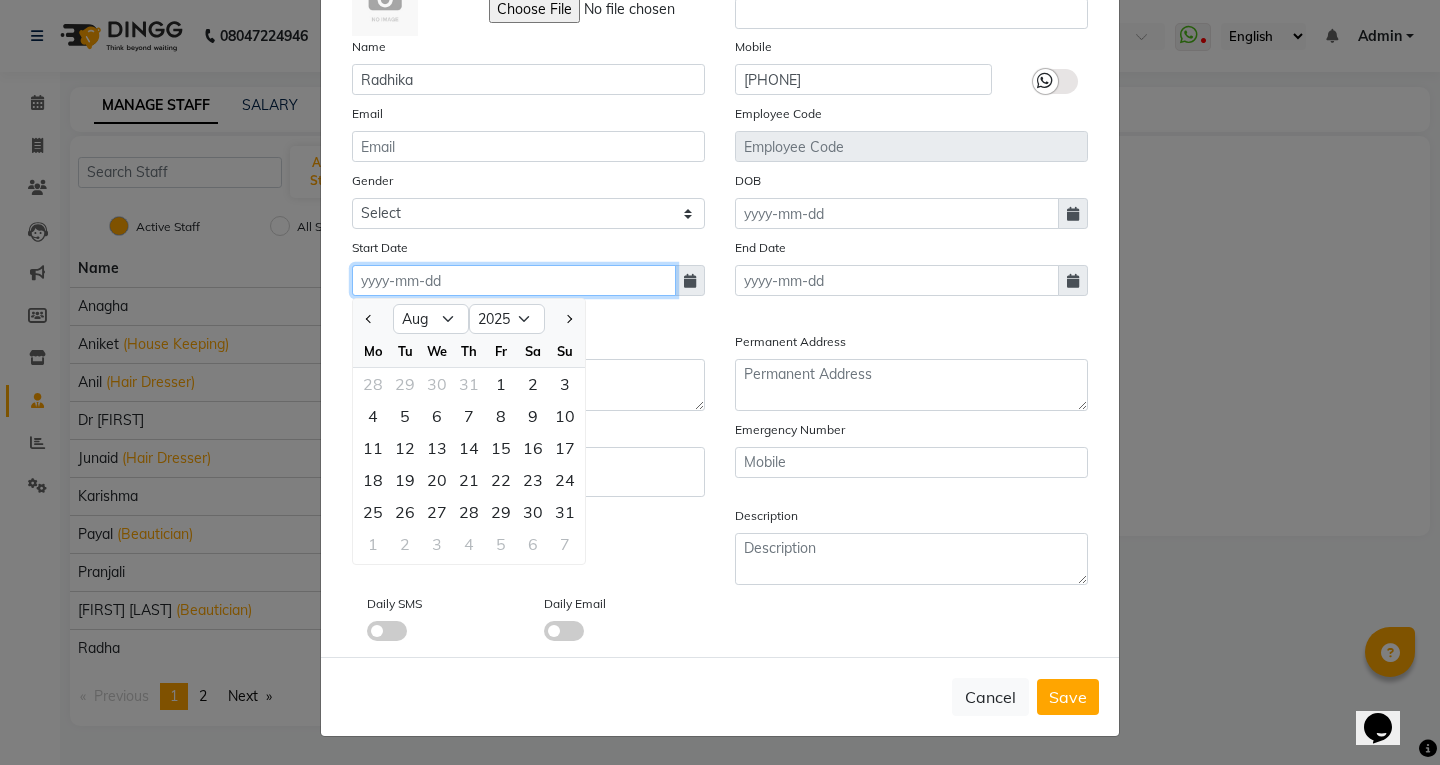 click 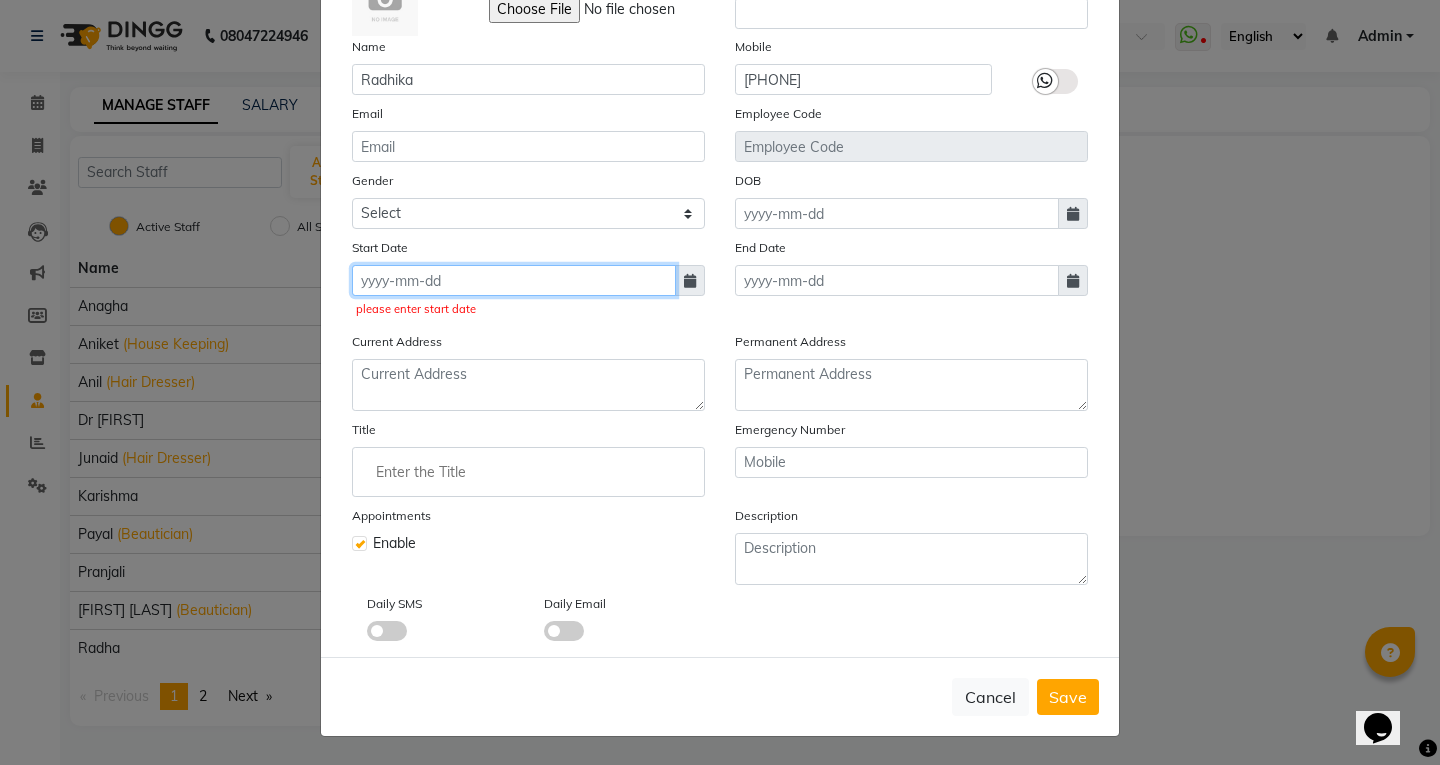 click 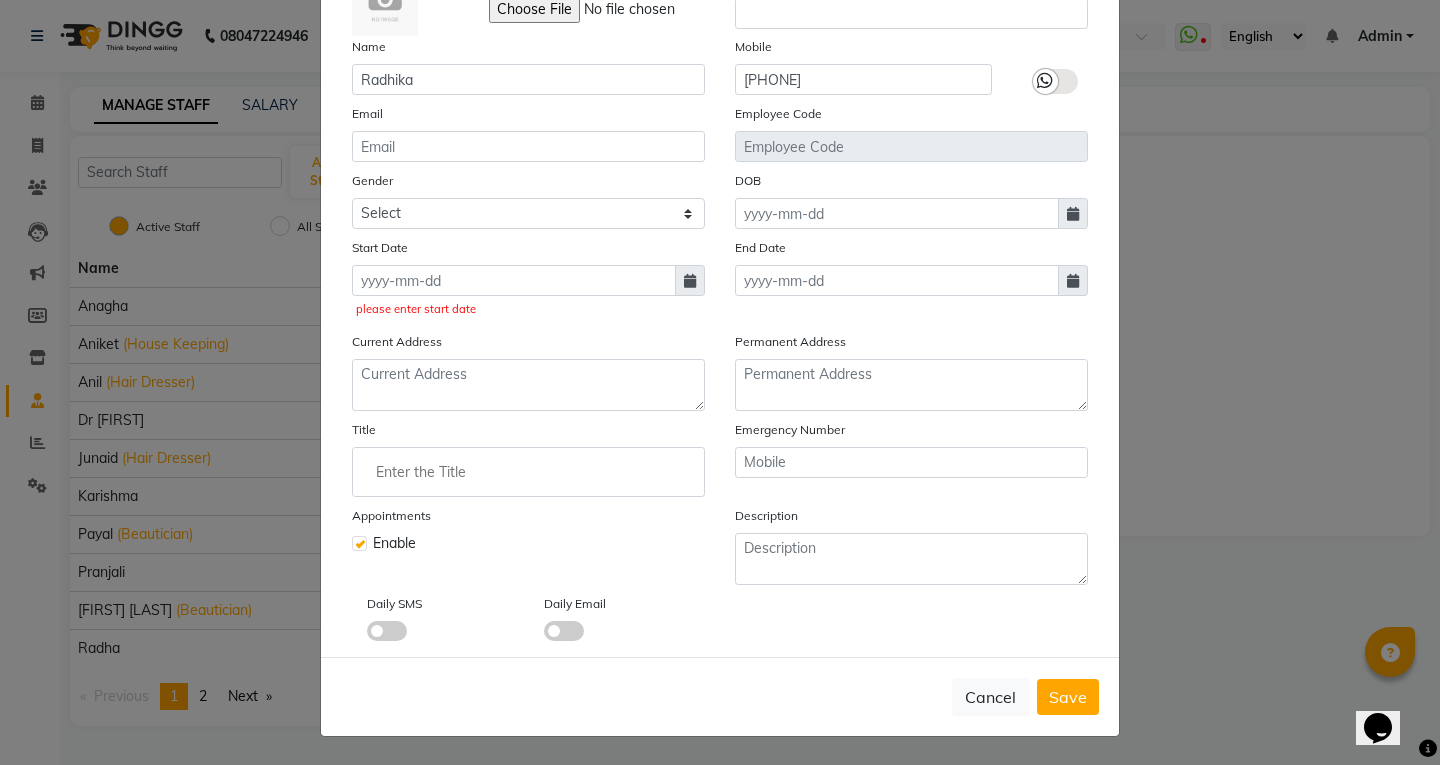 select on "8" 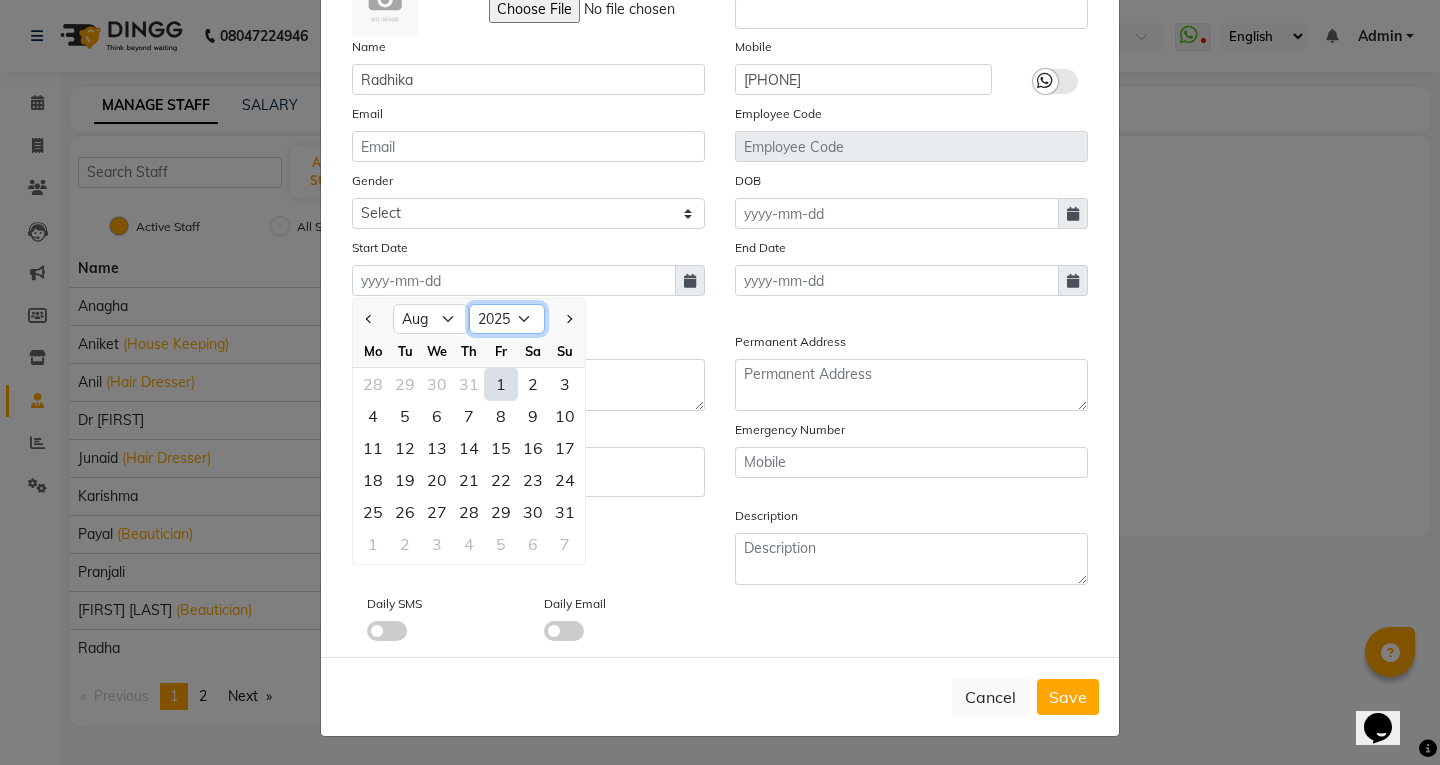 click on "2015 2016 2017 2018 2019 2020 2021 2022 2023 2024 2025 2026 2027 2028 2029 2030 2031 2032 2033 2034 2035" 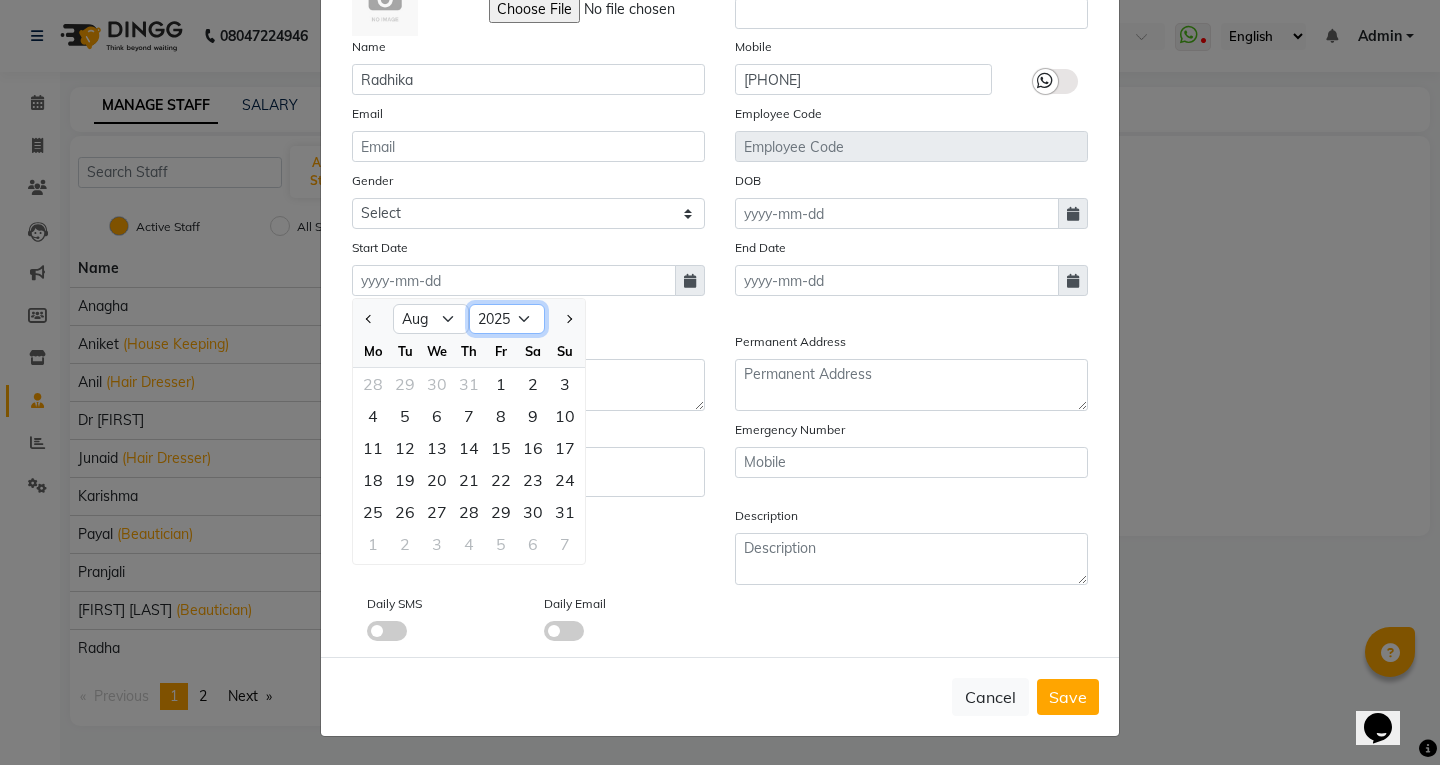click on "2015 2016 2017 2018 2019 2020 2021 2022 2023 2024 2025 2026 2027 2028 2029 2030 2031 2032 2033 2034 2035" 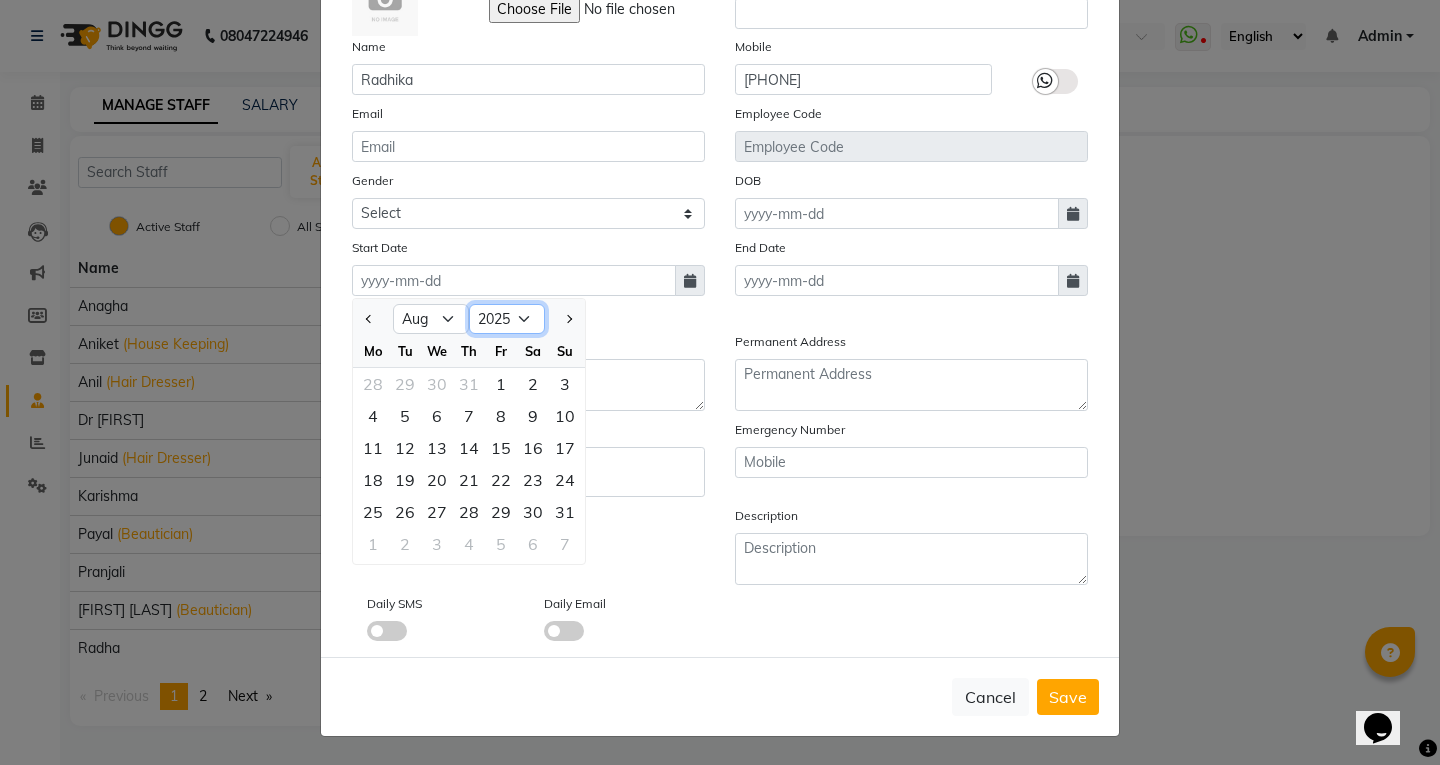 click on "2015 2016 2017 2018 2019 2020 2021 2022 2023 2024 2025 2026 2027 2028 2029 2030 2031 2032 2033 2034 2035" 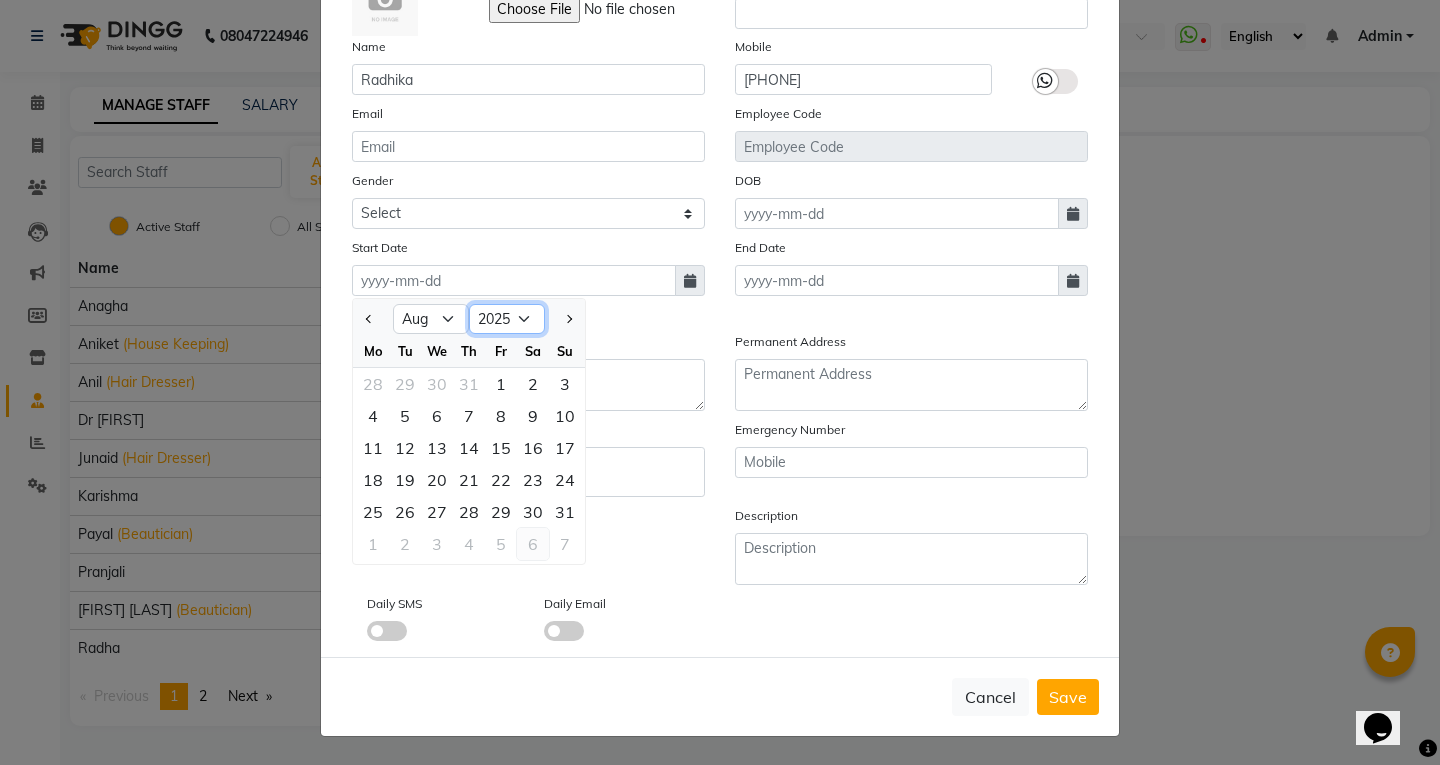 select on "2015" 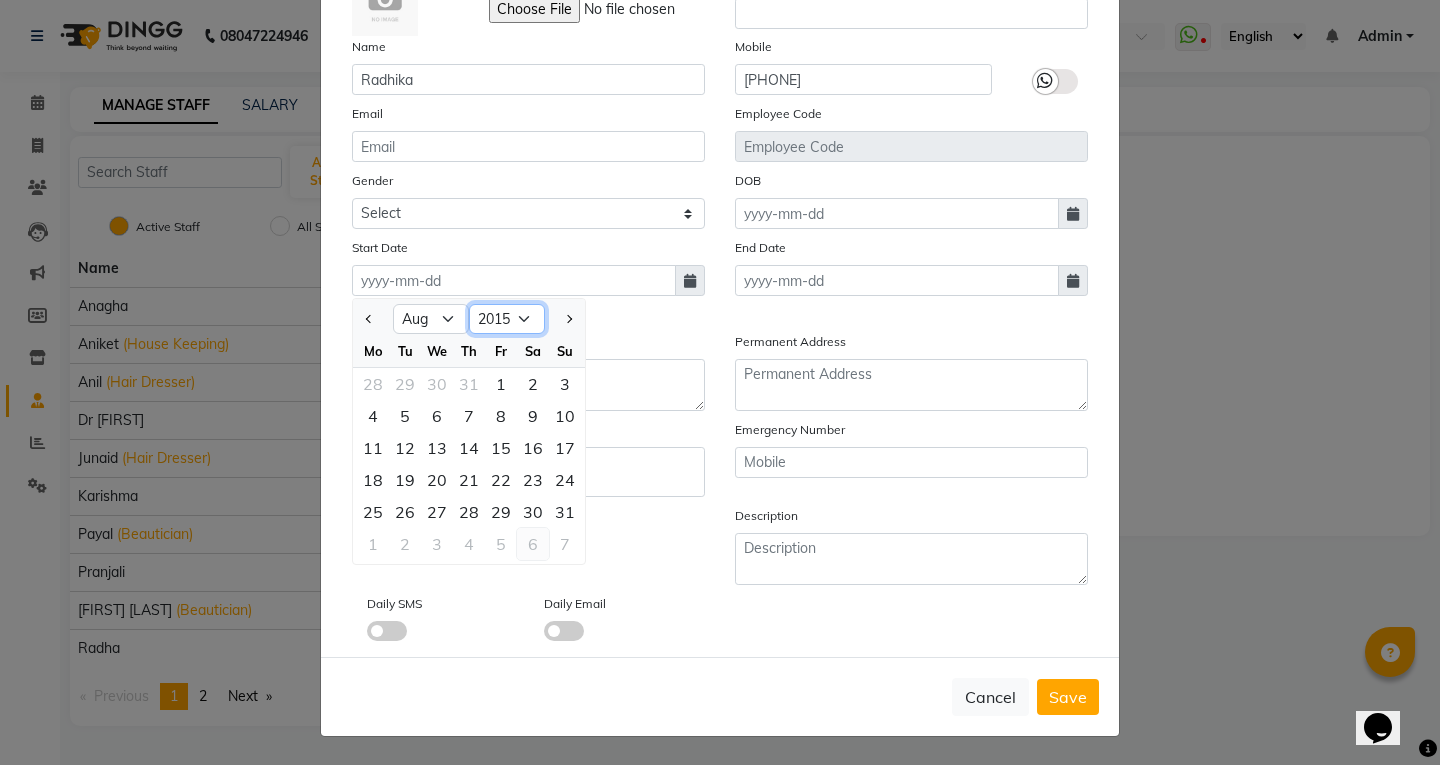 click on "2015 2016 2017 2018 2019 2020 2021 2022 2023 2024 2025 2026 2027 2028 2029 2030 2031 2032 2033 2034 2035" 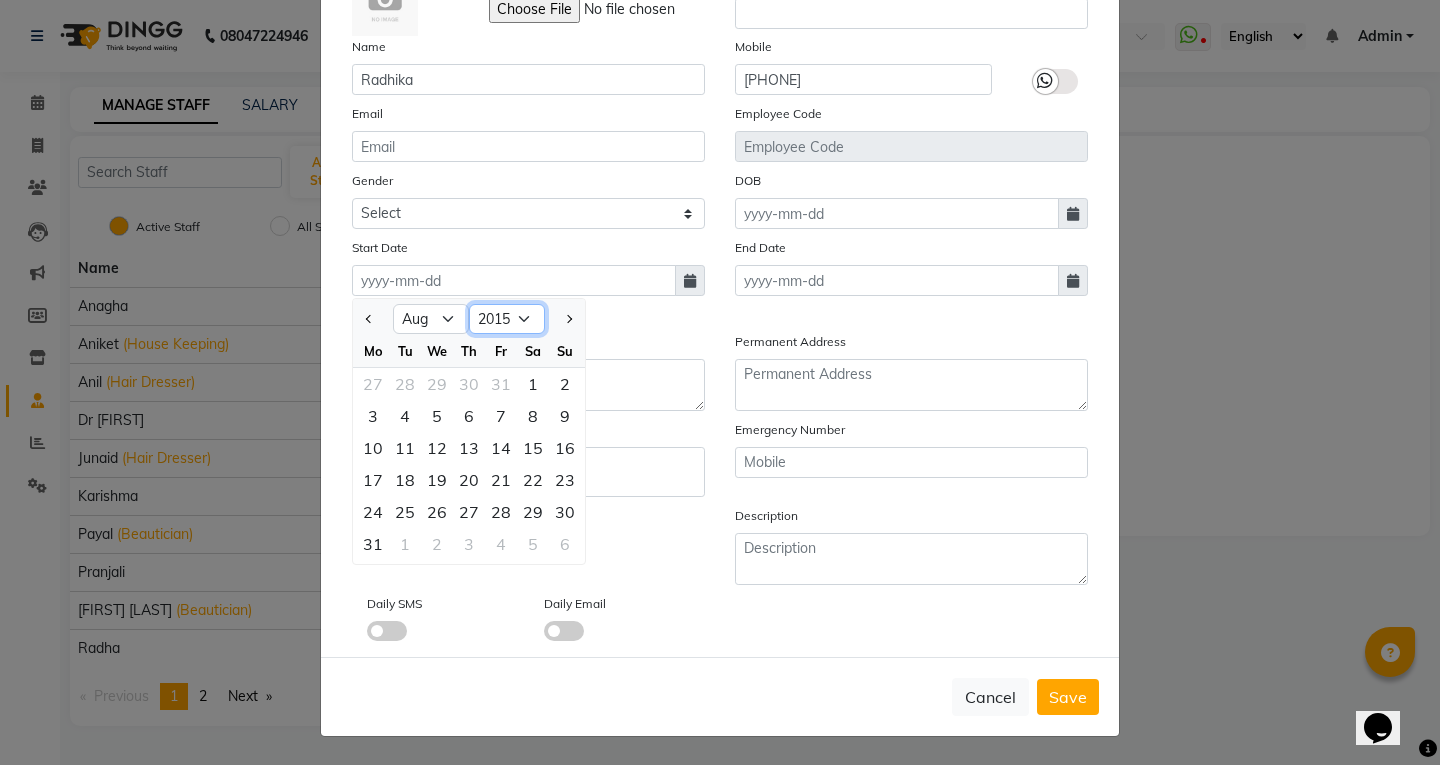 click on "[YEAR] [YEAR] [YEAR] [YEAR] [YEAR] [YEAR] [YEAR] [YEAR] [YEAR] [YEAR] [YEAR] [YEAR] [YEAR] [YEAR] [YEAR] [YEAR] [YEAR] [YEAR] [YEAR] [YEAR]" 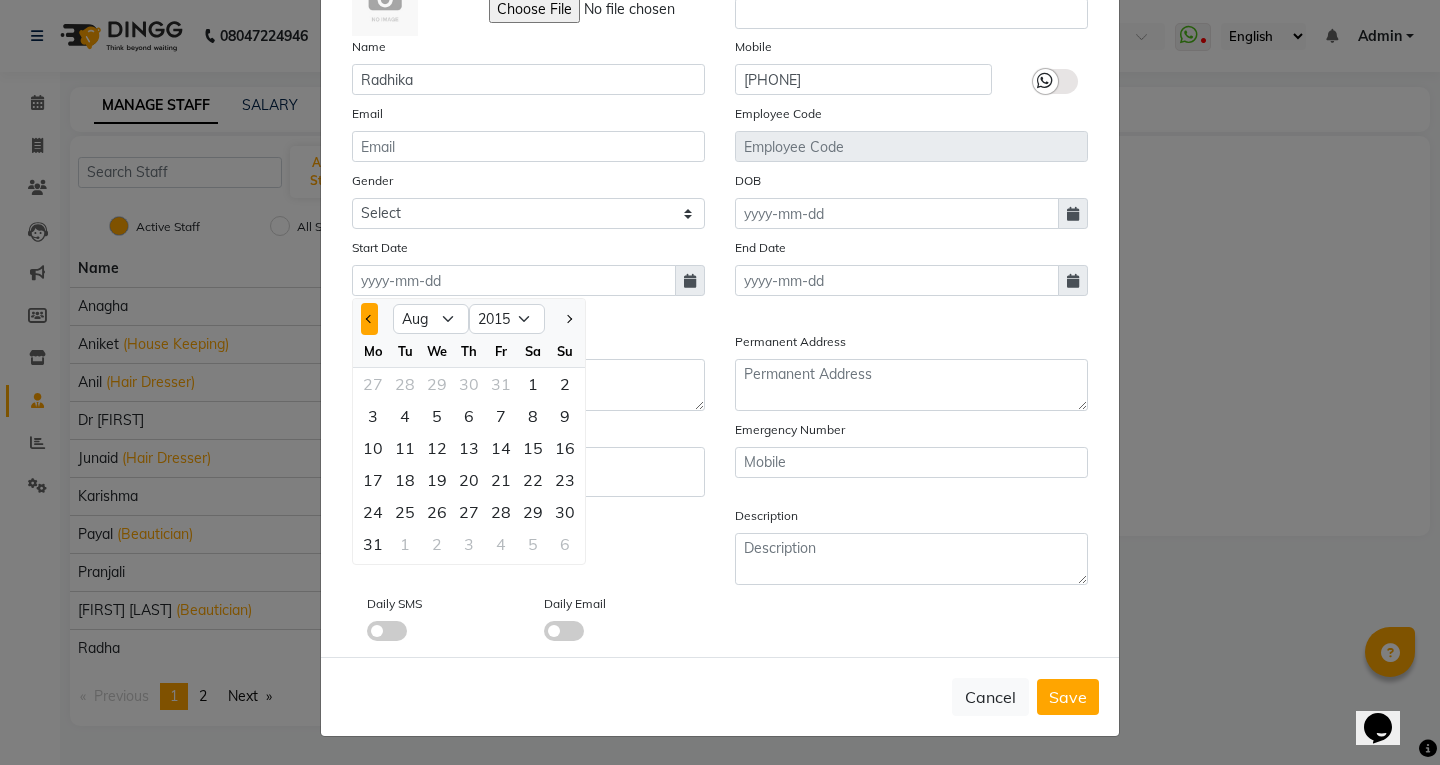 click 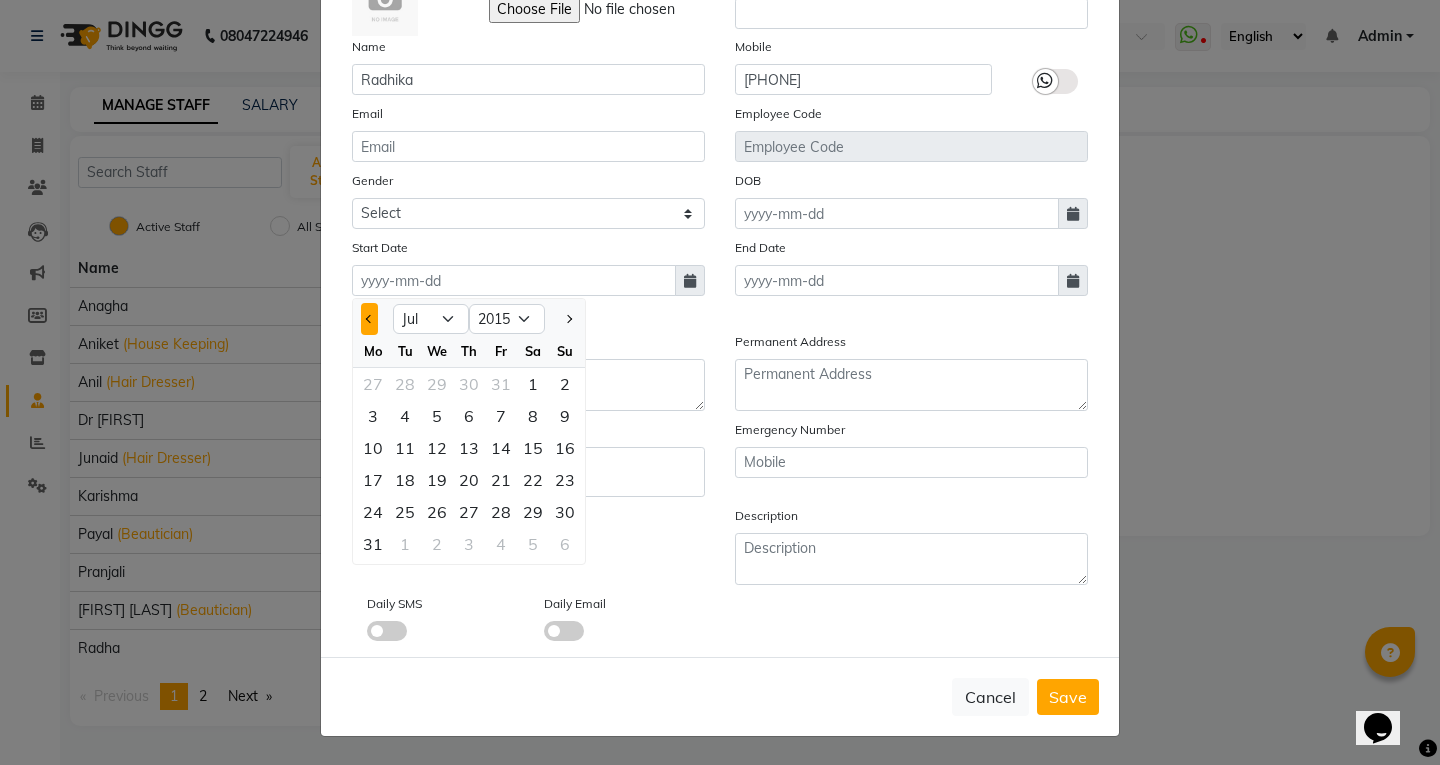 click 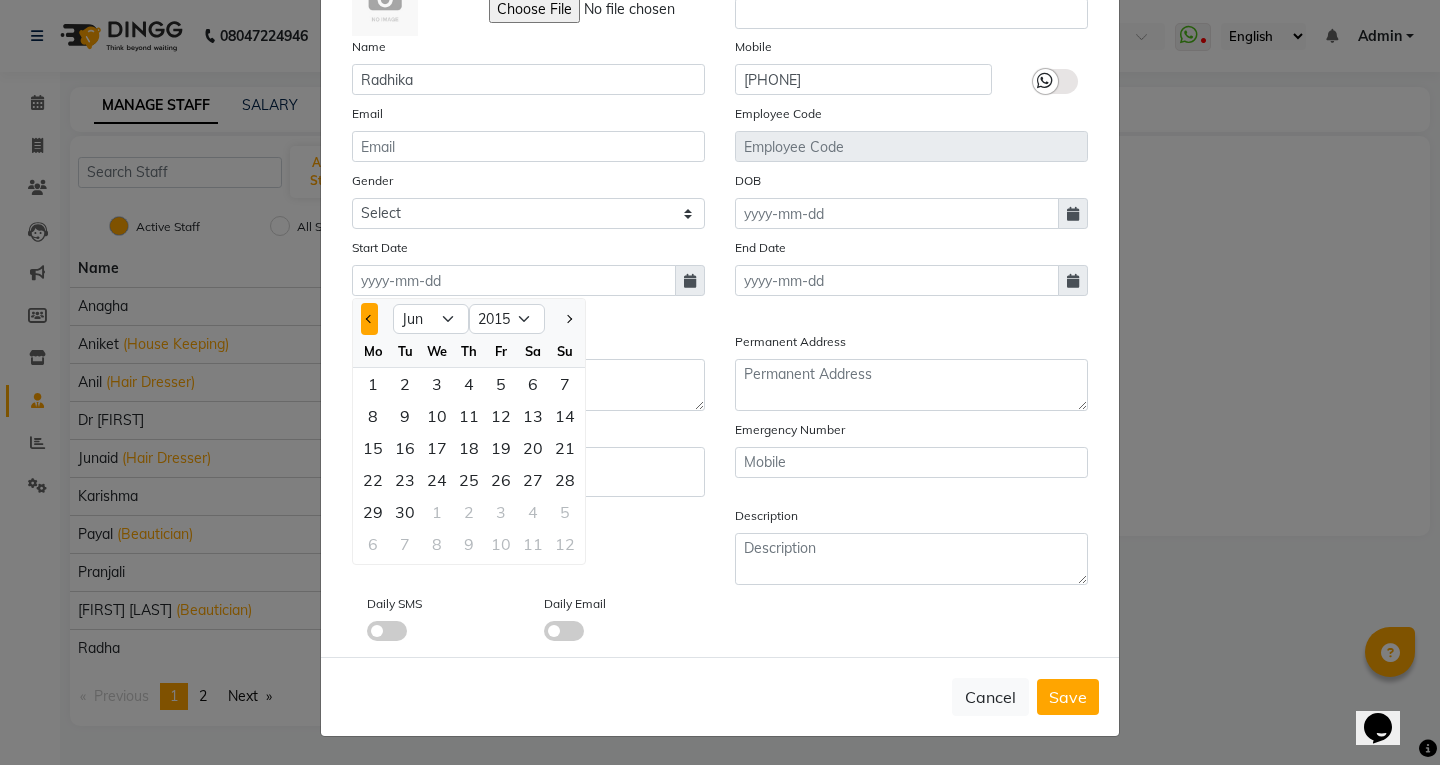 click 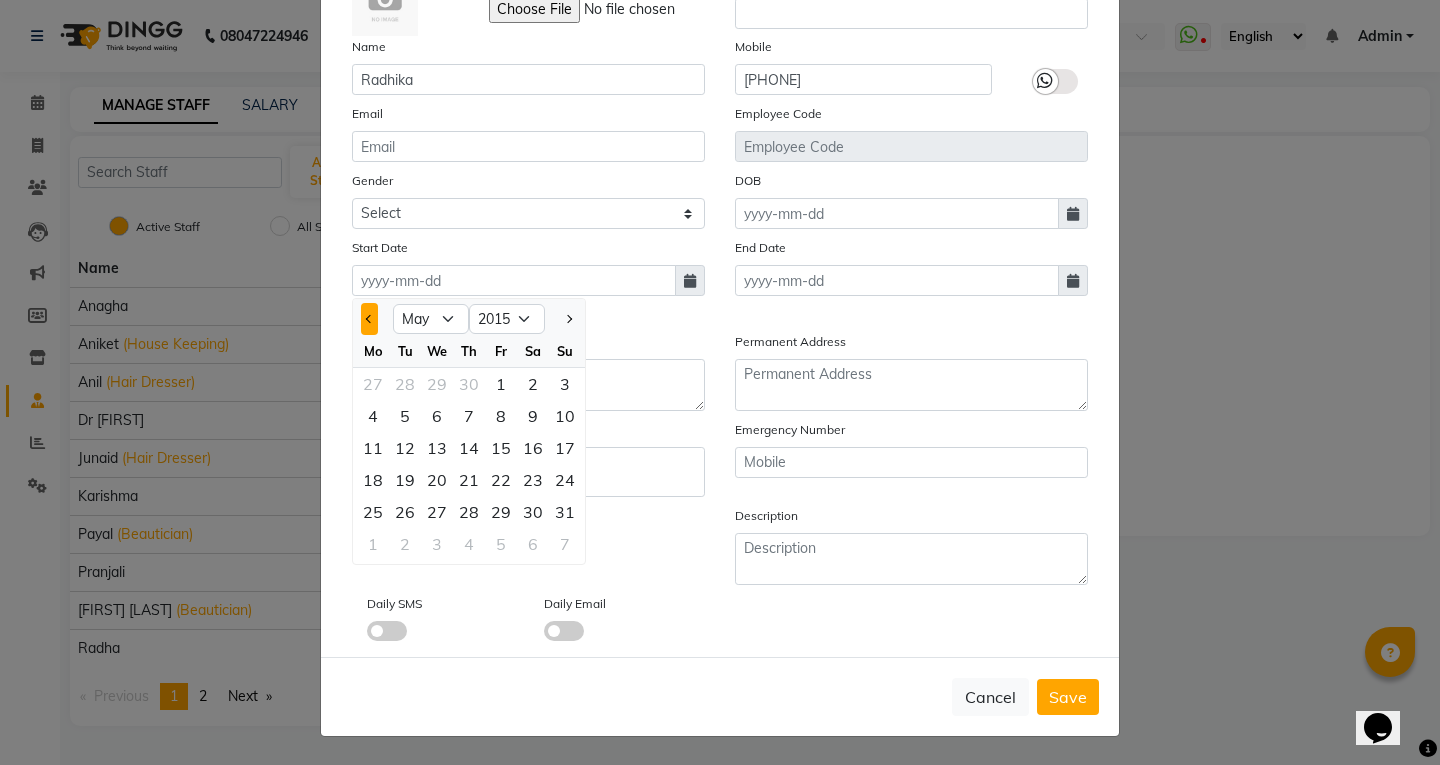 click 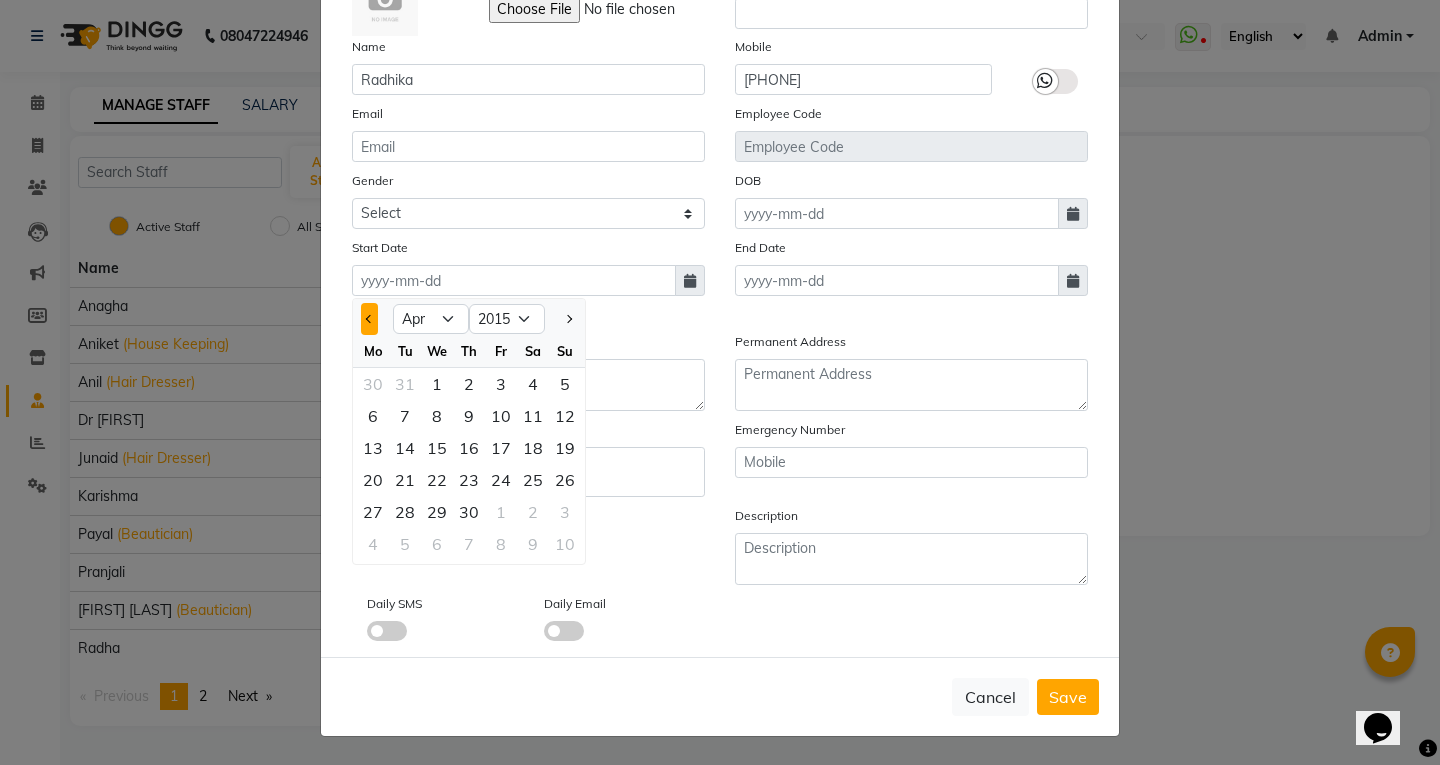 click 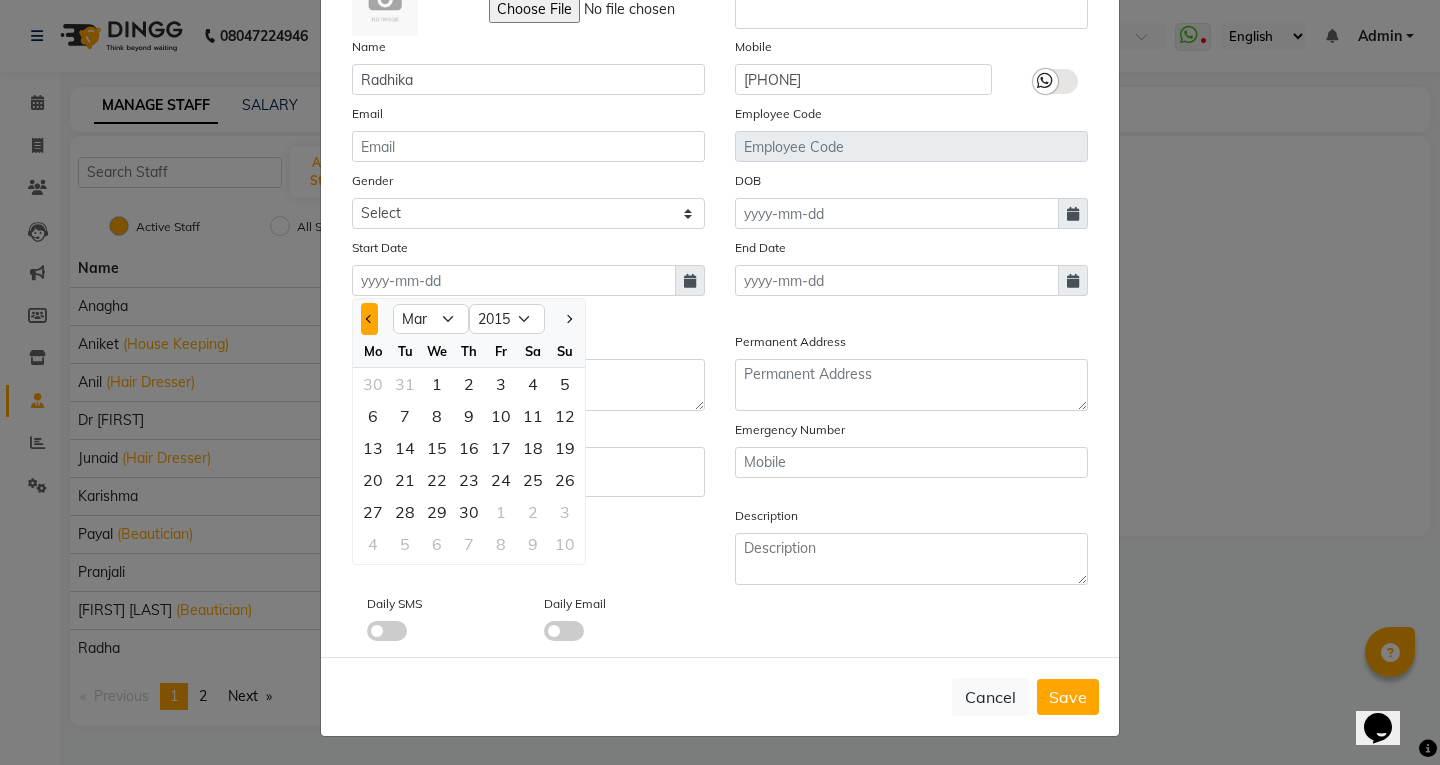 click 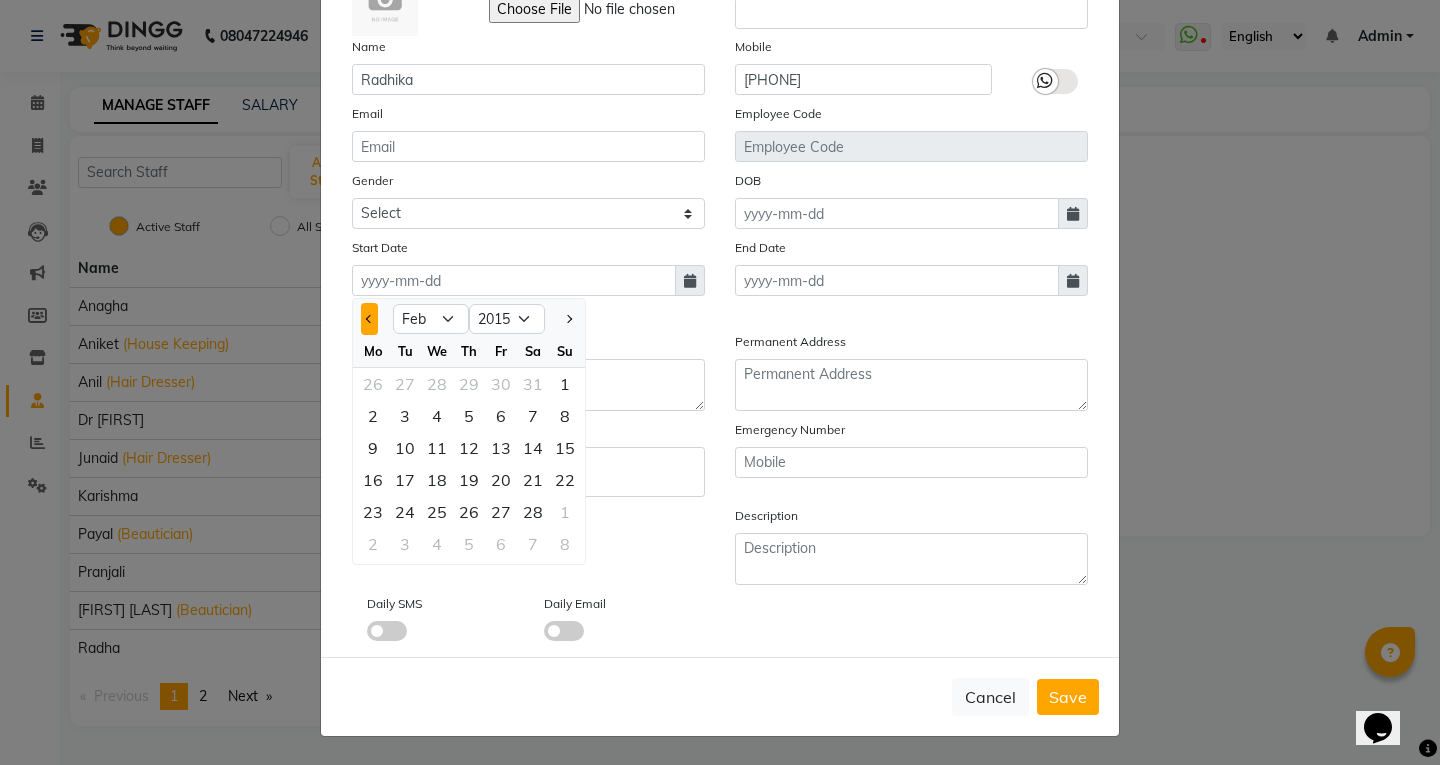 click 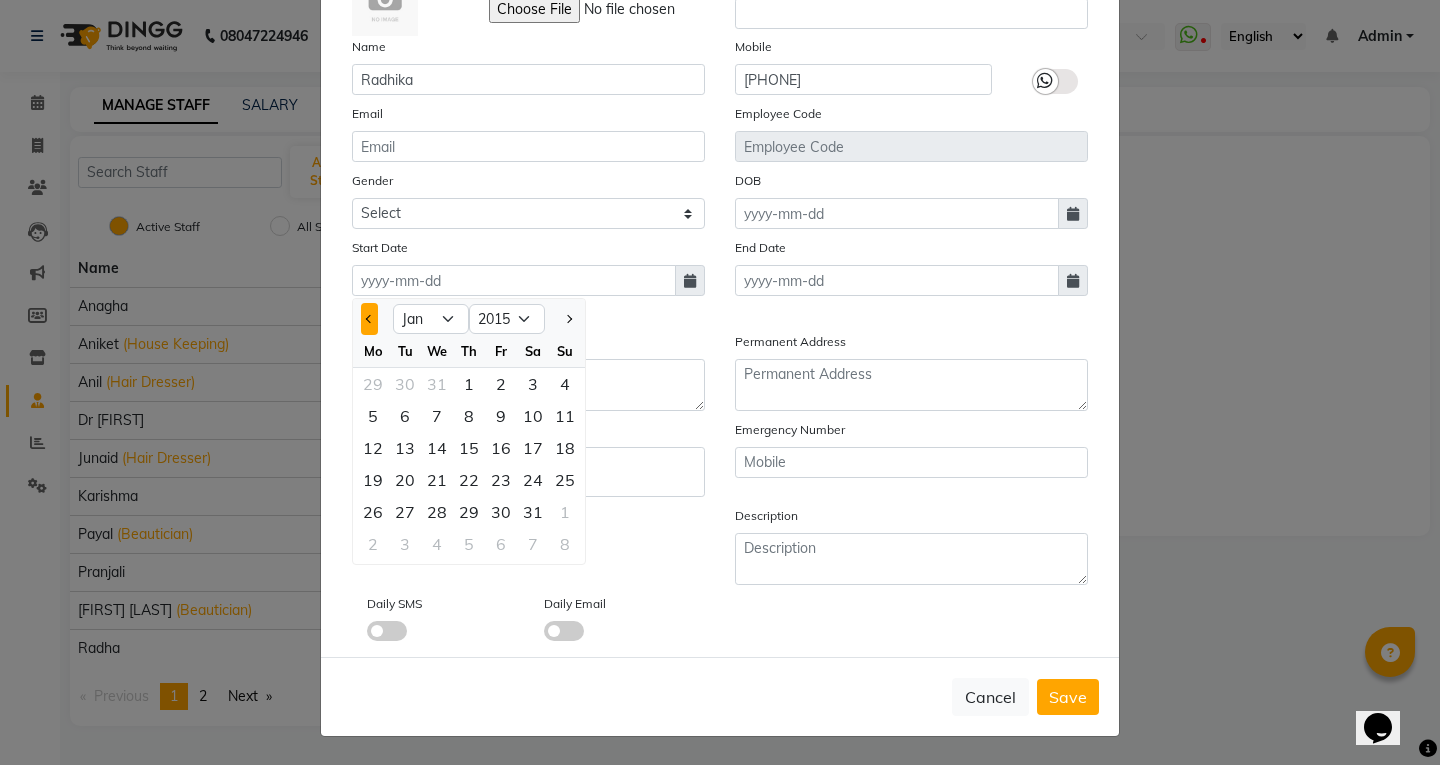 click 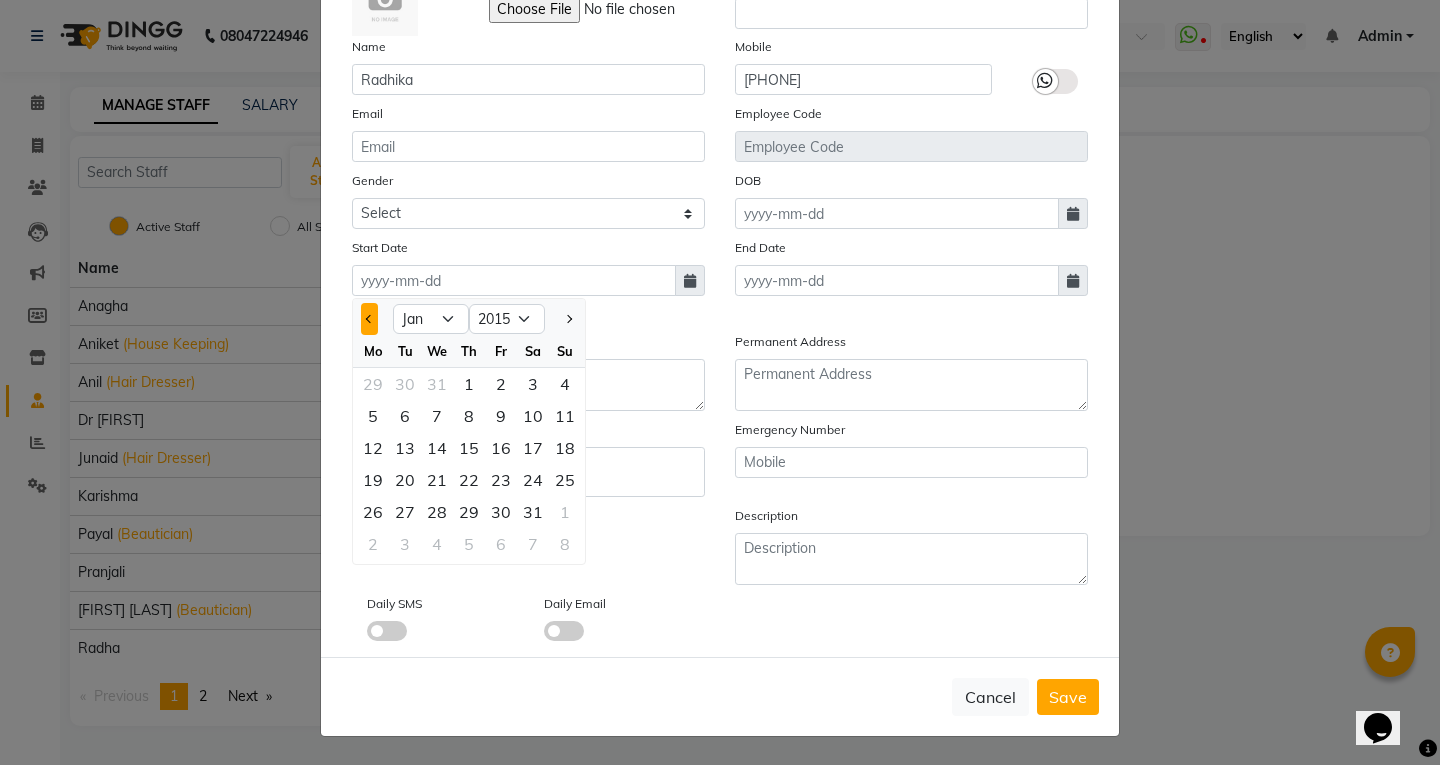 select on "12" 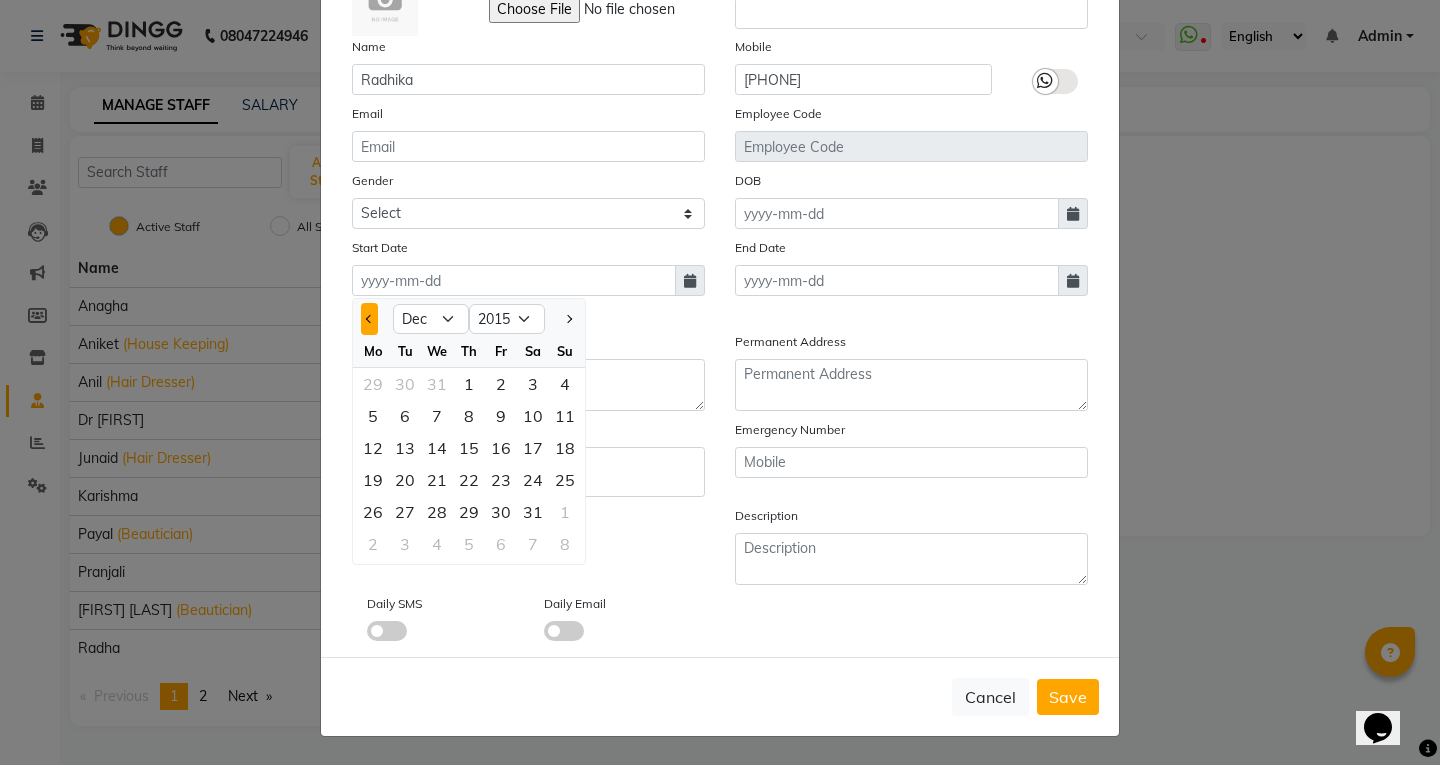select on "2014" 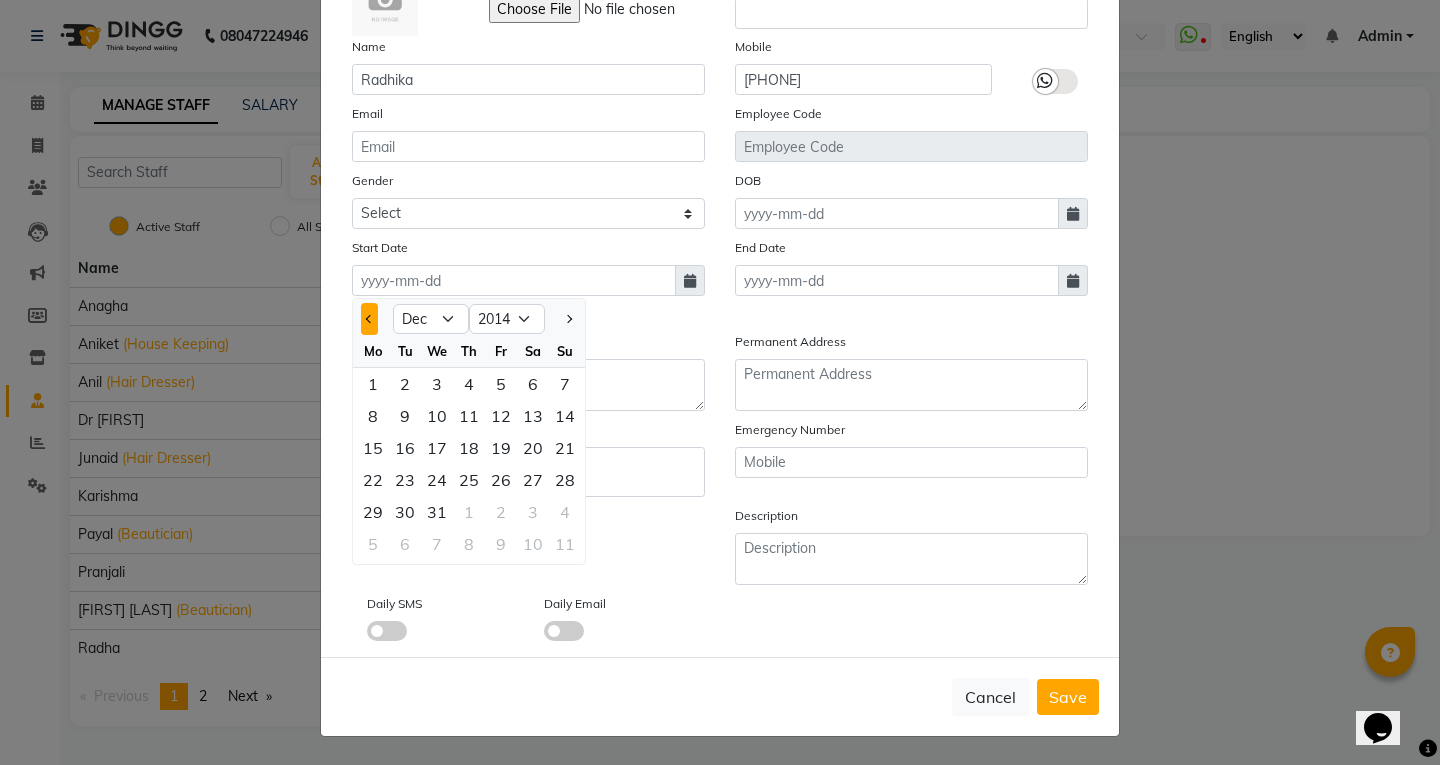 click 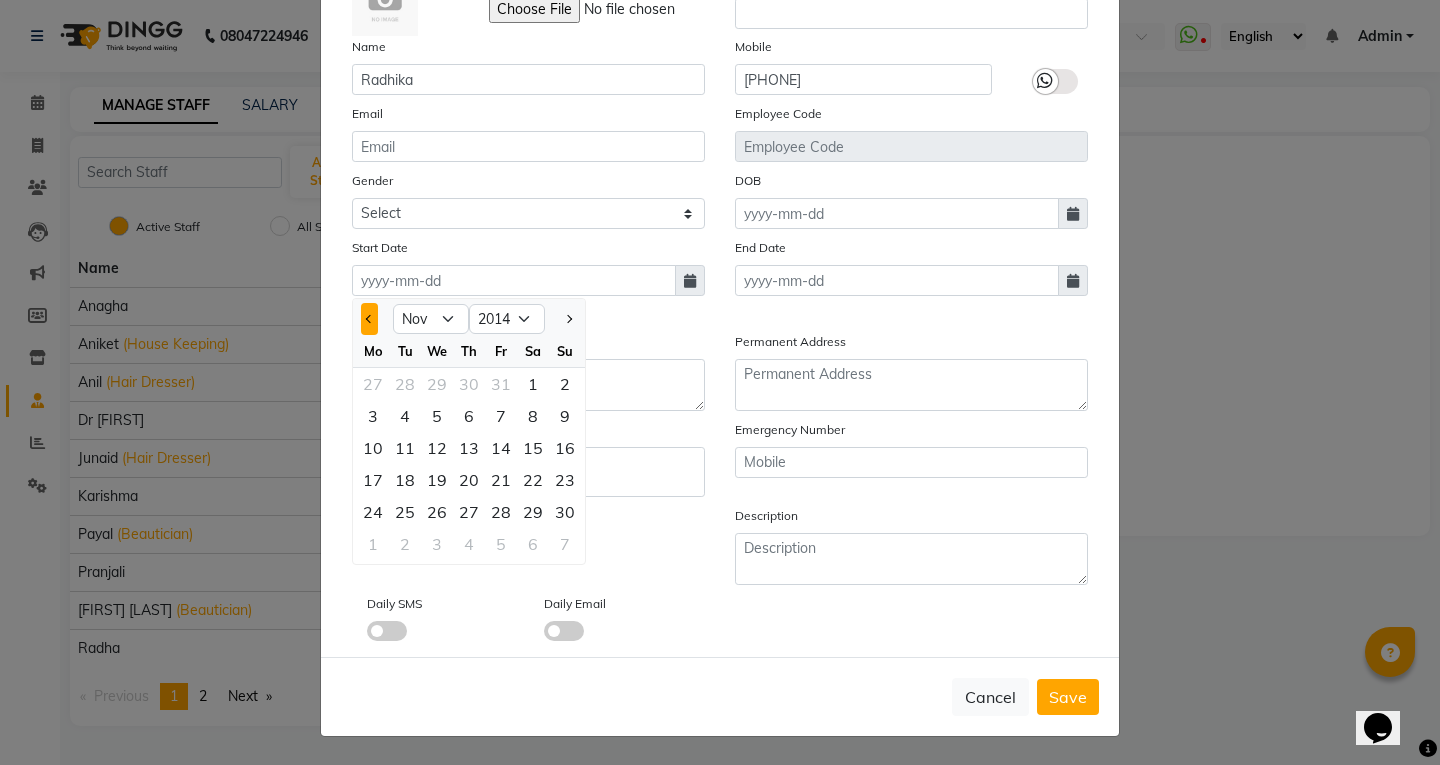 click 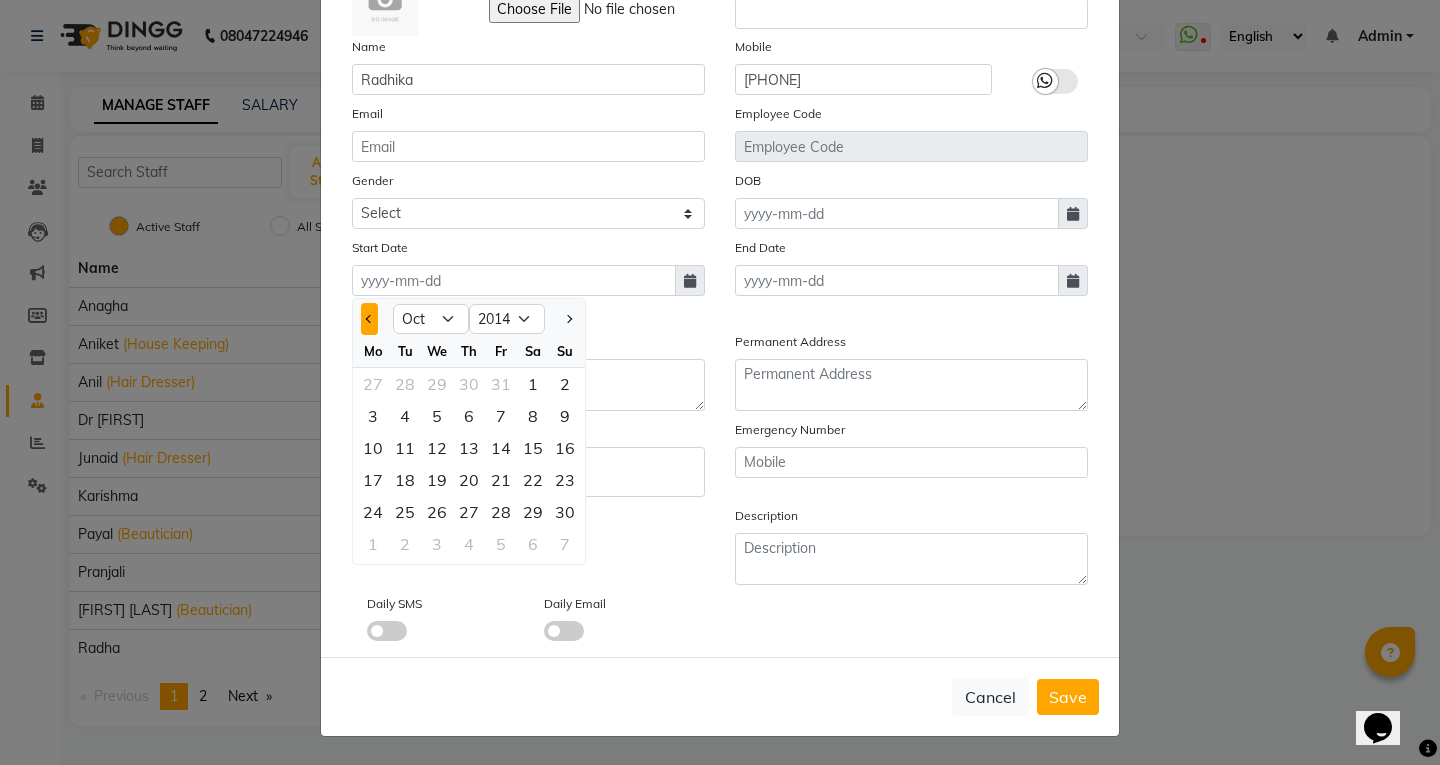 click 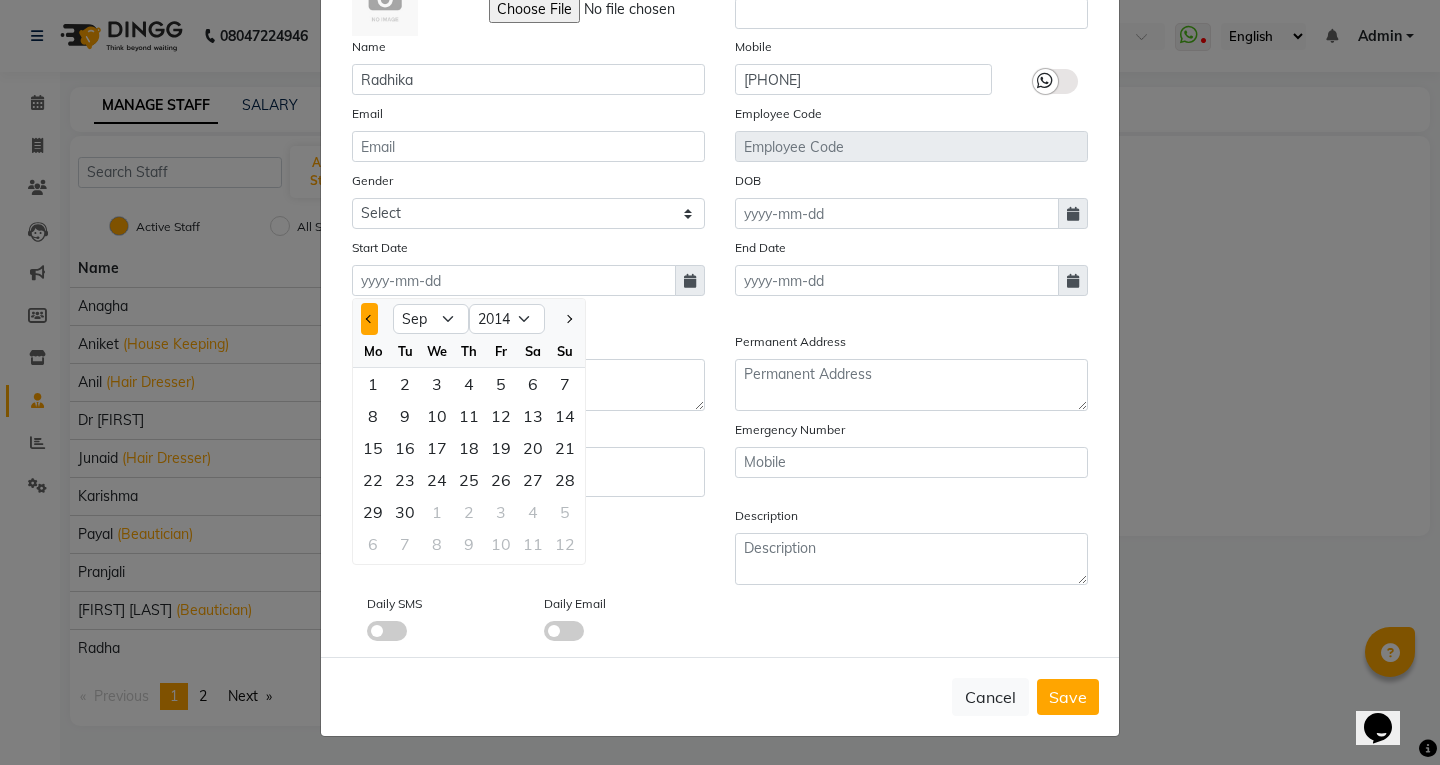 click 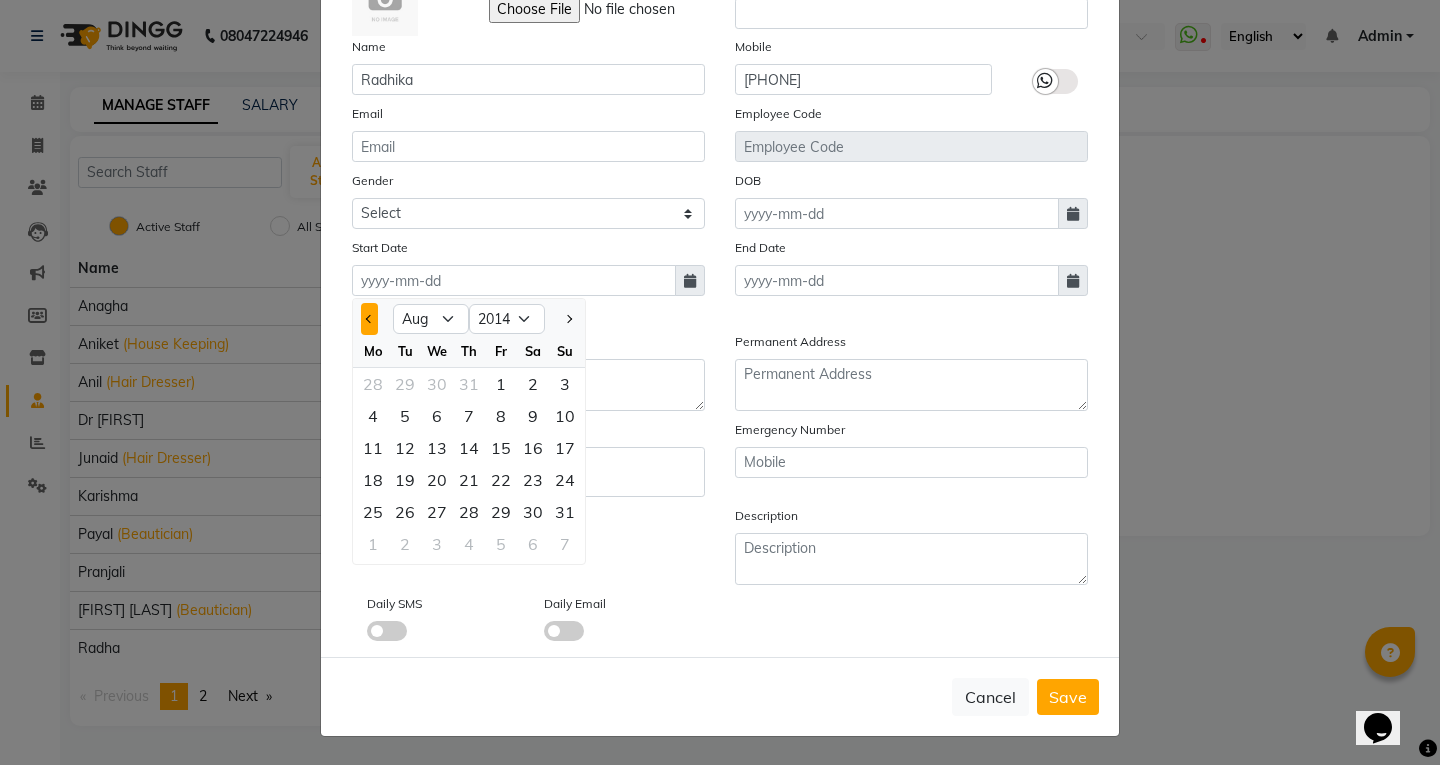 click 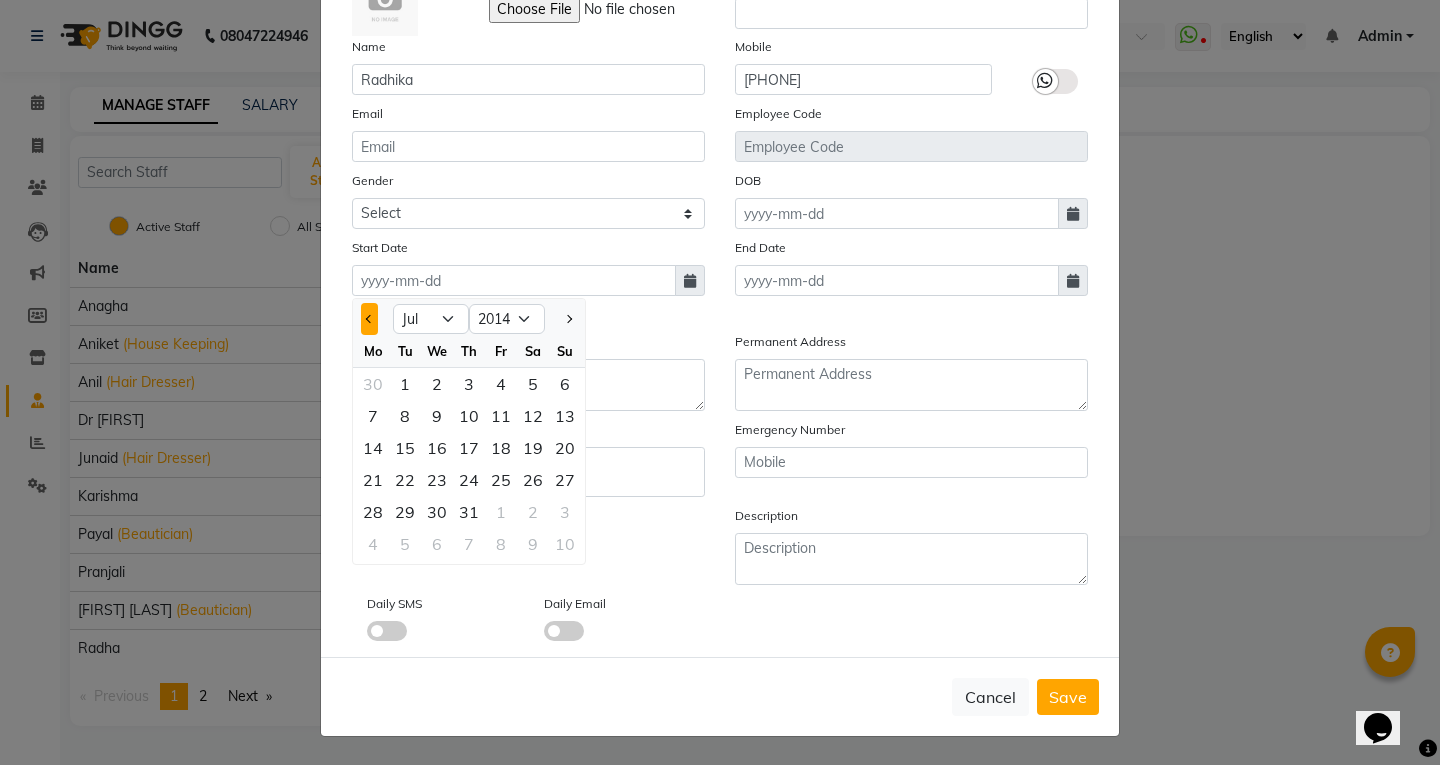 click 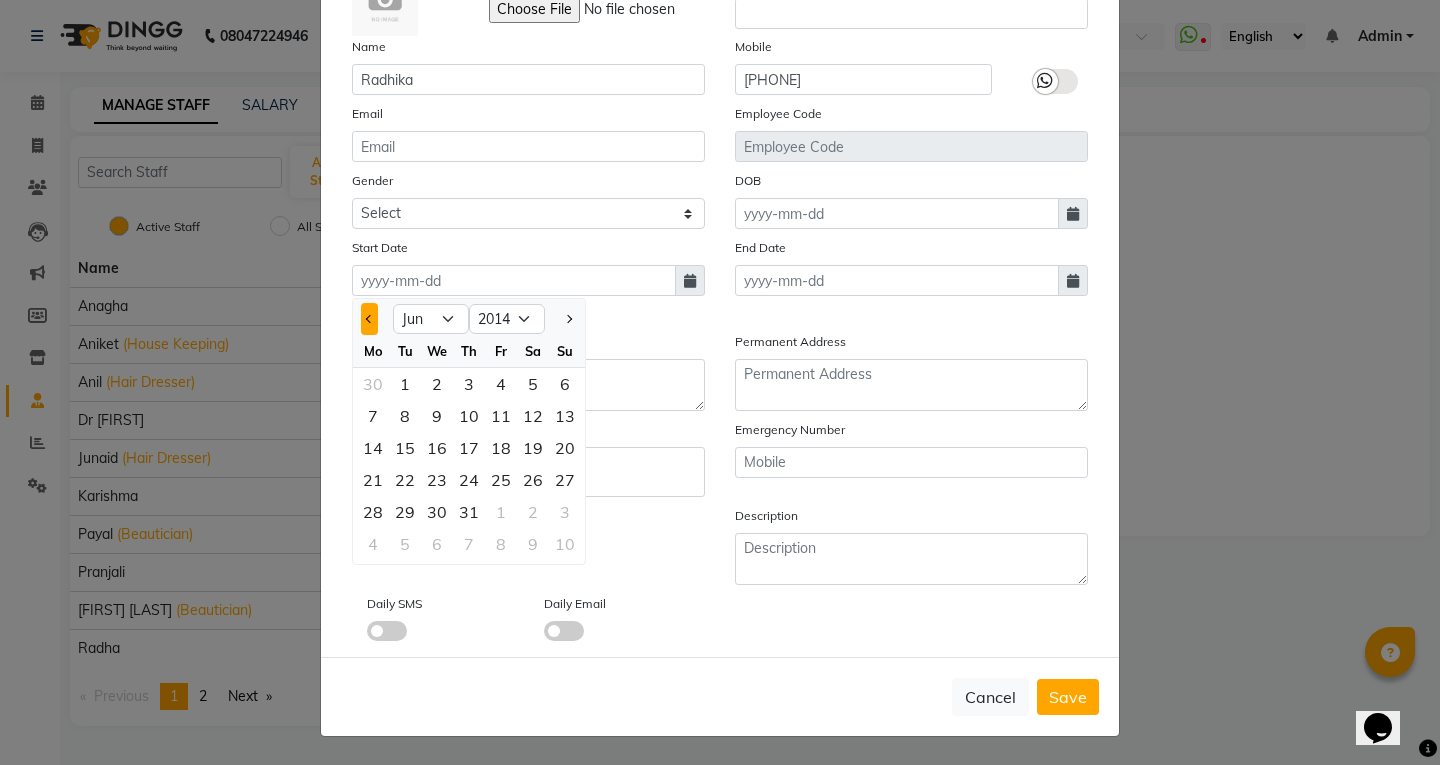 click 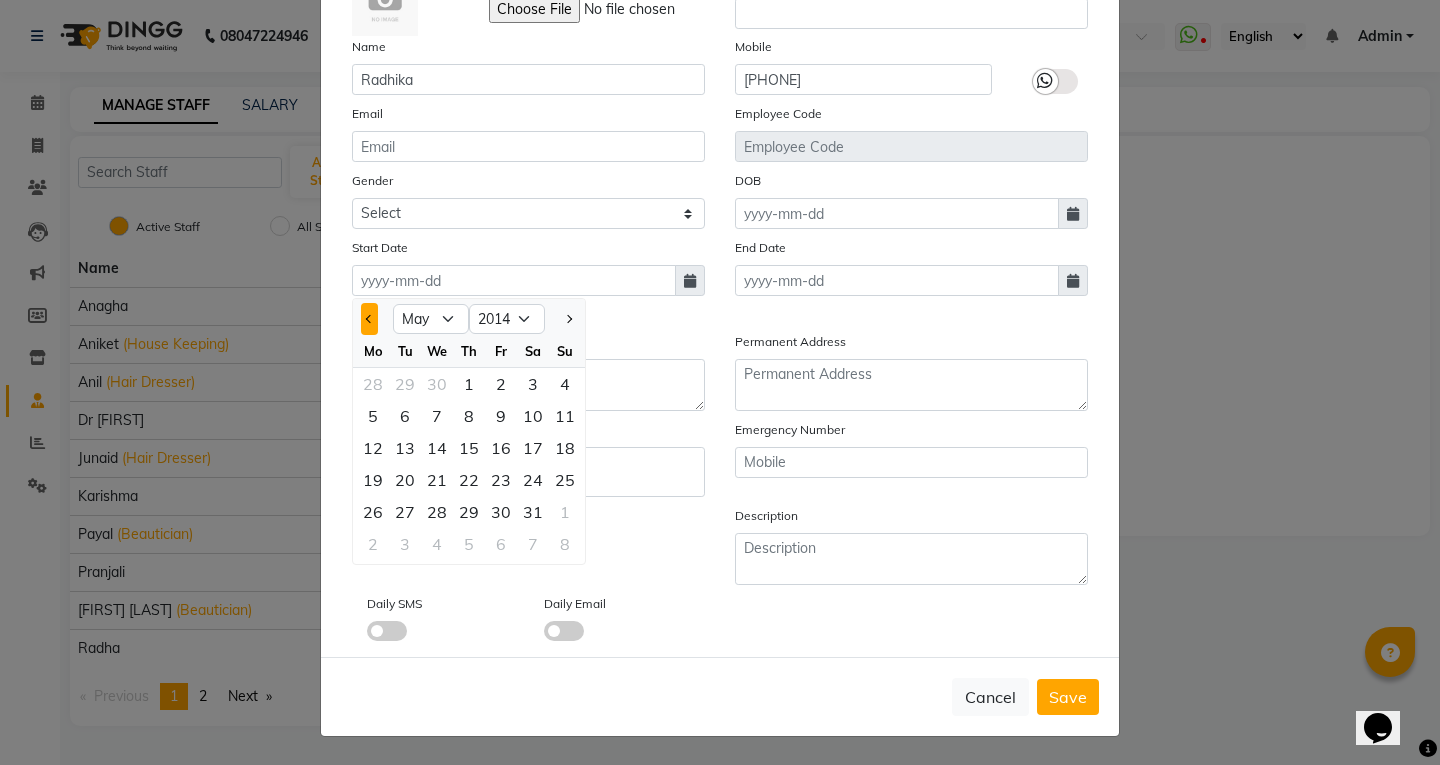 click 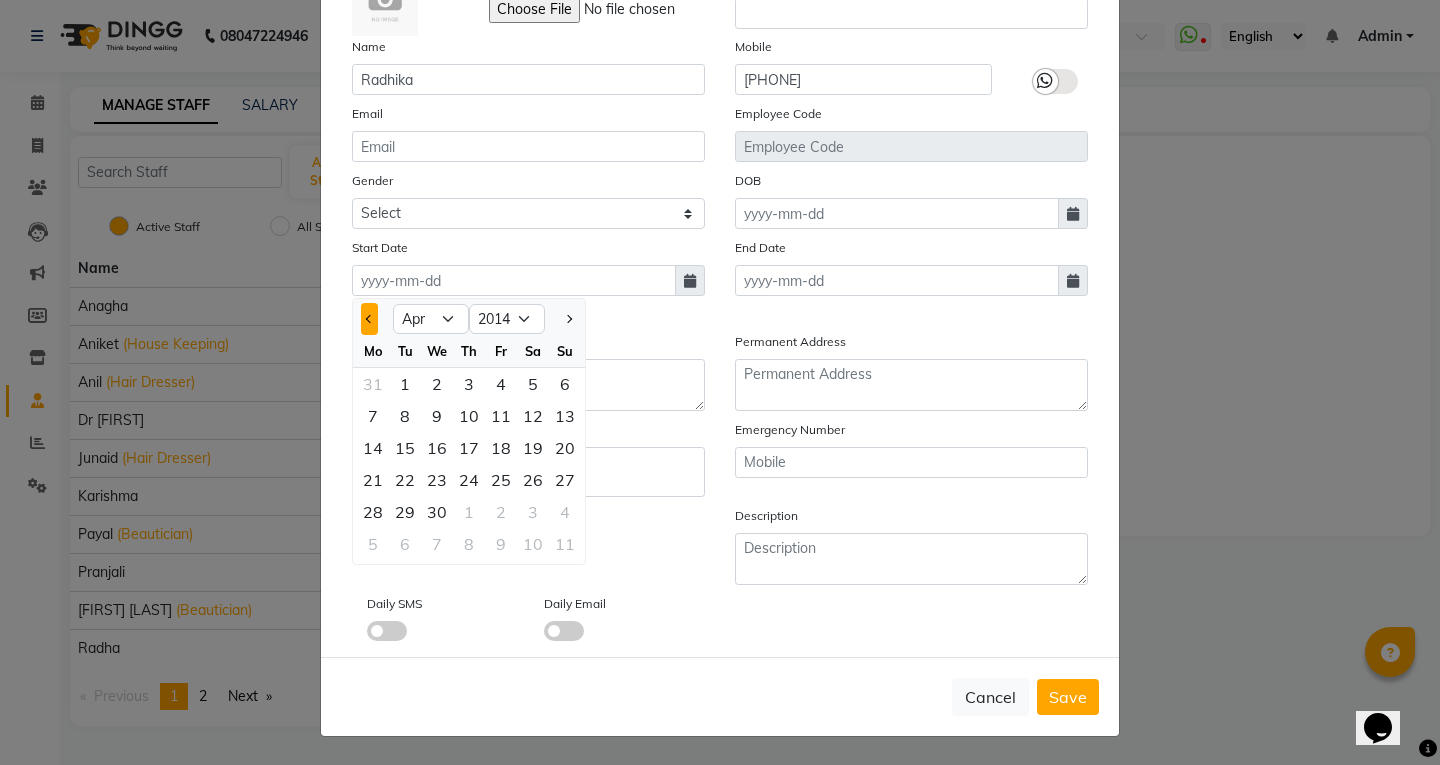 click 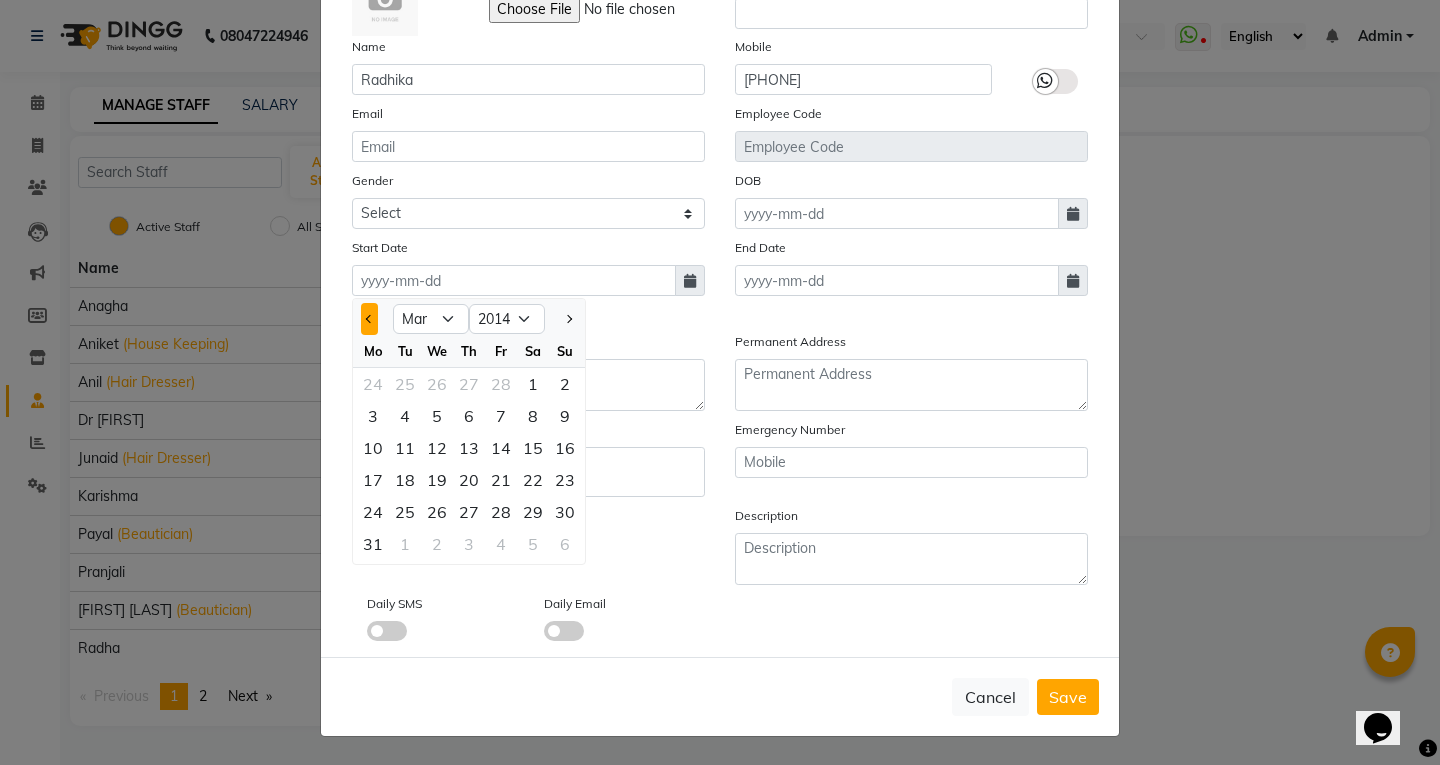 click 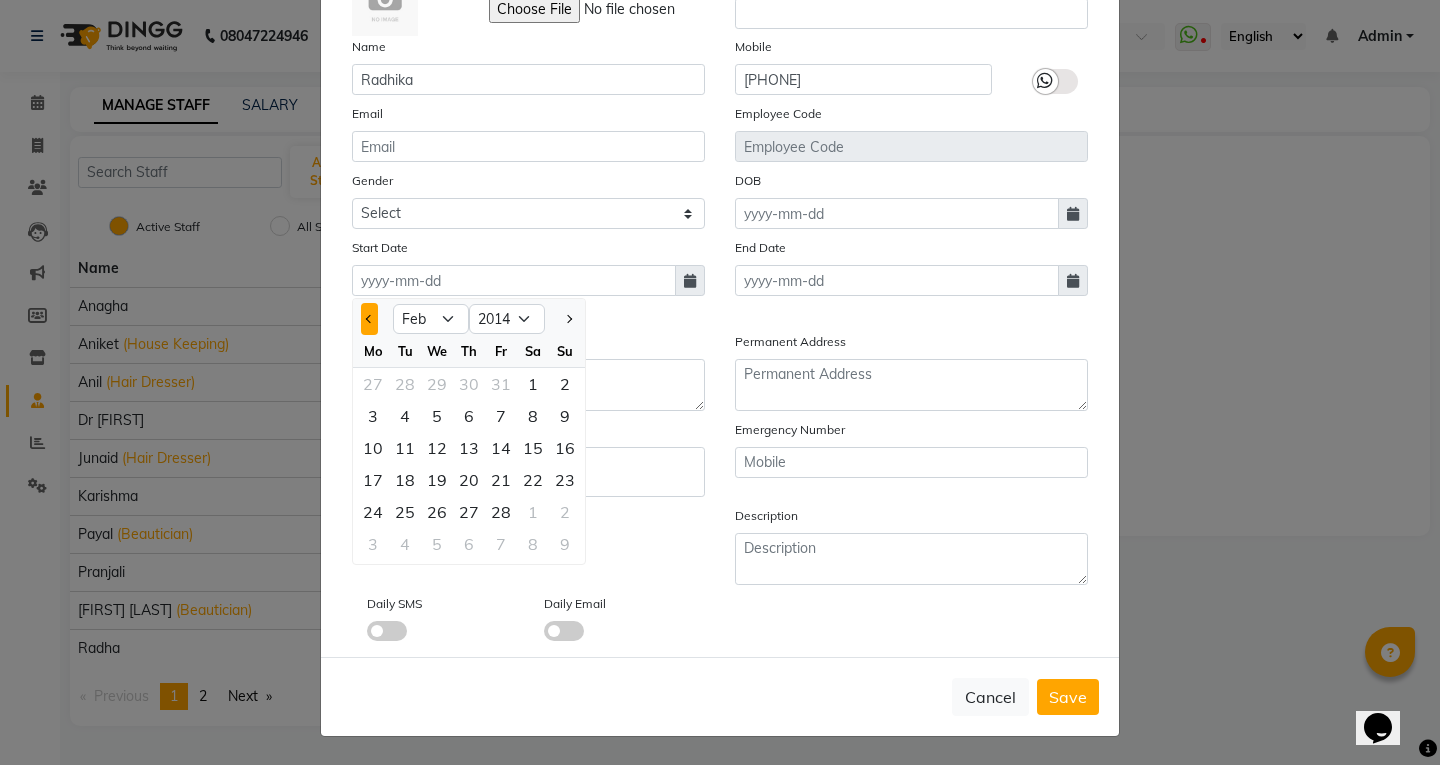 click 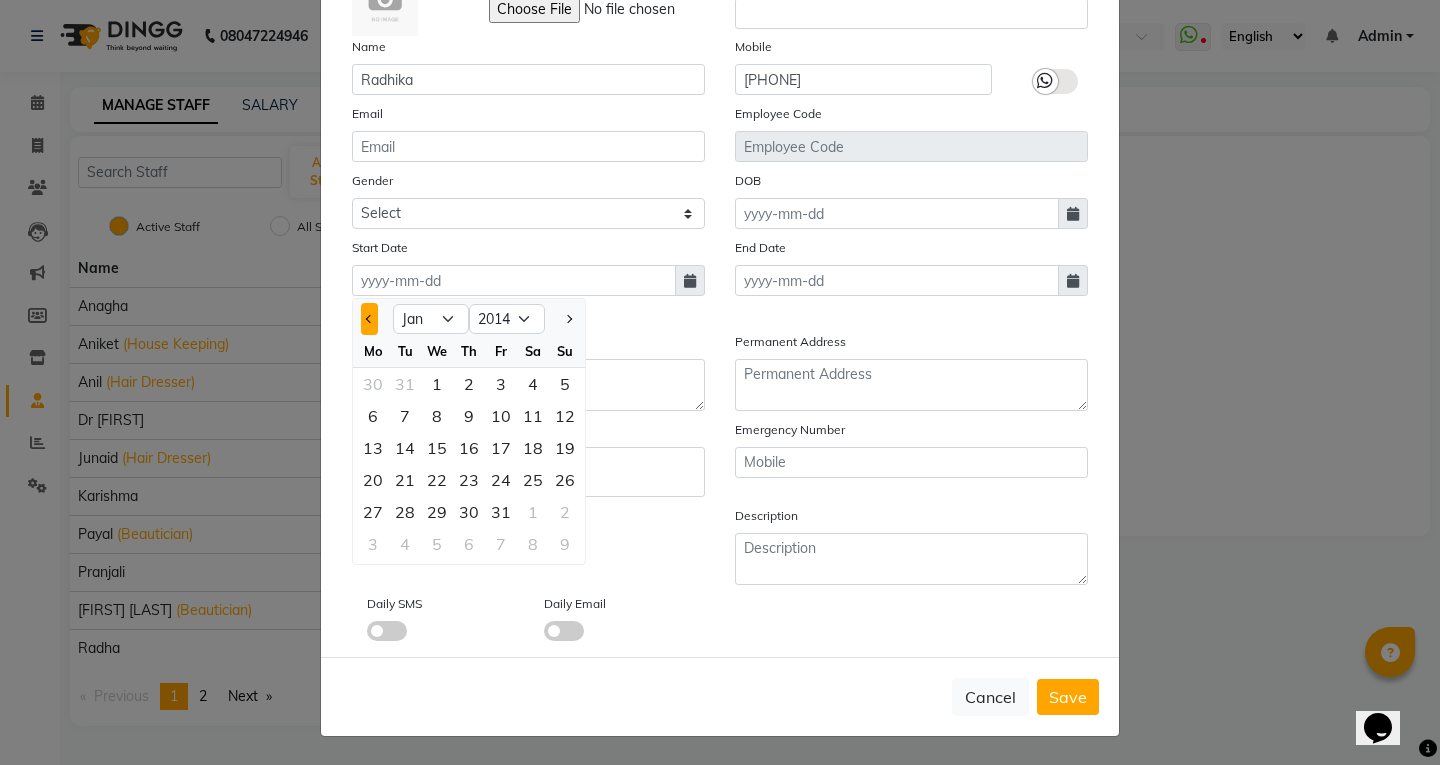 click 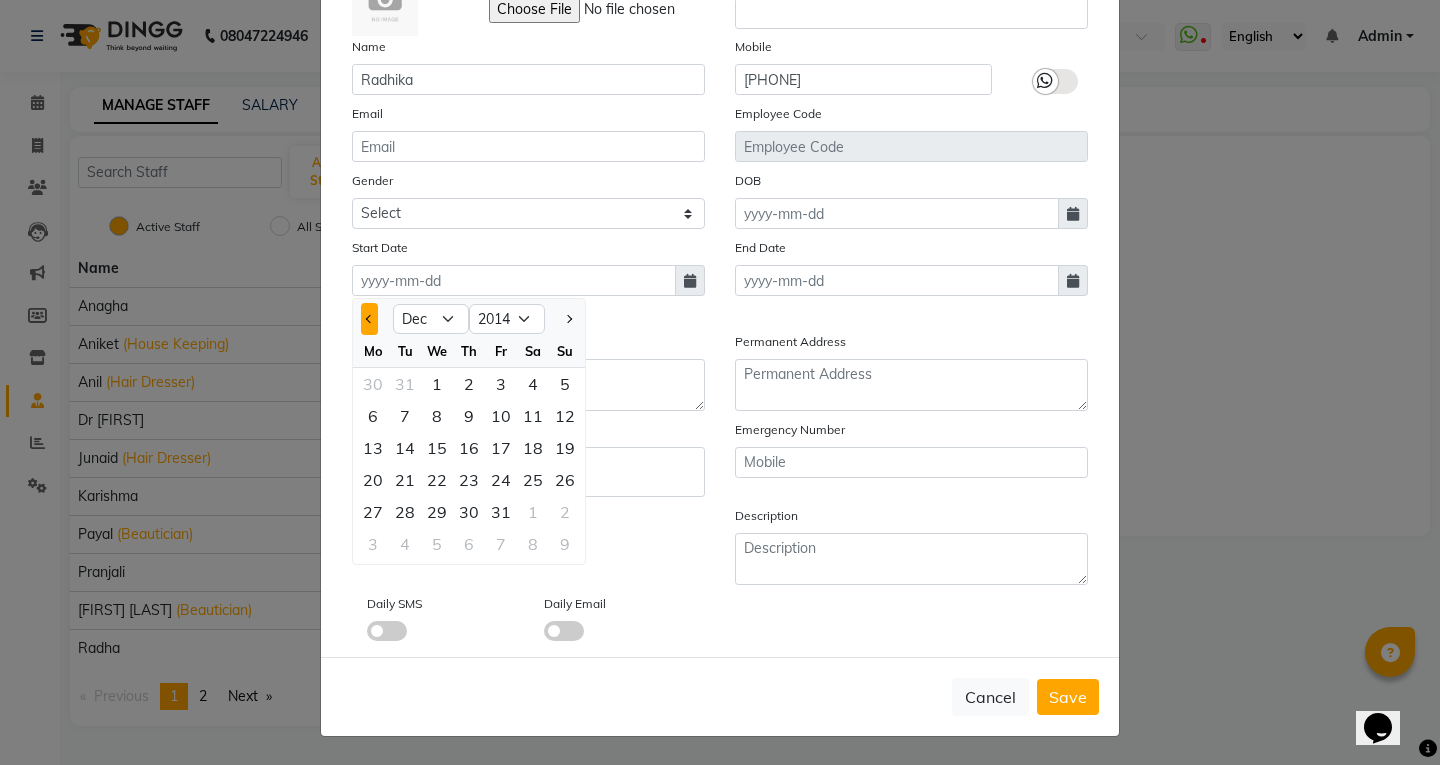 click 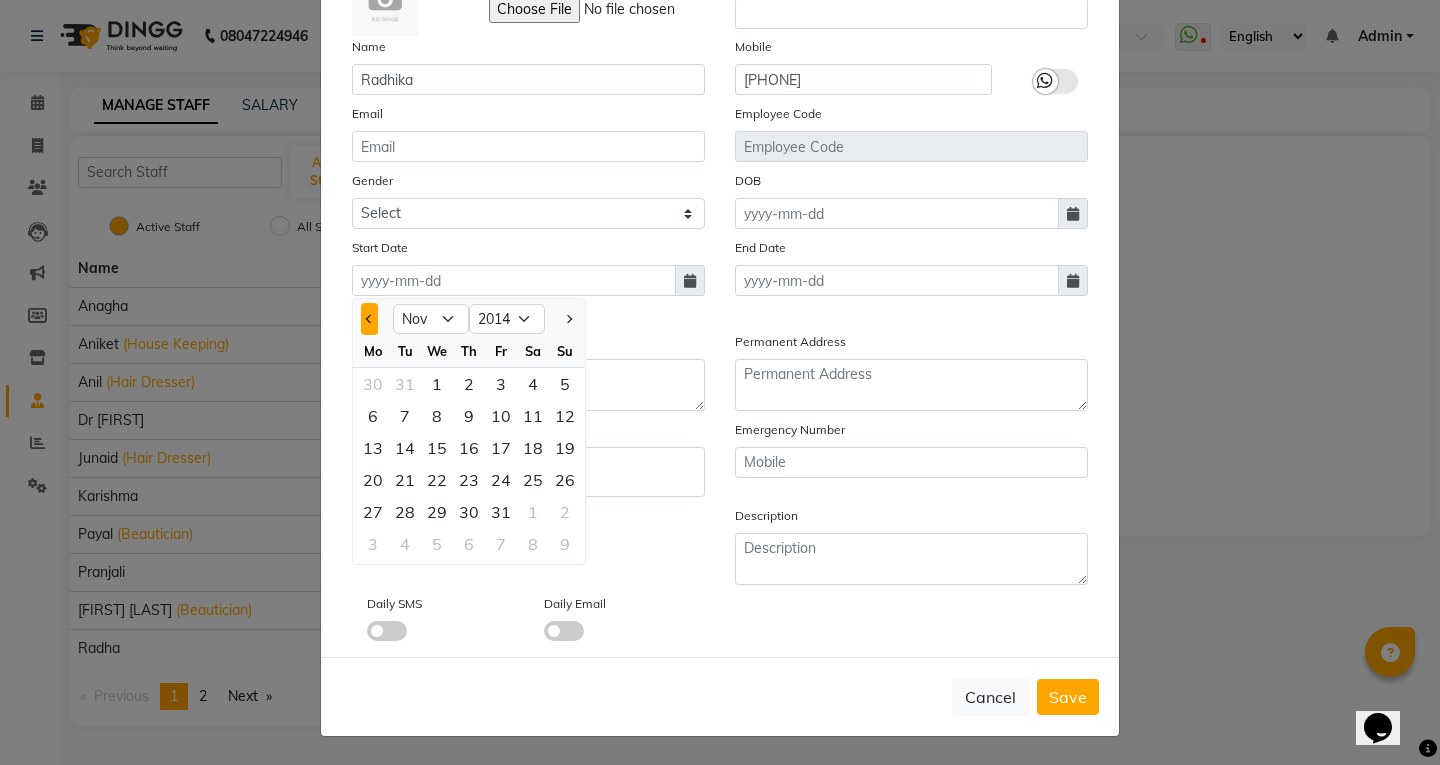 select on "2013" 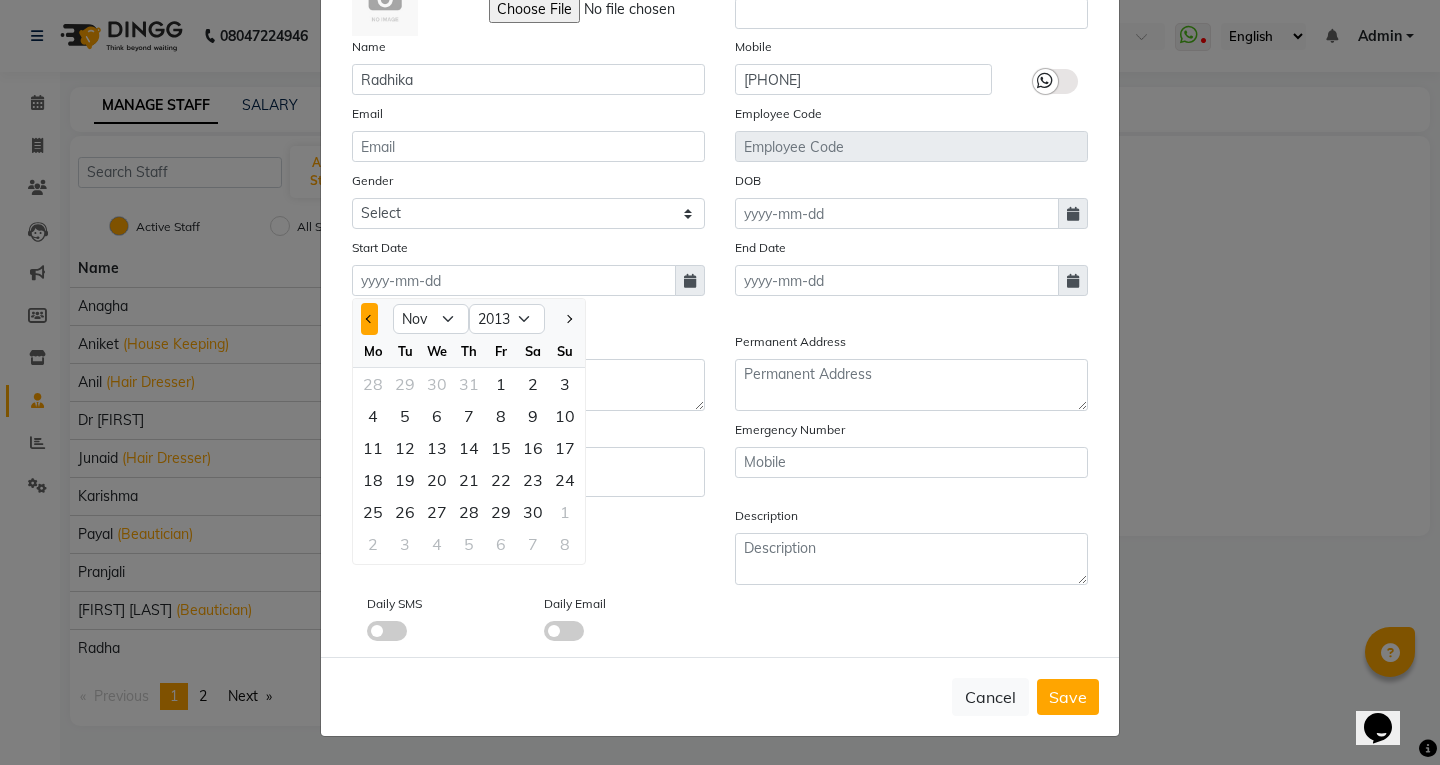 click 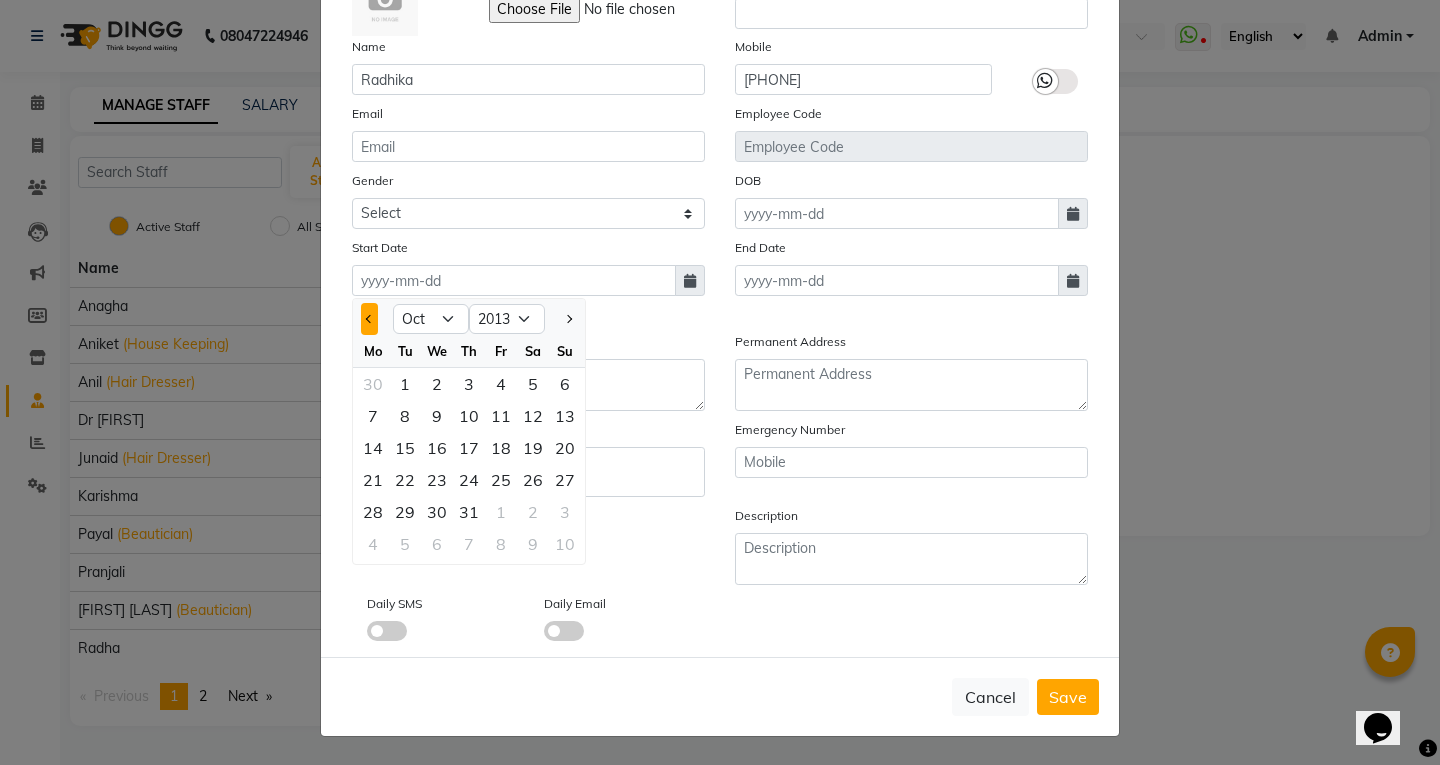 click 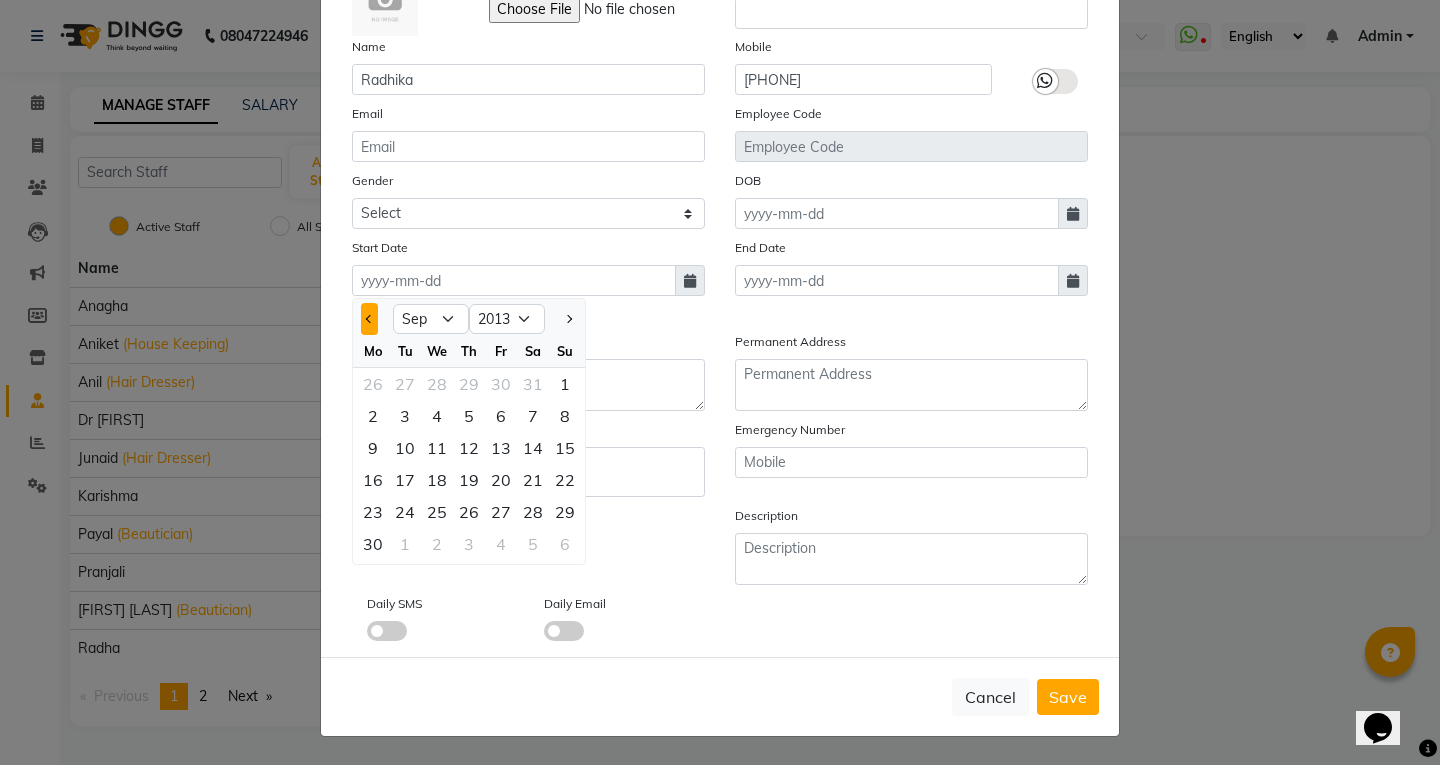 click 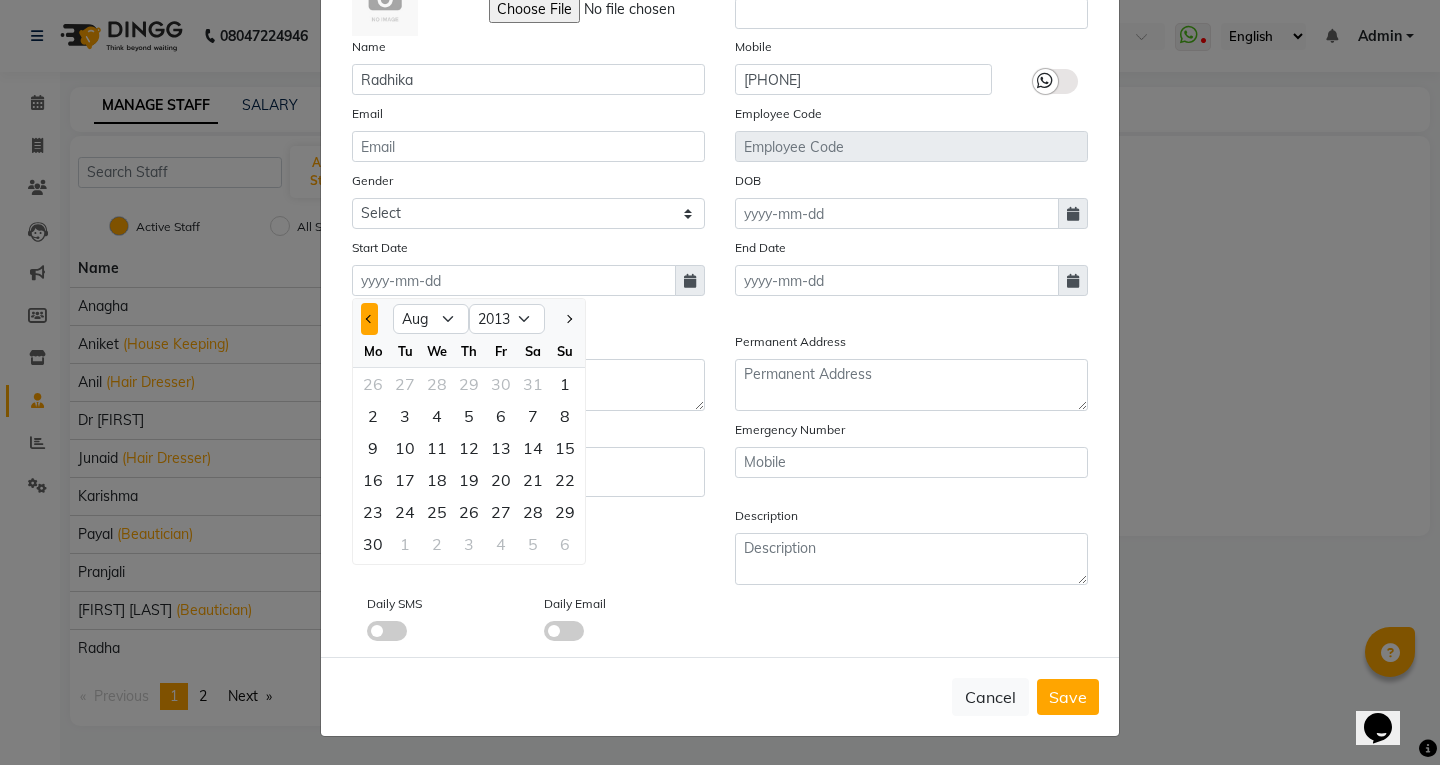 click 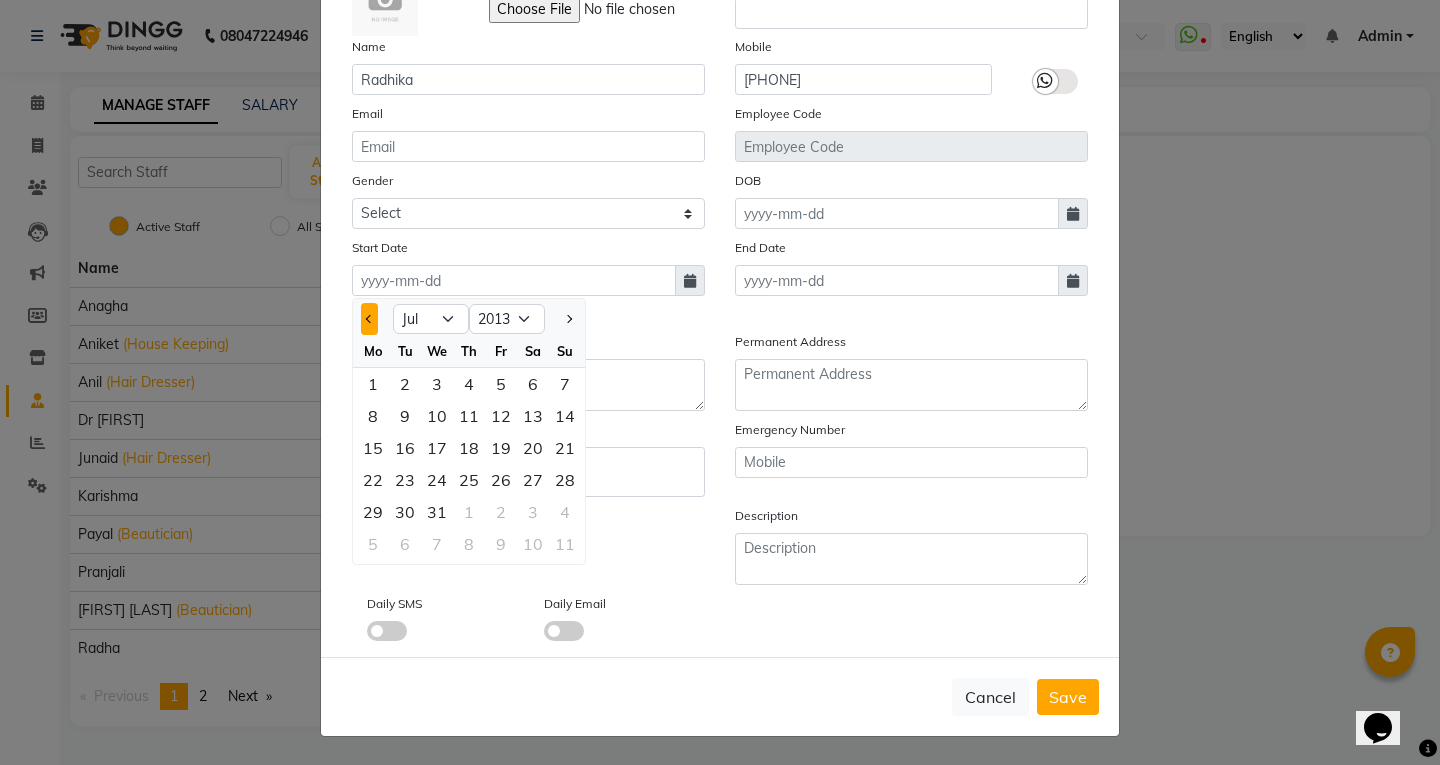 click 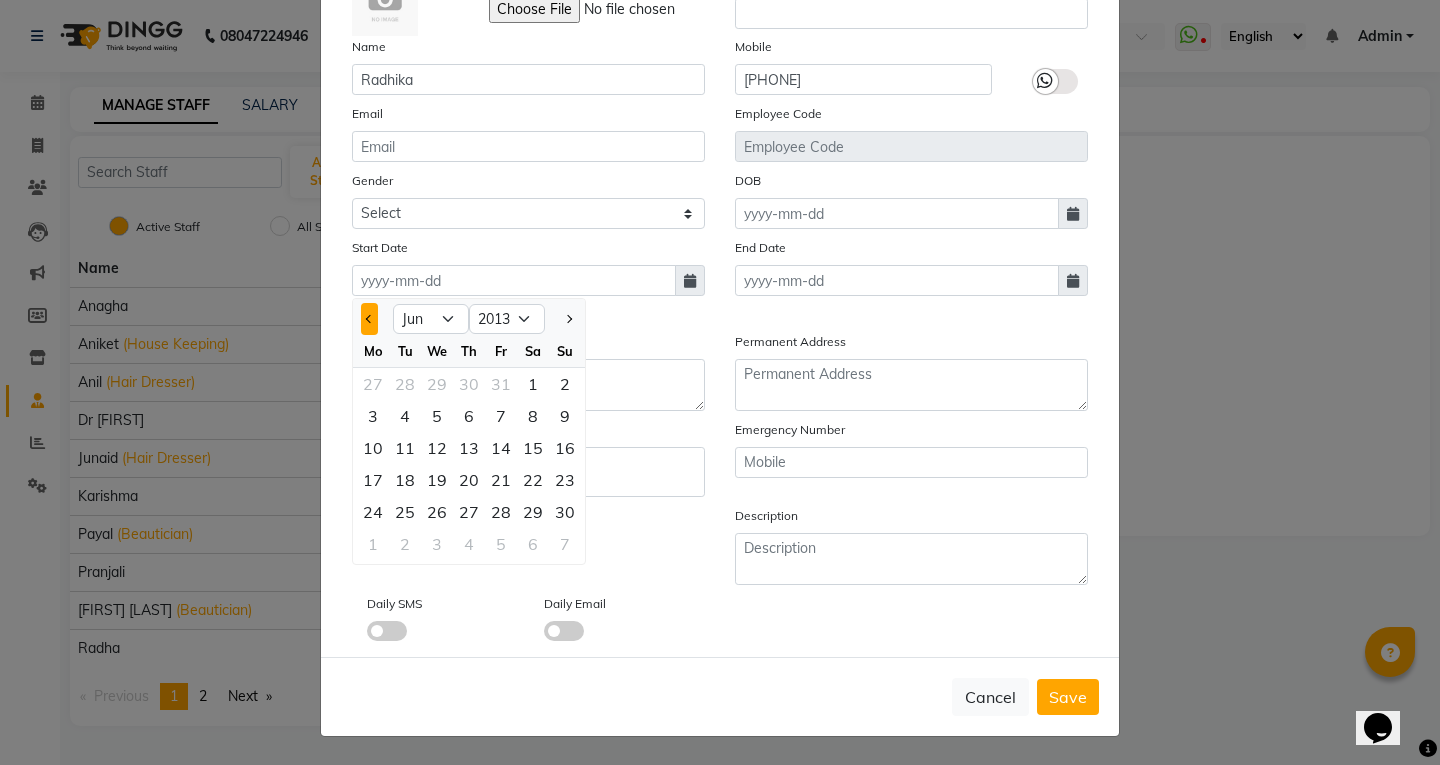 click 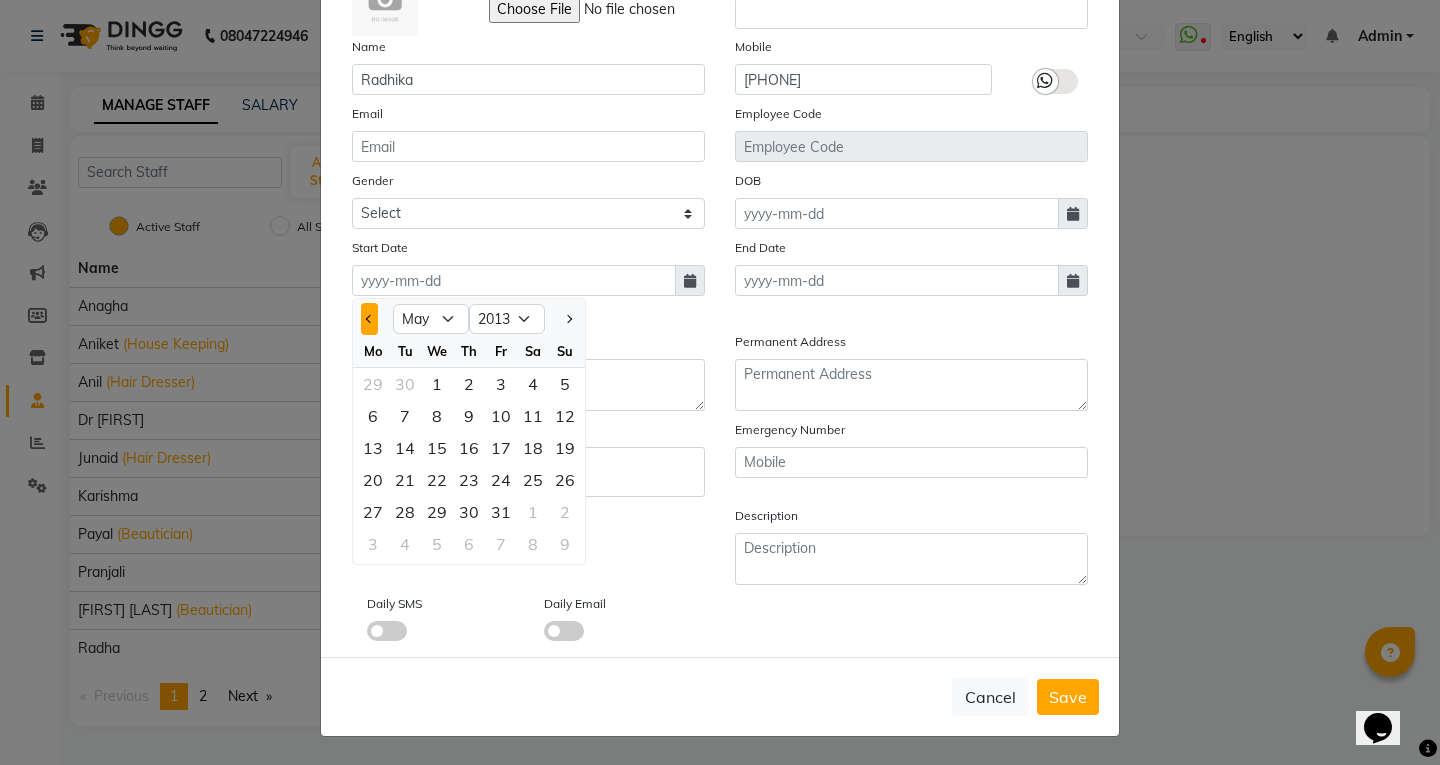 click 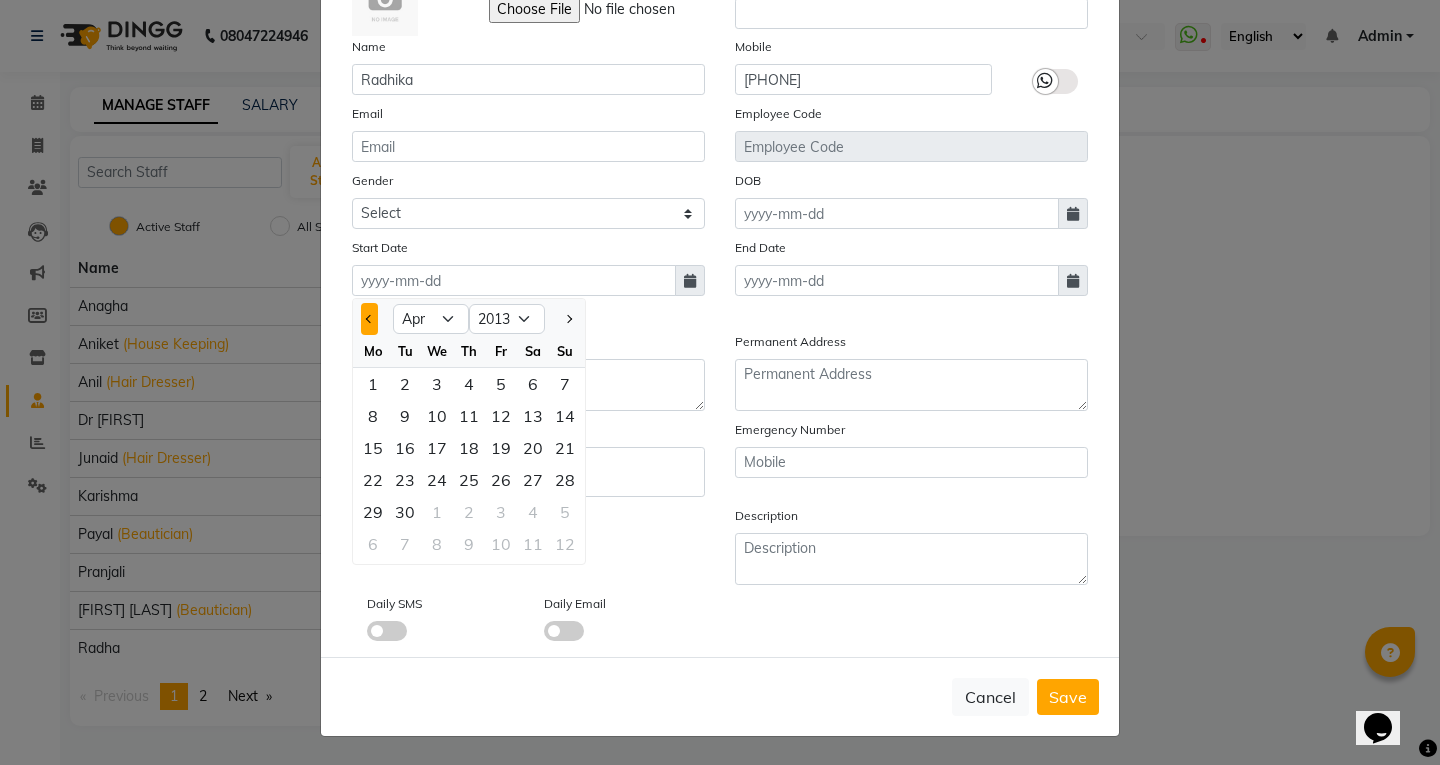 click 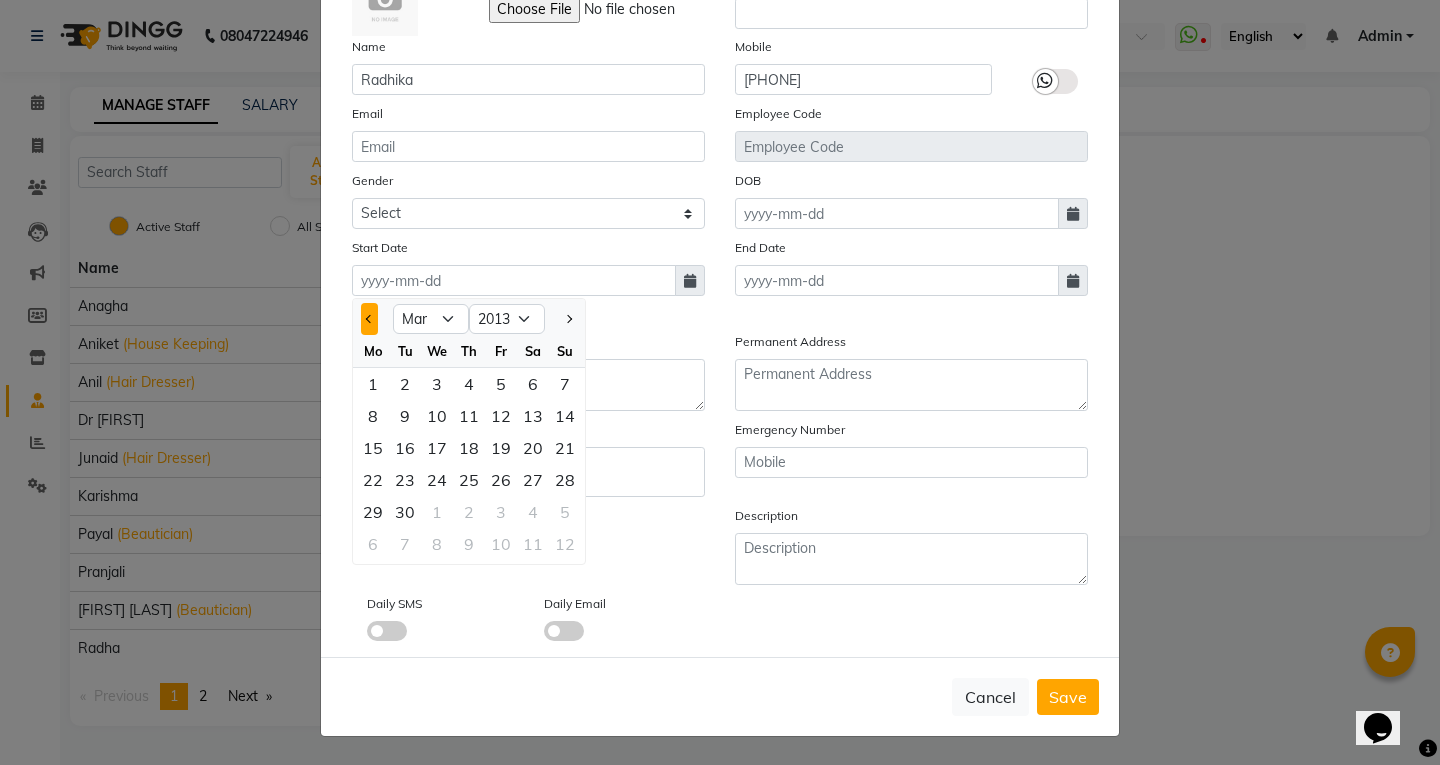 click 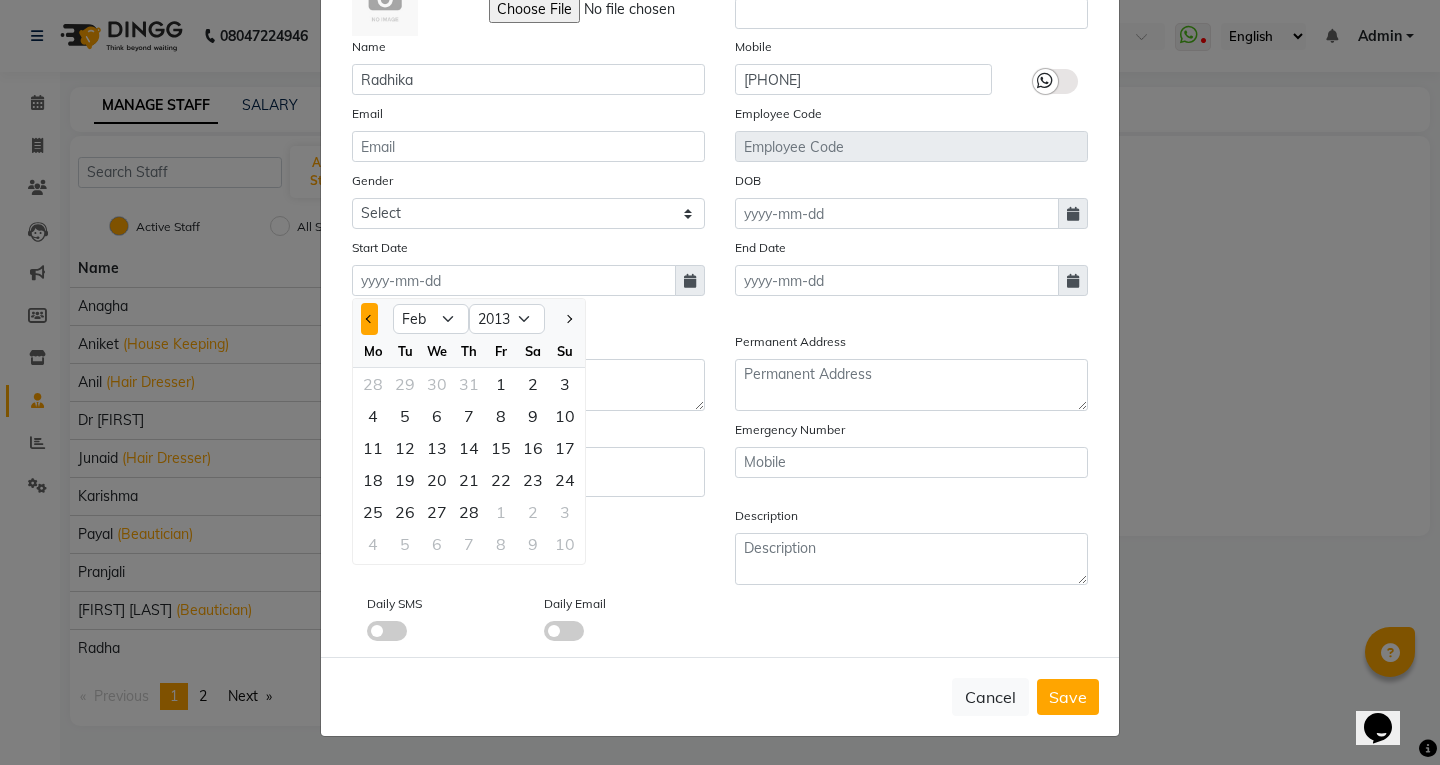 click 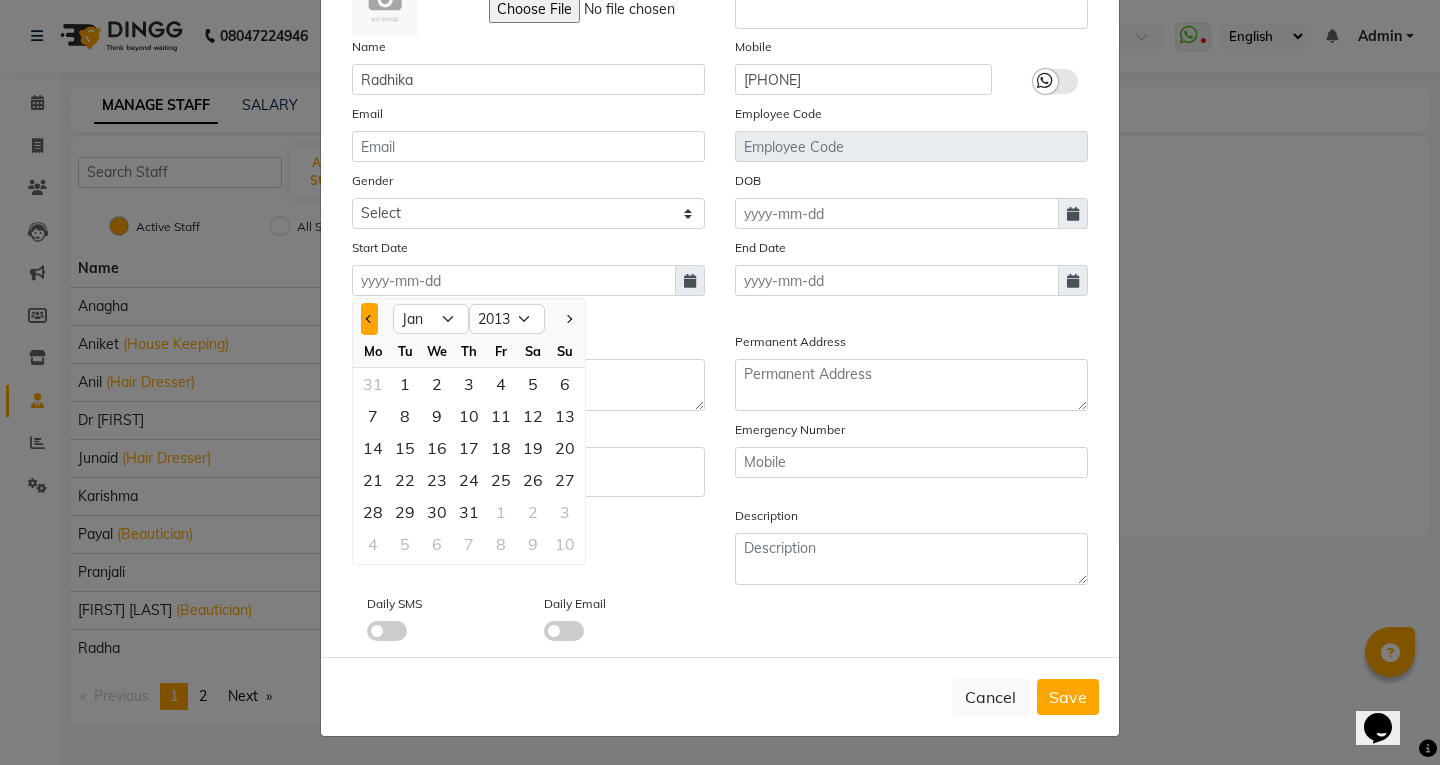 click 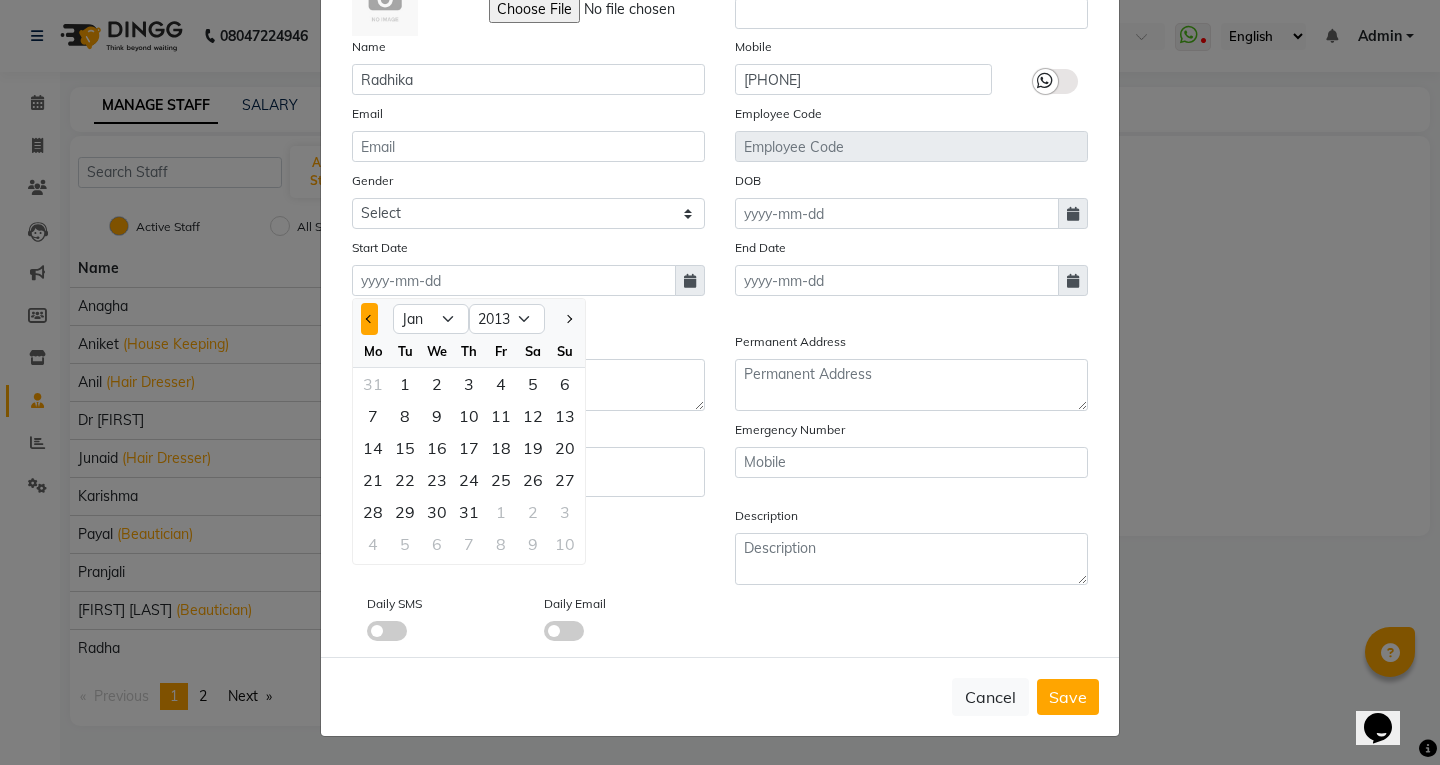 select on "12" 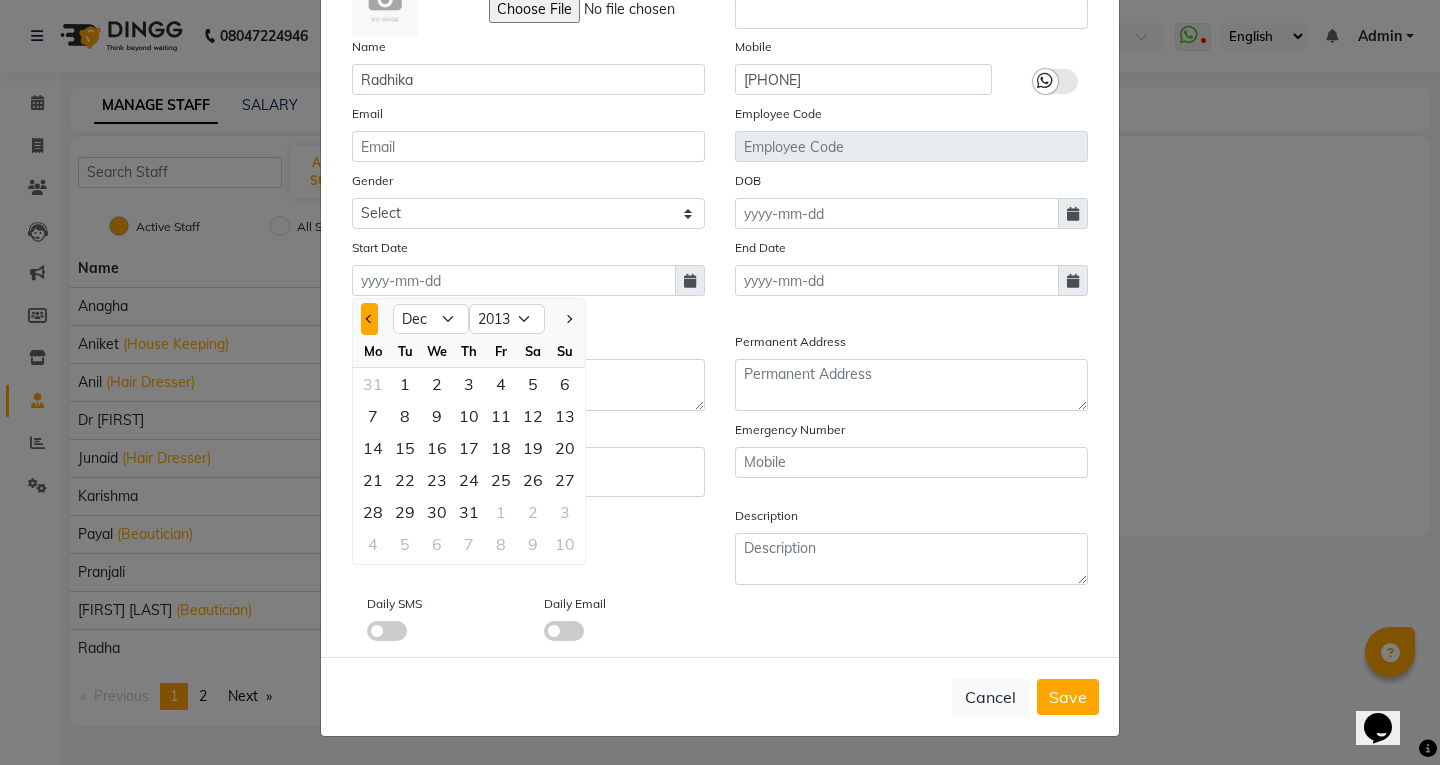 select on "2012" 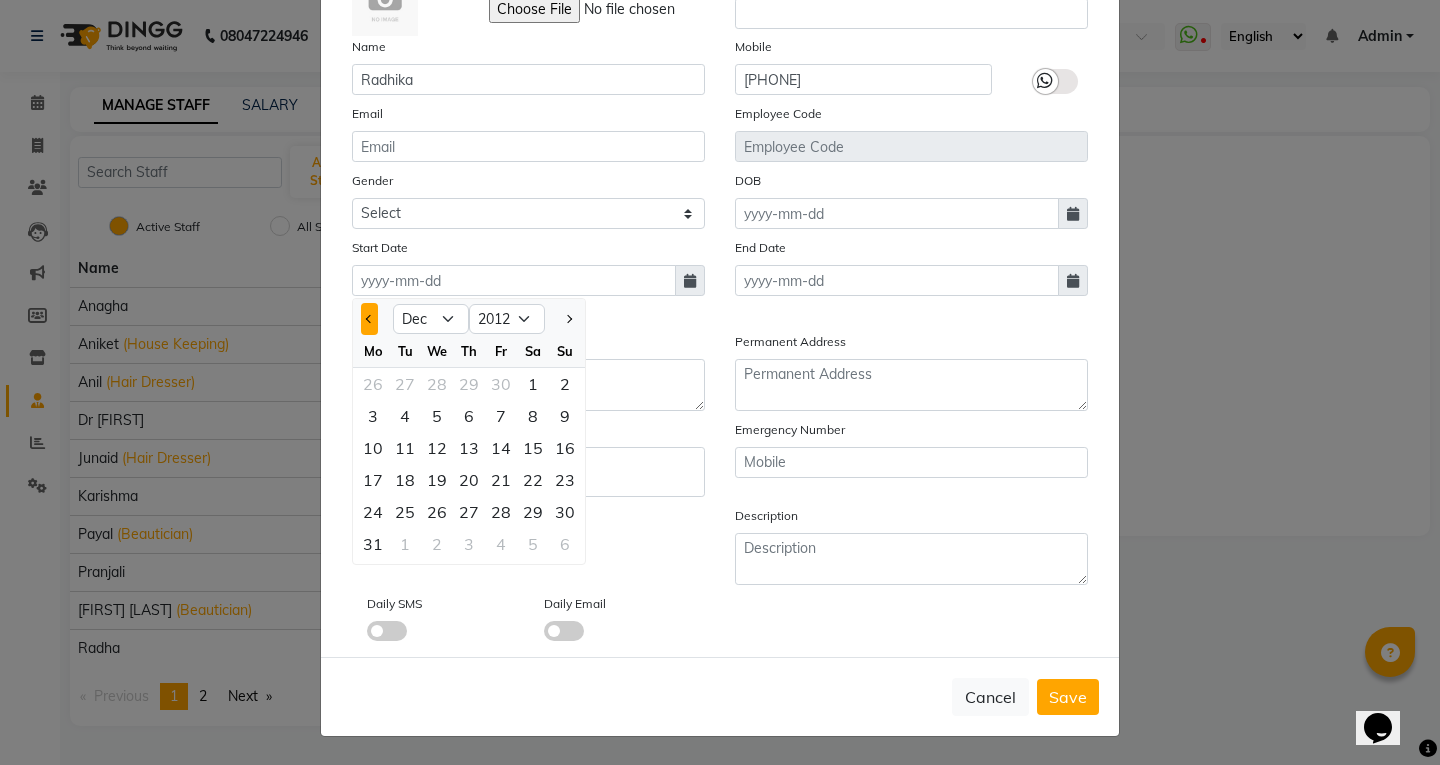 click 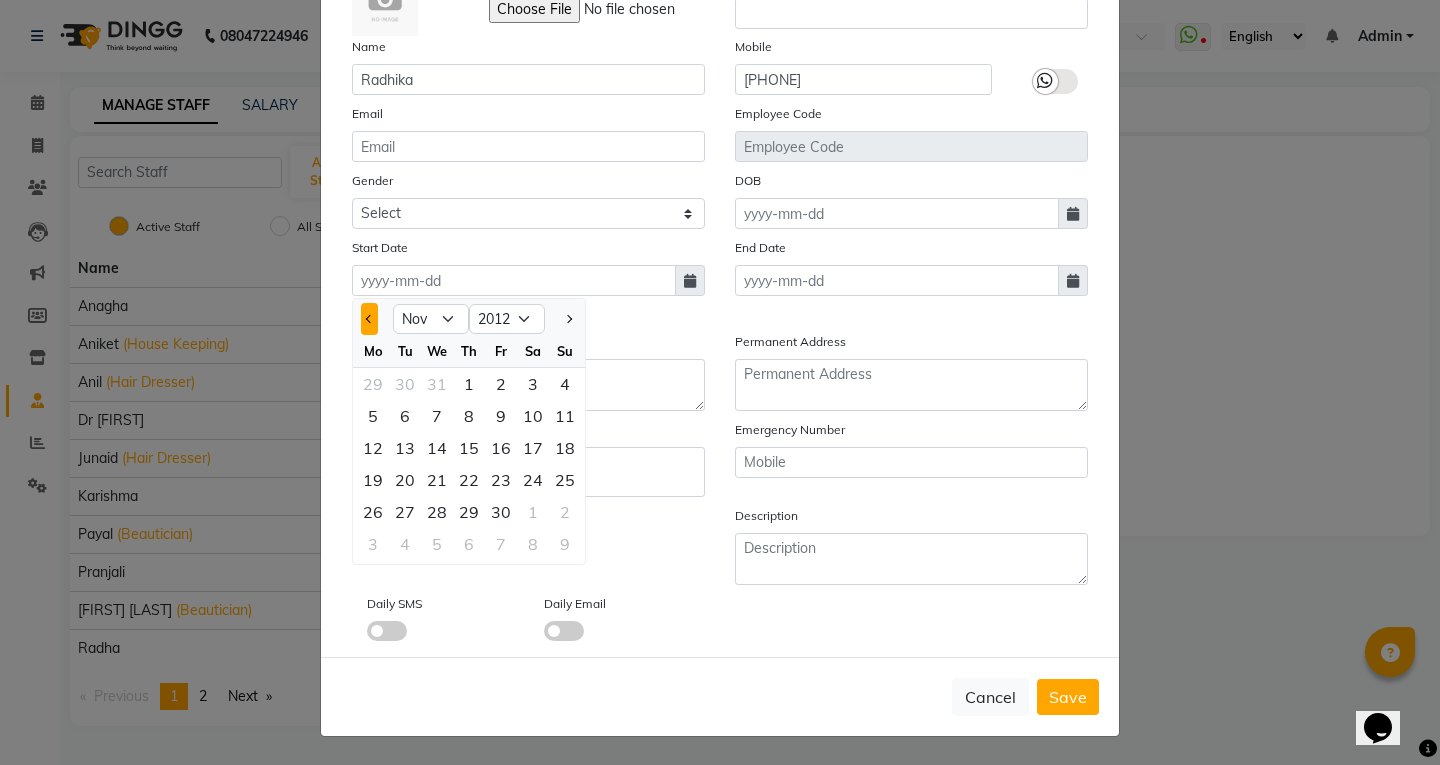 click 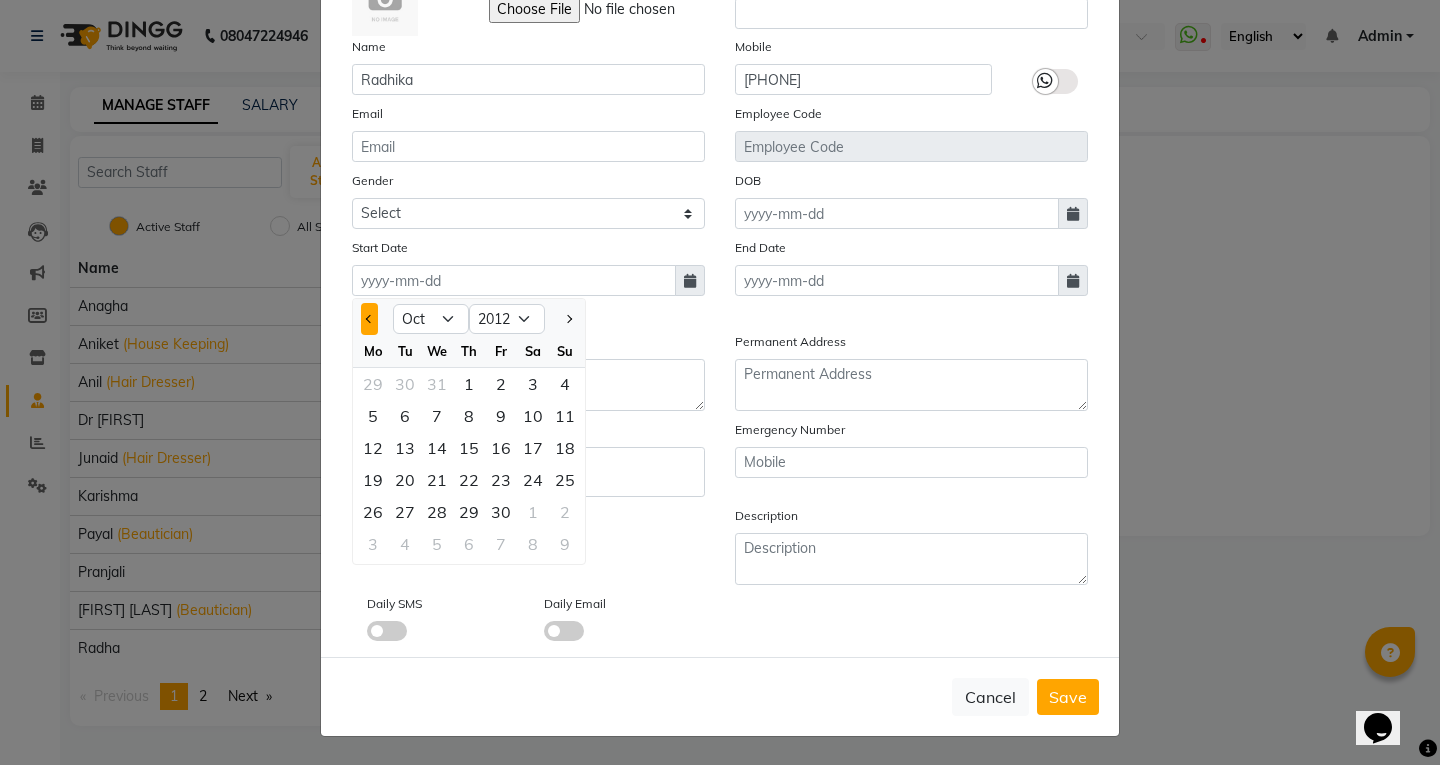 click 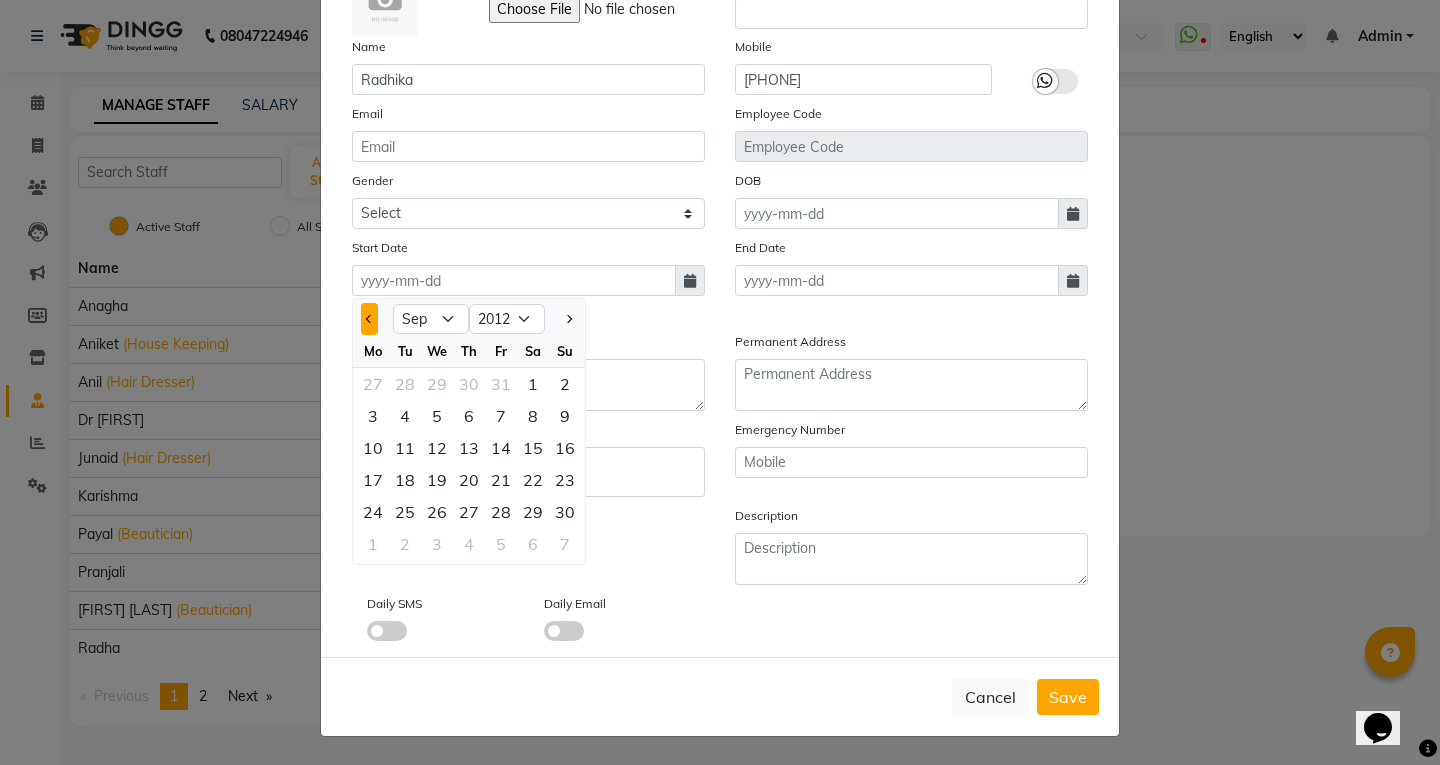 click 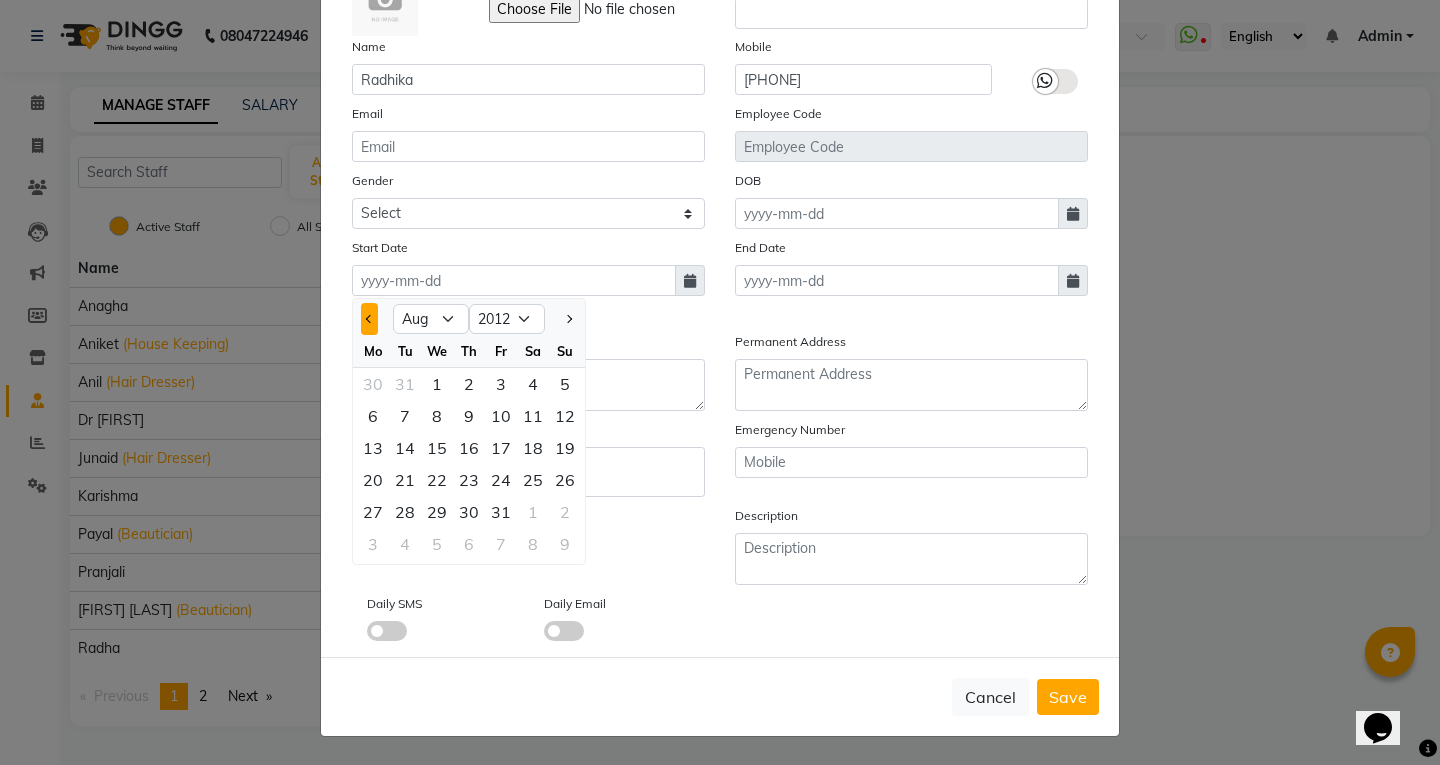 click 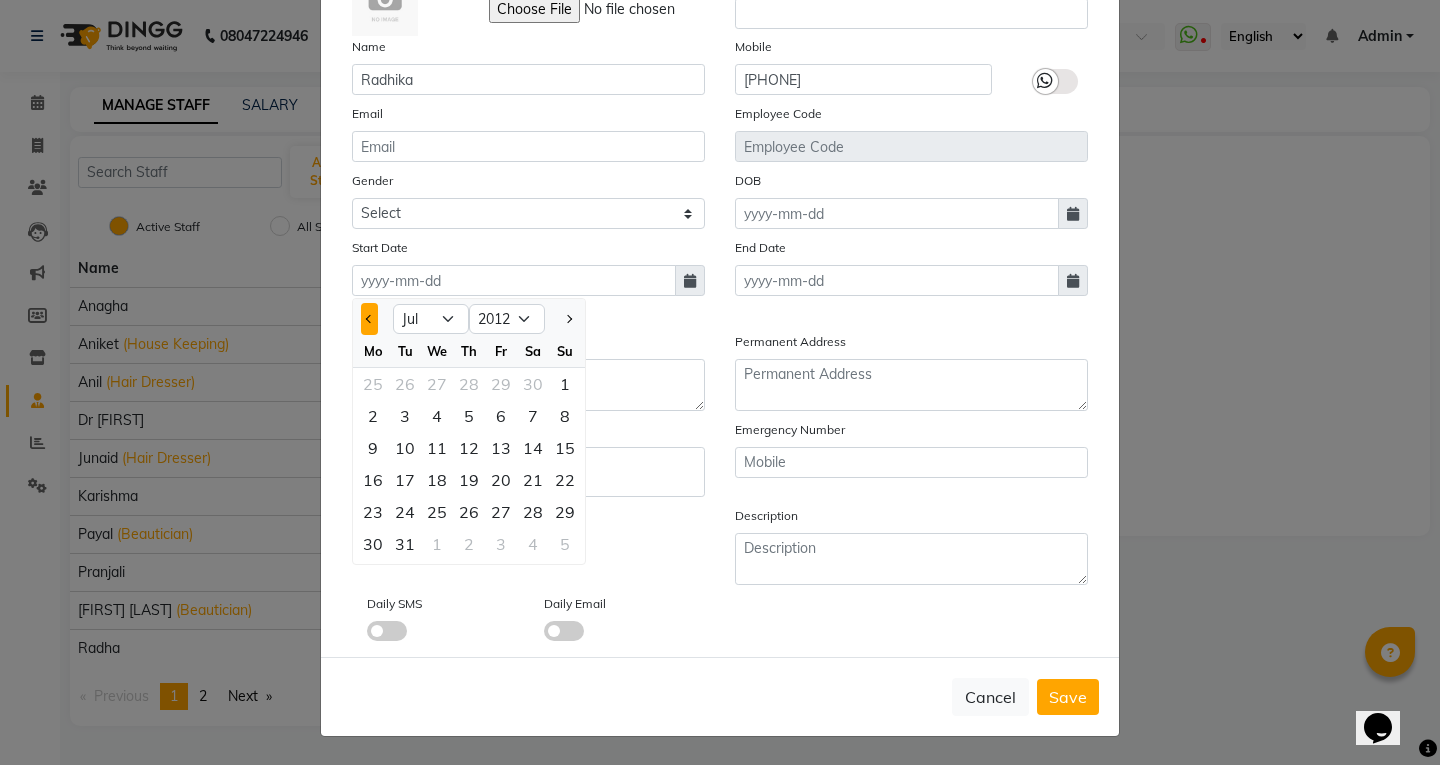 click 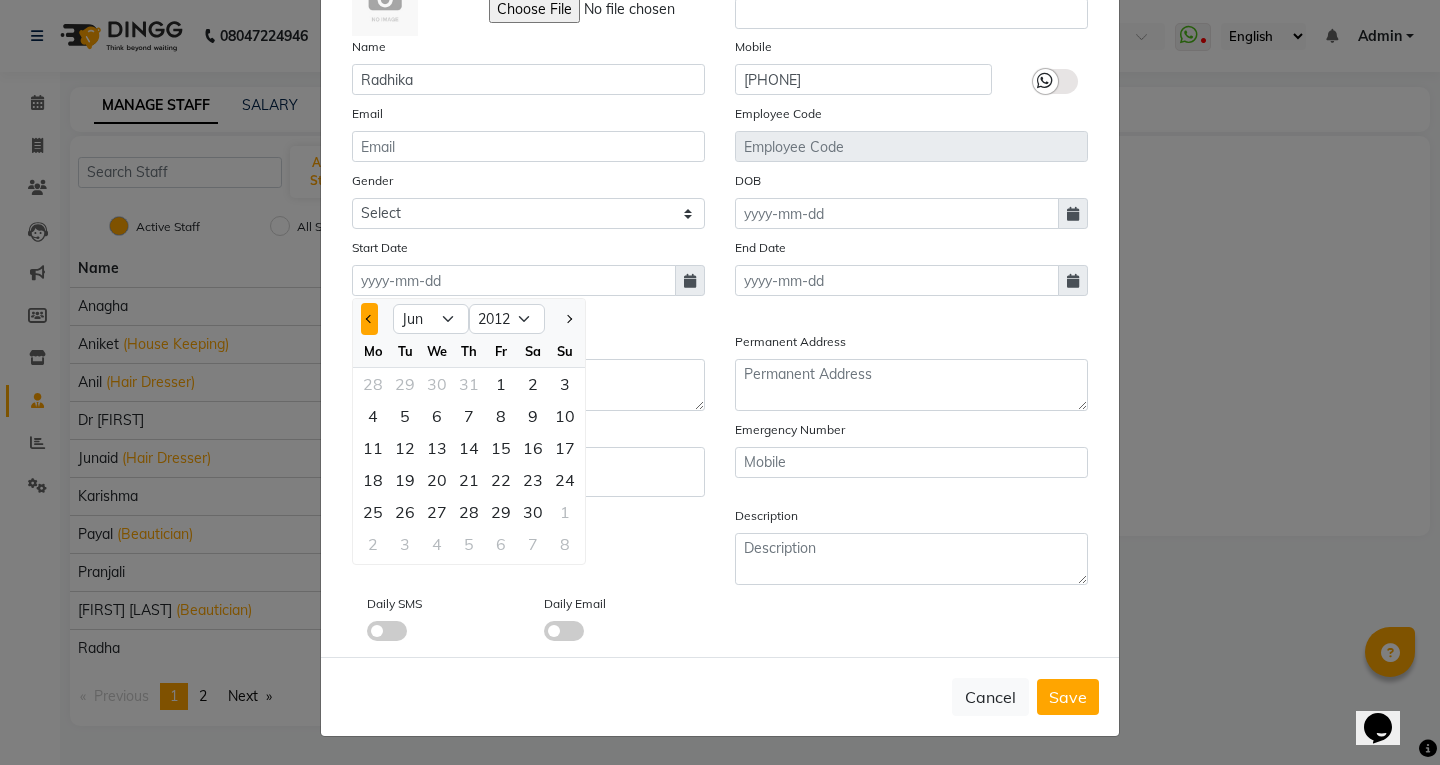 click 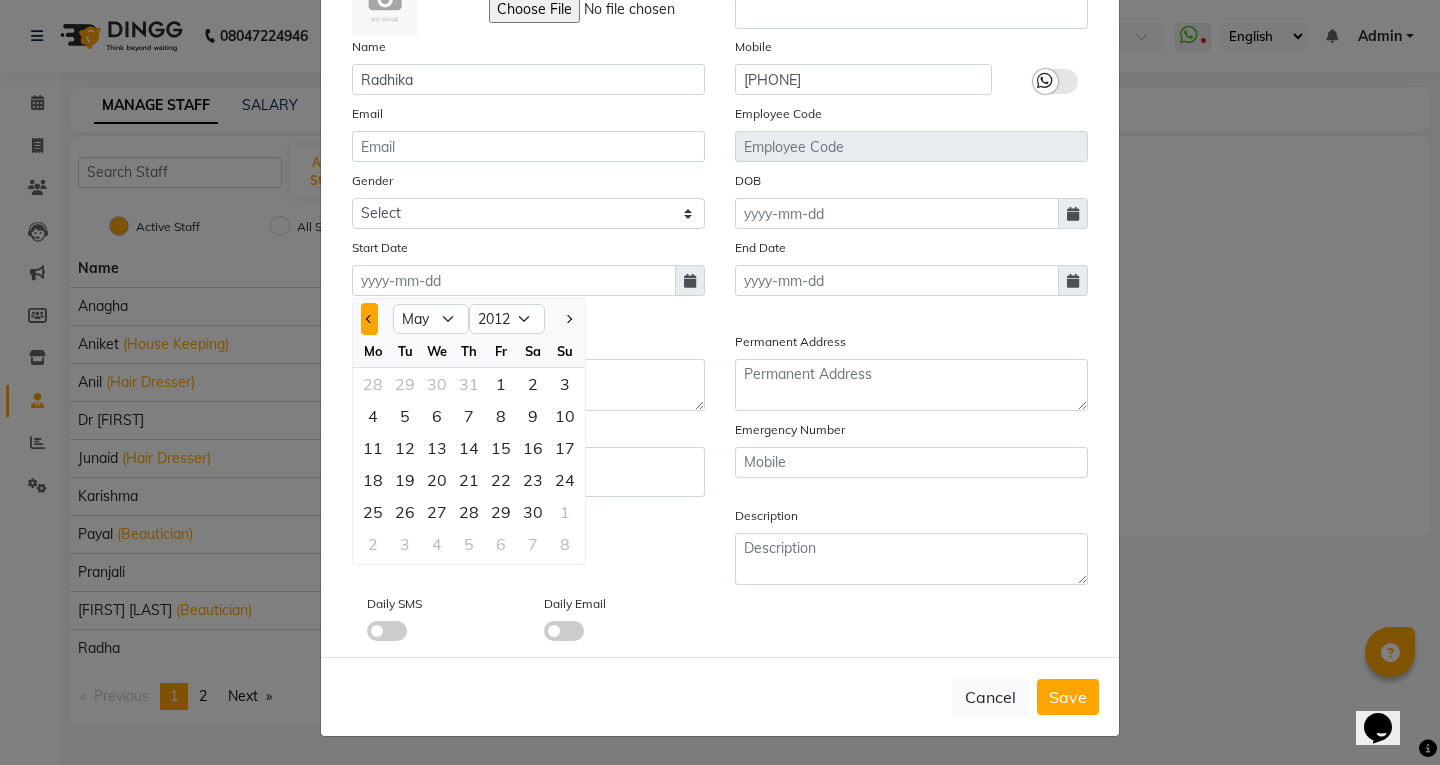 click 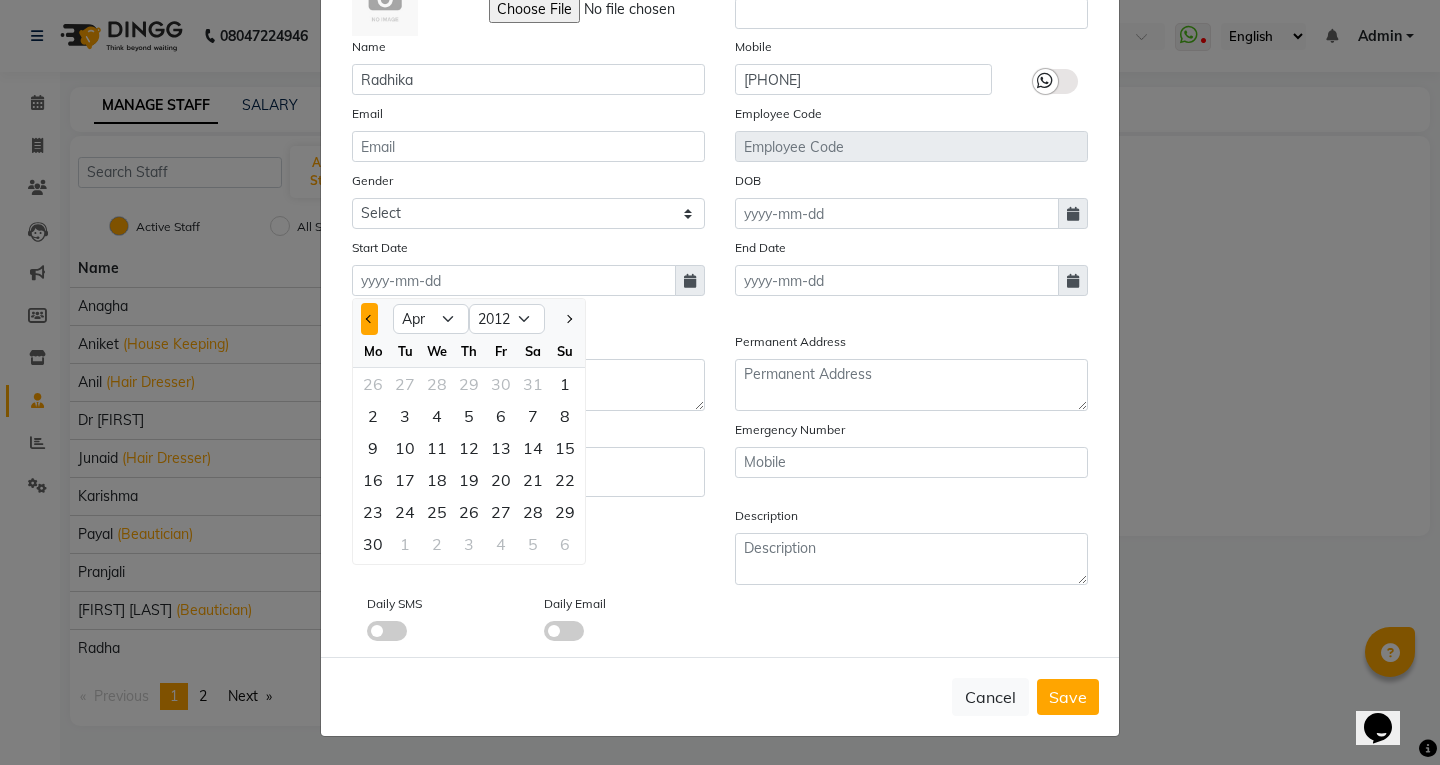 click 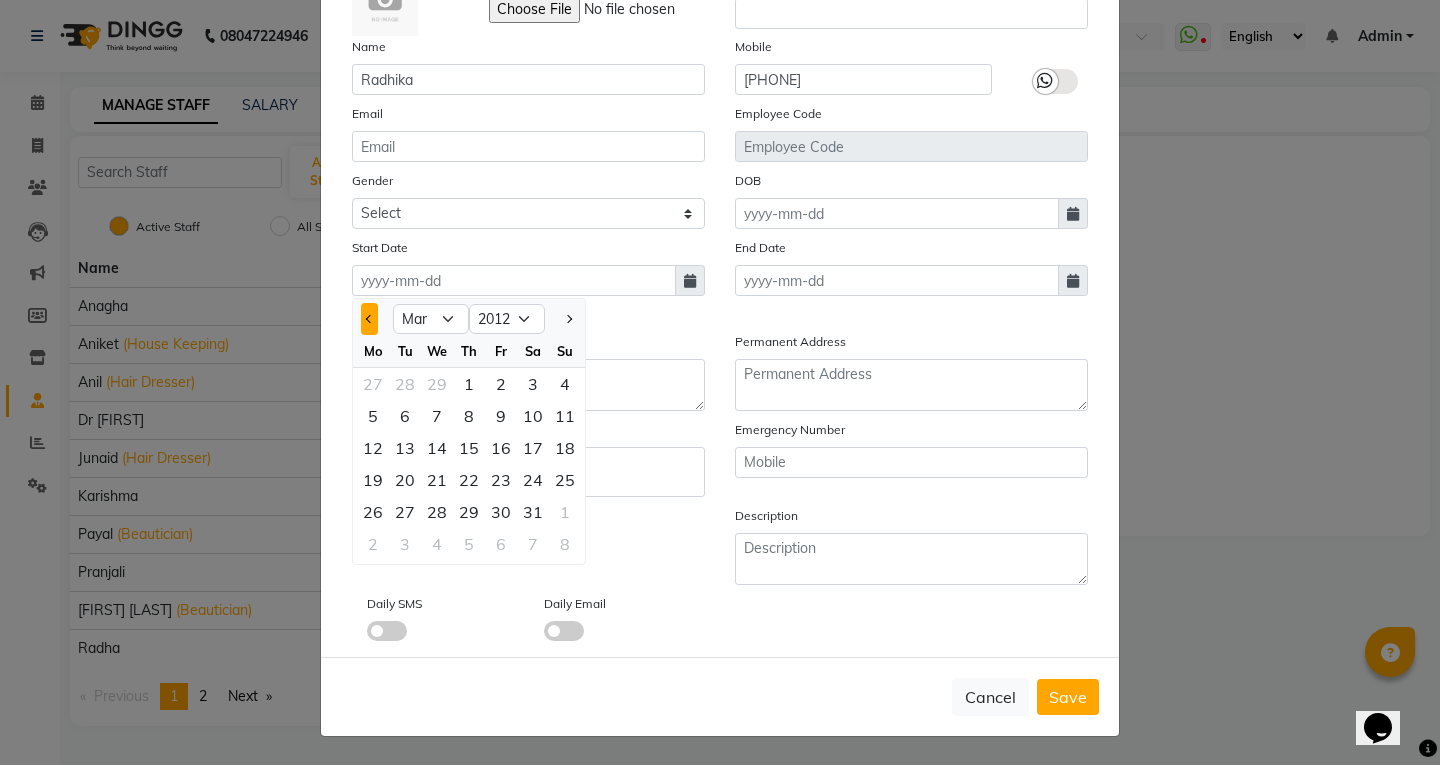 click 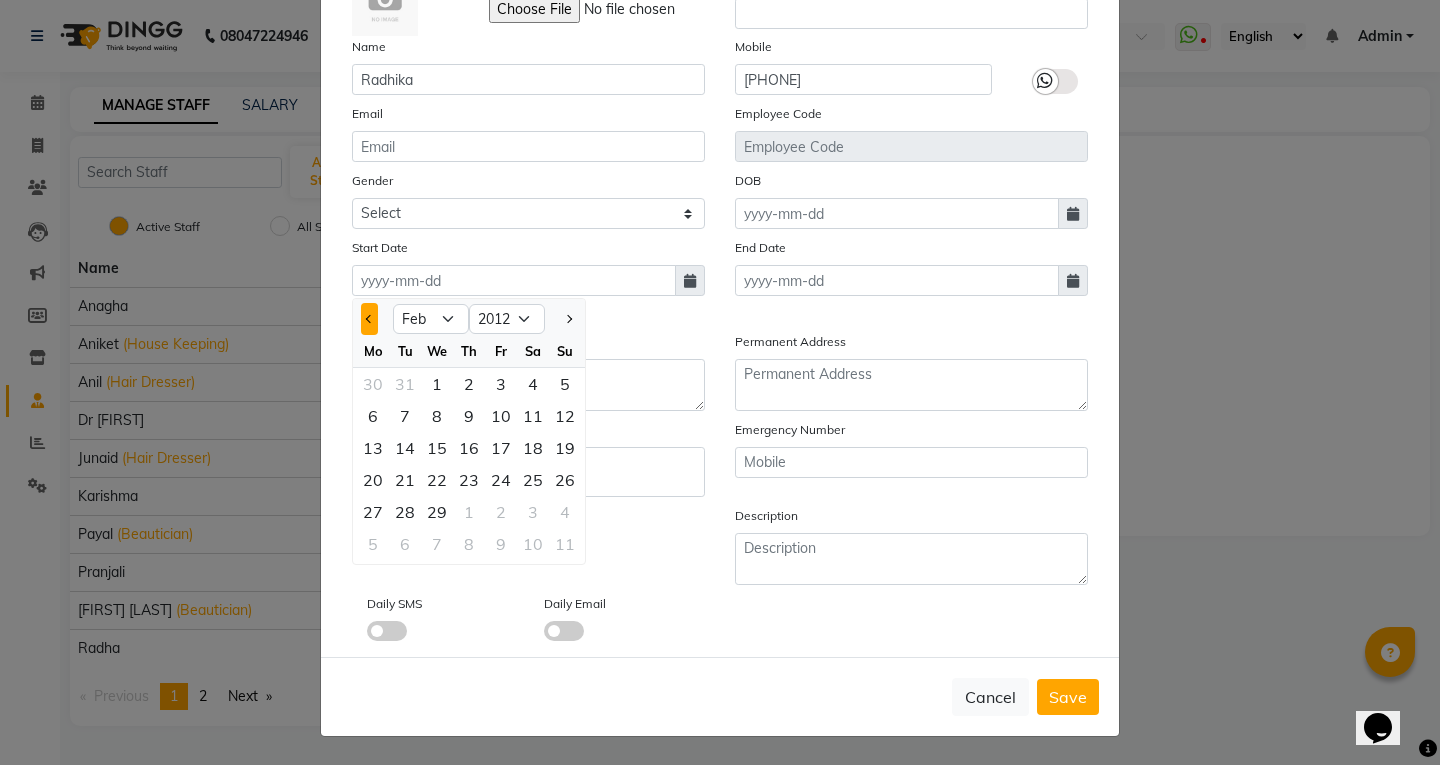 click 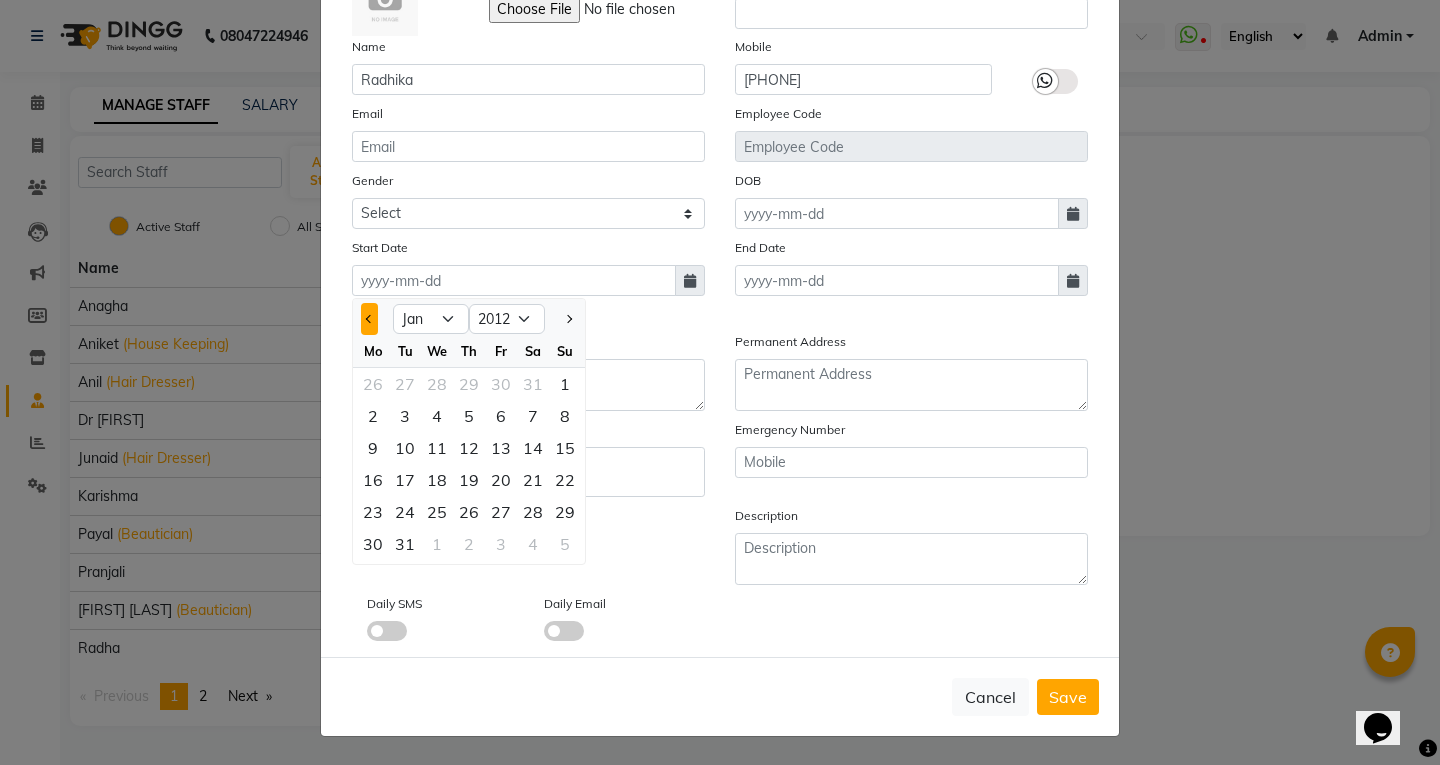 click 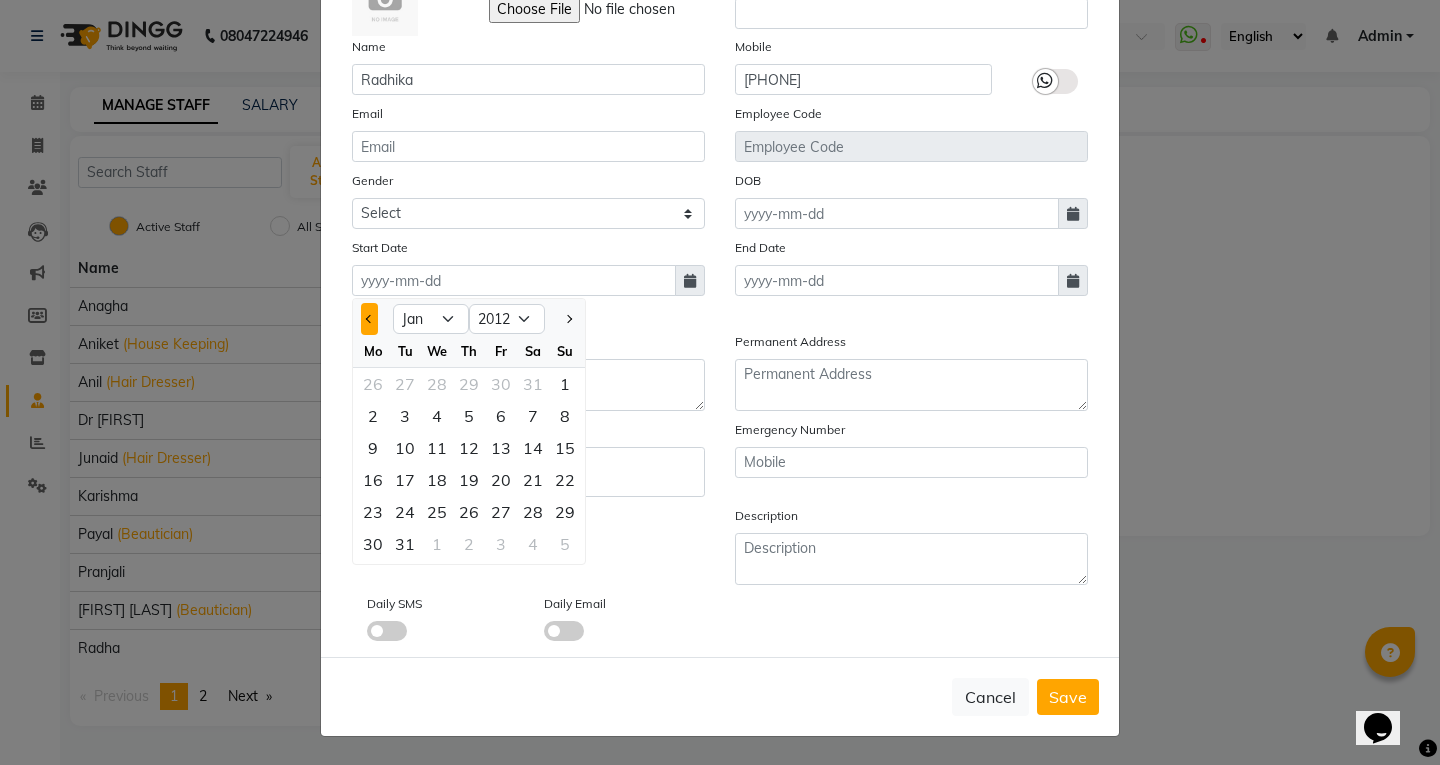 select on "12" 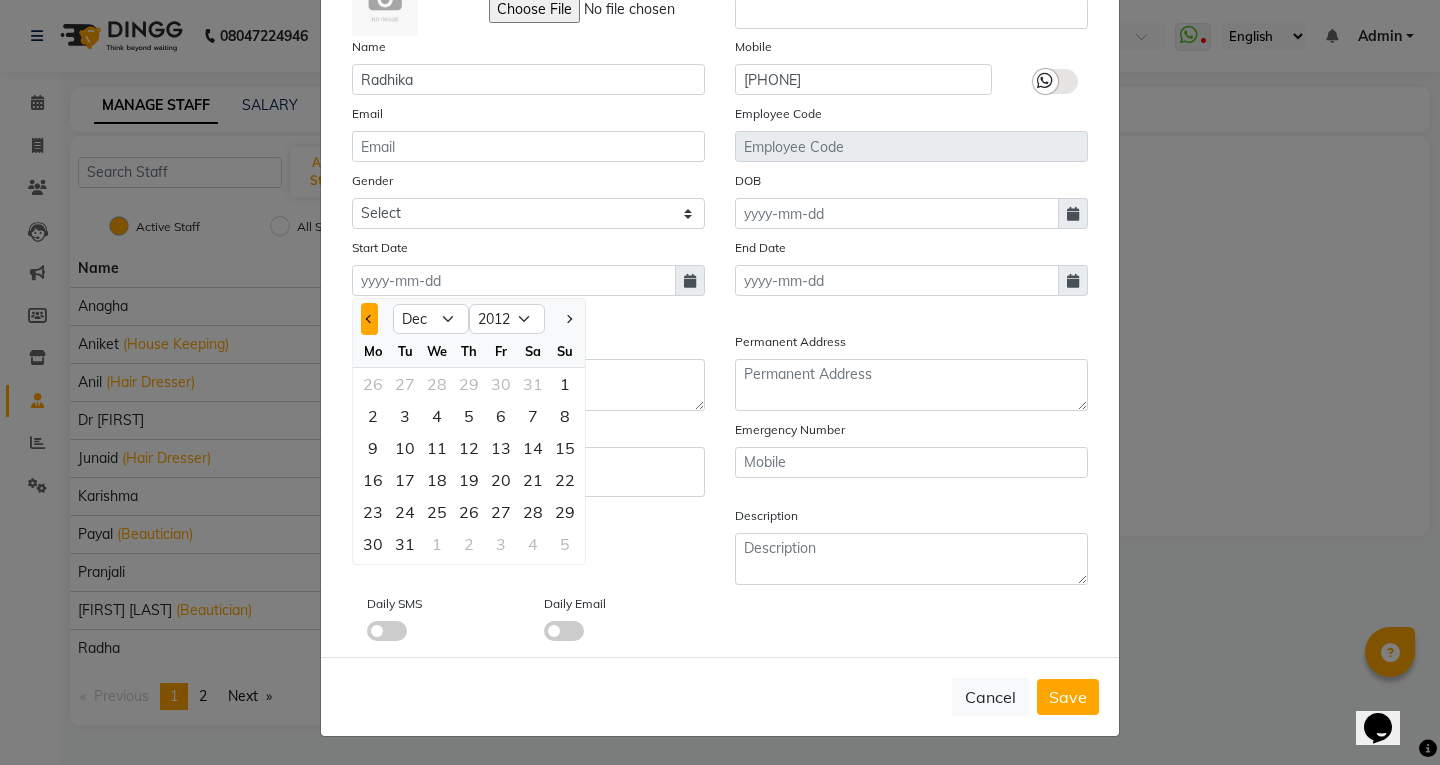 select on "2011" 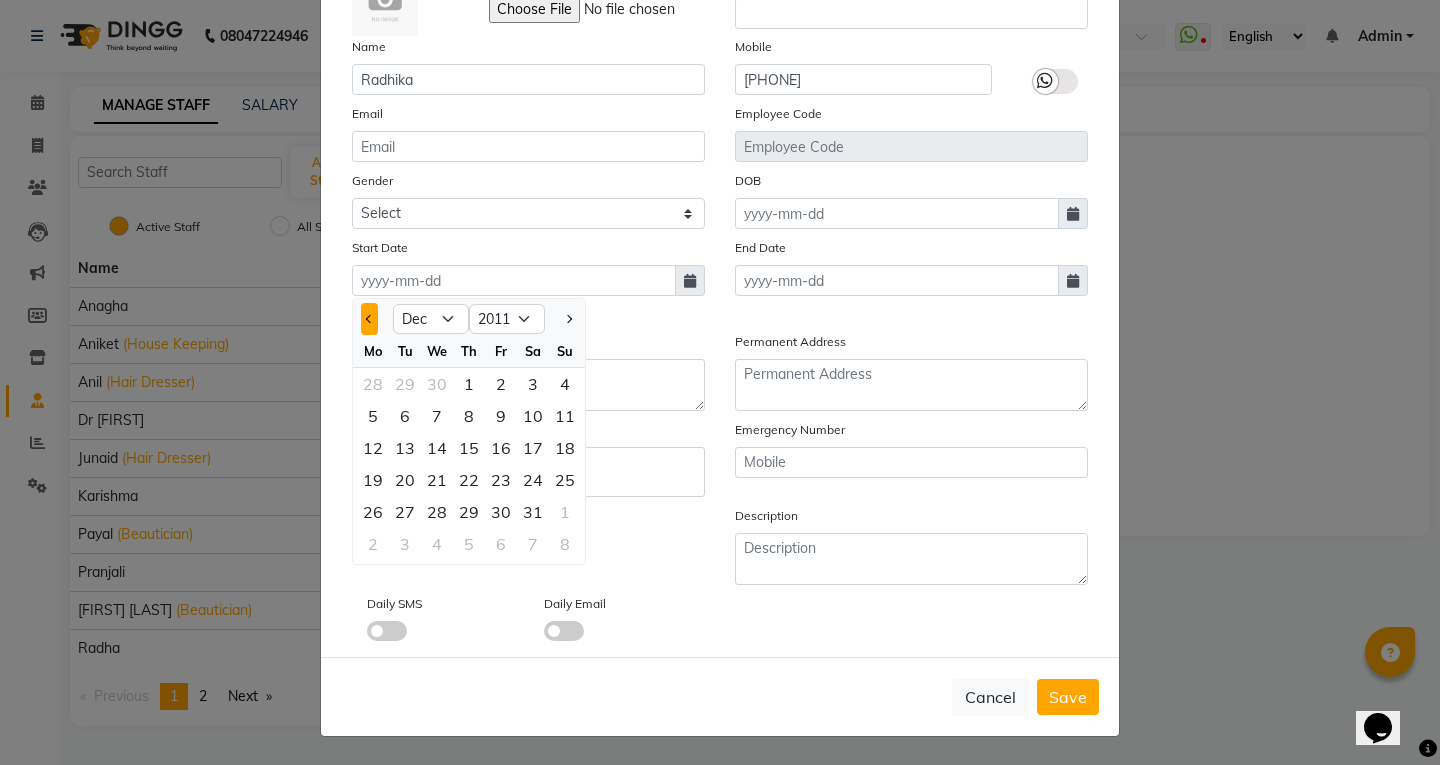 click 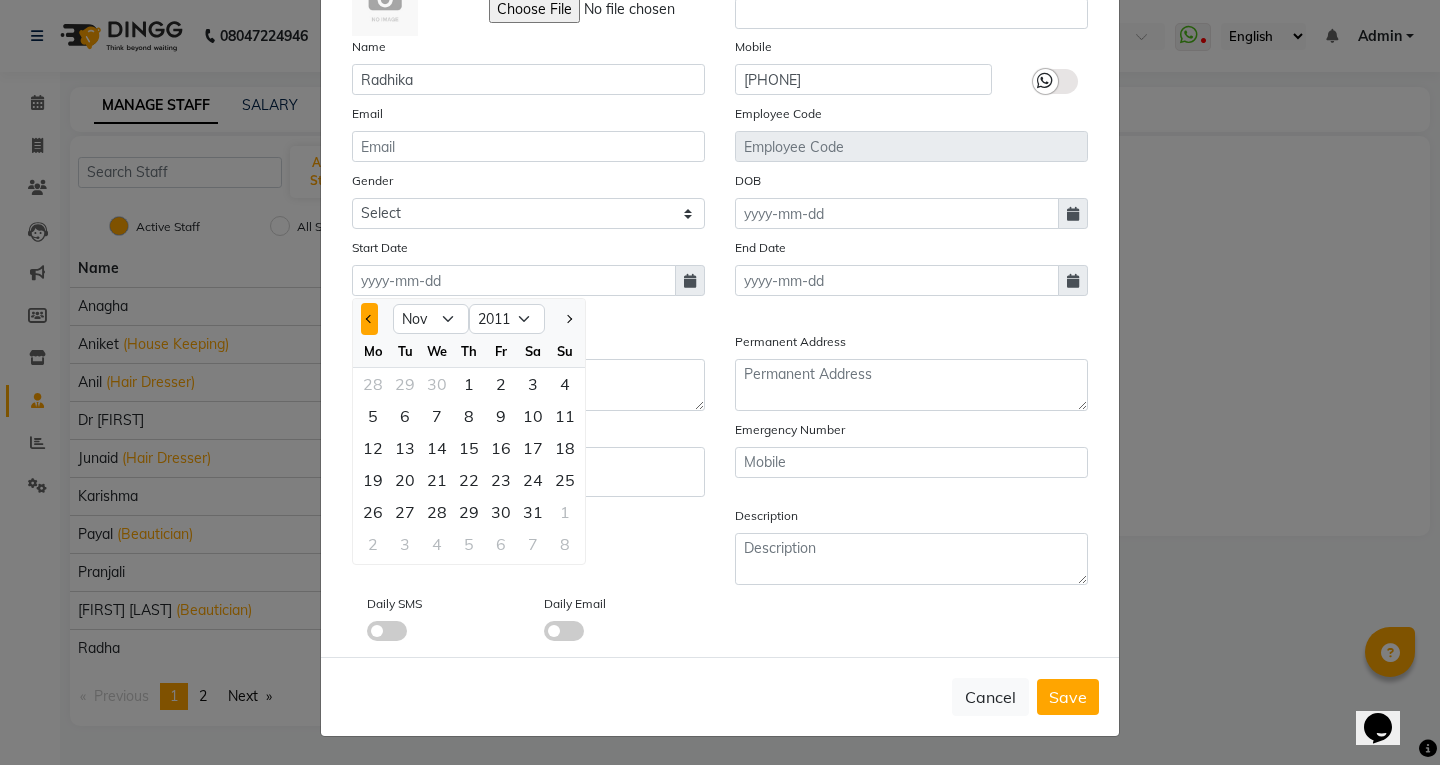 click 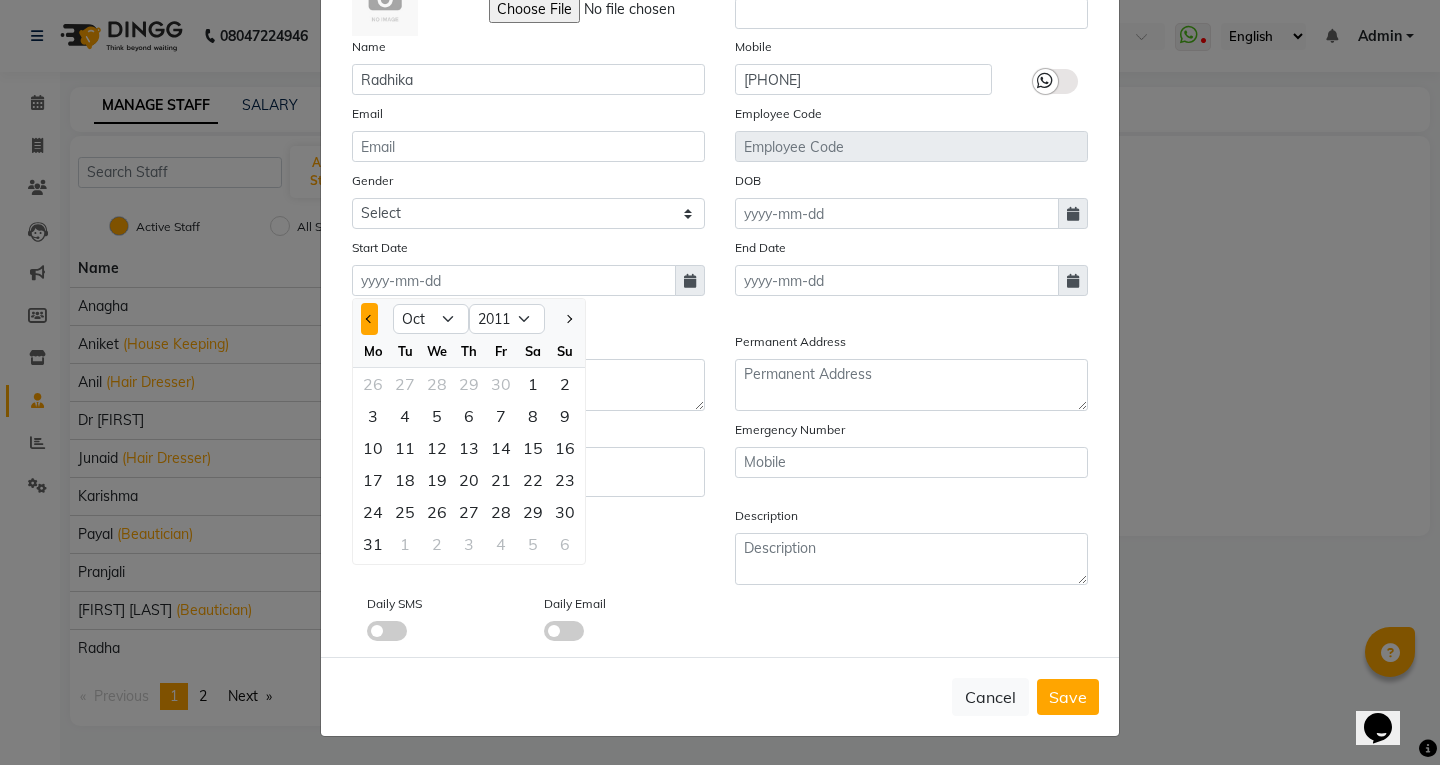 click 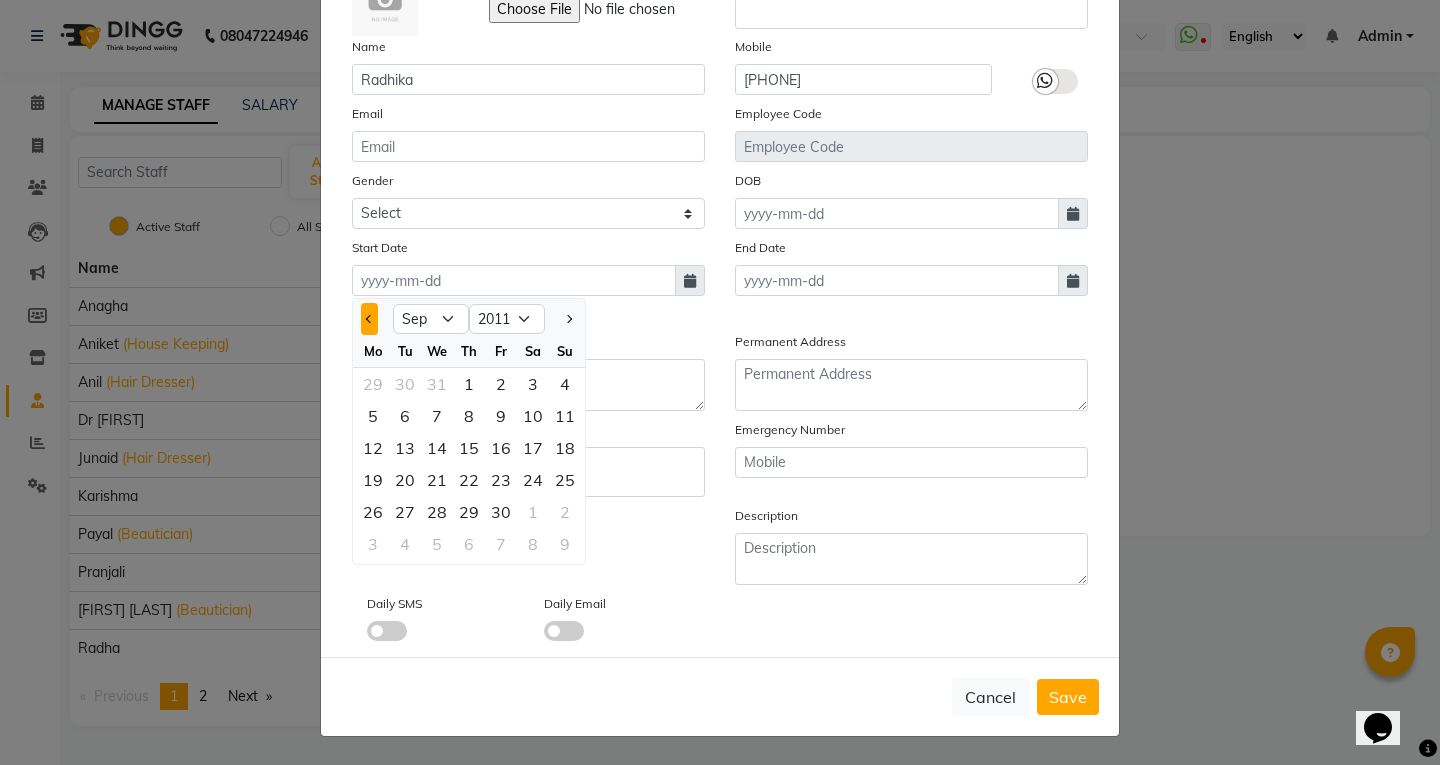 click 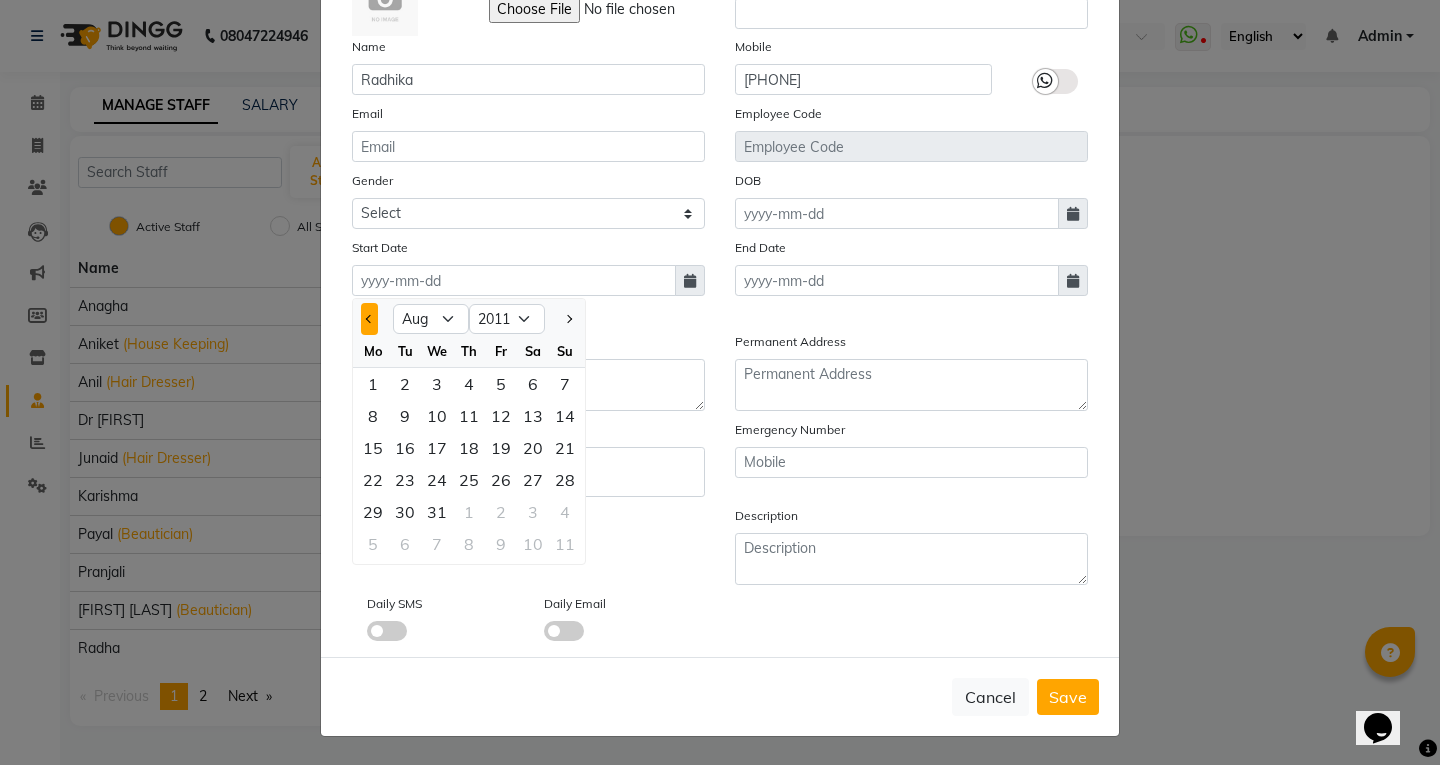 click 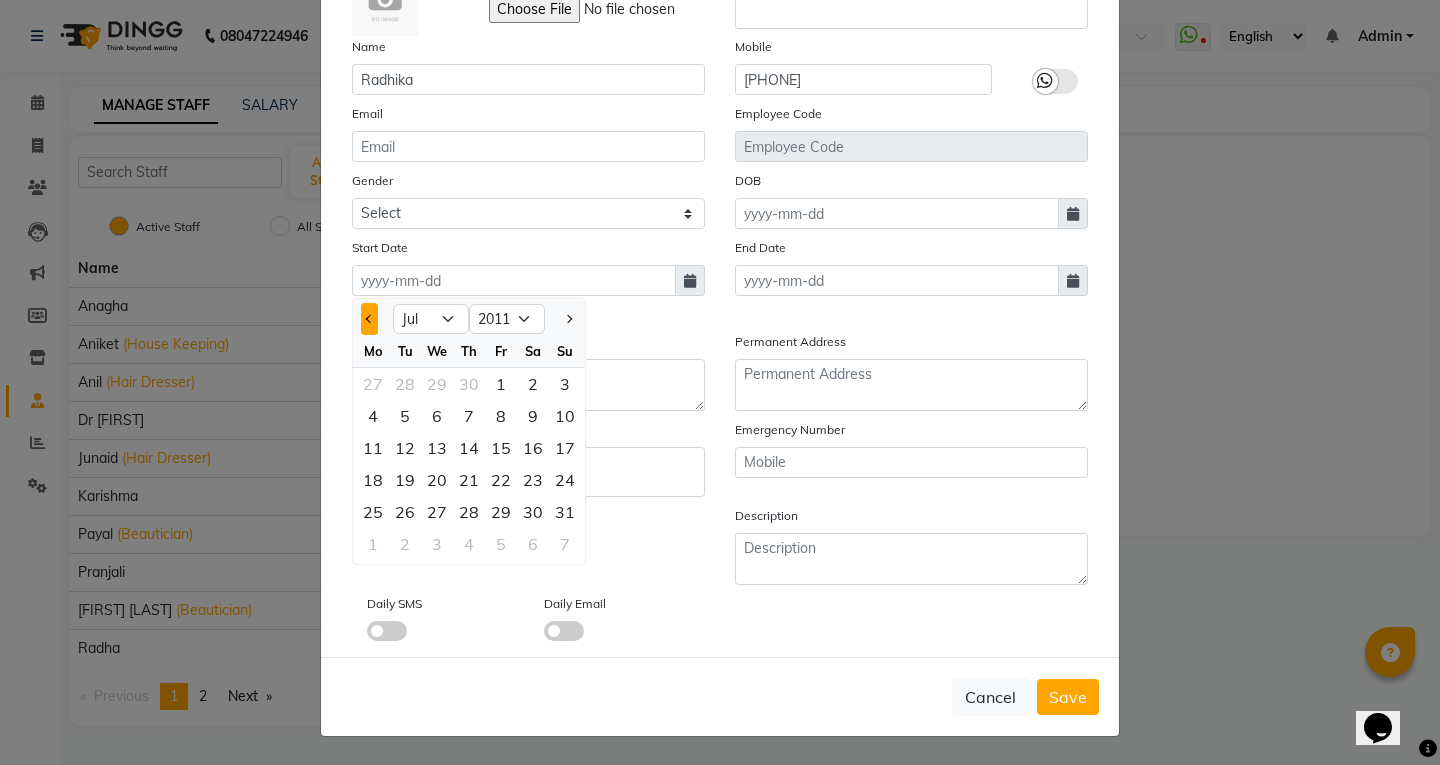 click 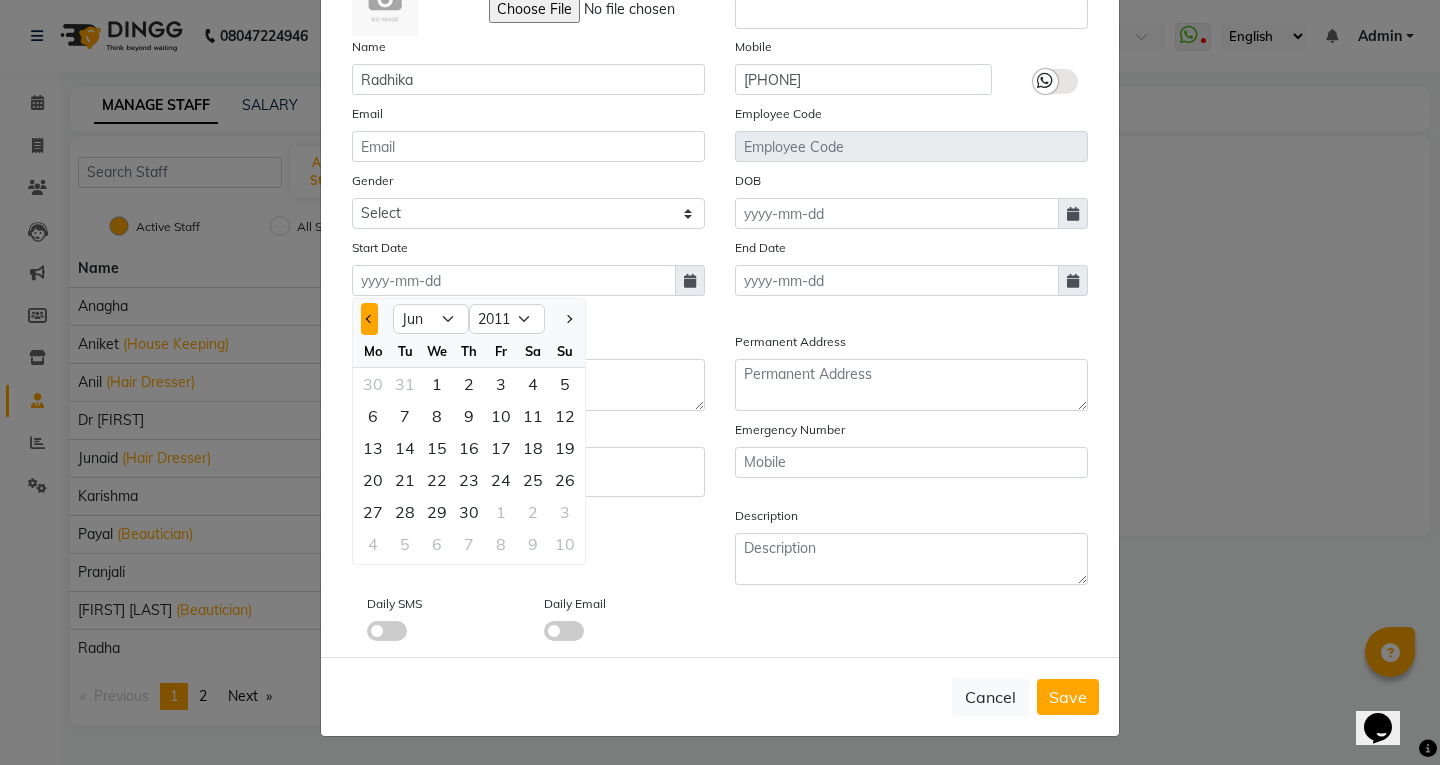 click 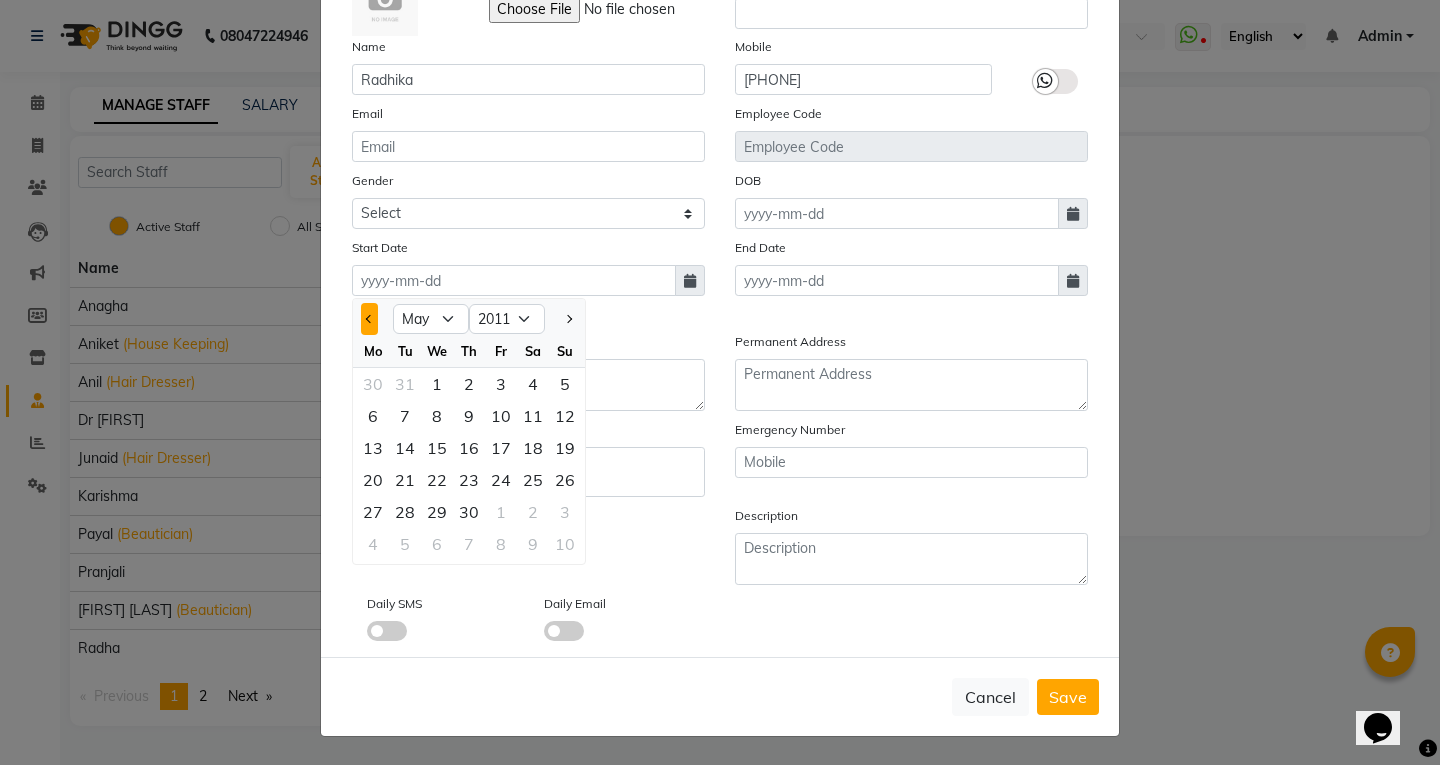 click 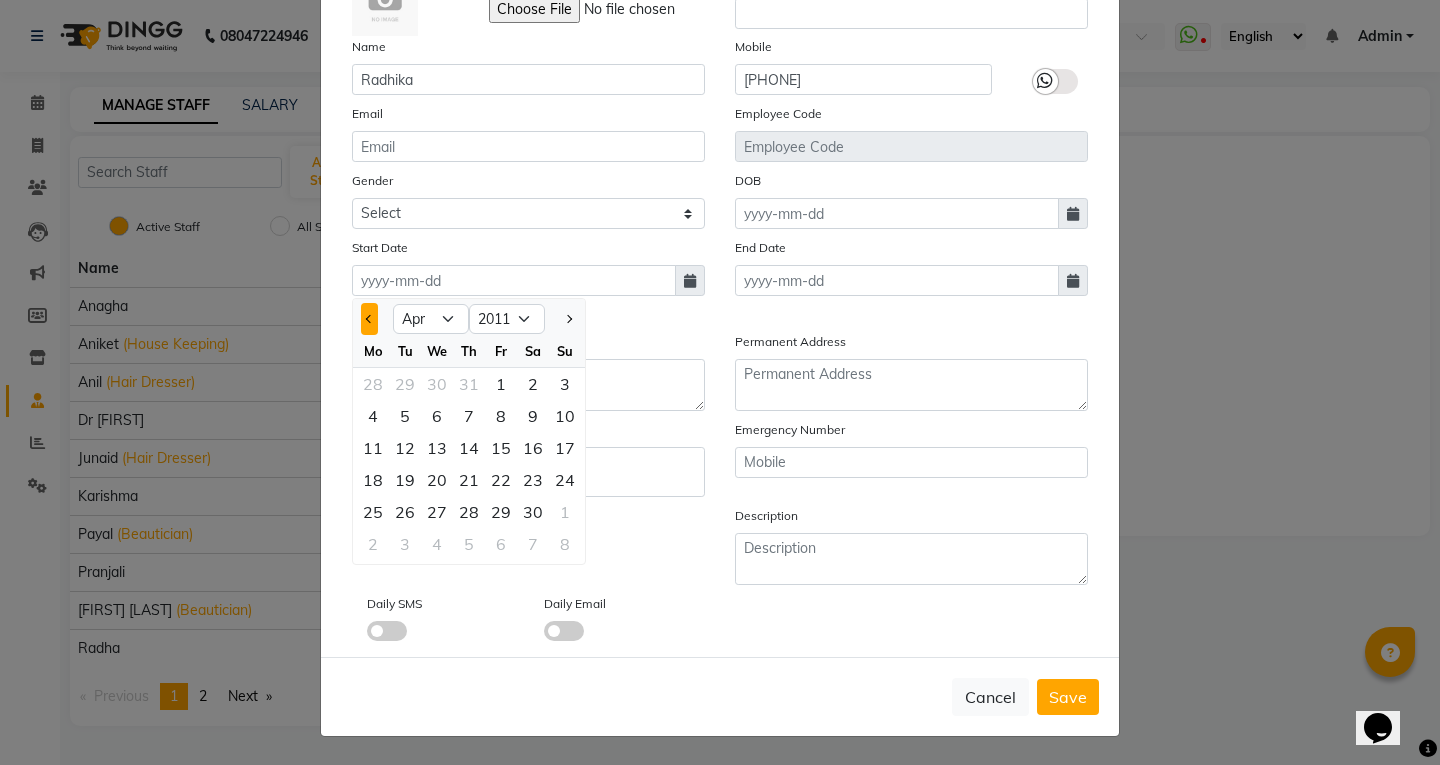 click 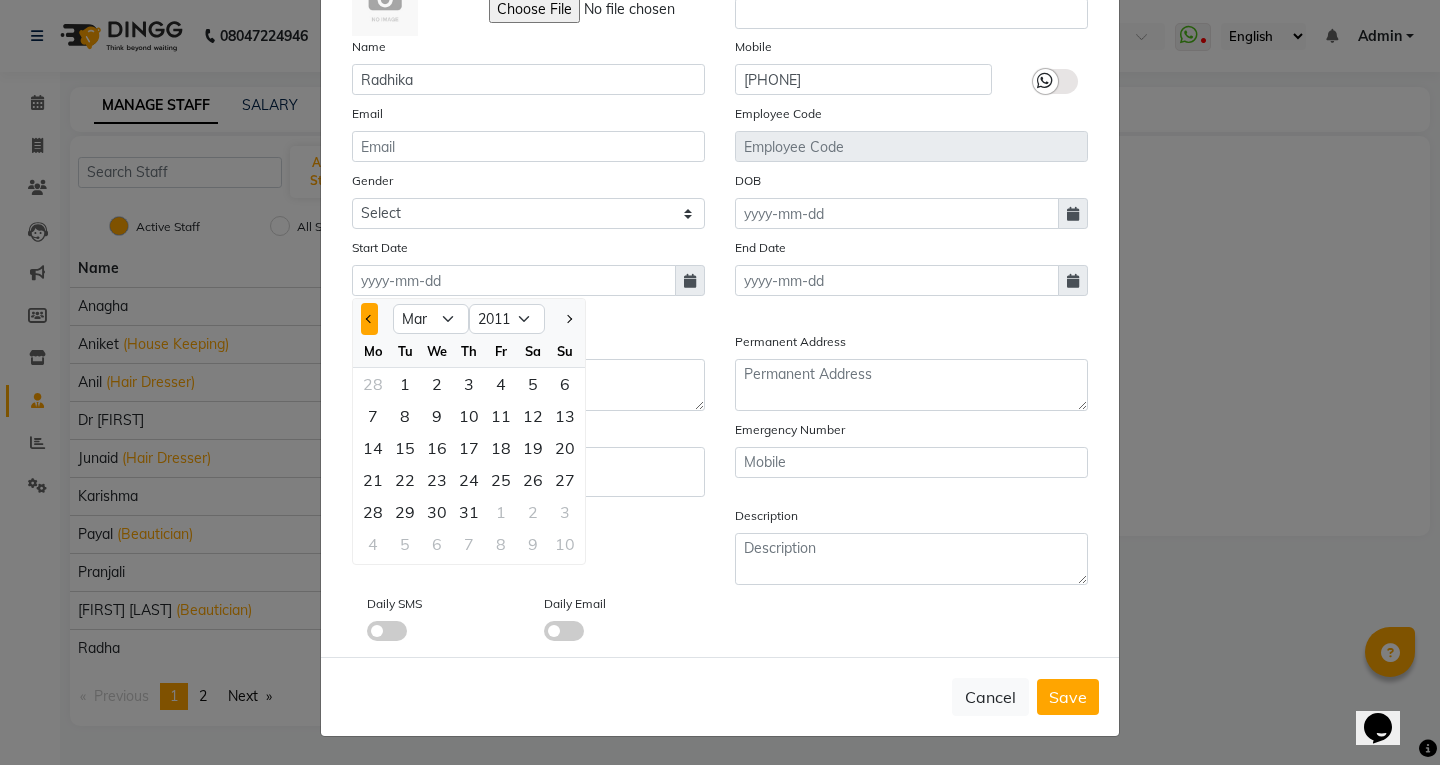 click 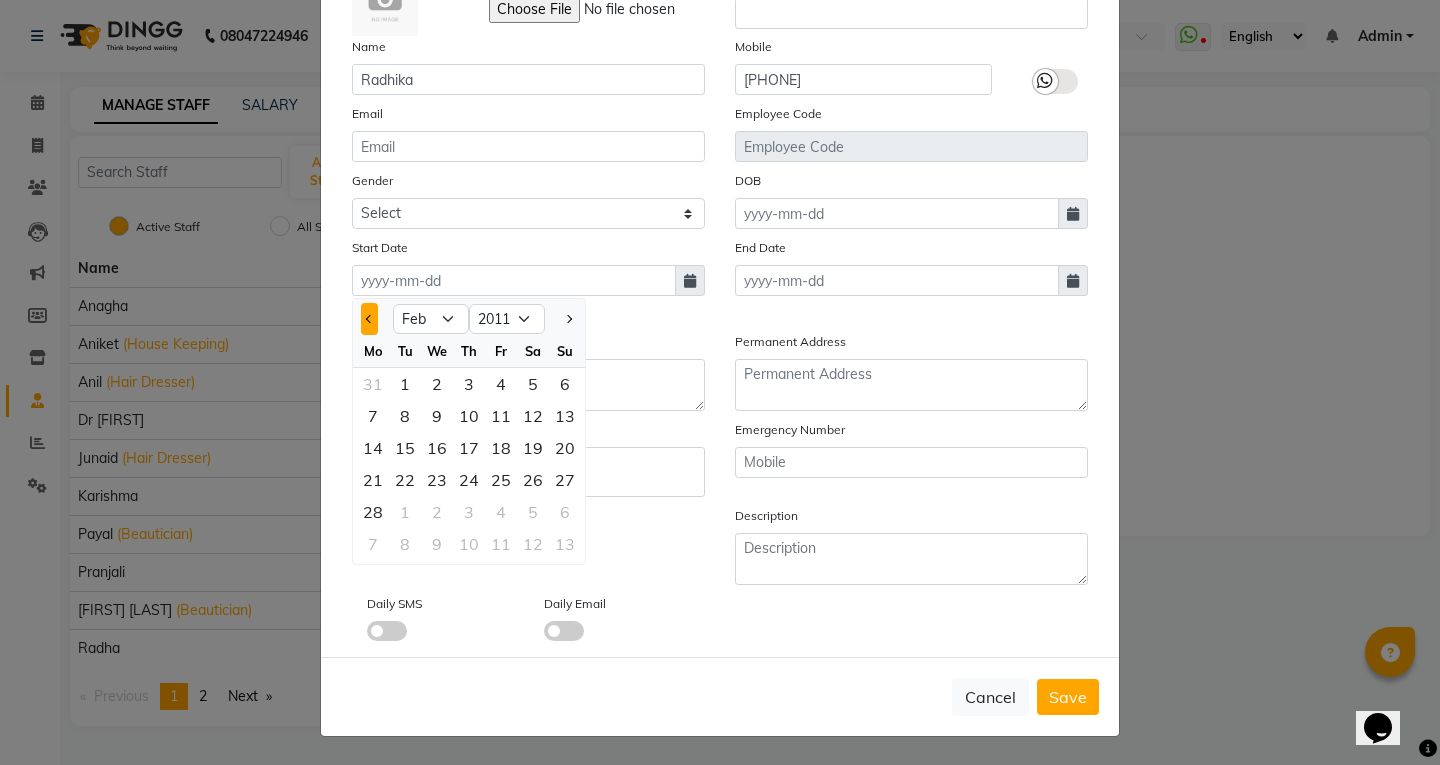 click 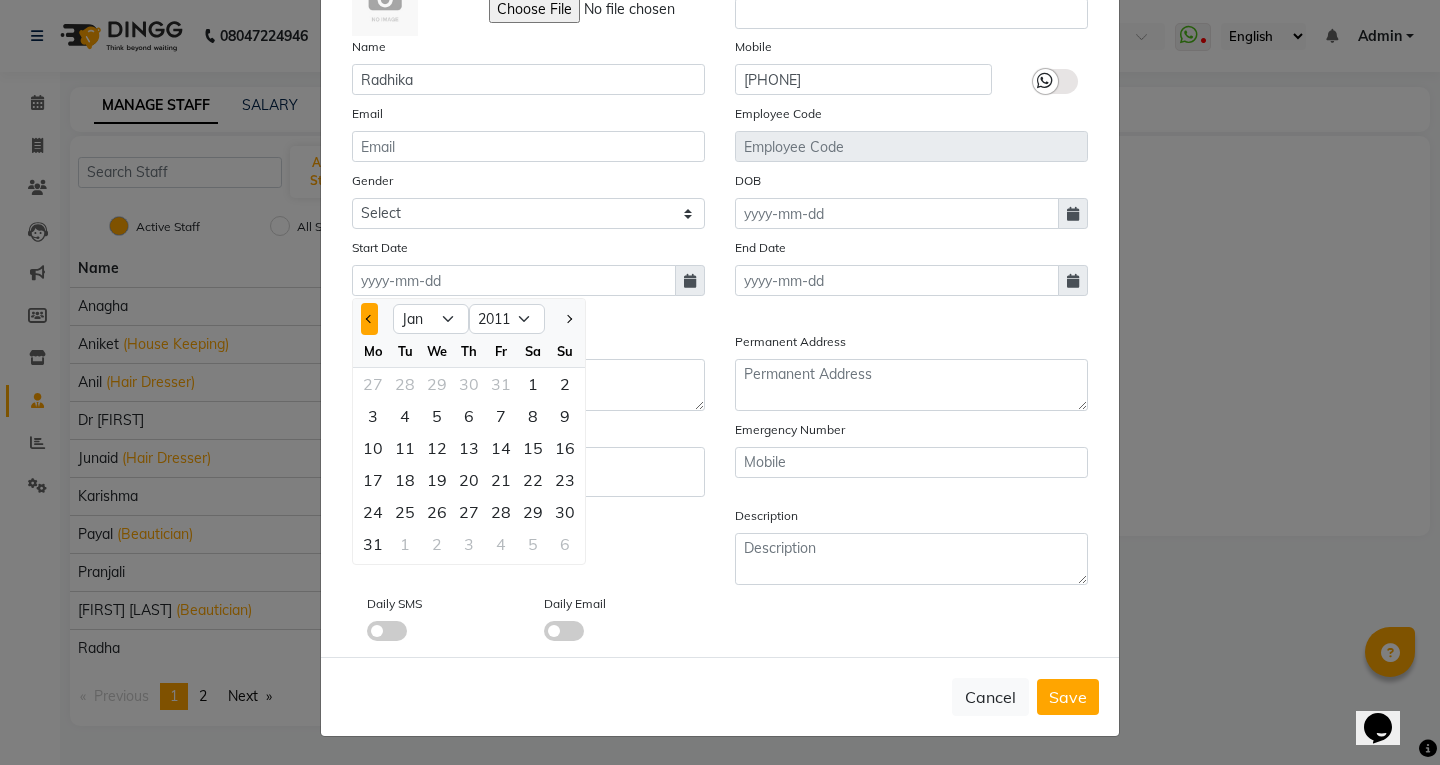 click 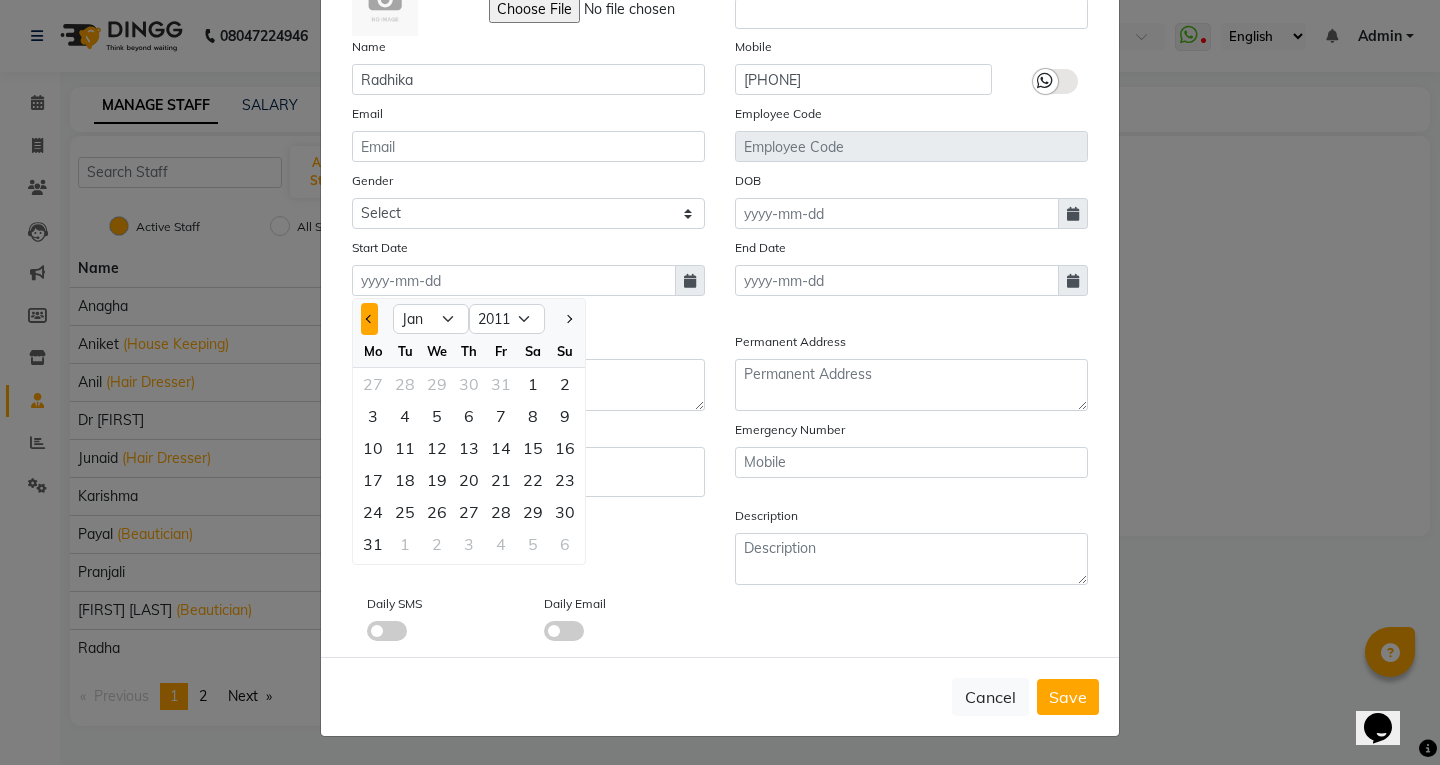 select on "12" 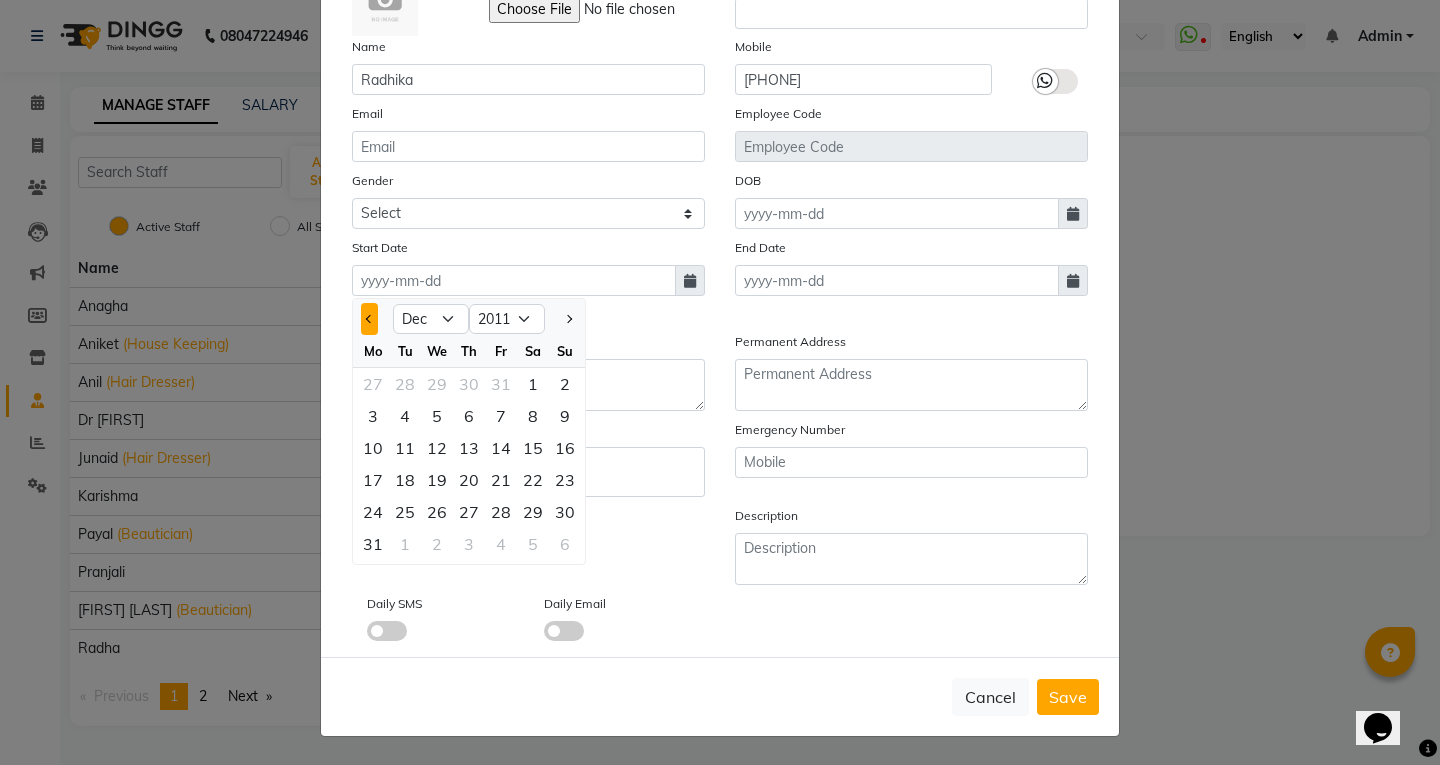 select on "2010" 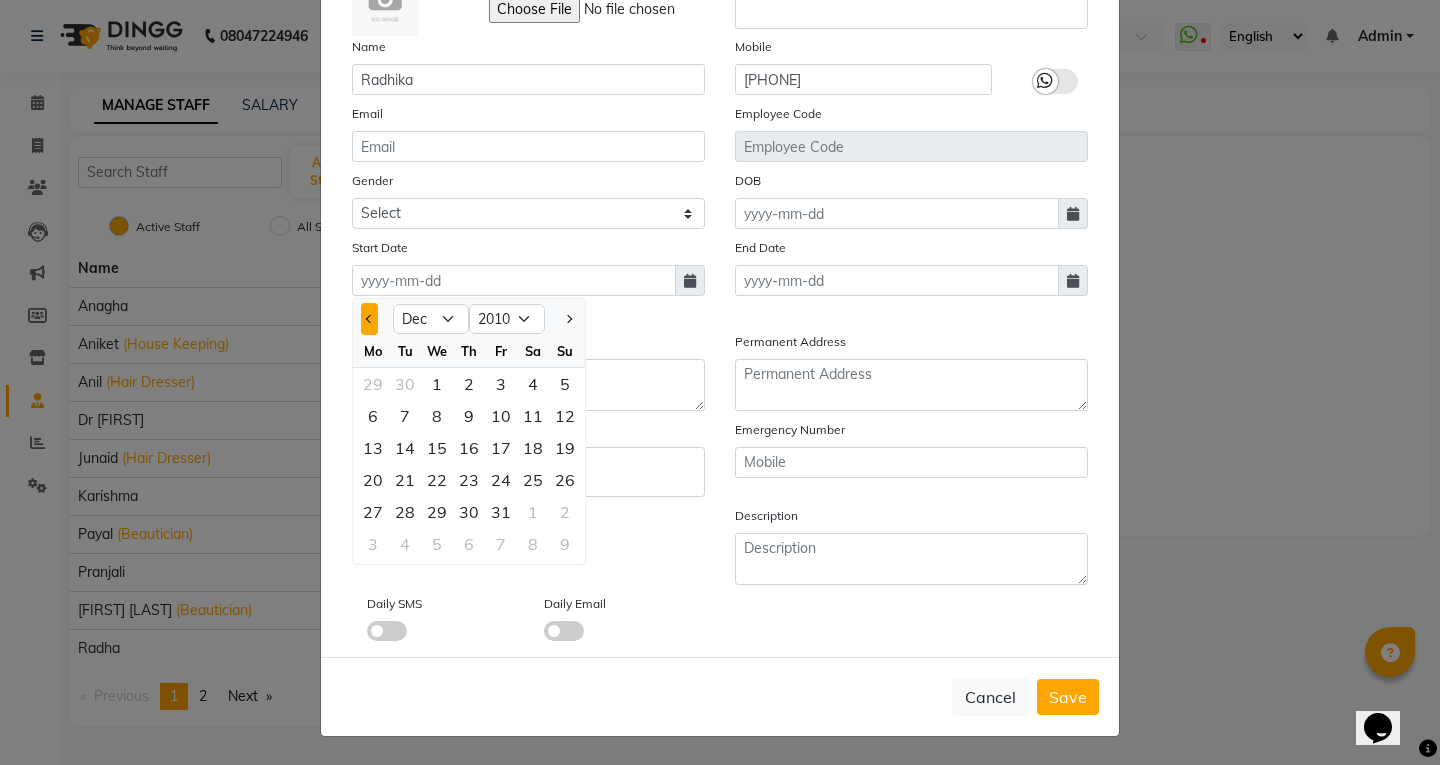 click 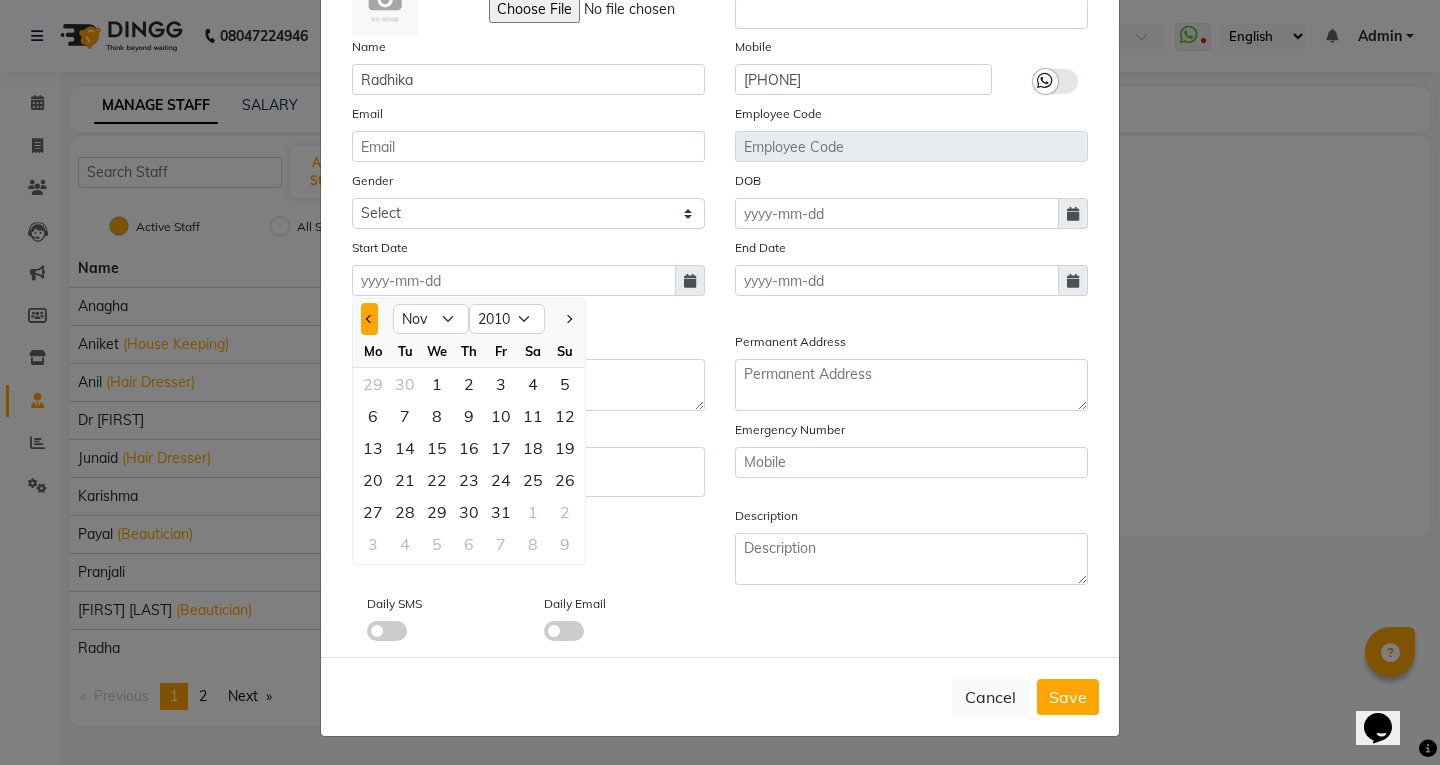 click 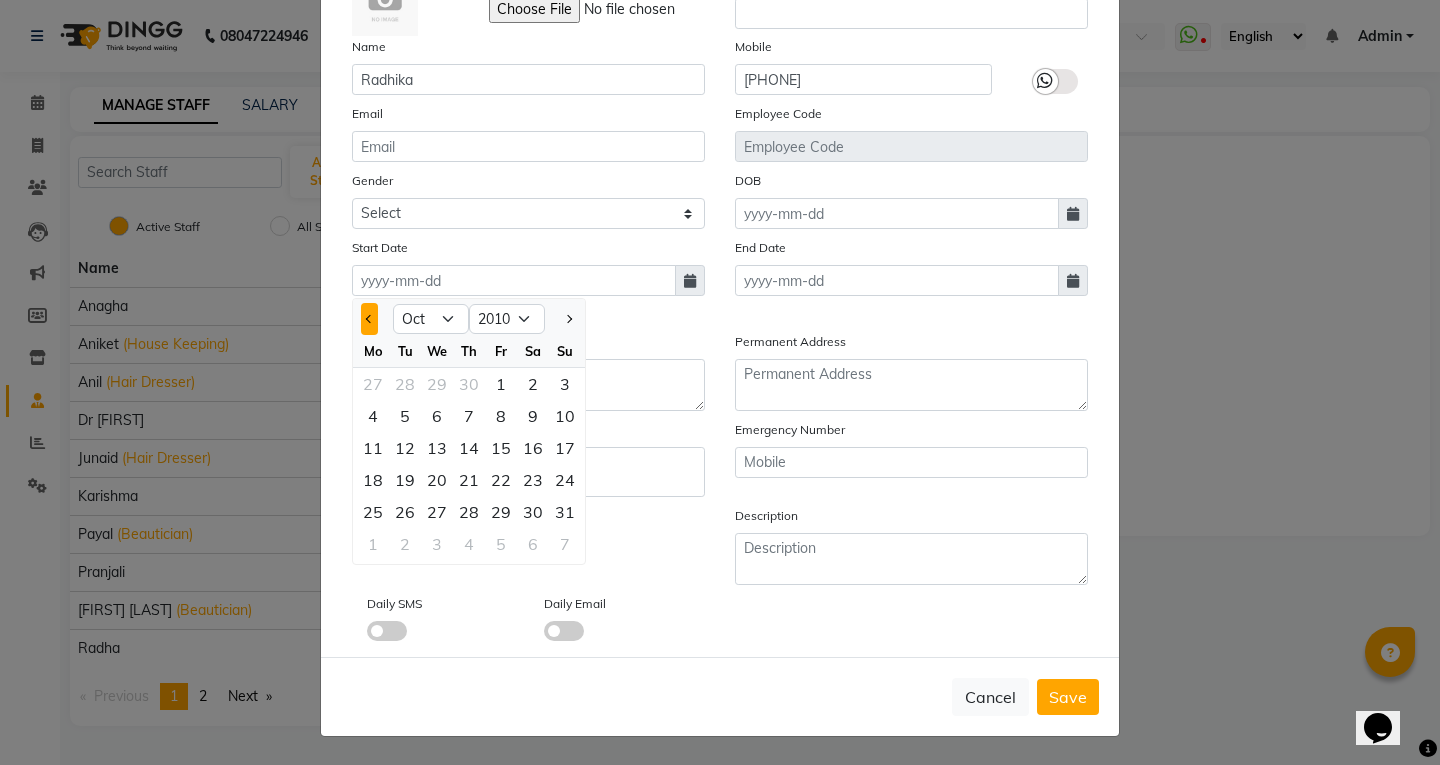 click 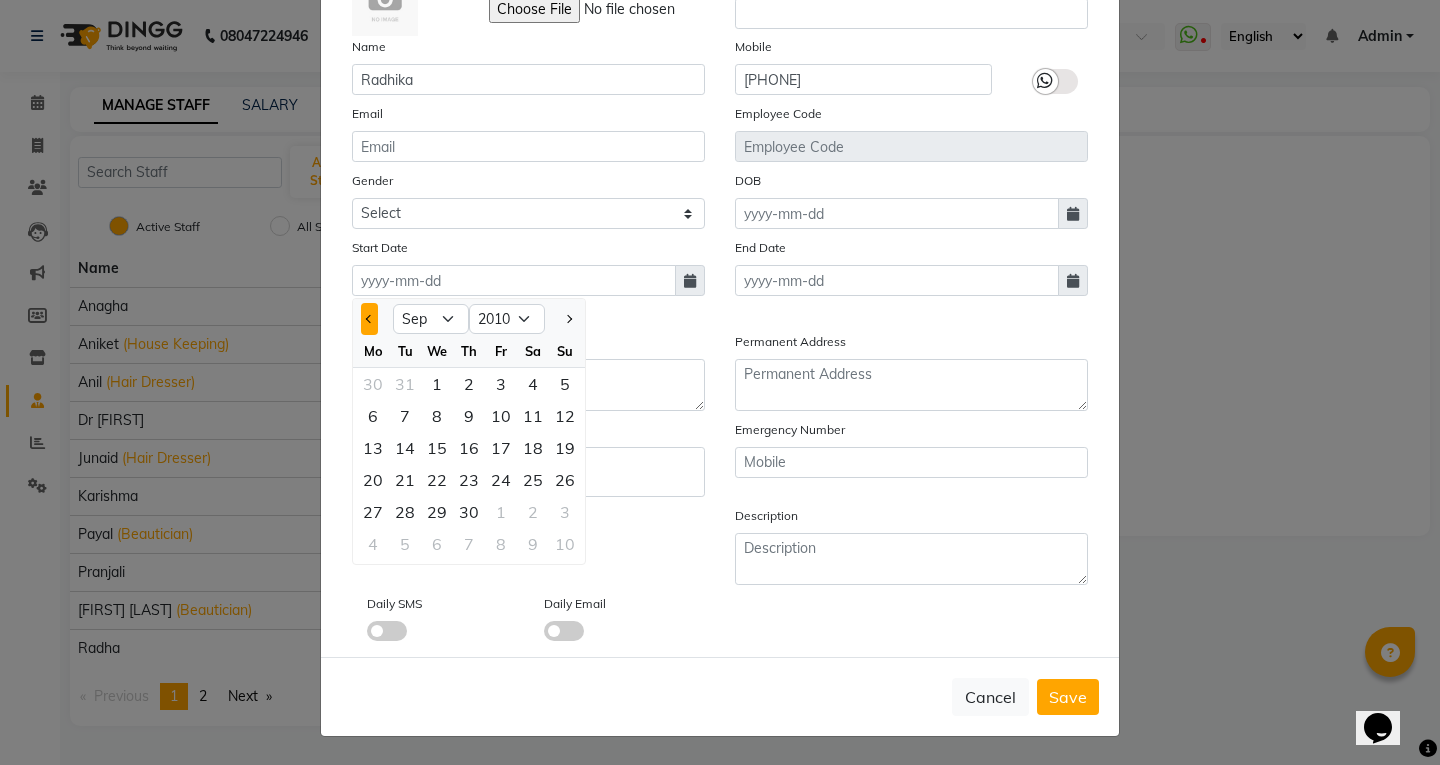 click 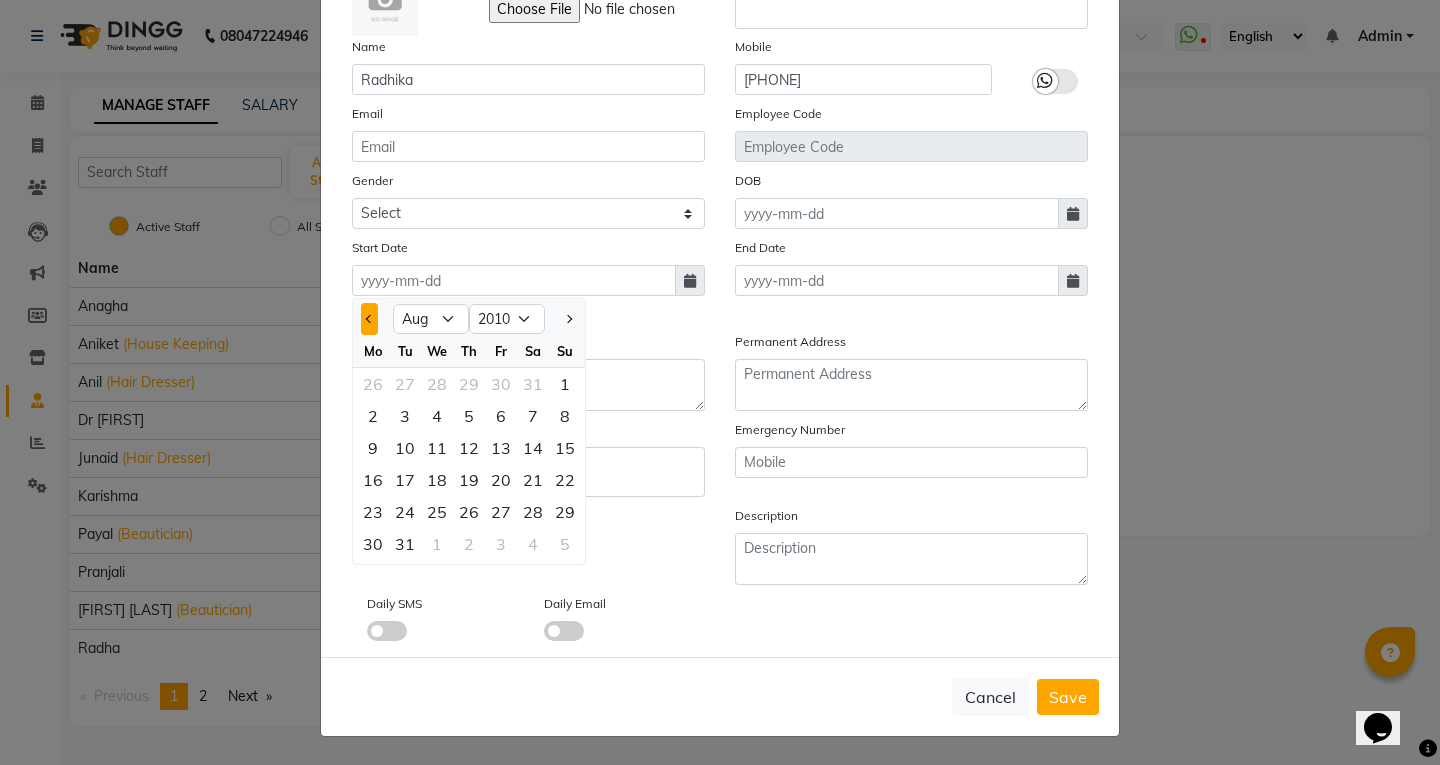 click 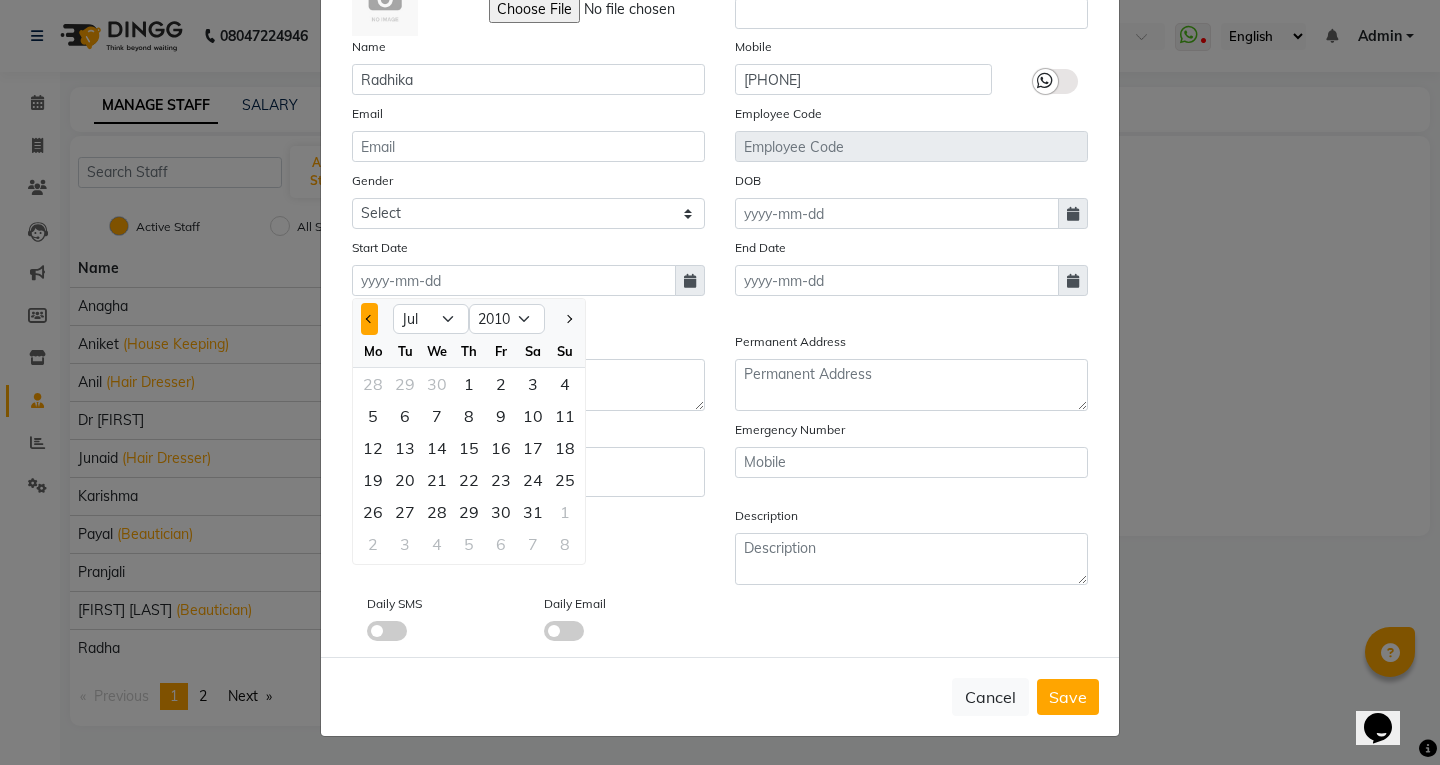 click 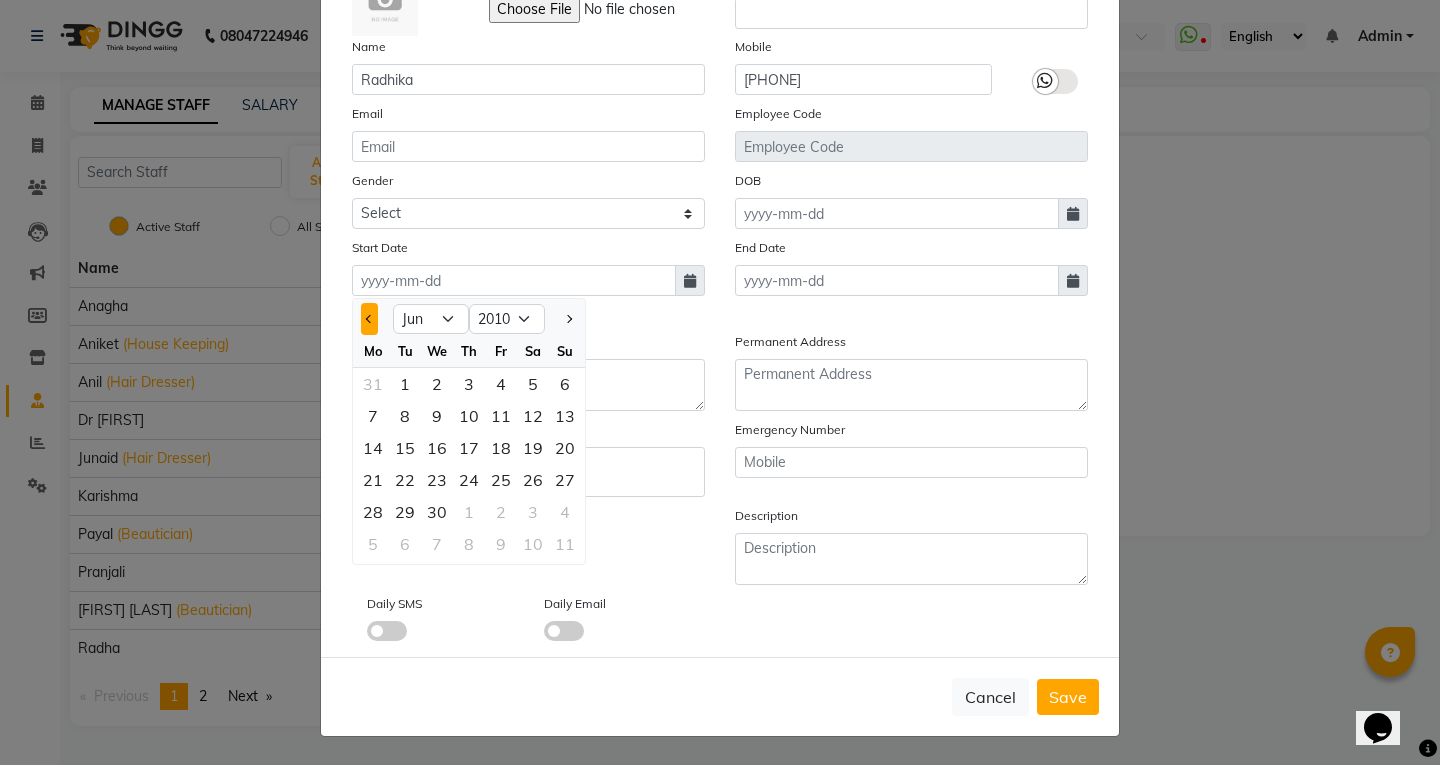 click 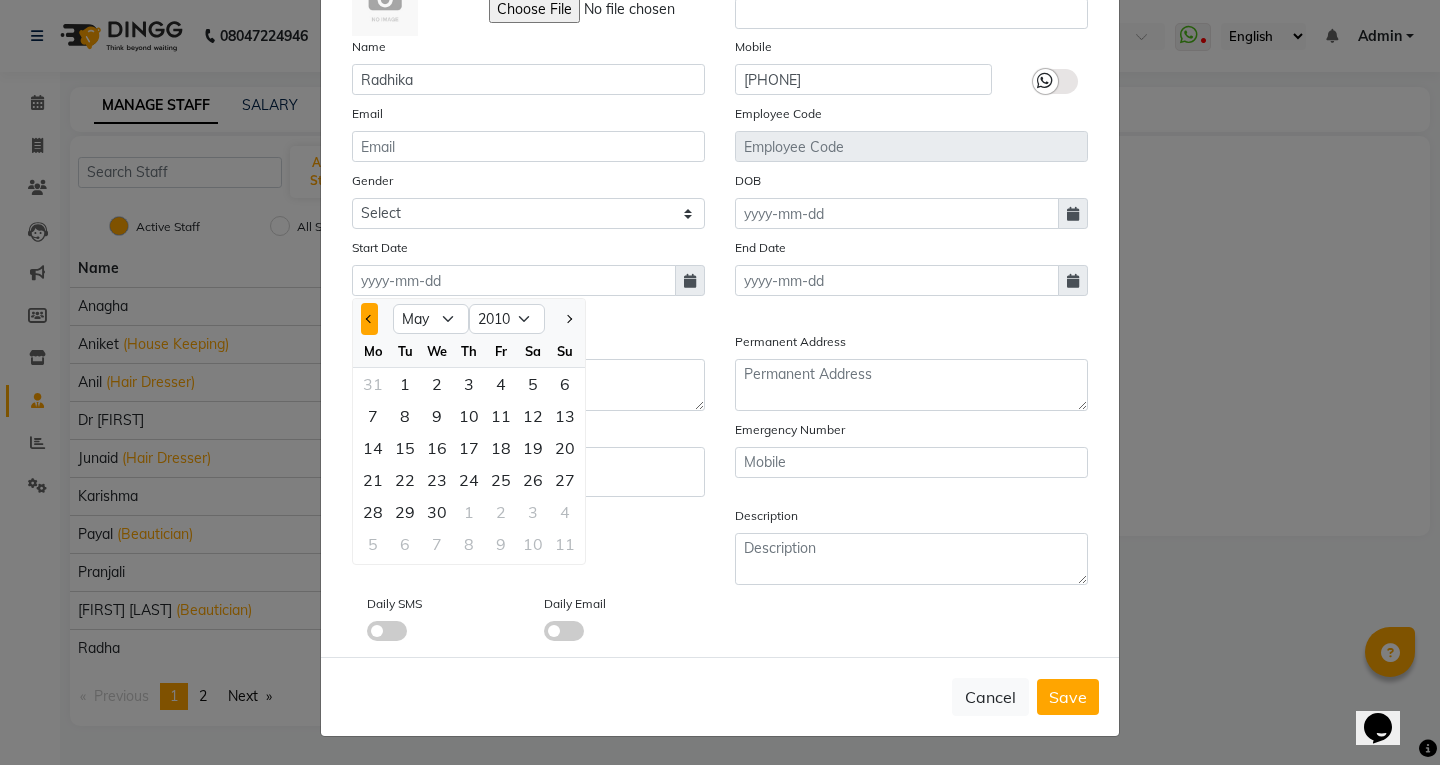 click 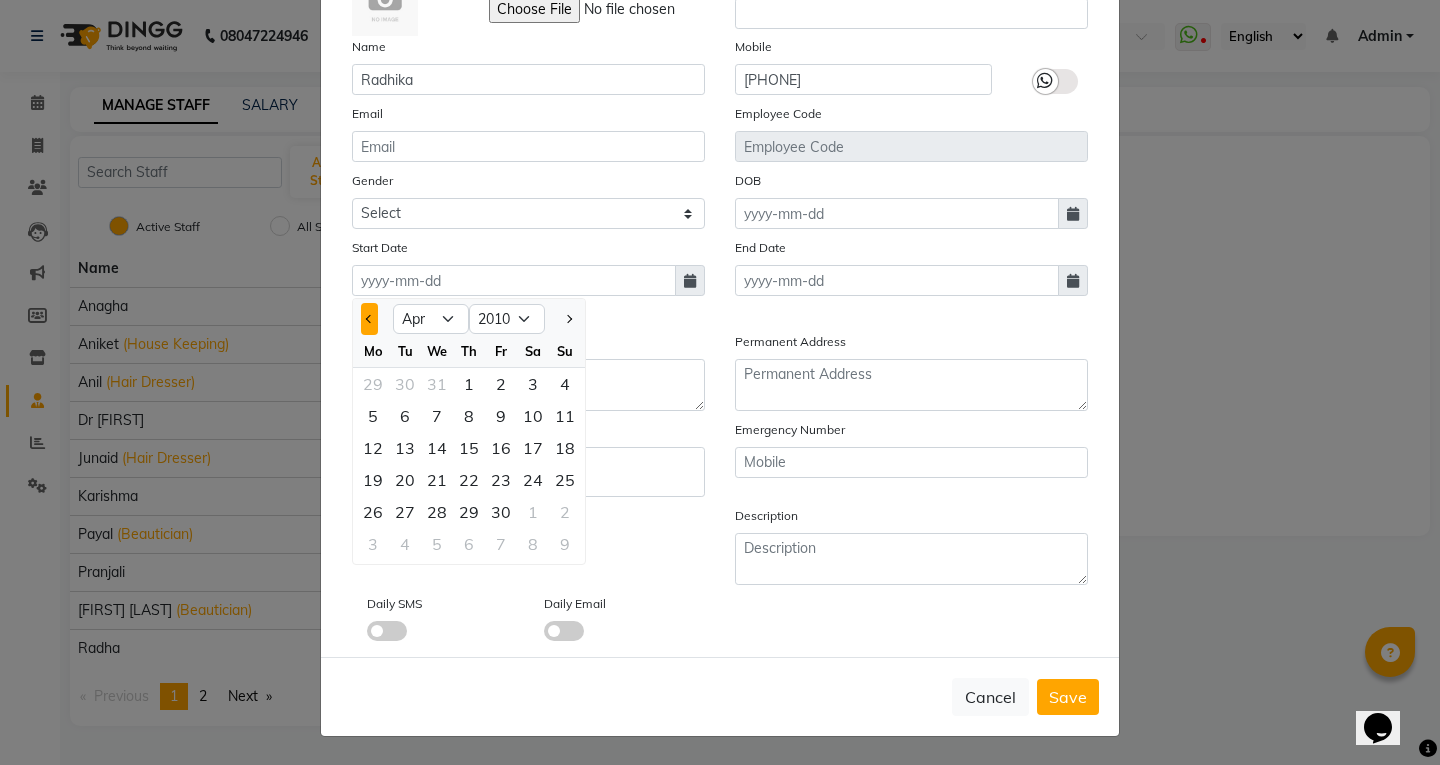 click 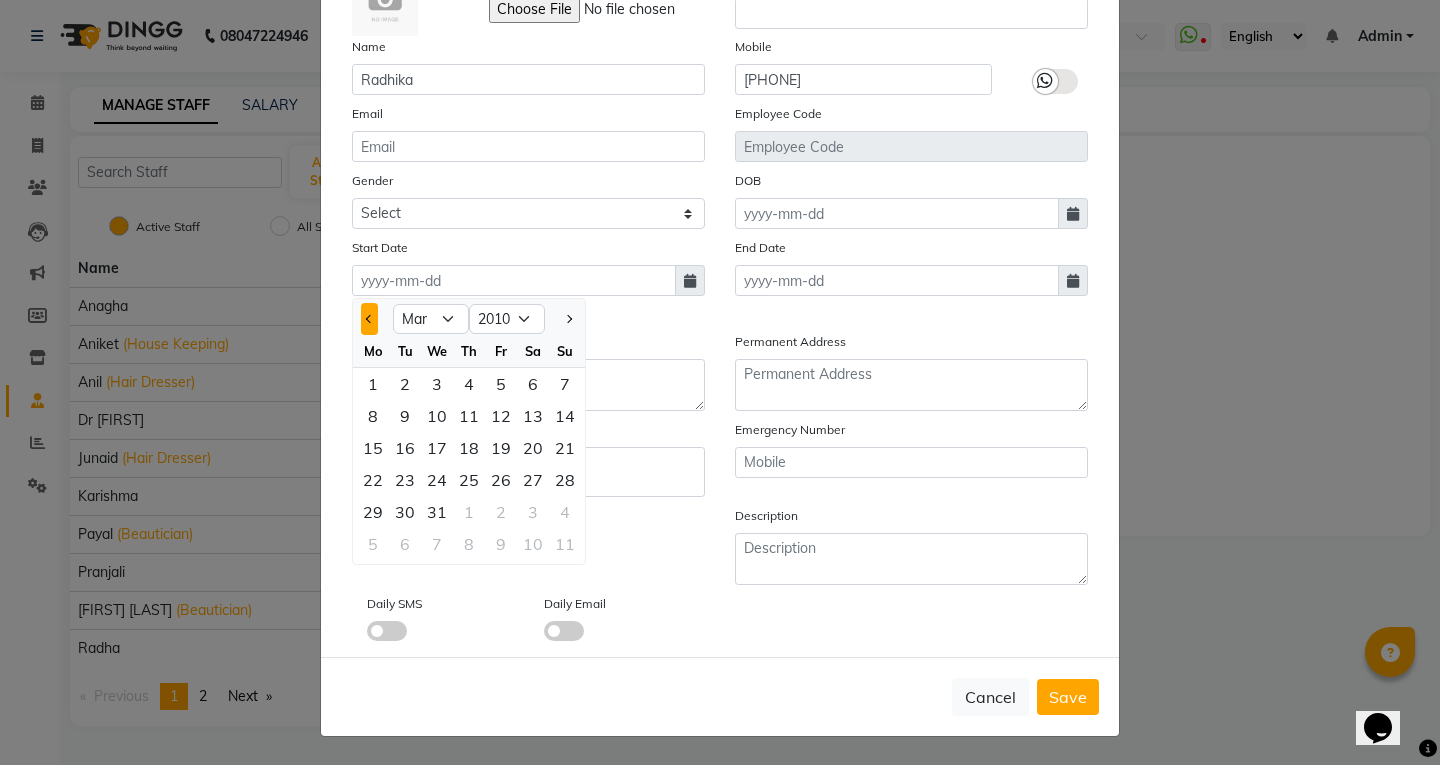 click 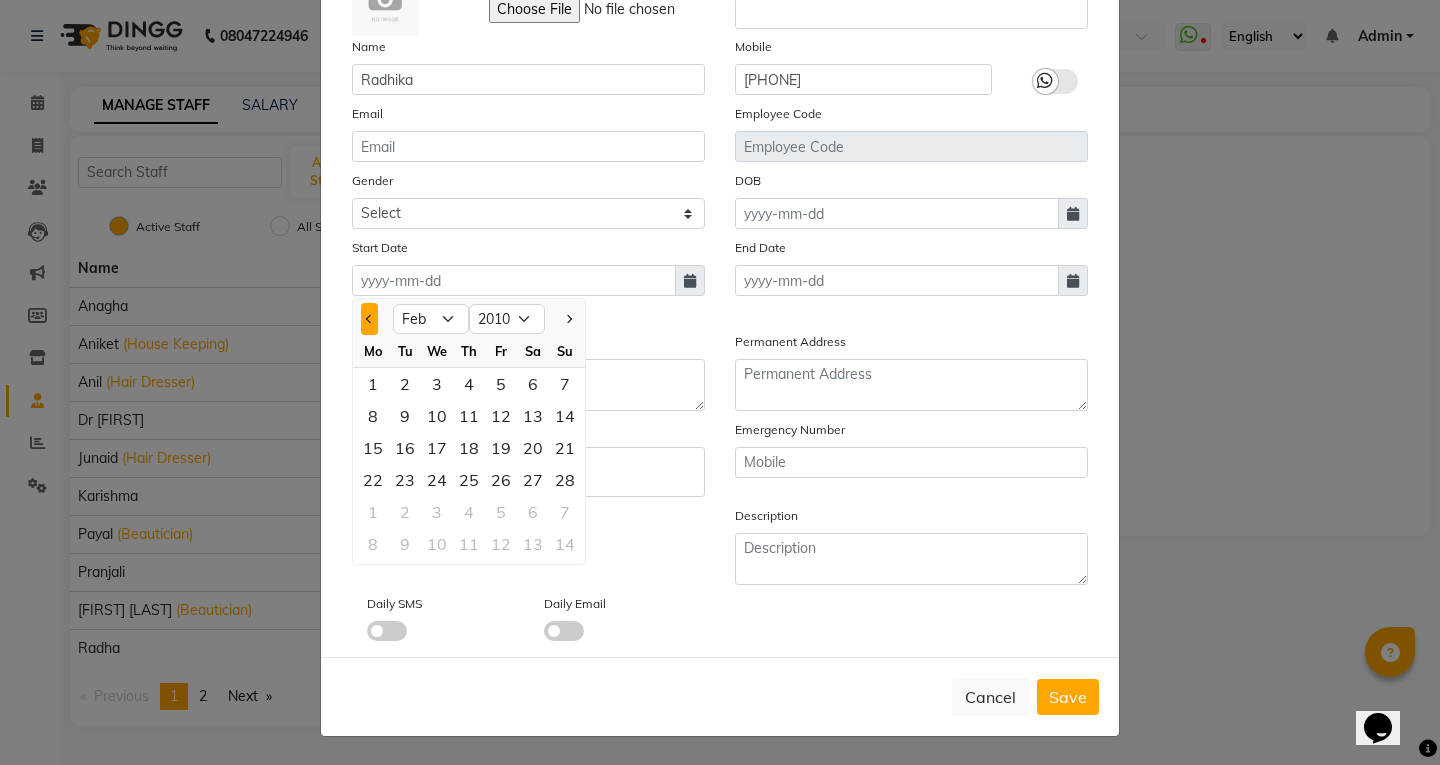 click 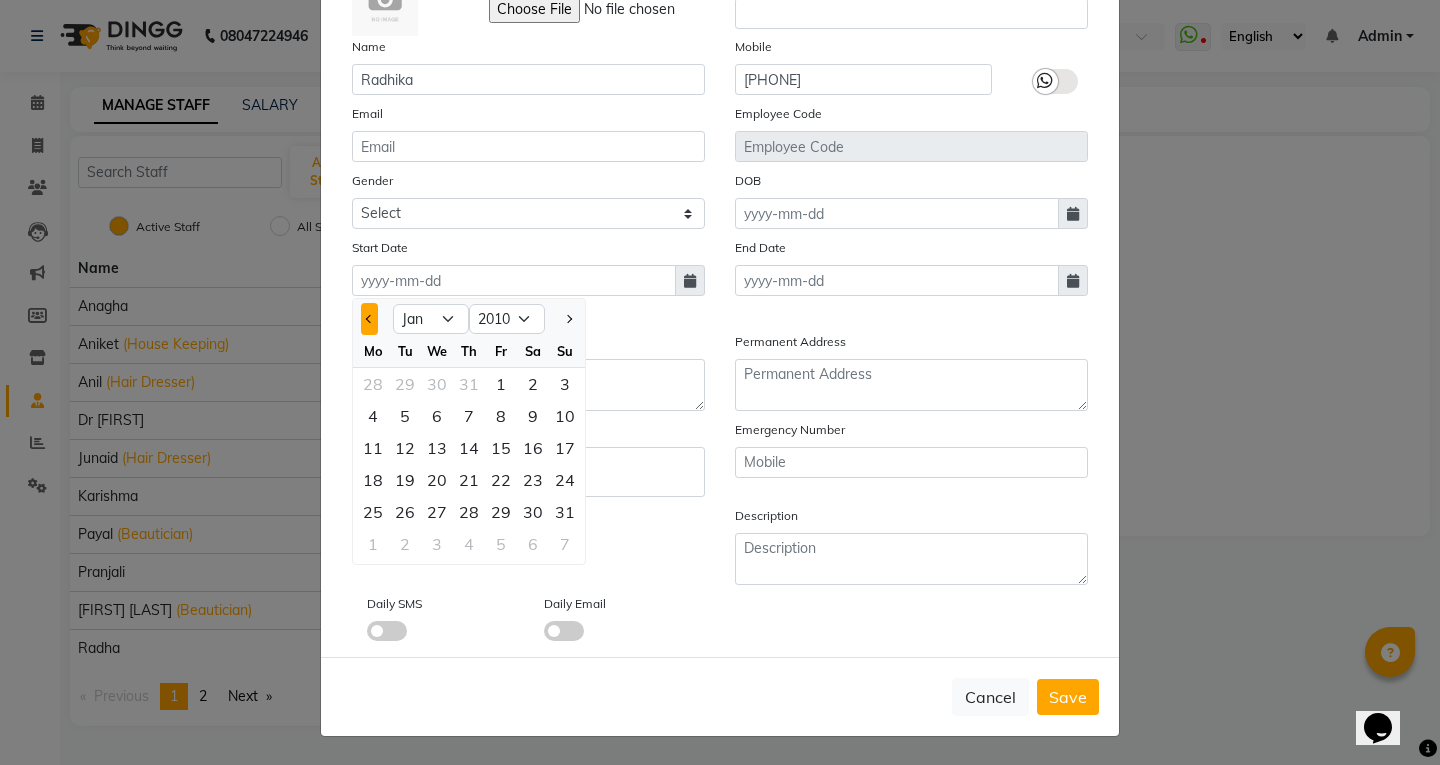 click 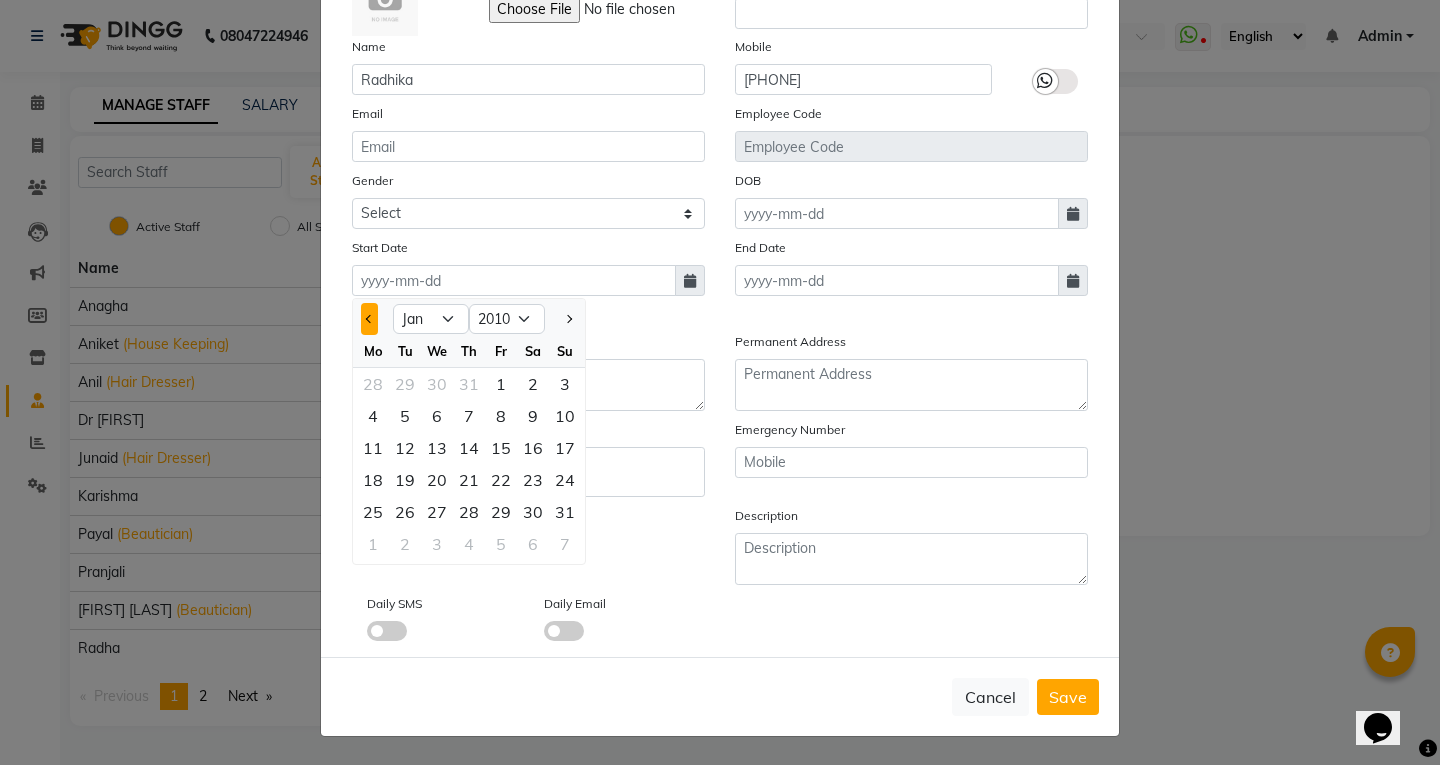 select on "12" 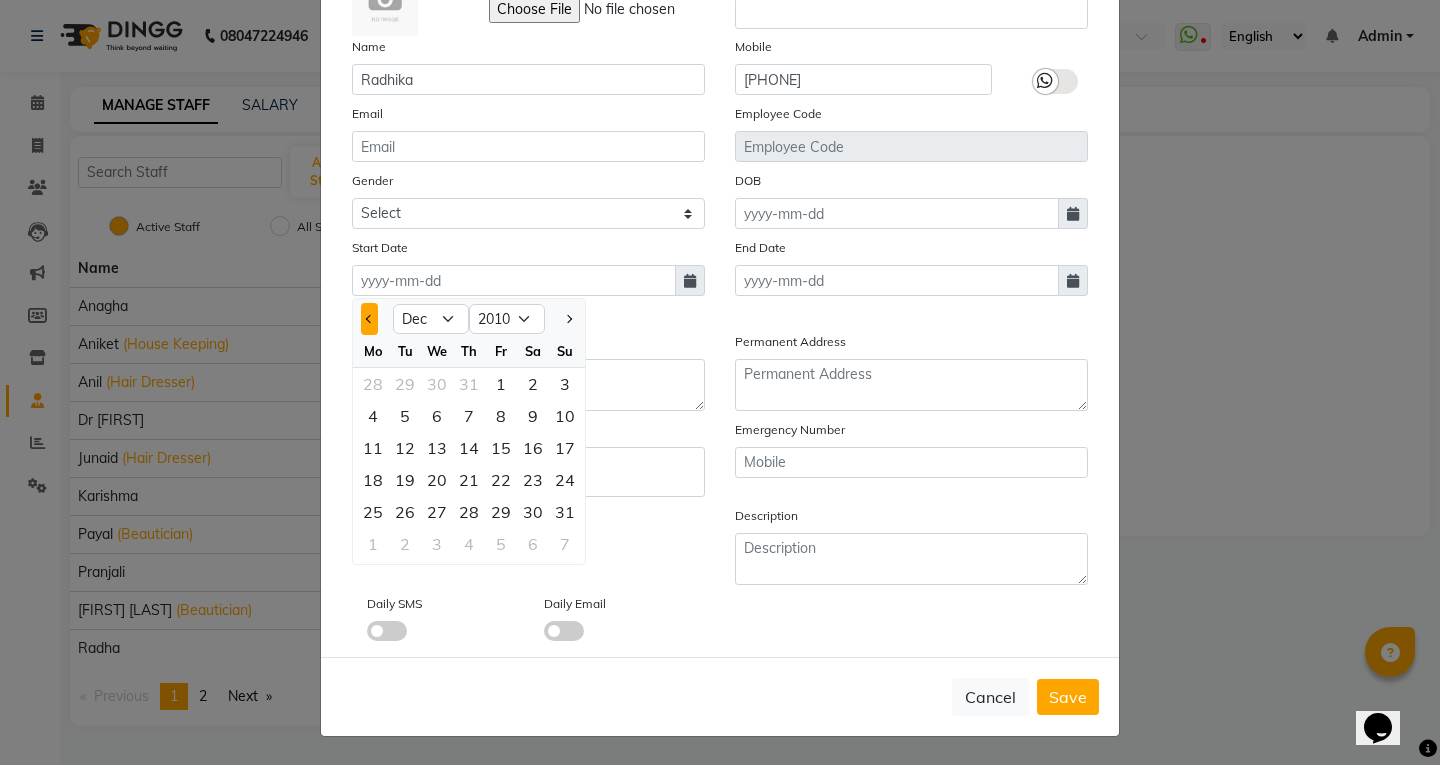 select on "2009" 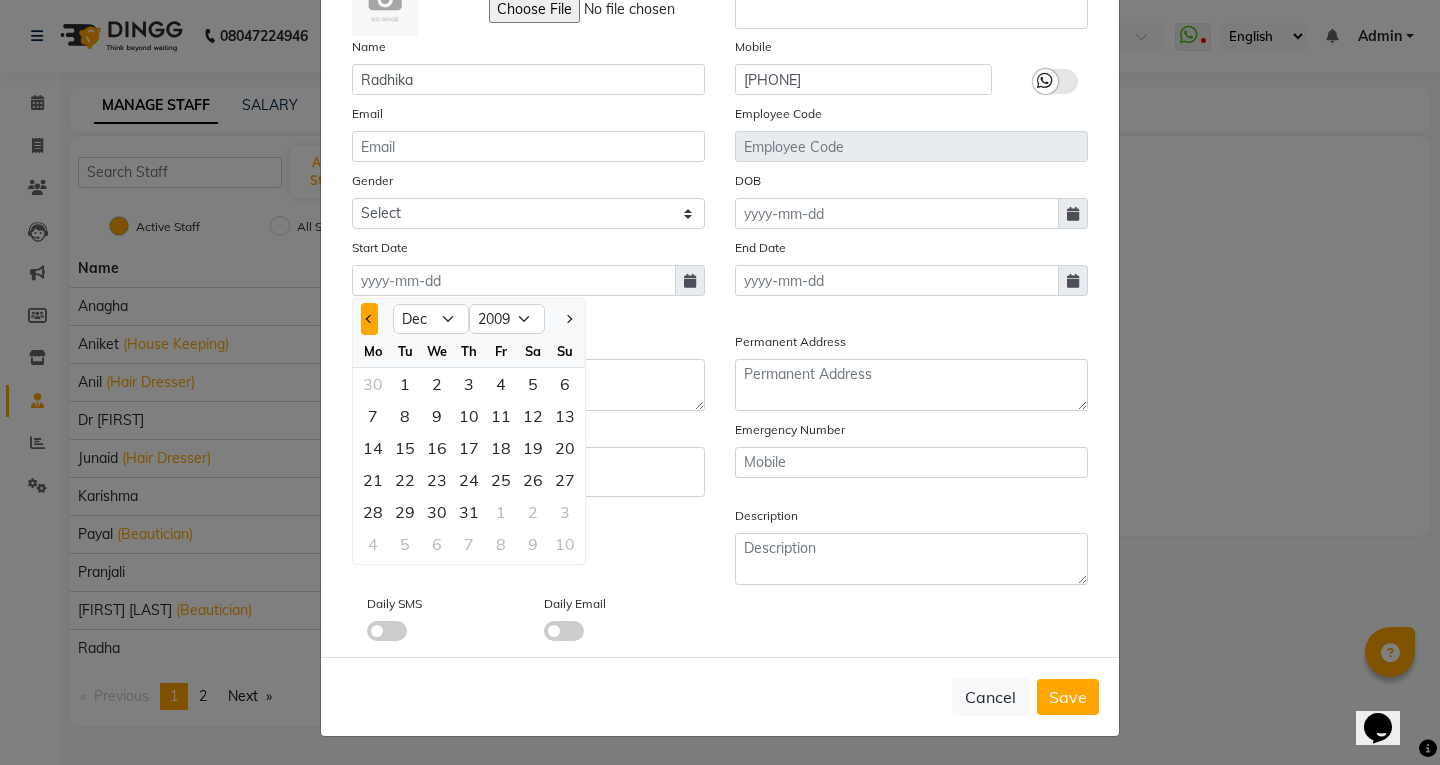 click 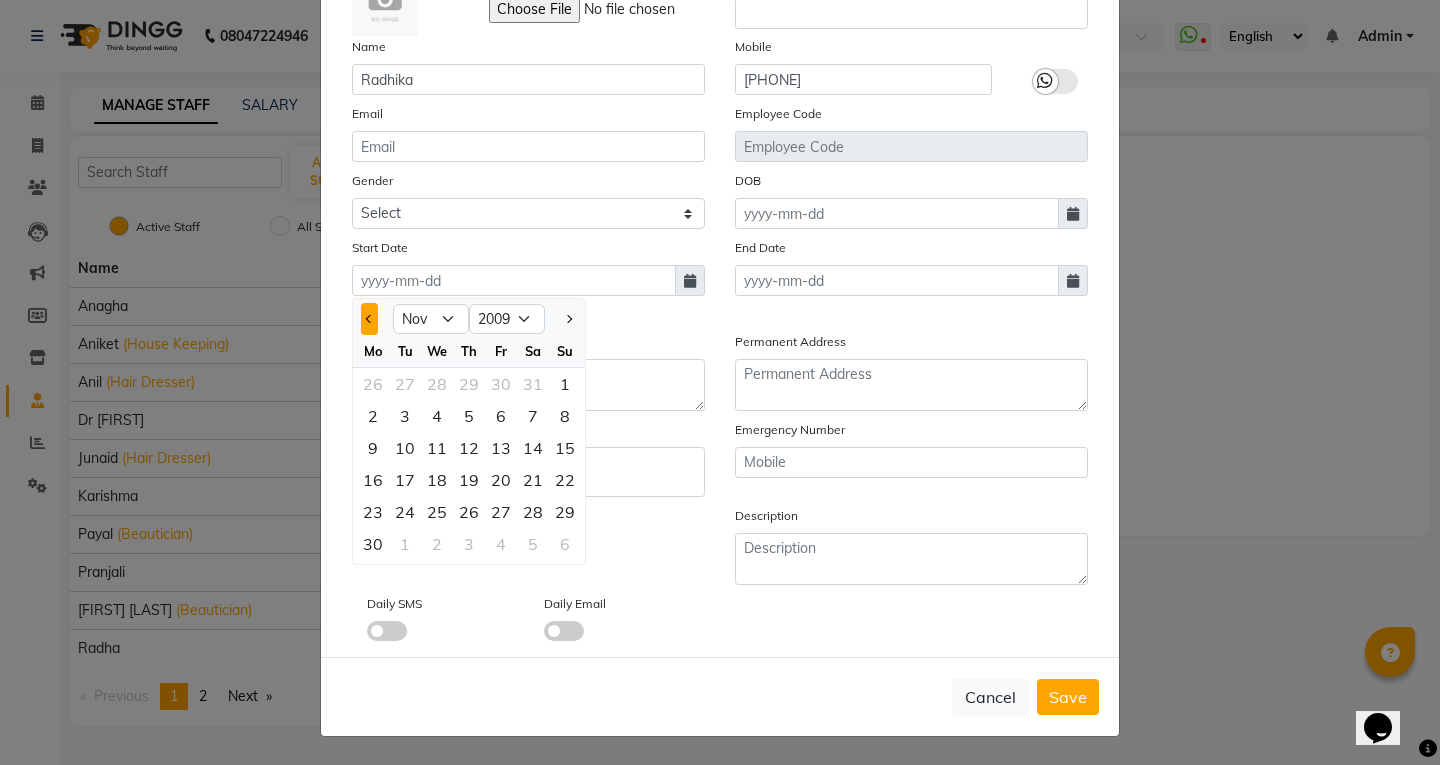 click 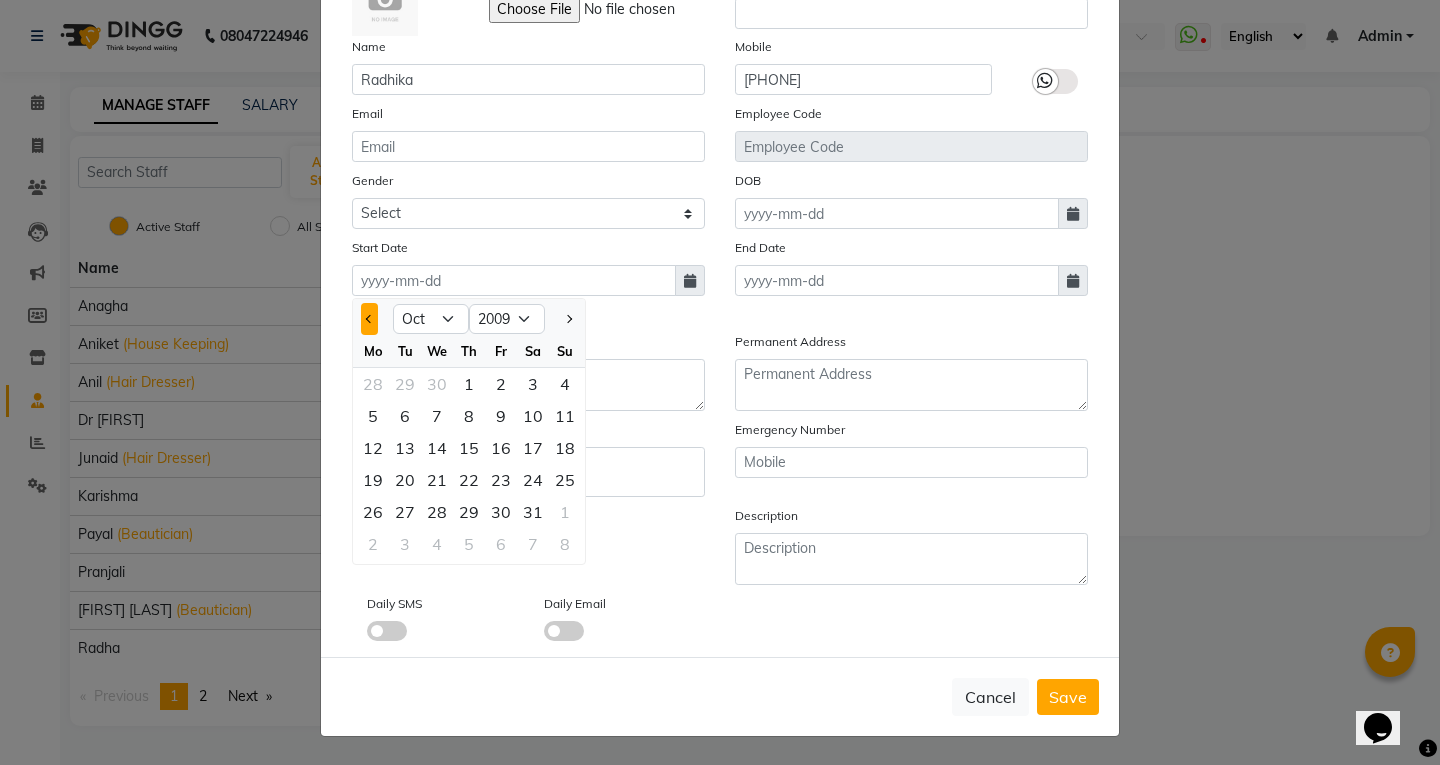 click 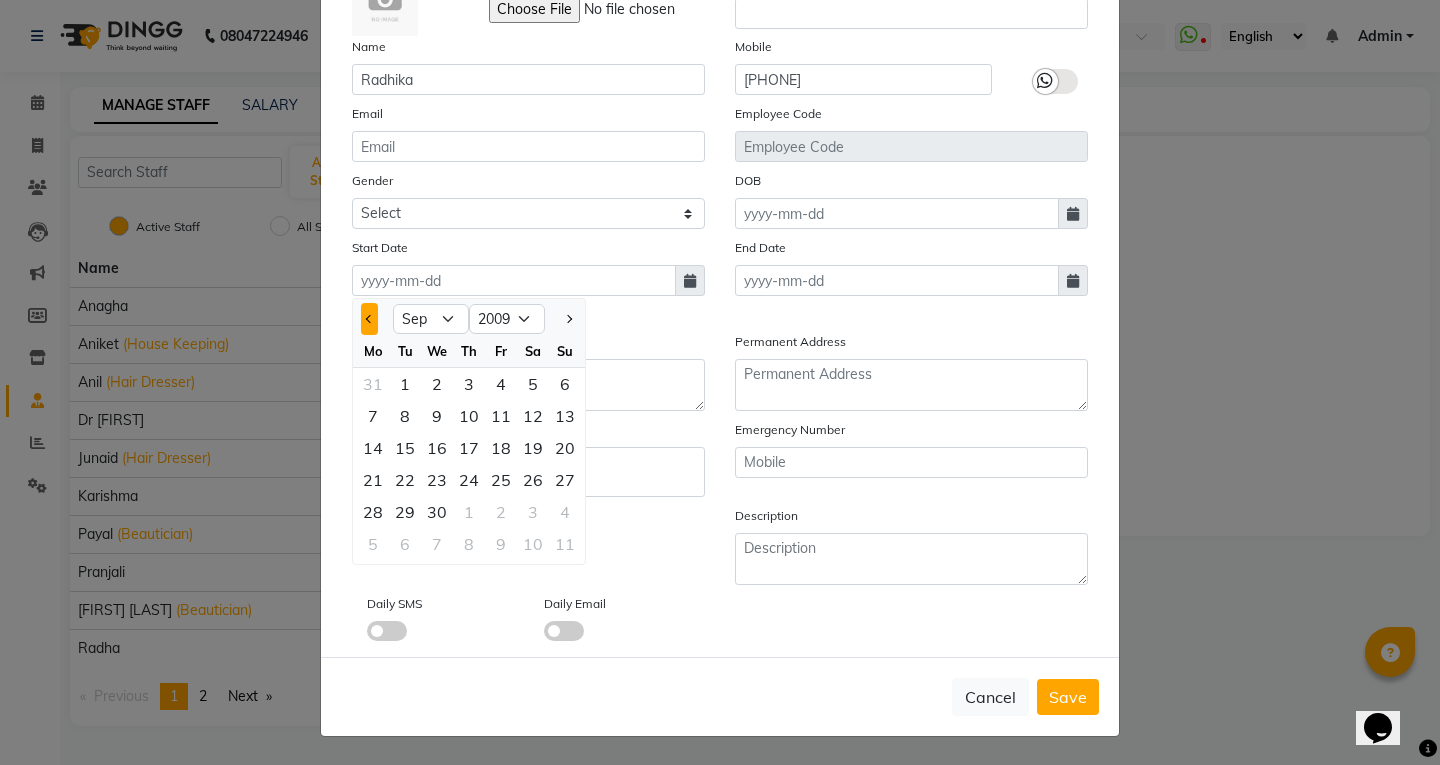 click 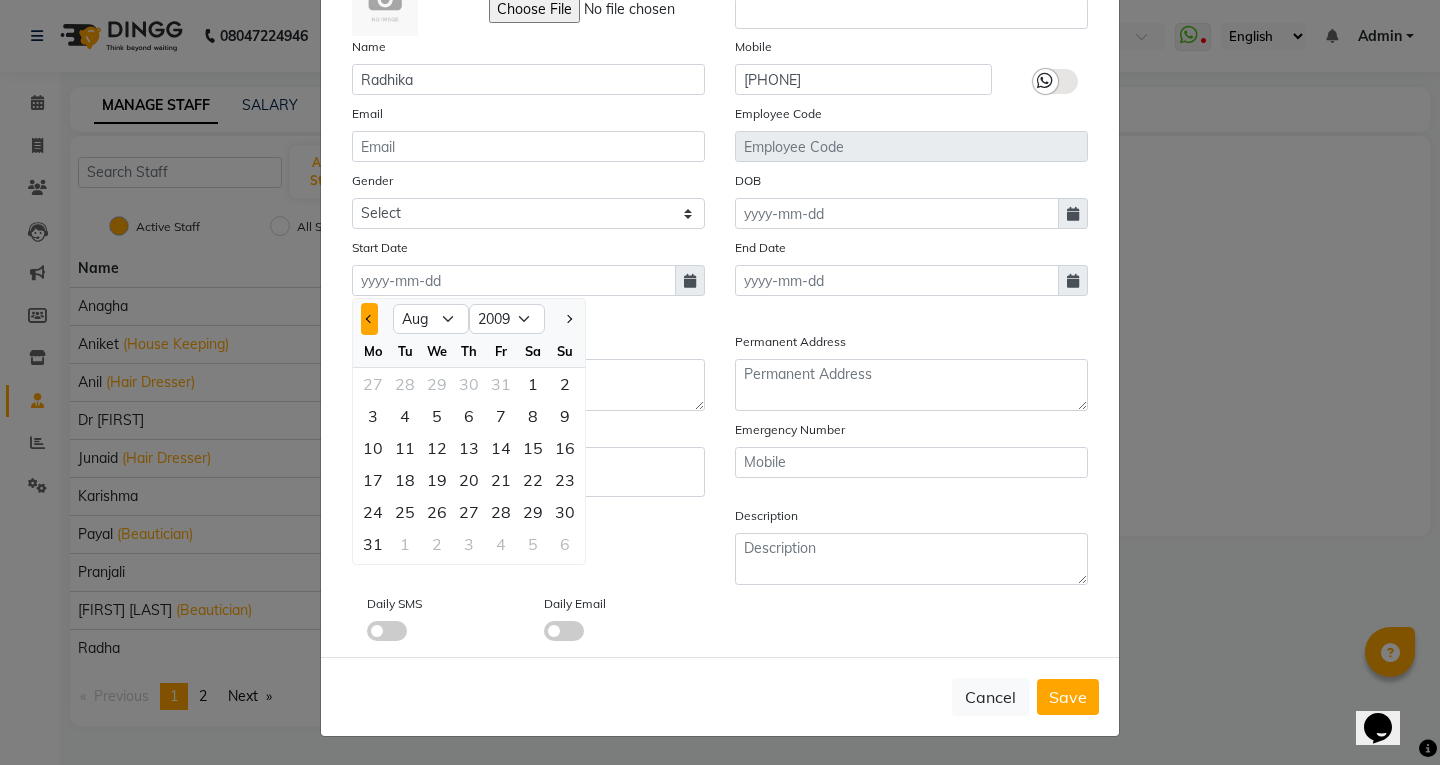 click 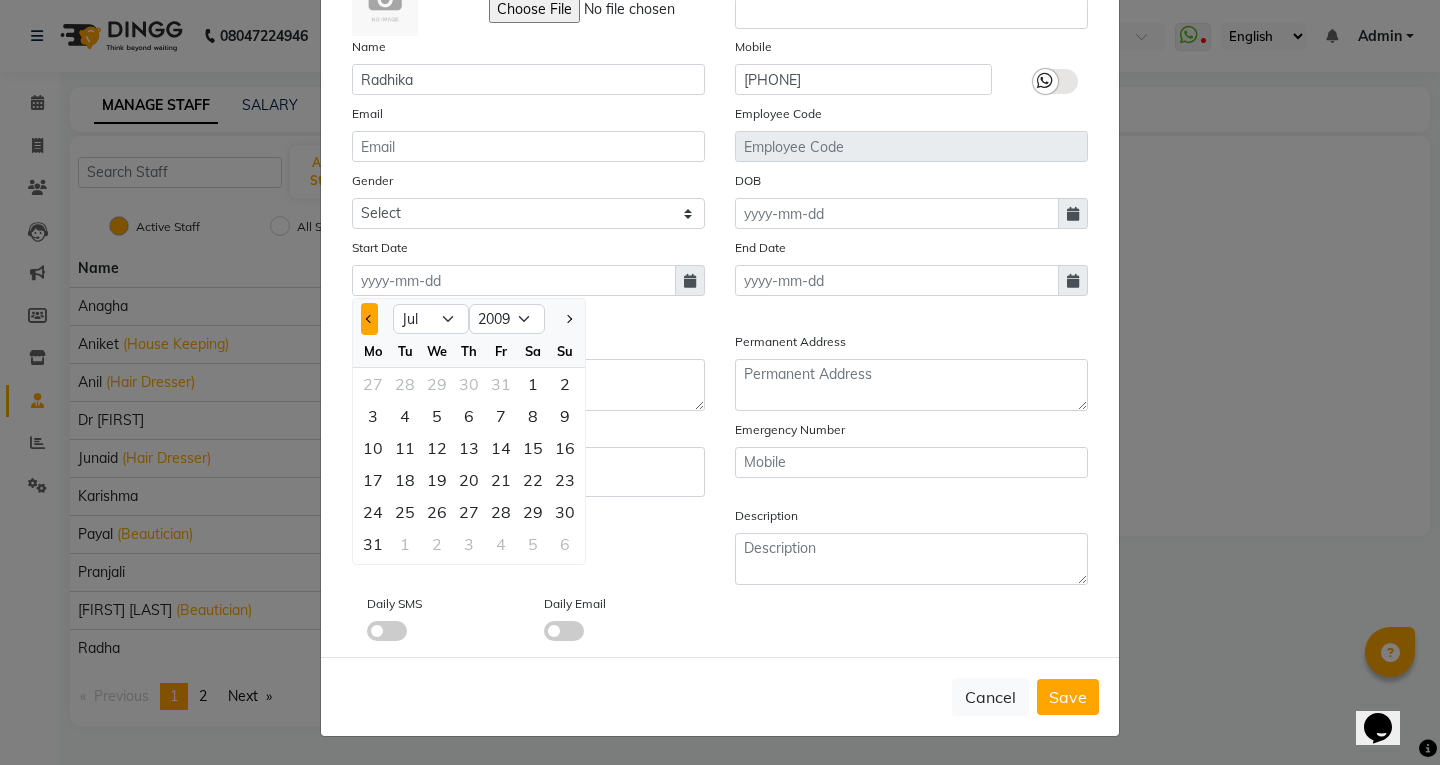 click 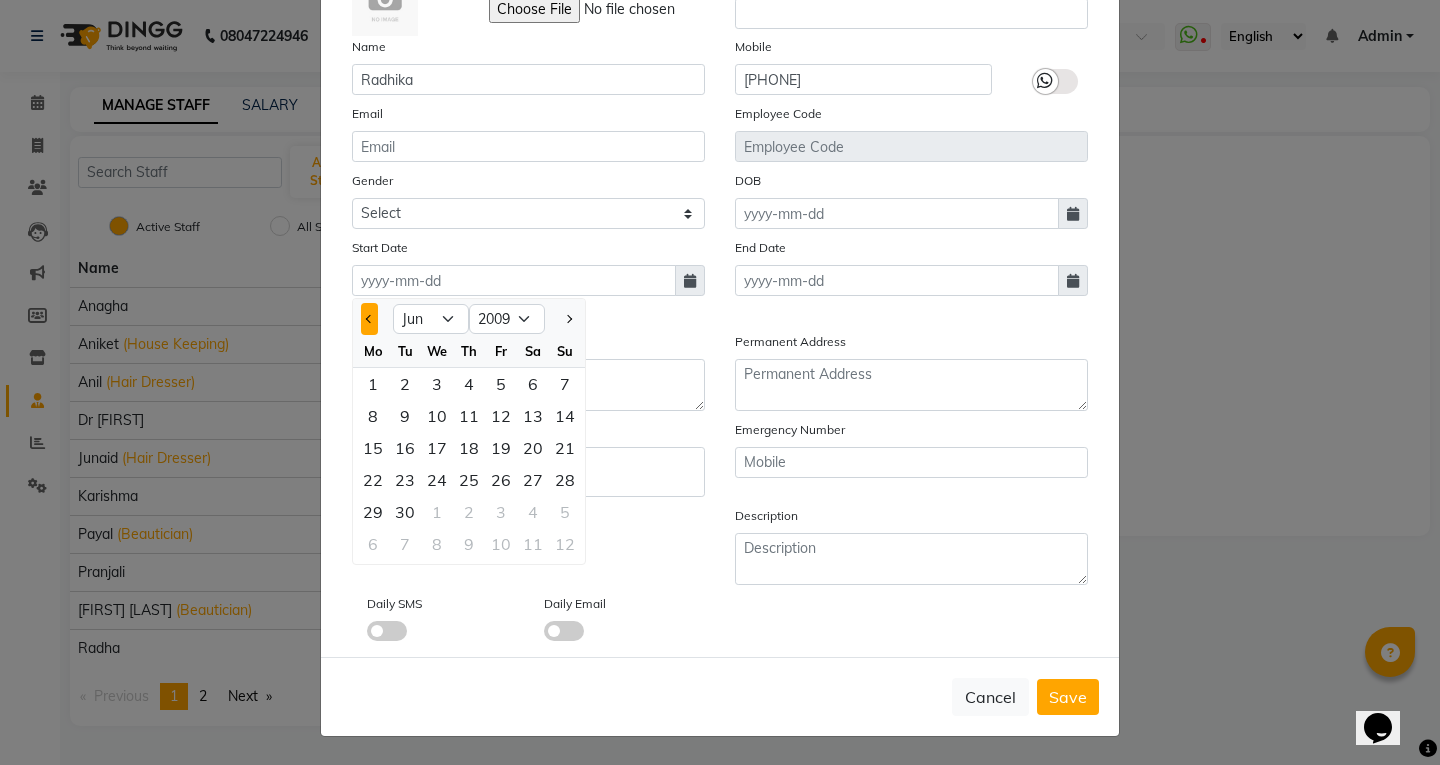 click 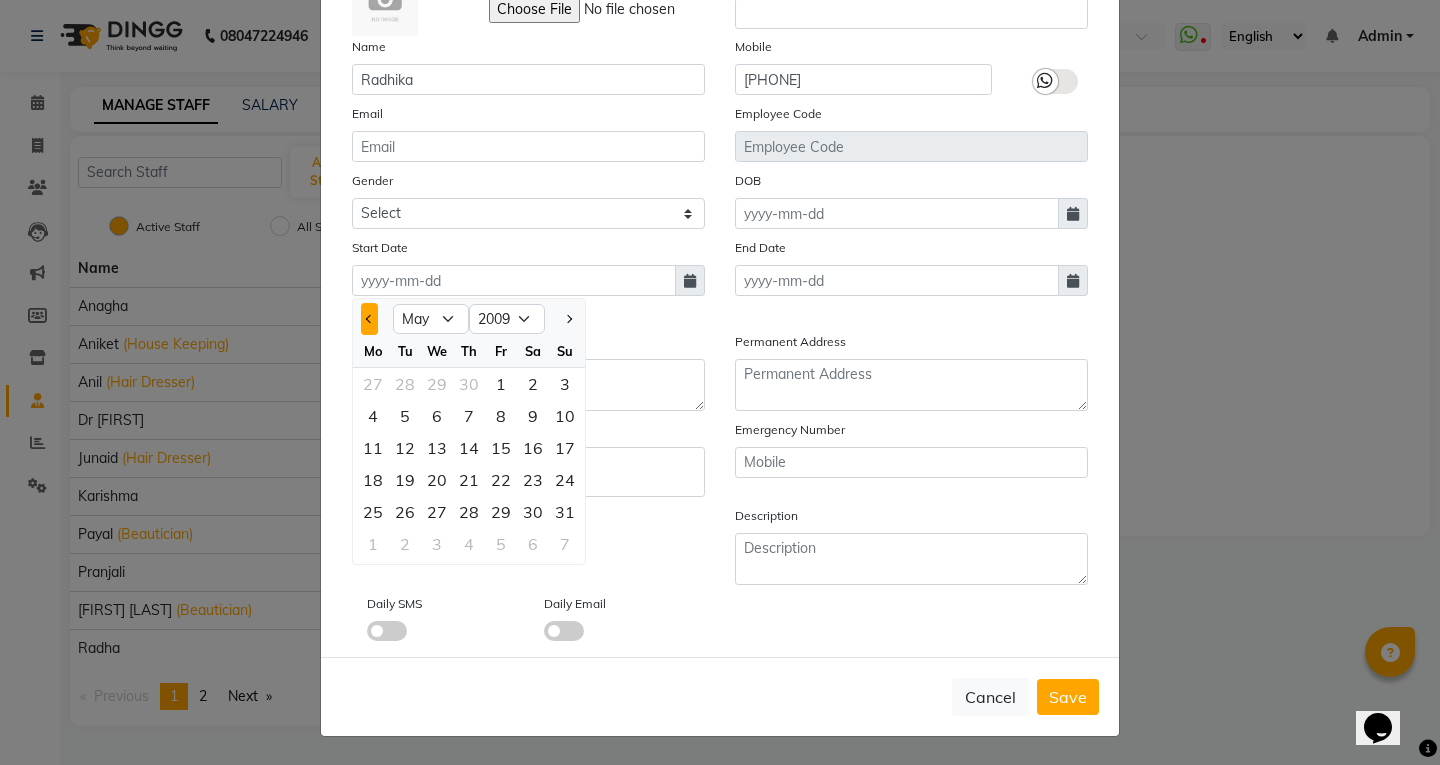 click 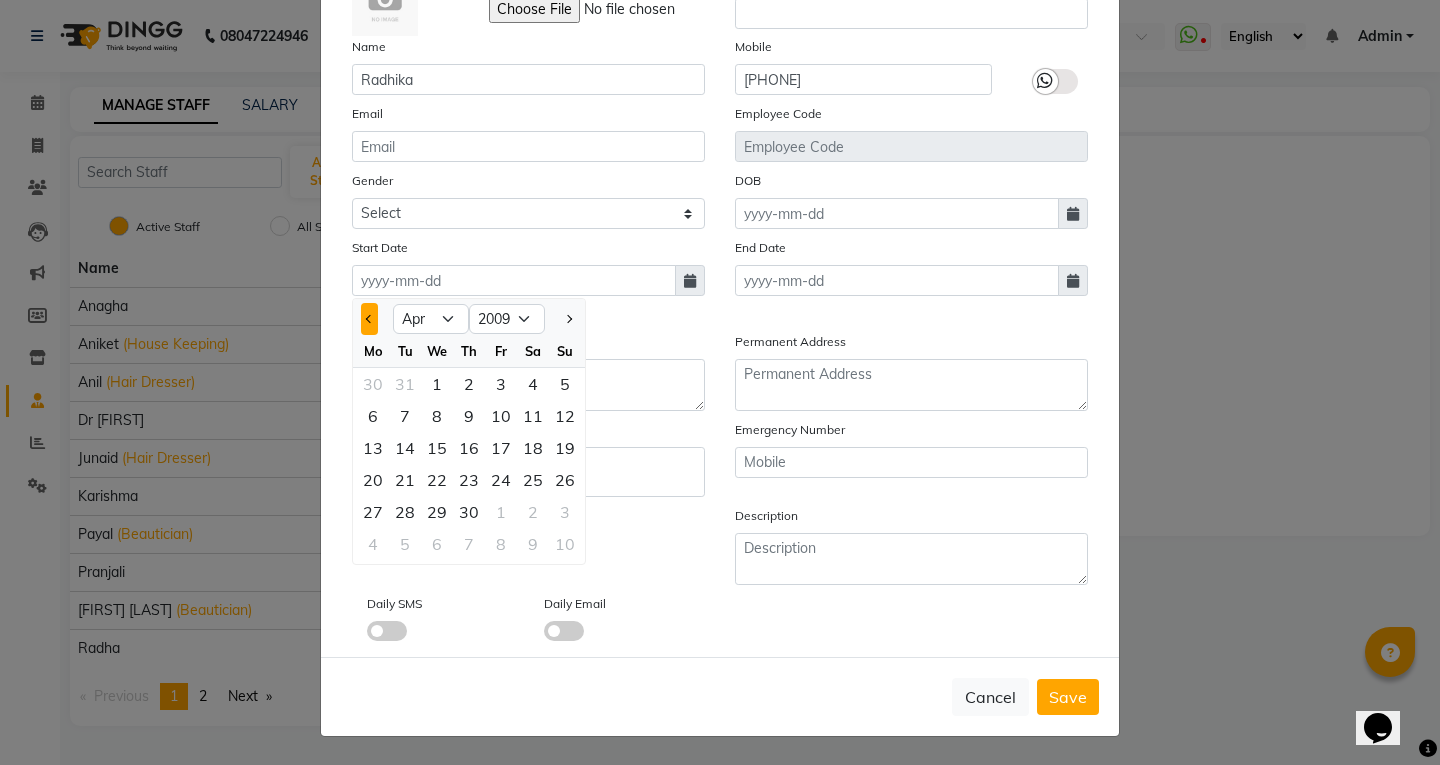 click 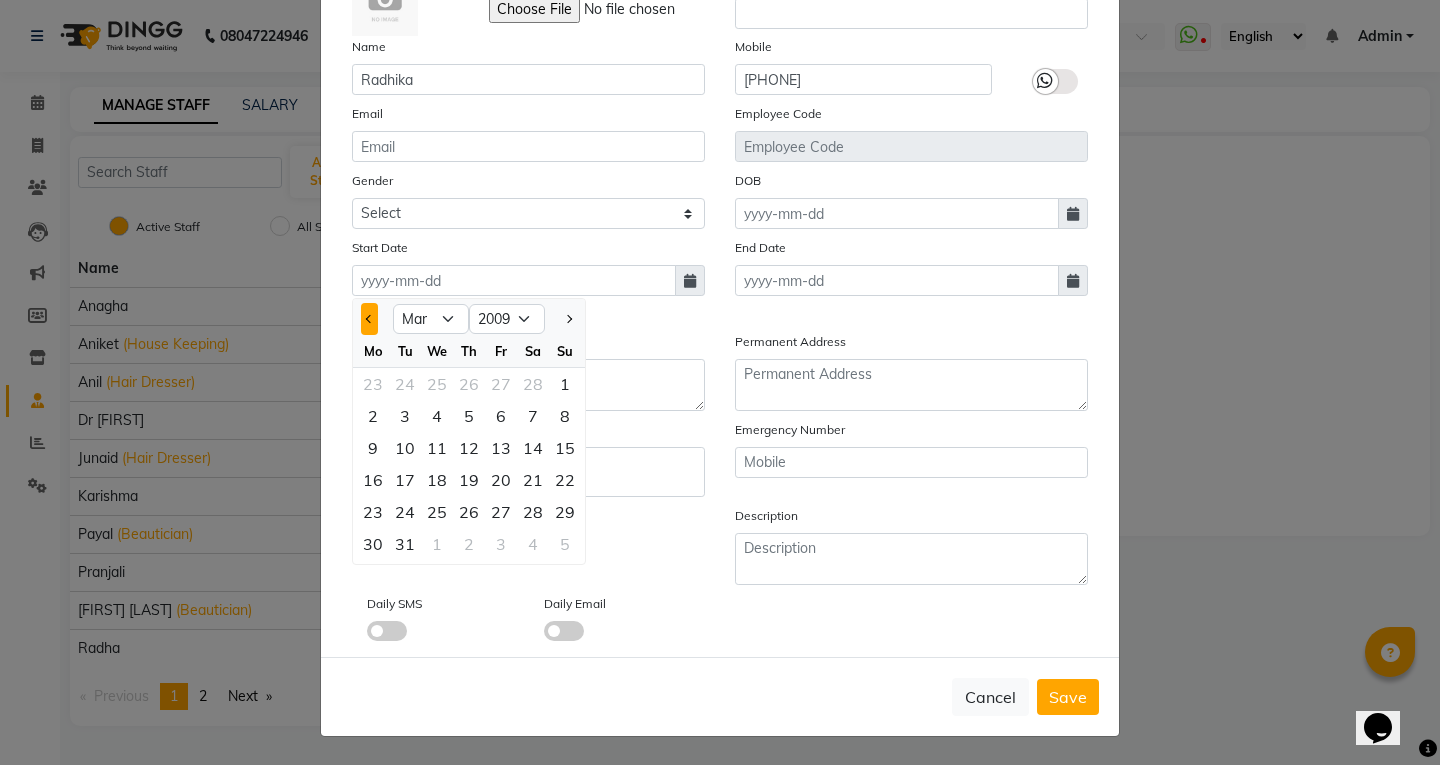 click 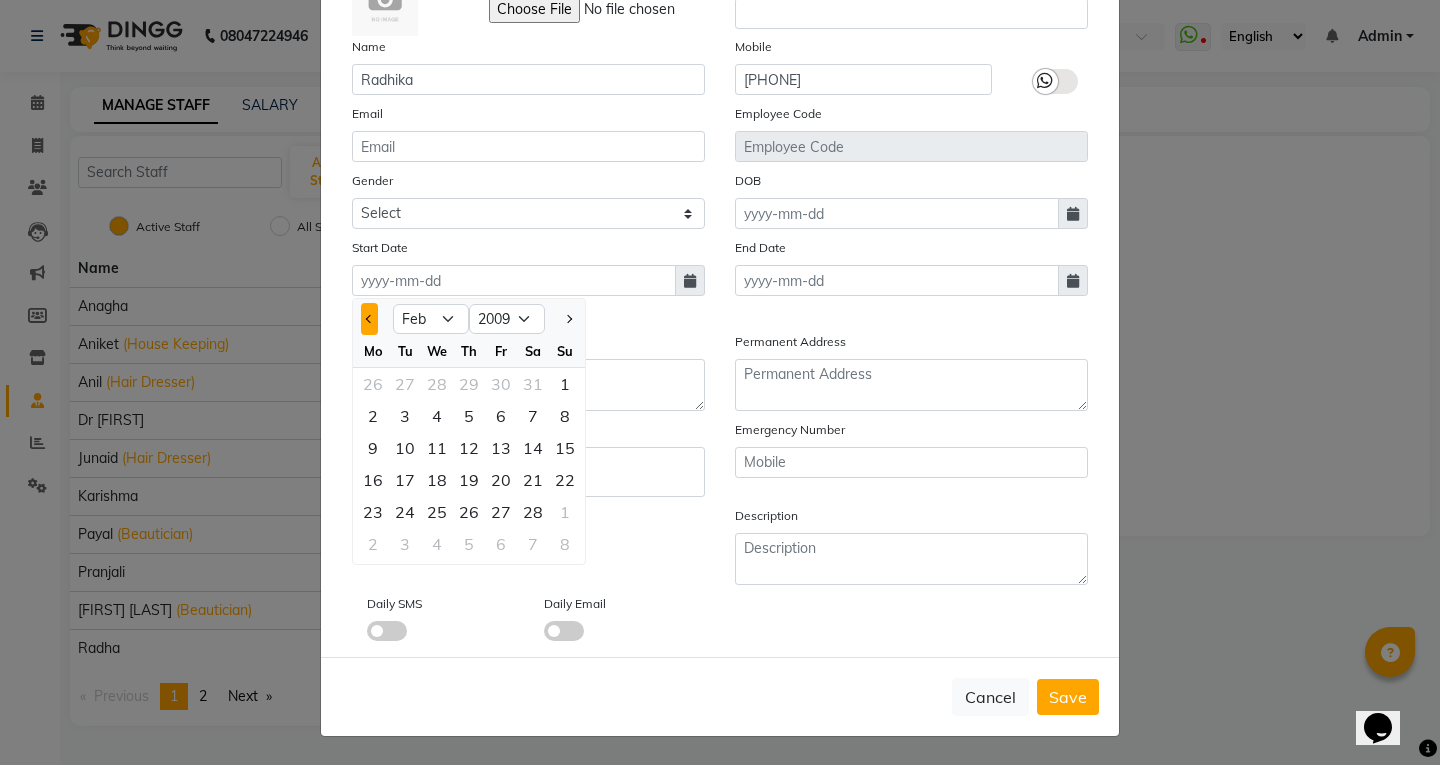 click 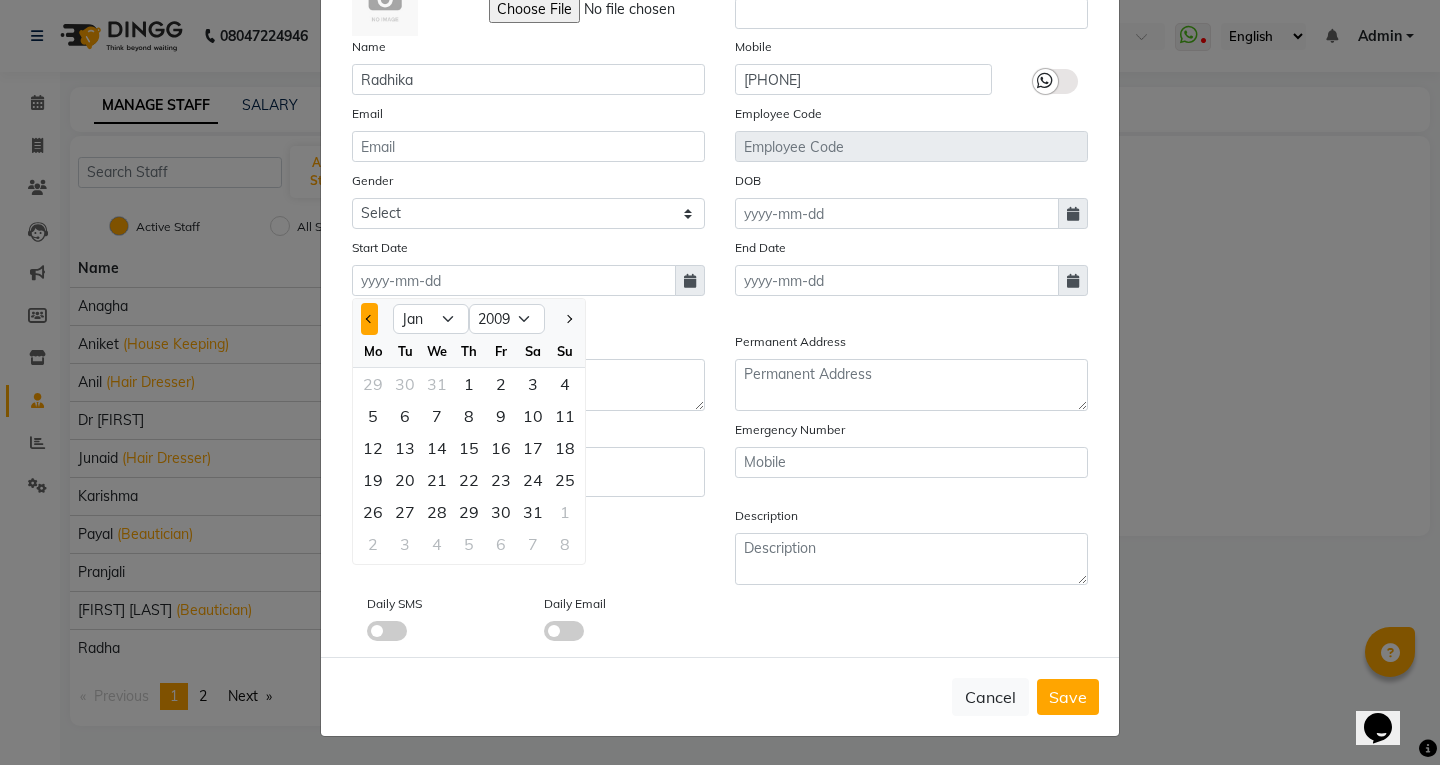 click 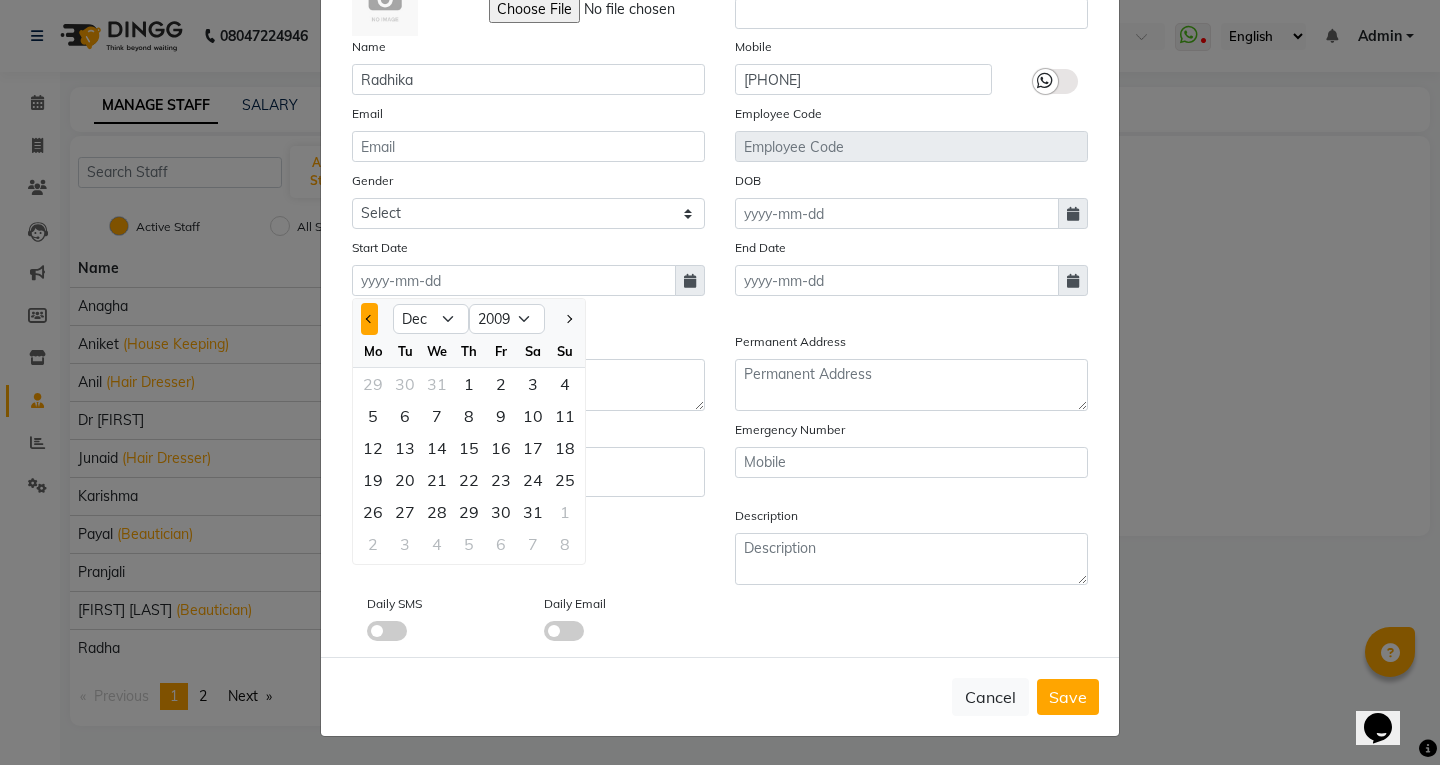 click 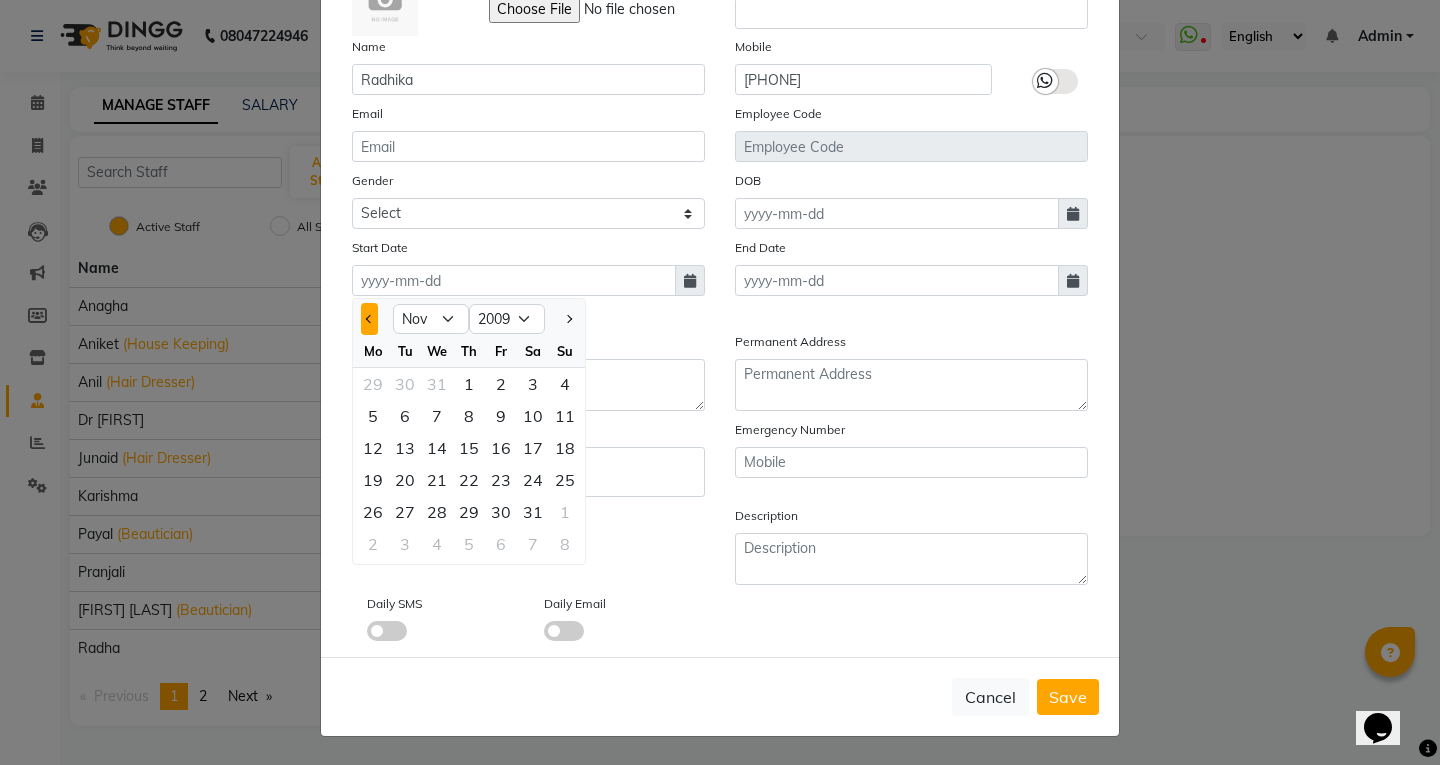 select on "2008" 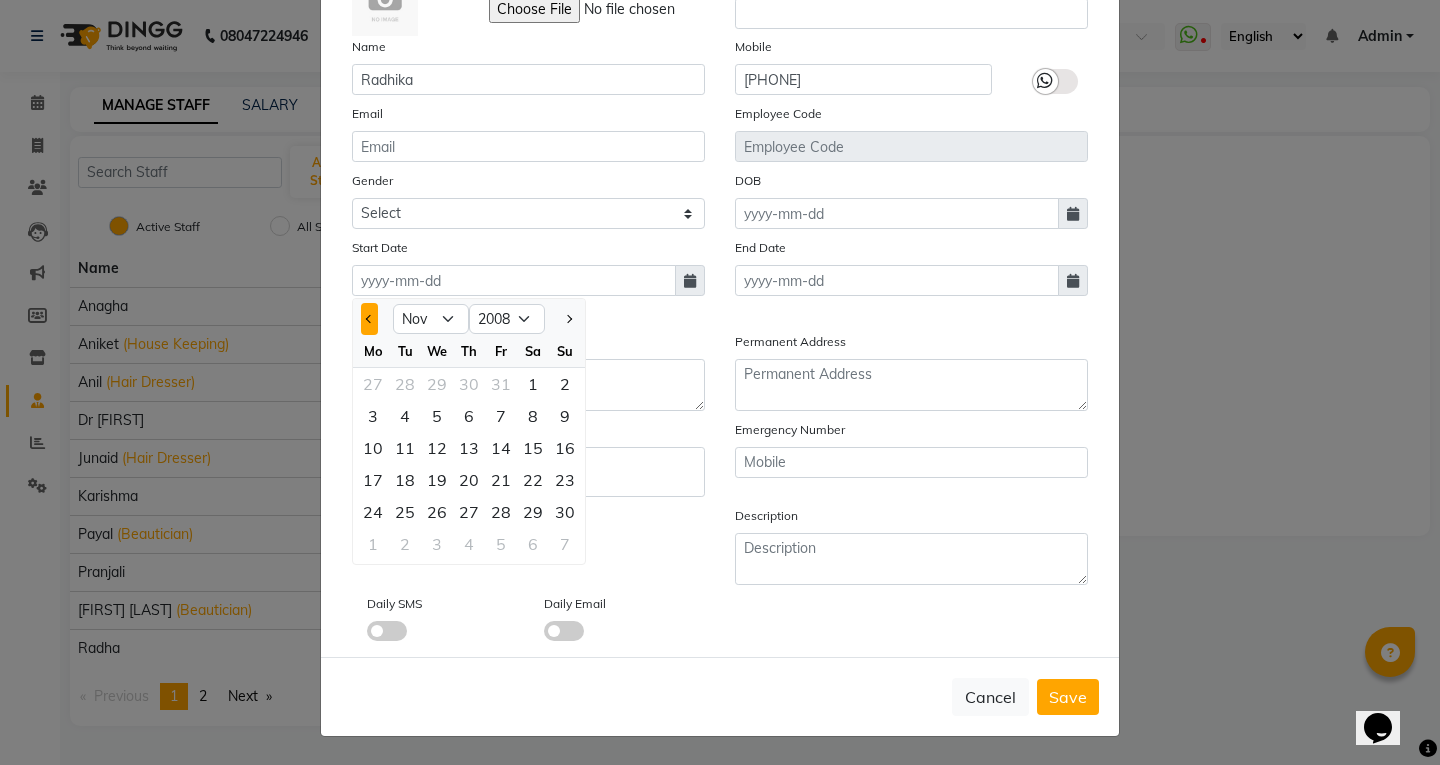 click 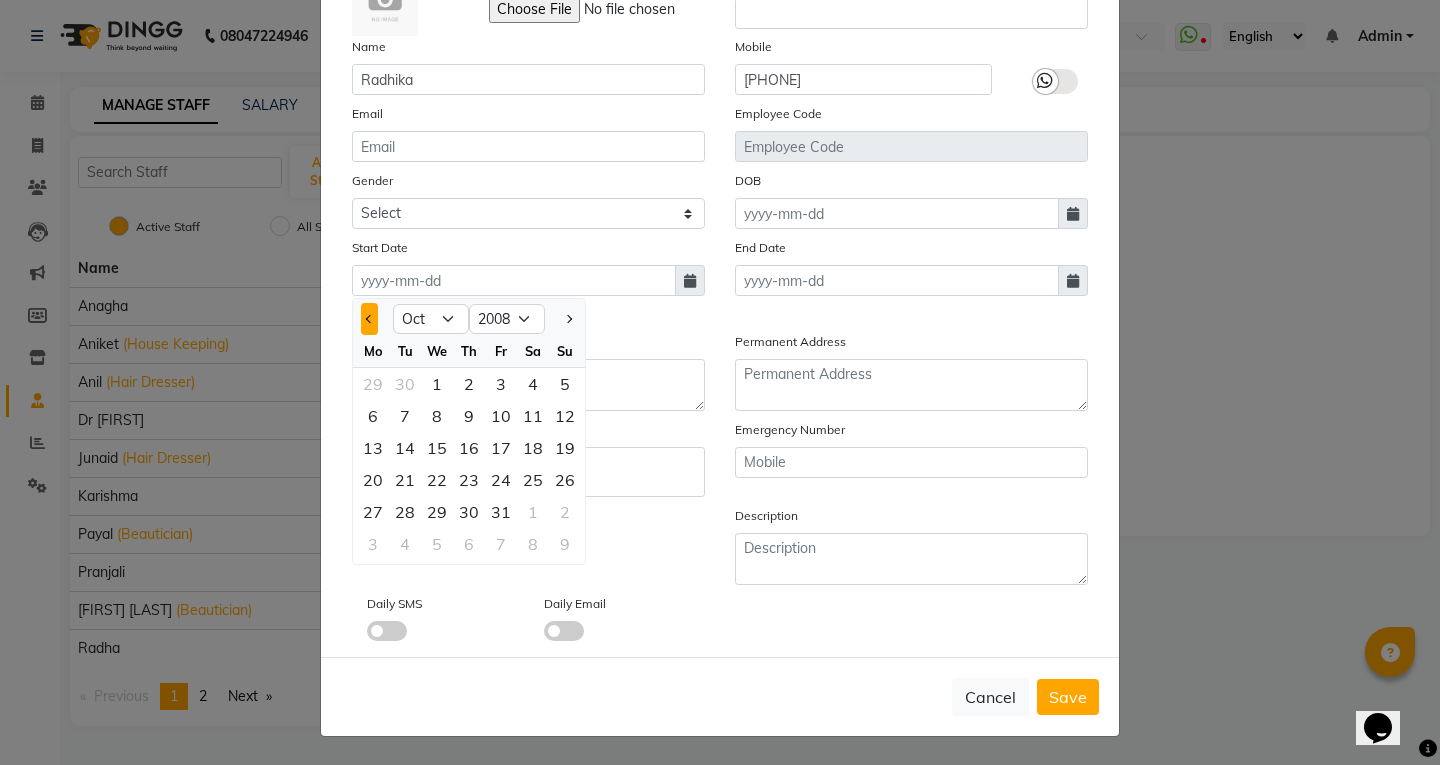 click 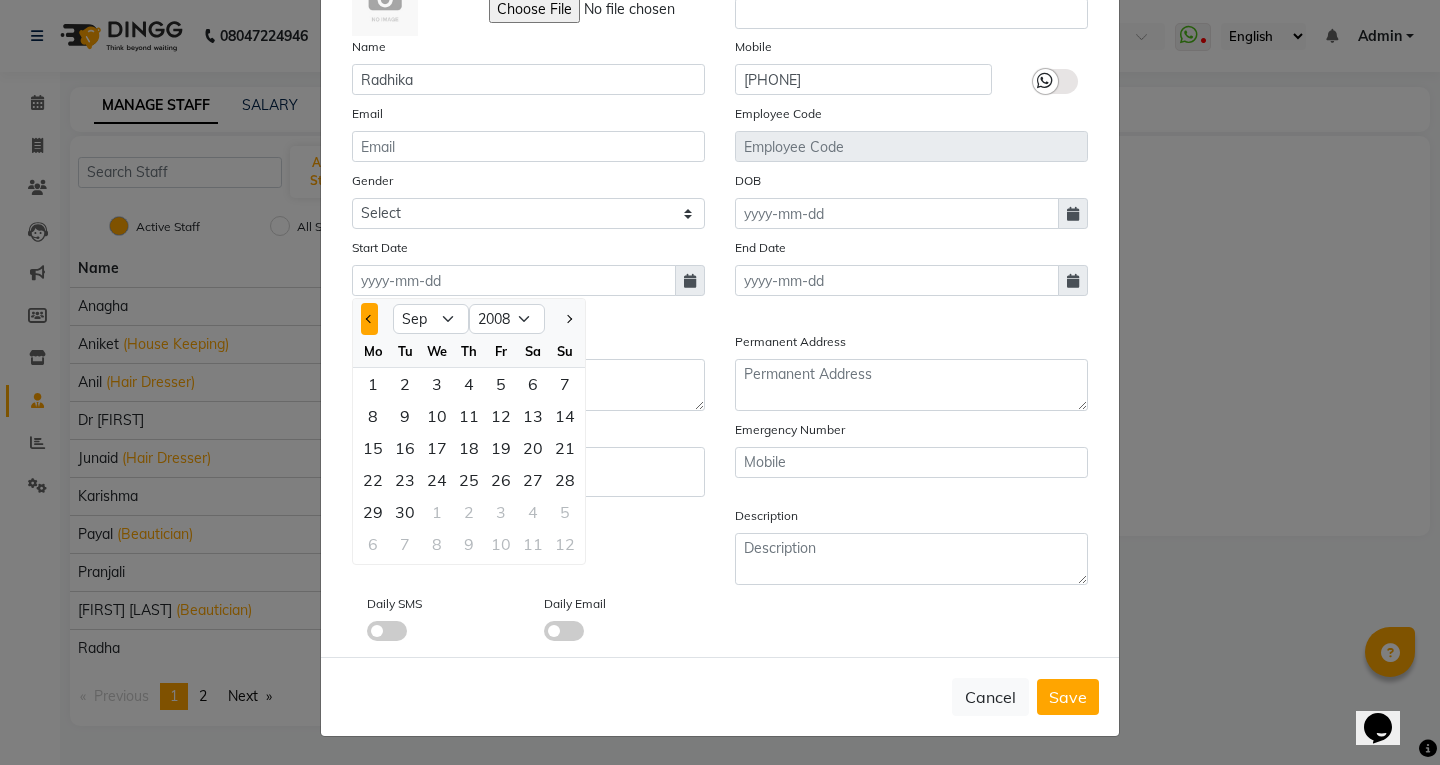 click 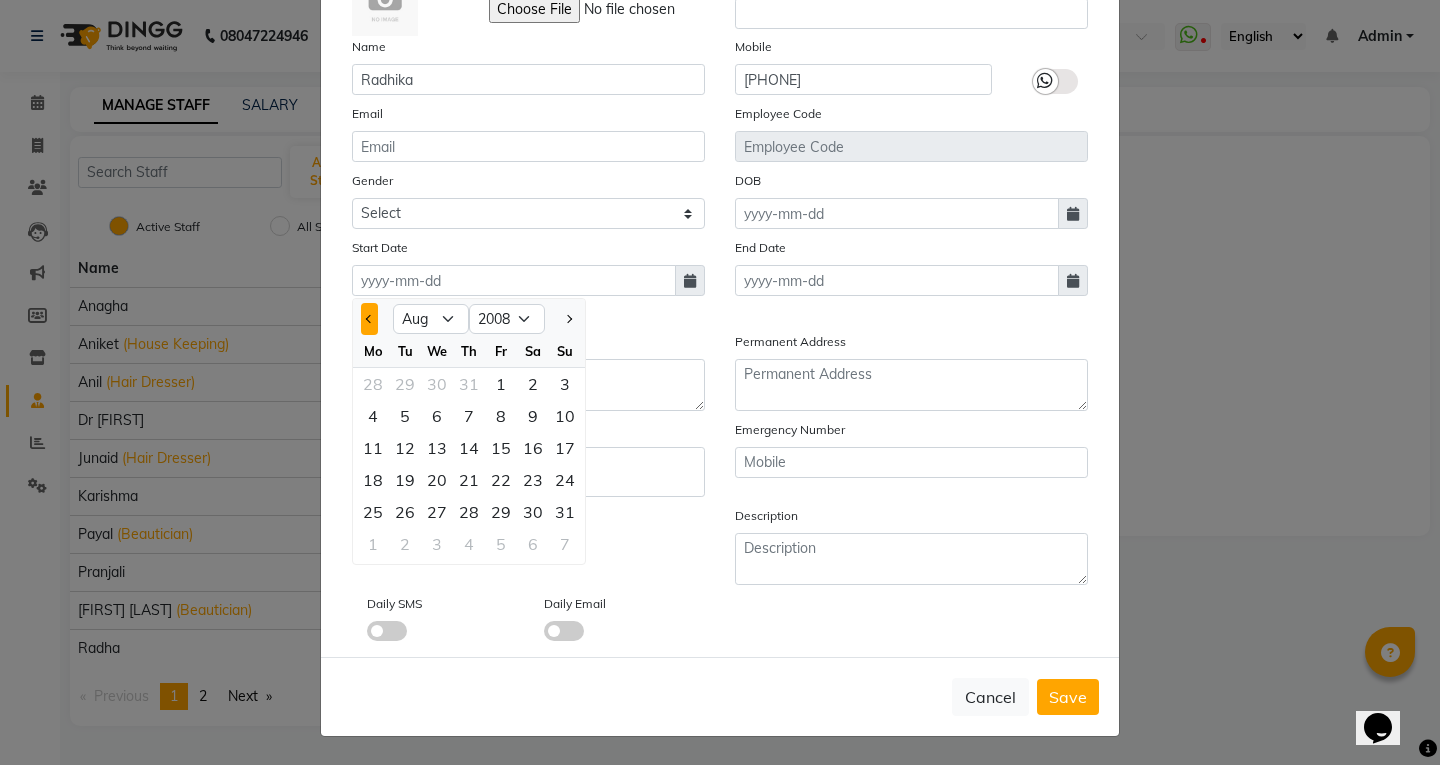 click 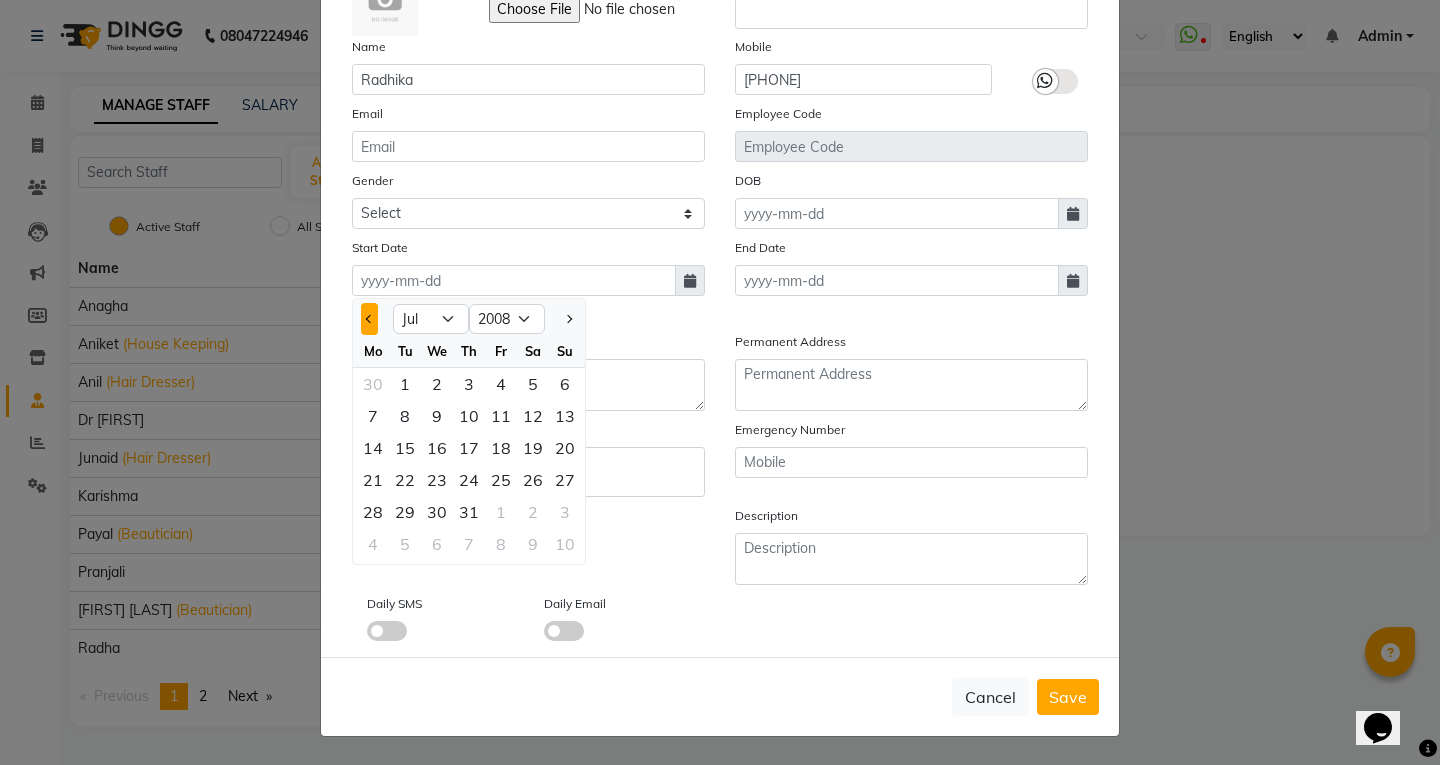 click 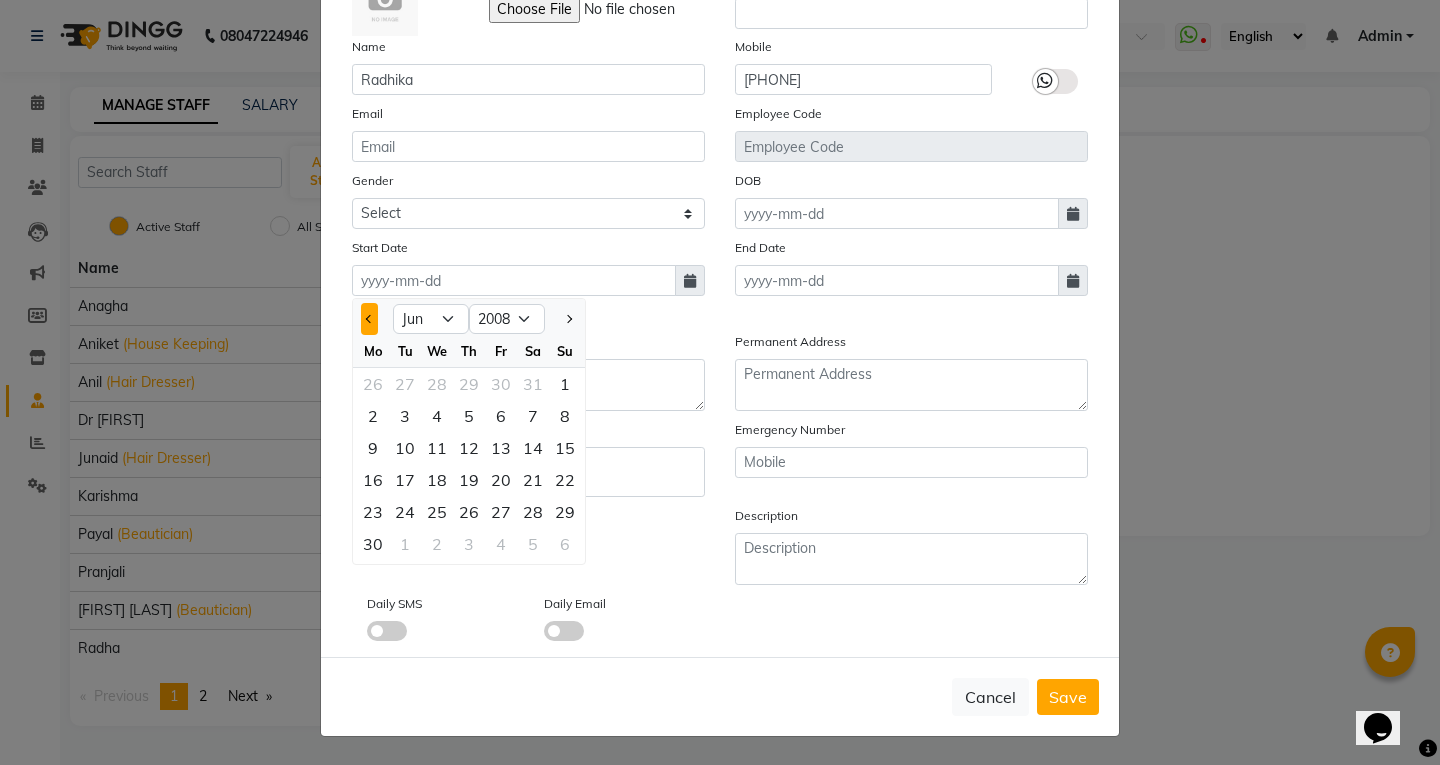 click 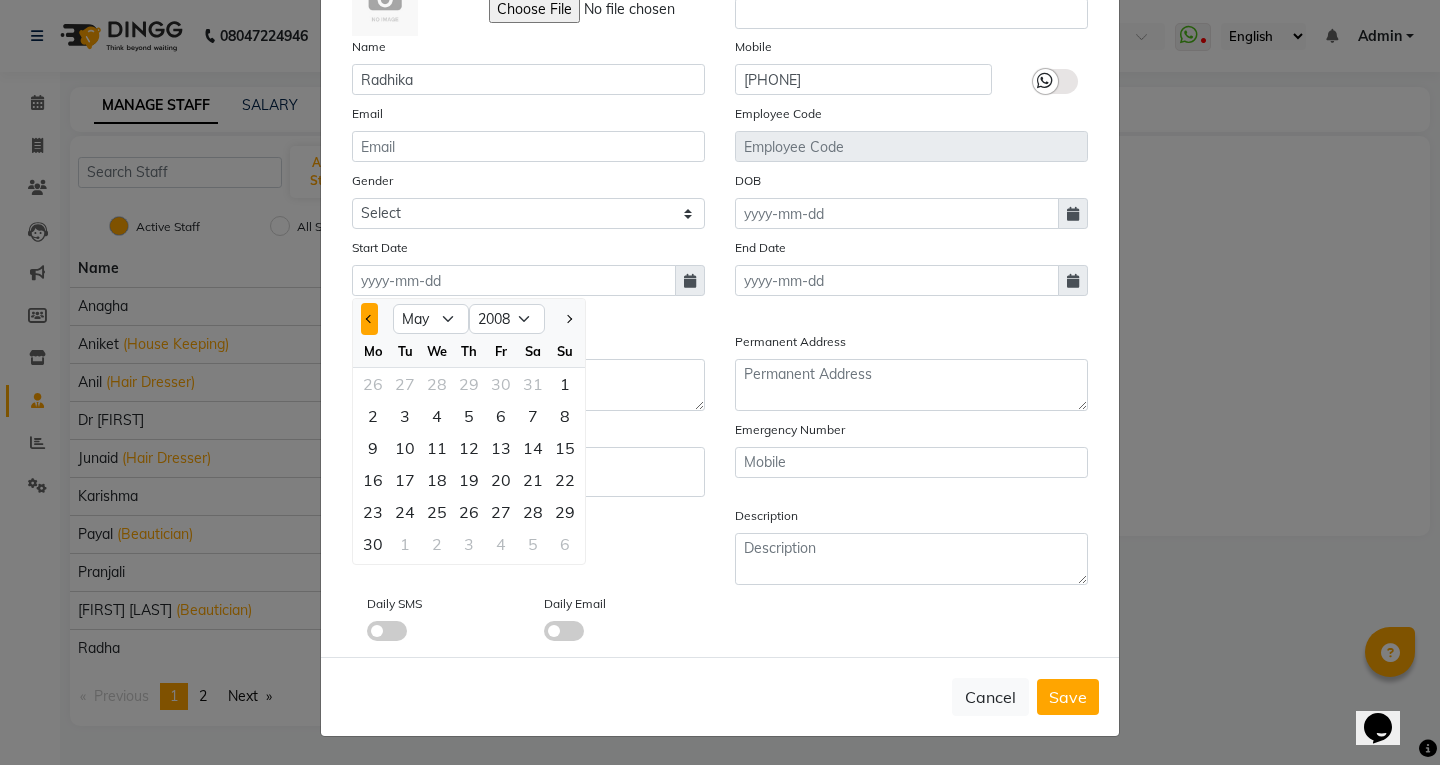 click 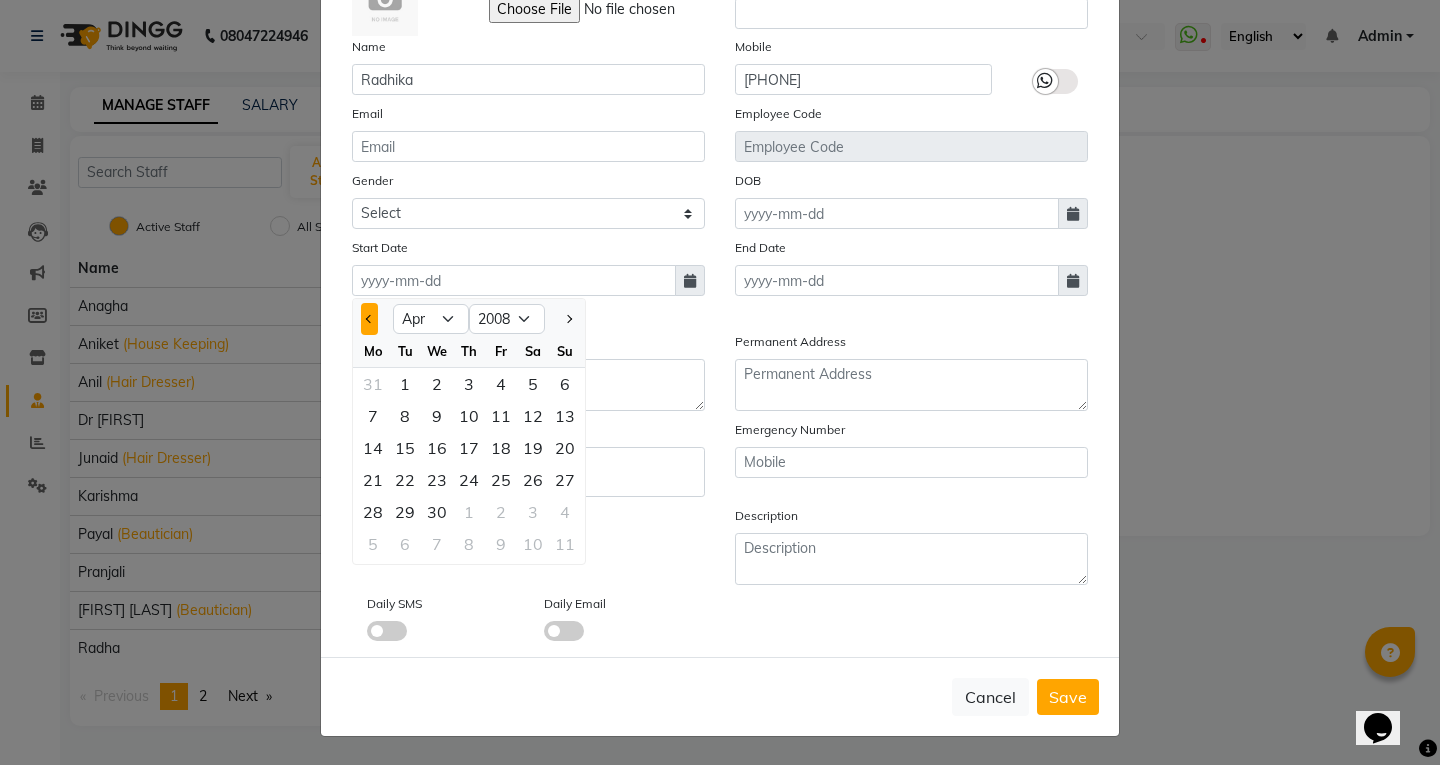 click 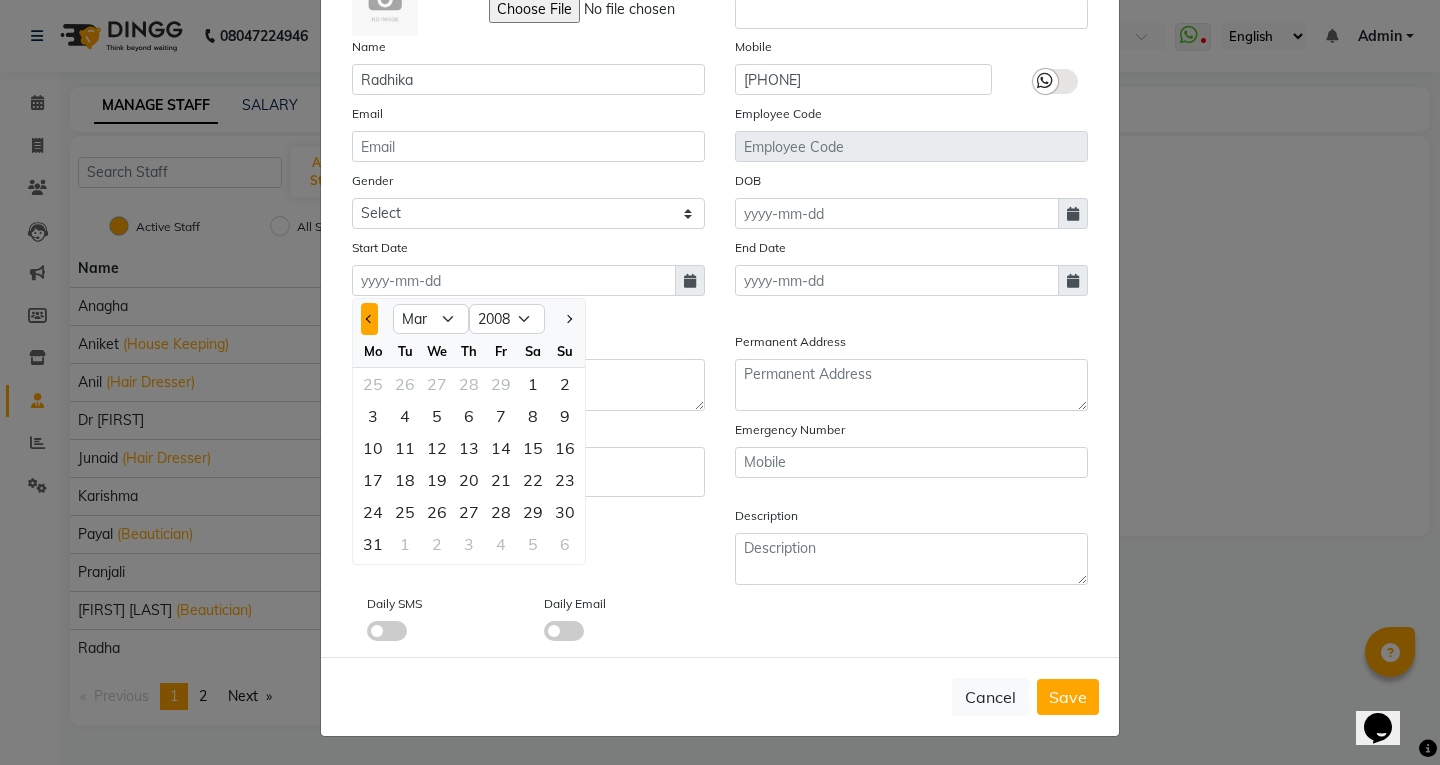 click 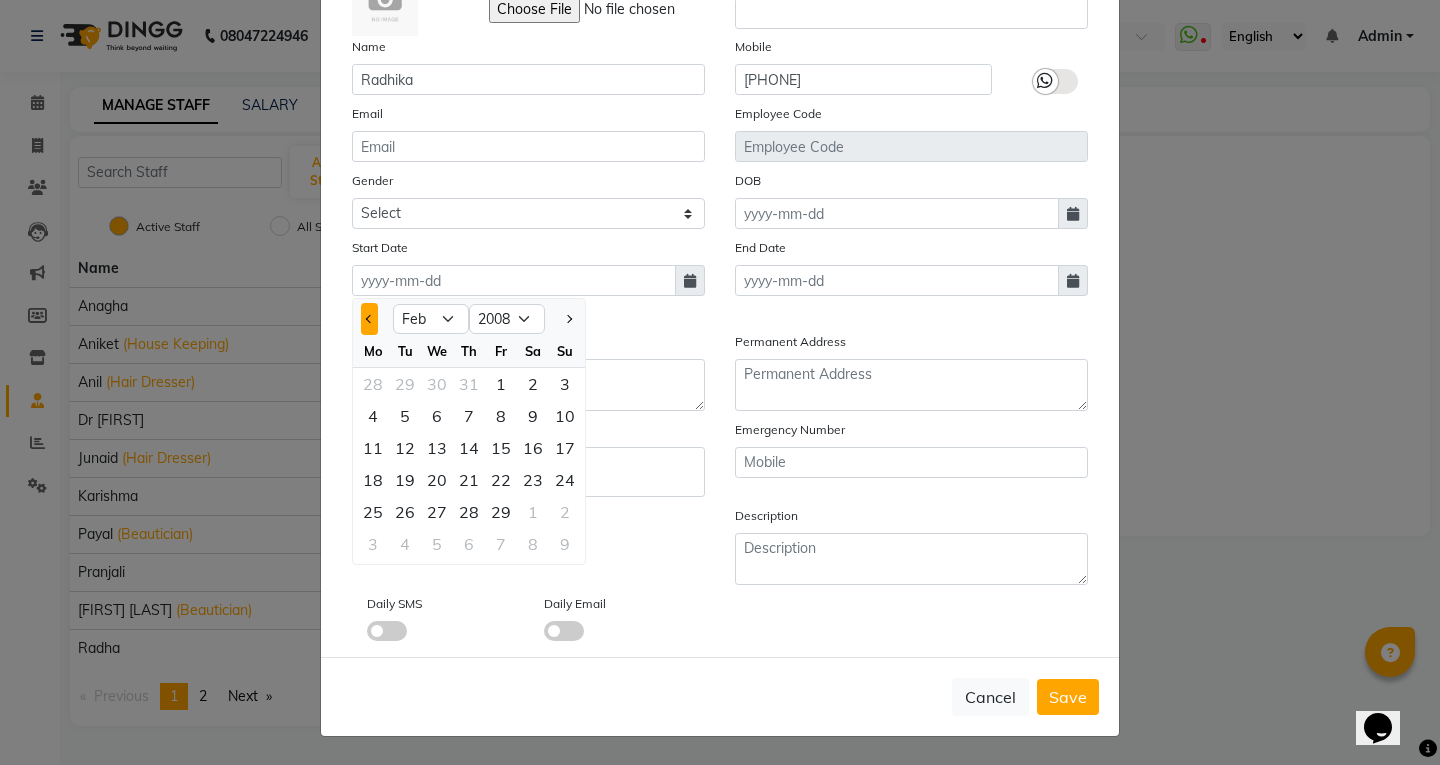 click 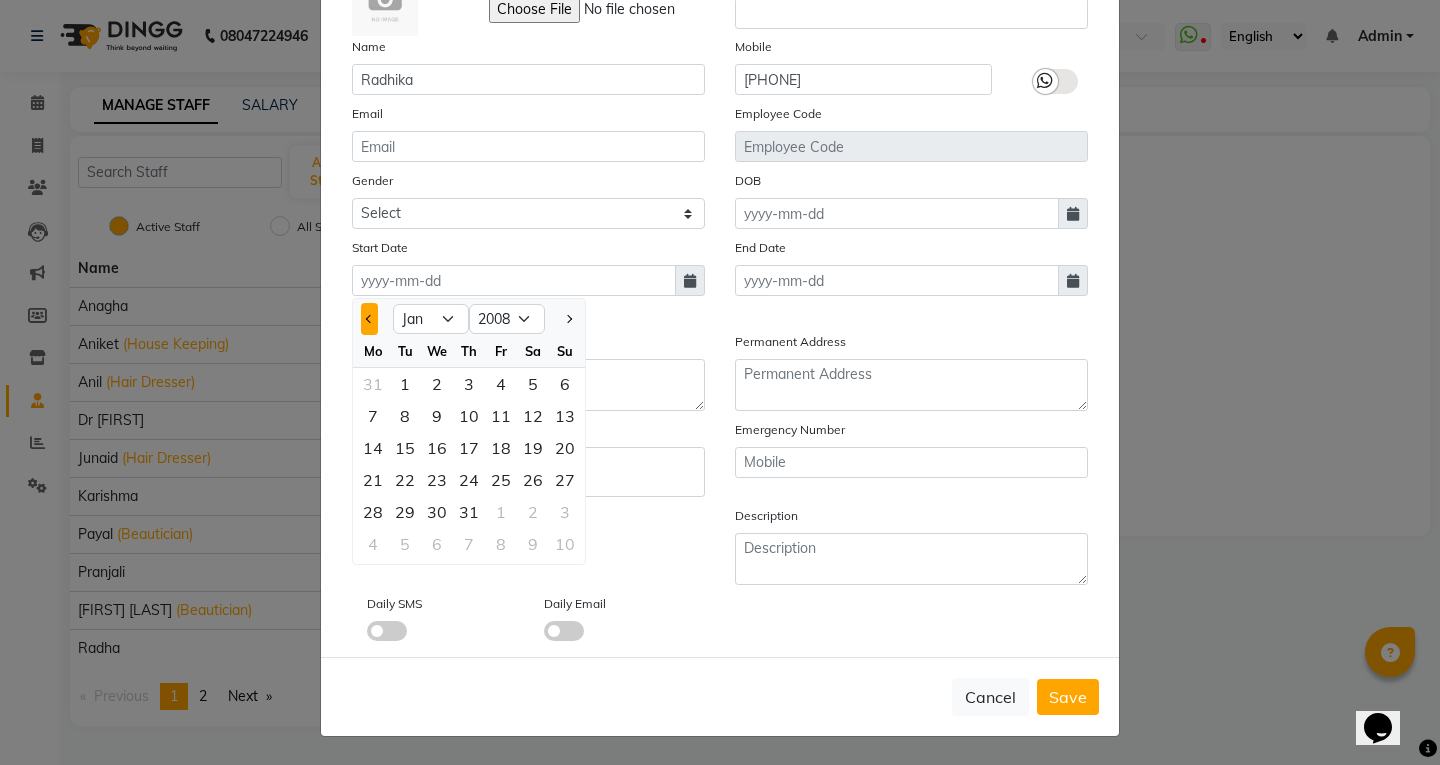 click 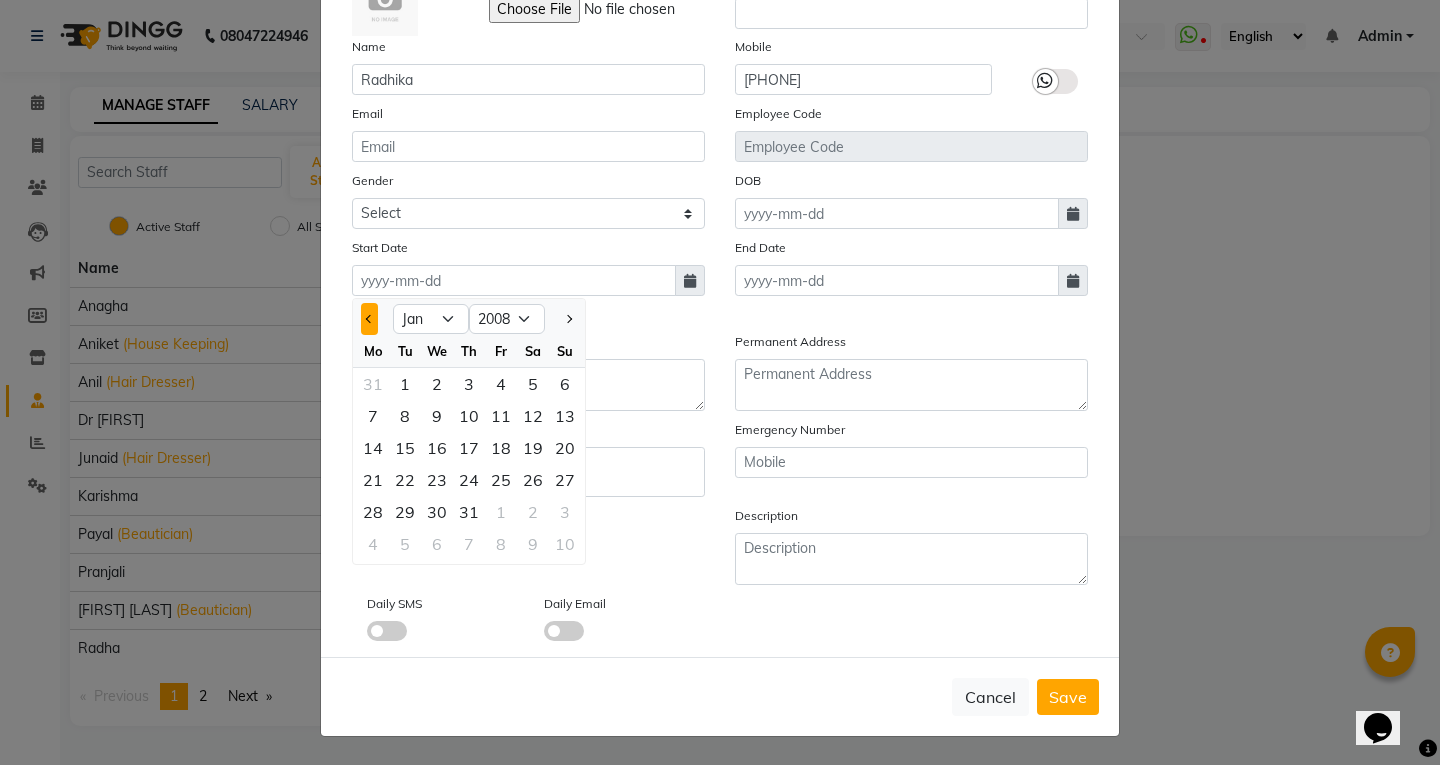 select on "12" 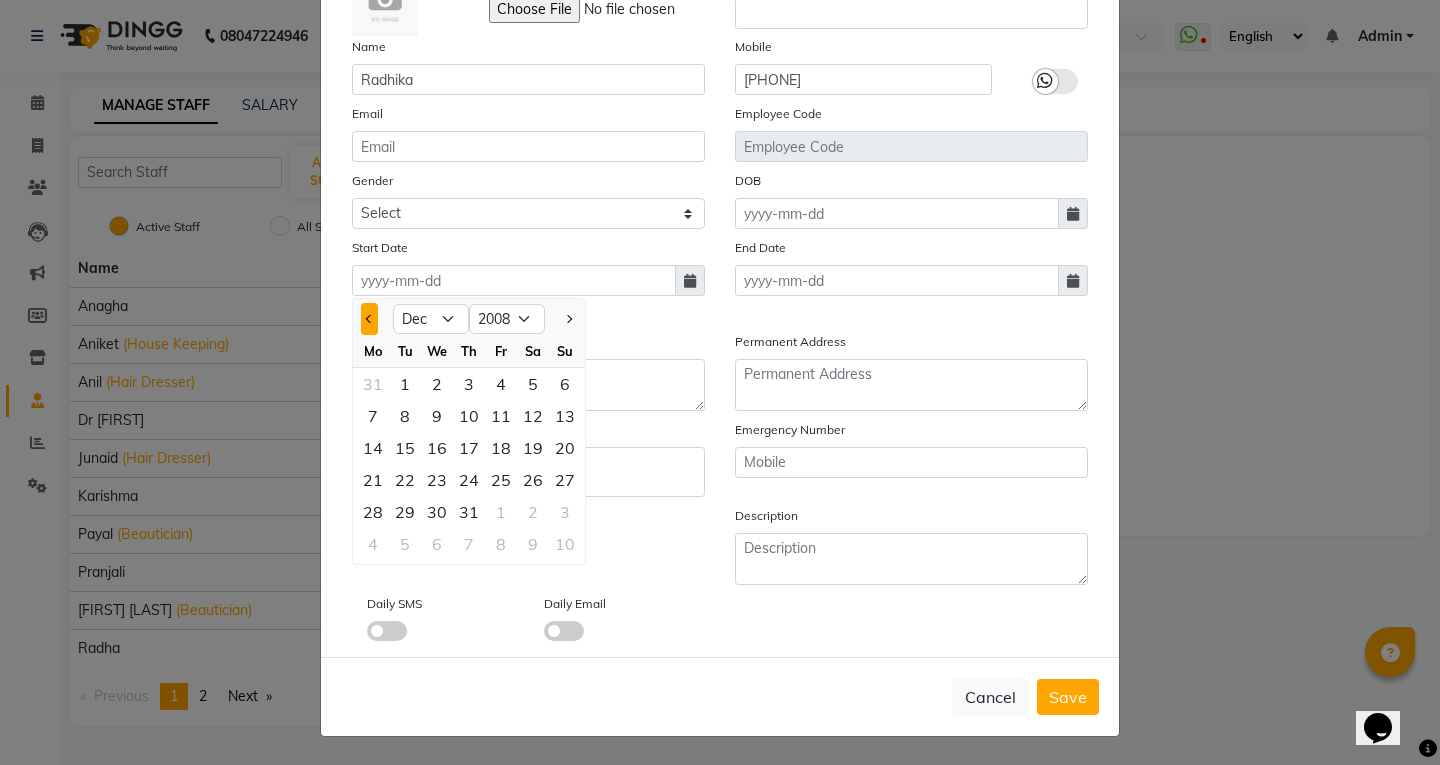 select on "2007" 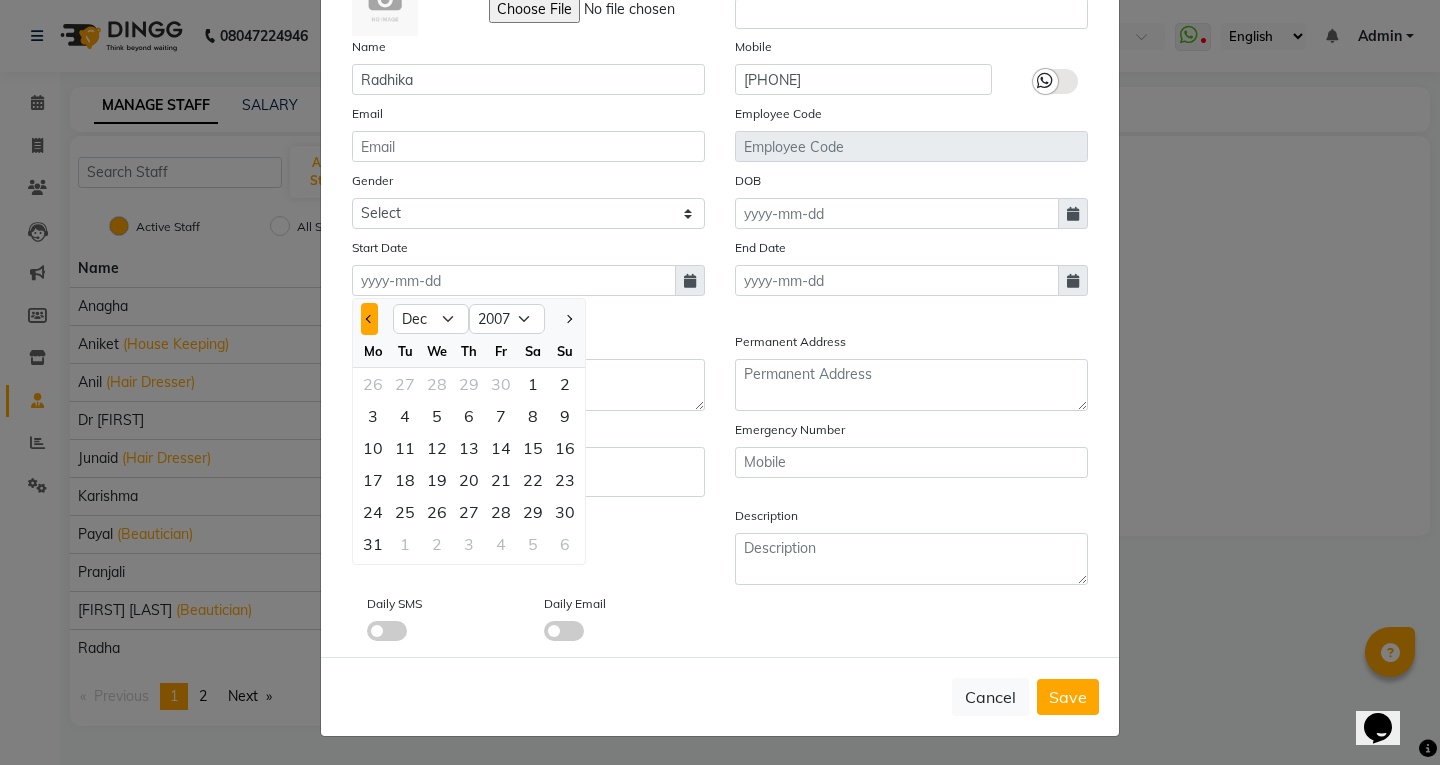 click 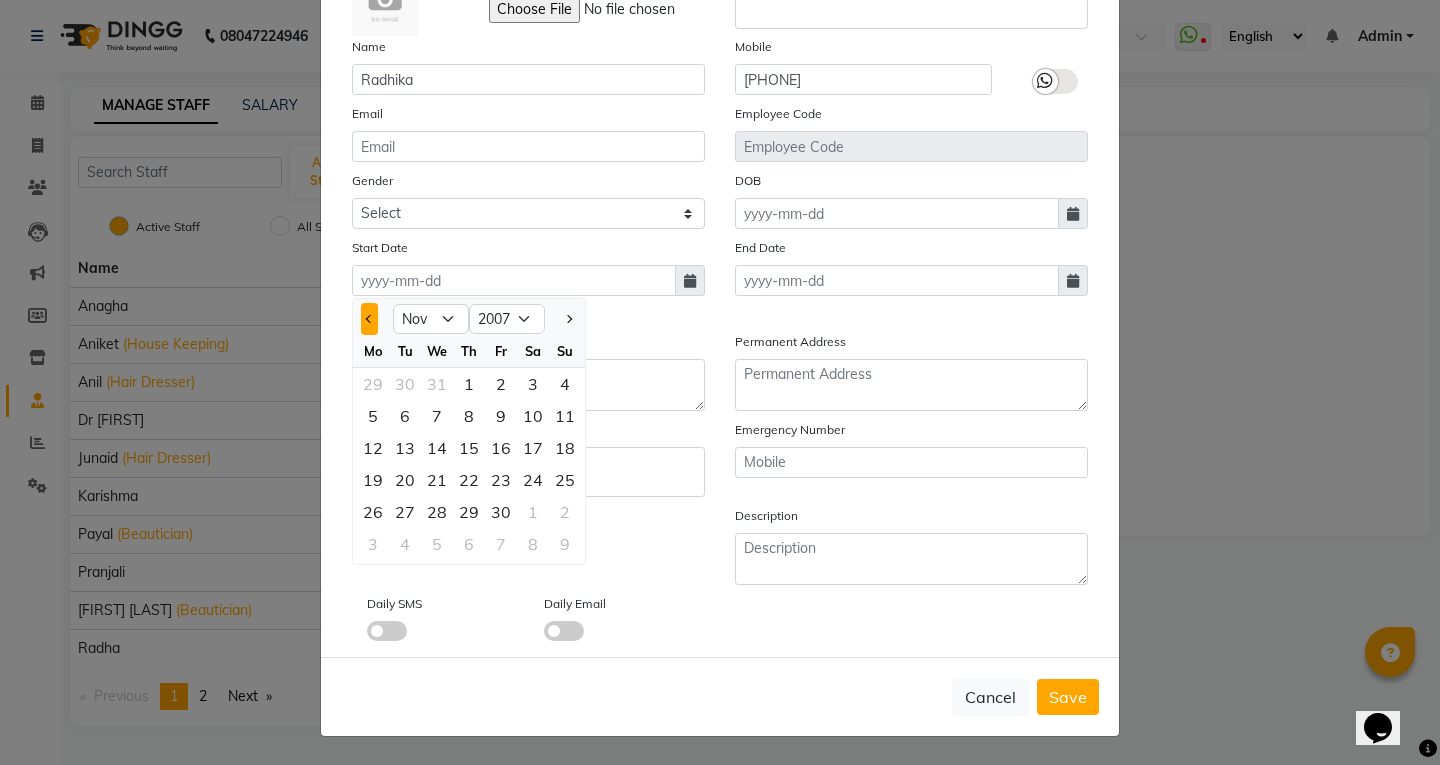 click 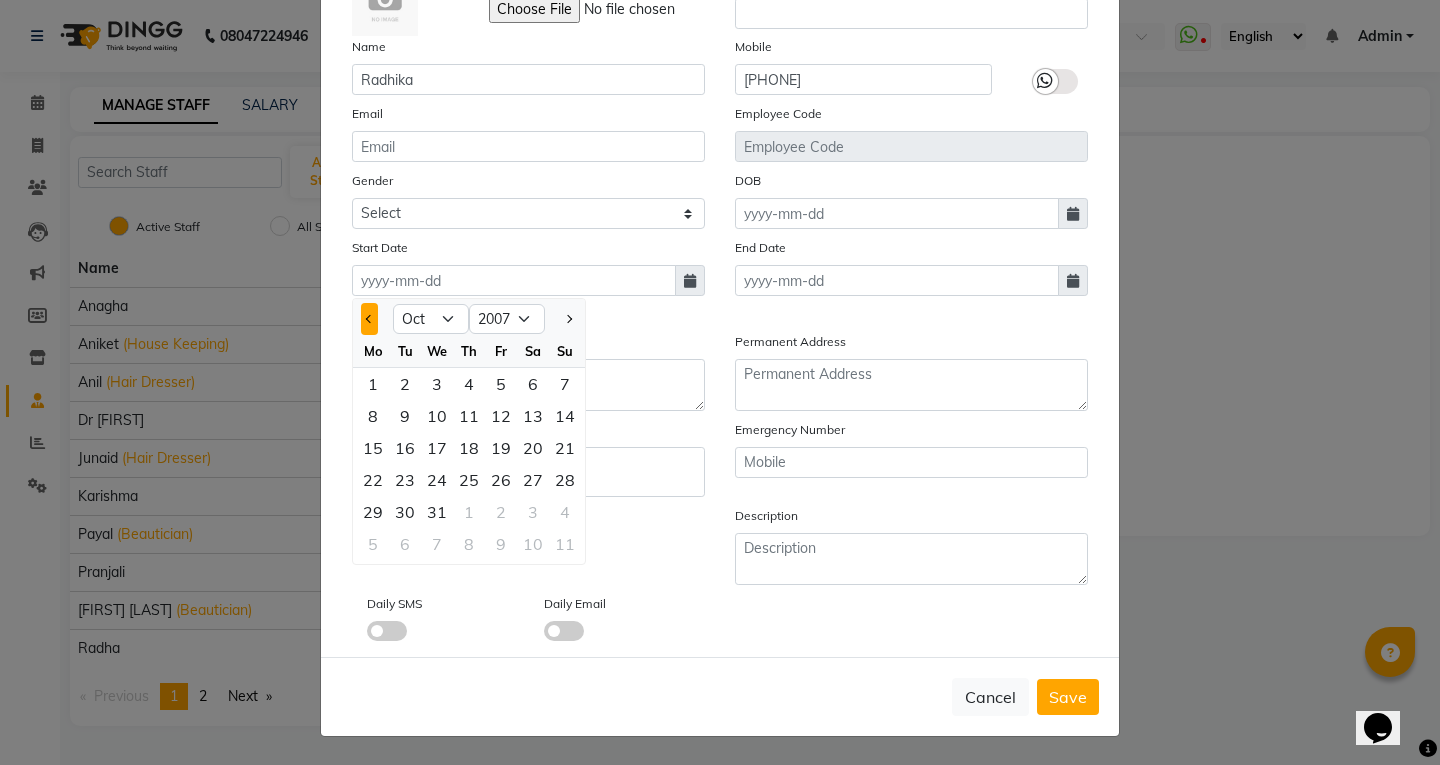 click 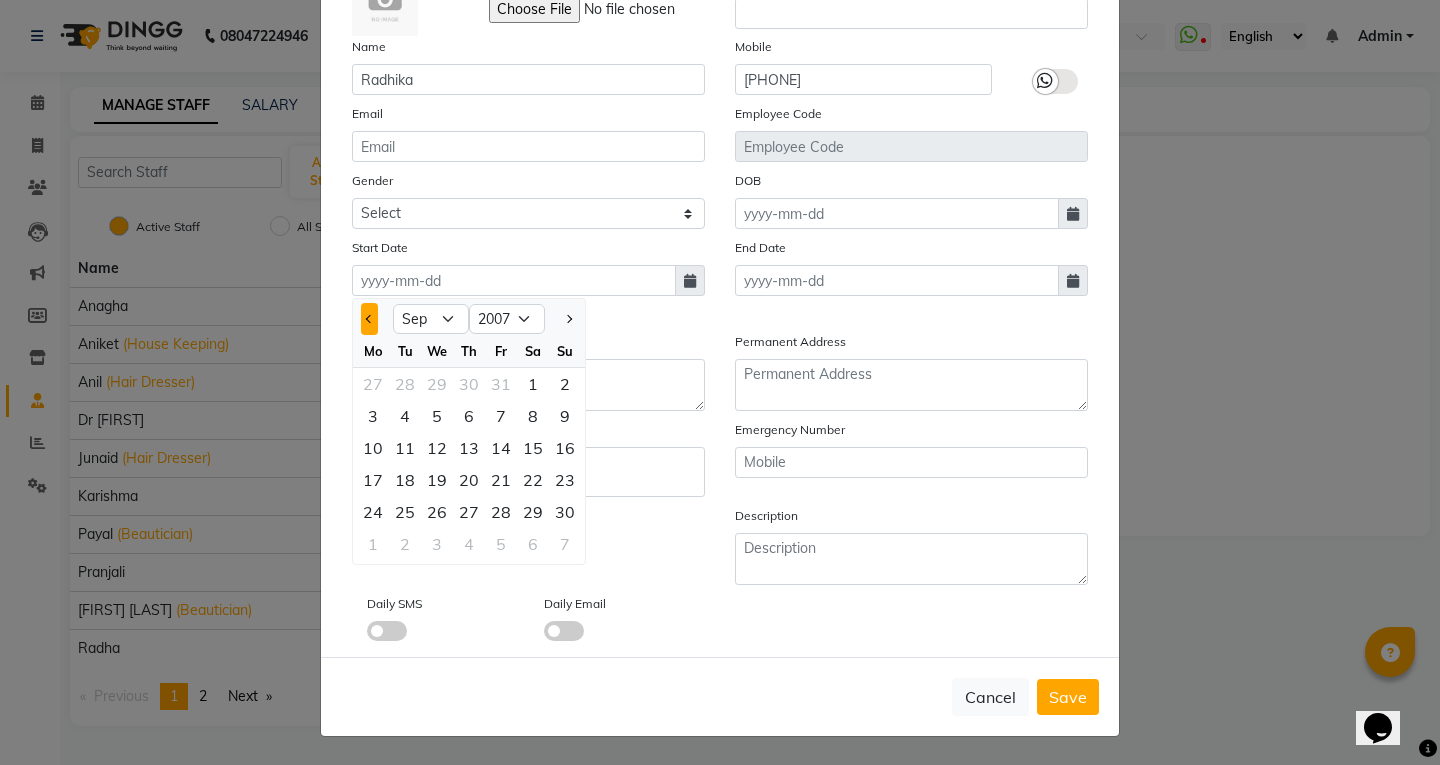 click 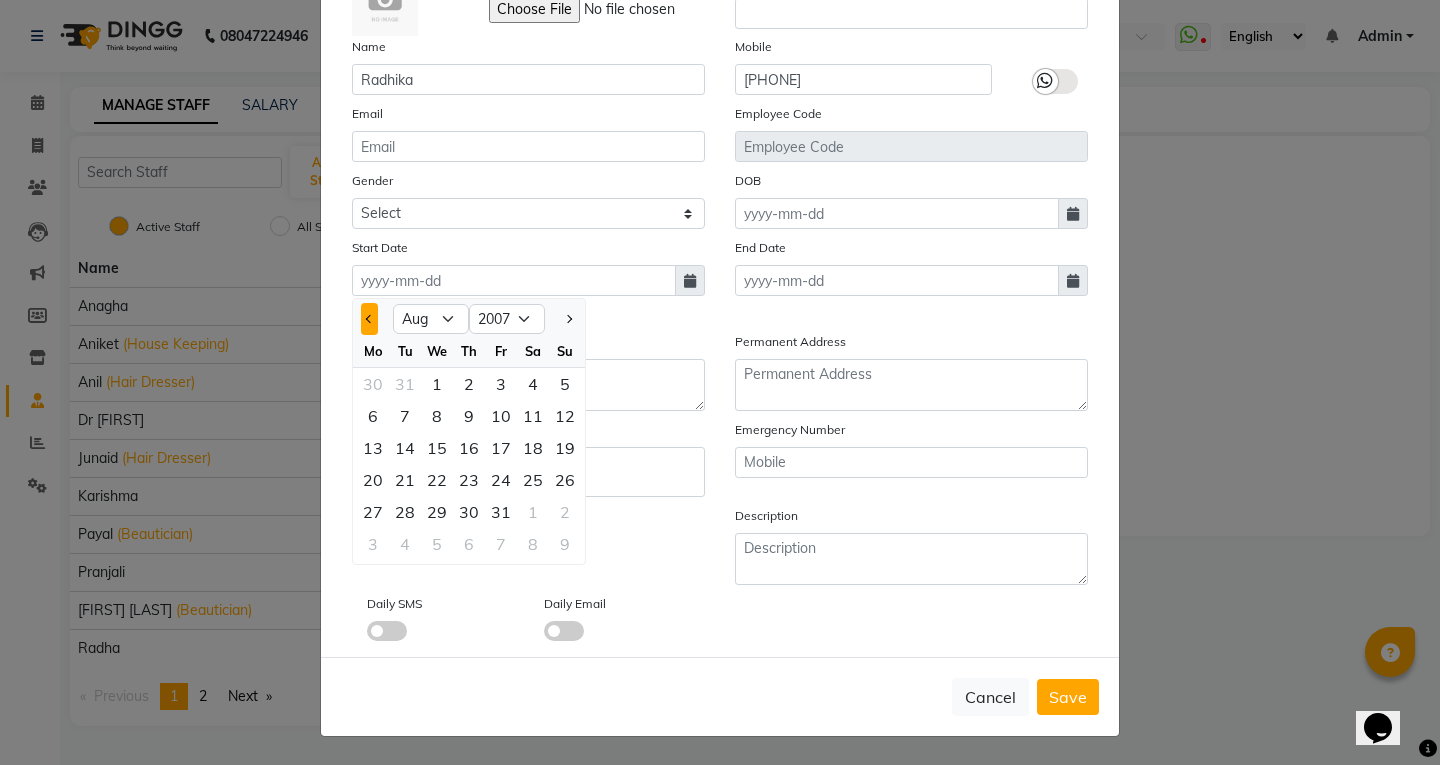 click 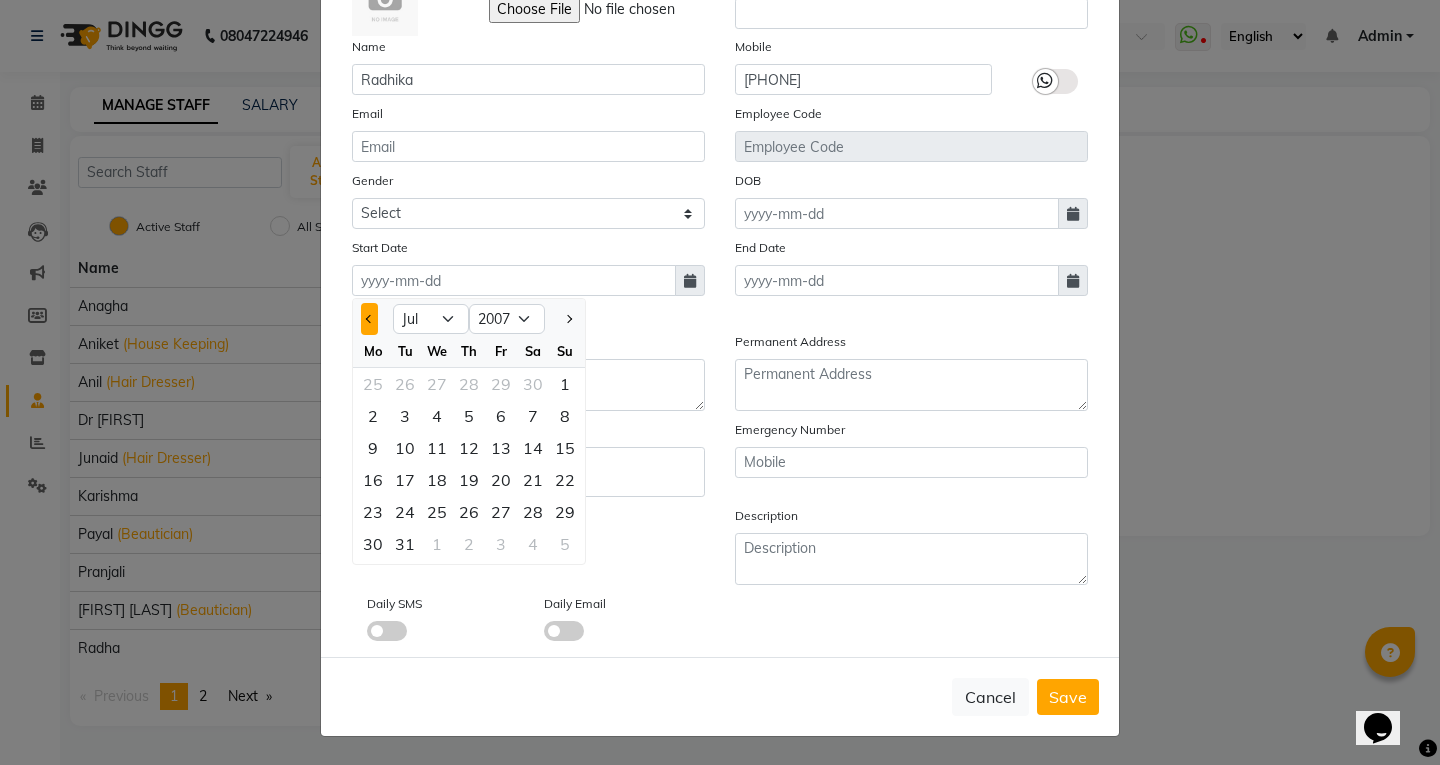 click 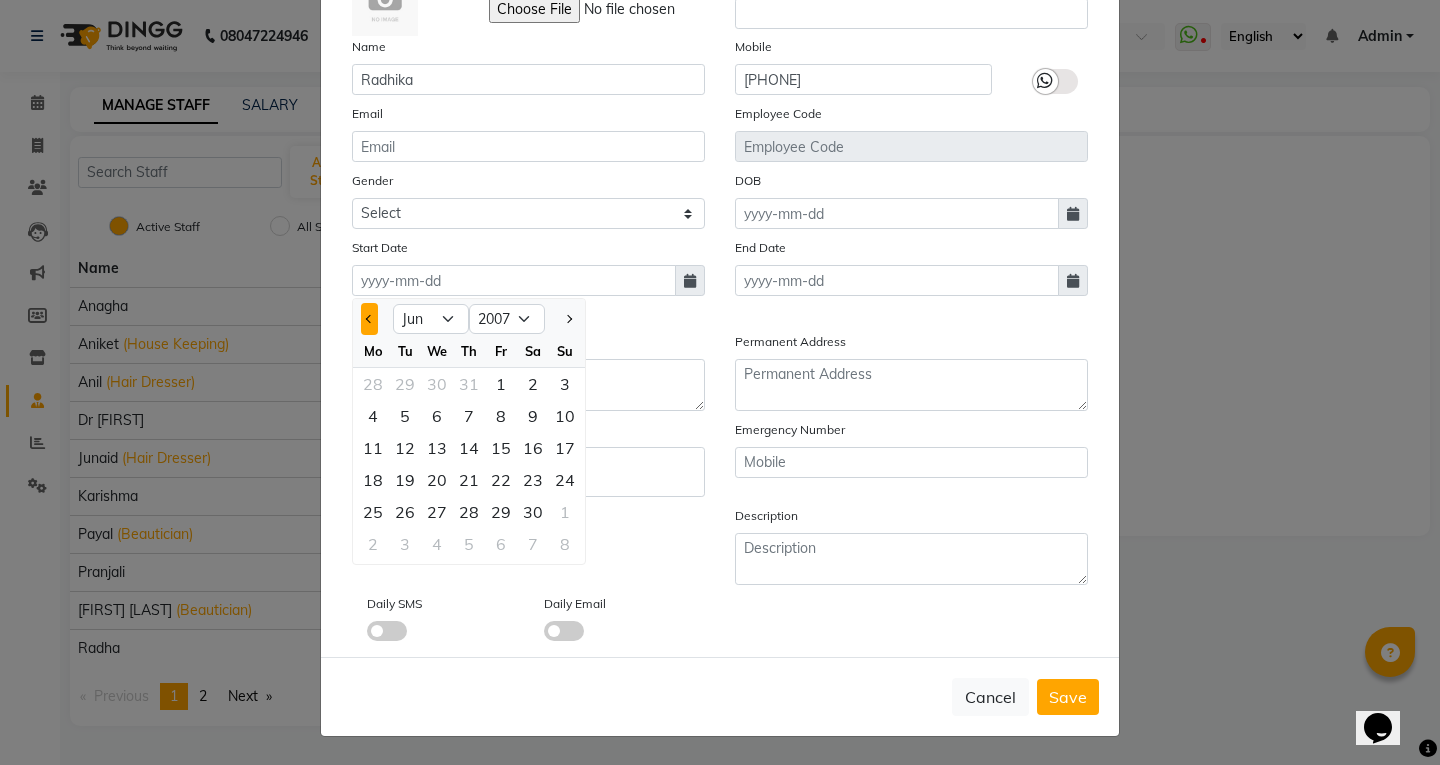 click 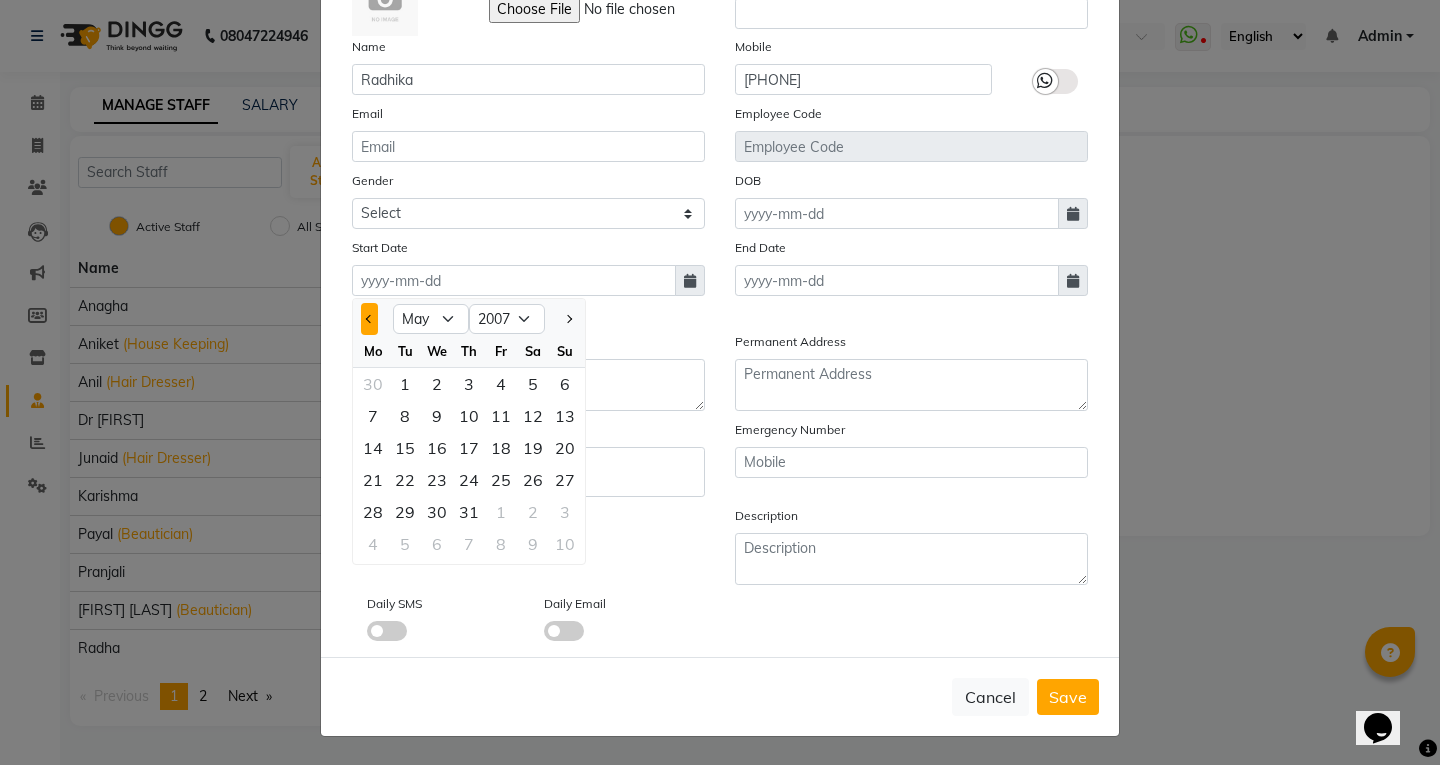 click 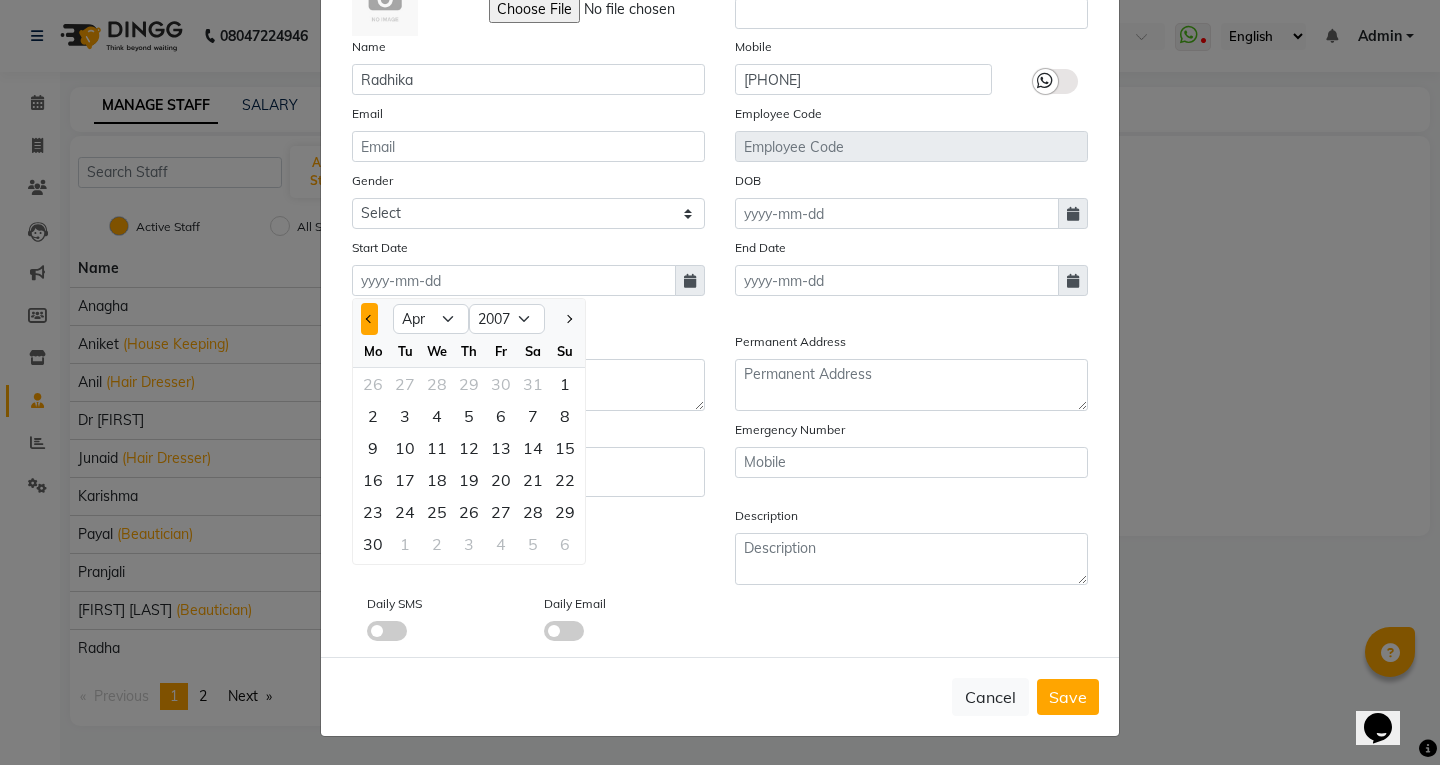 click 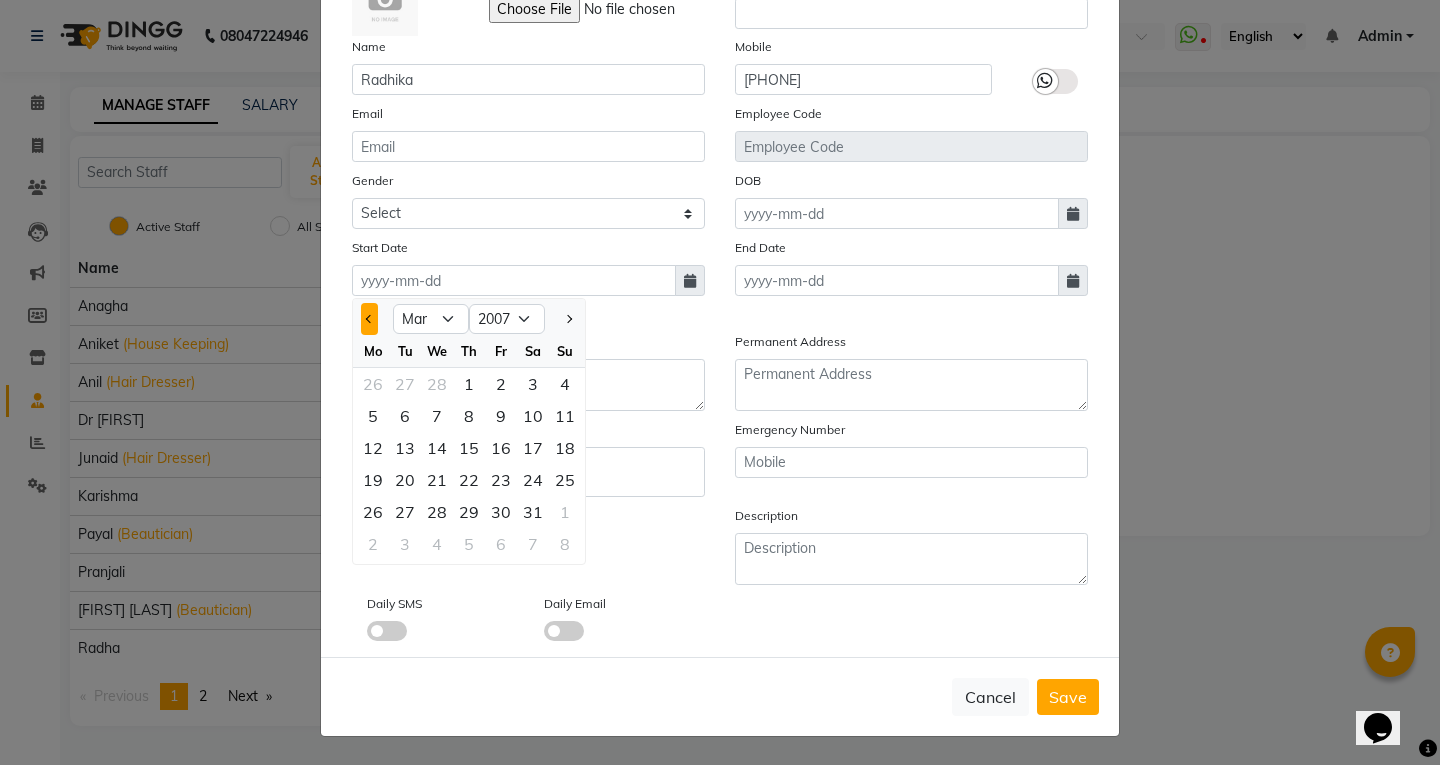 click 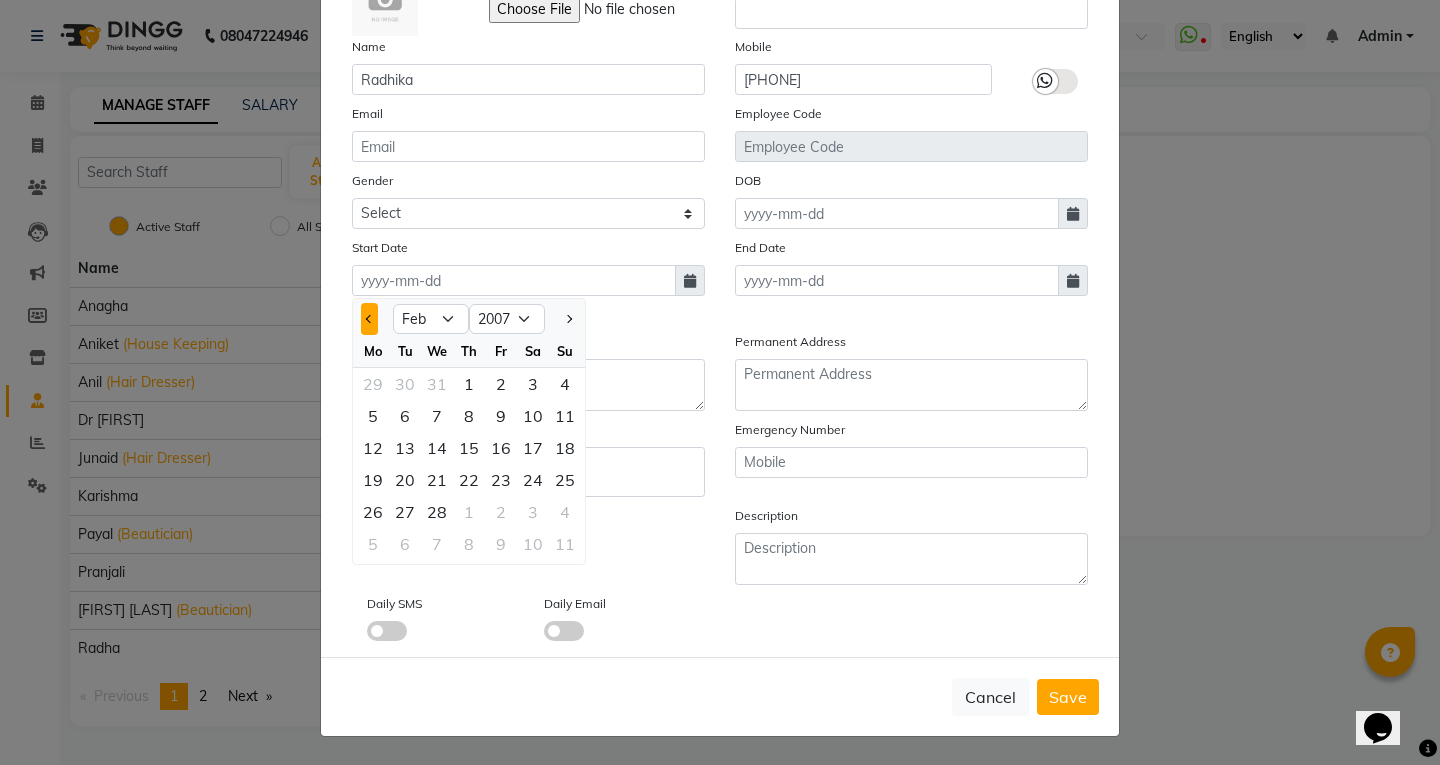 click 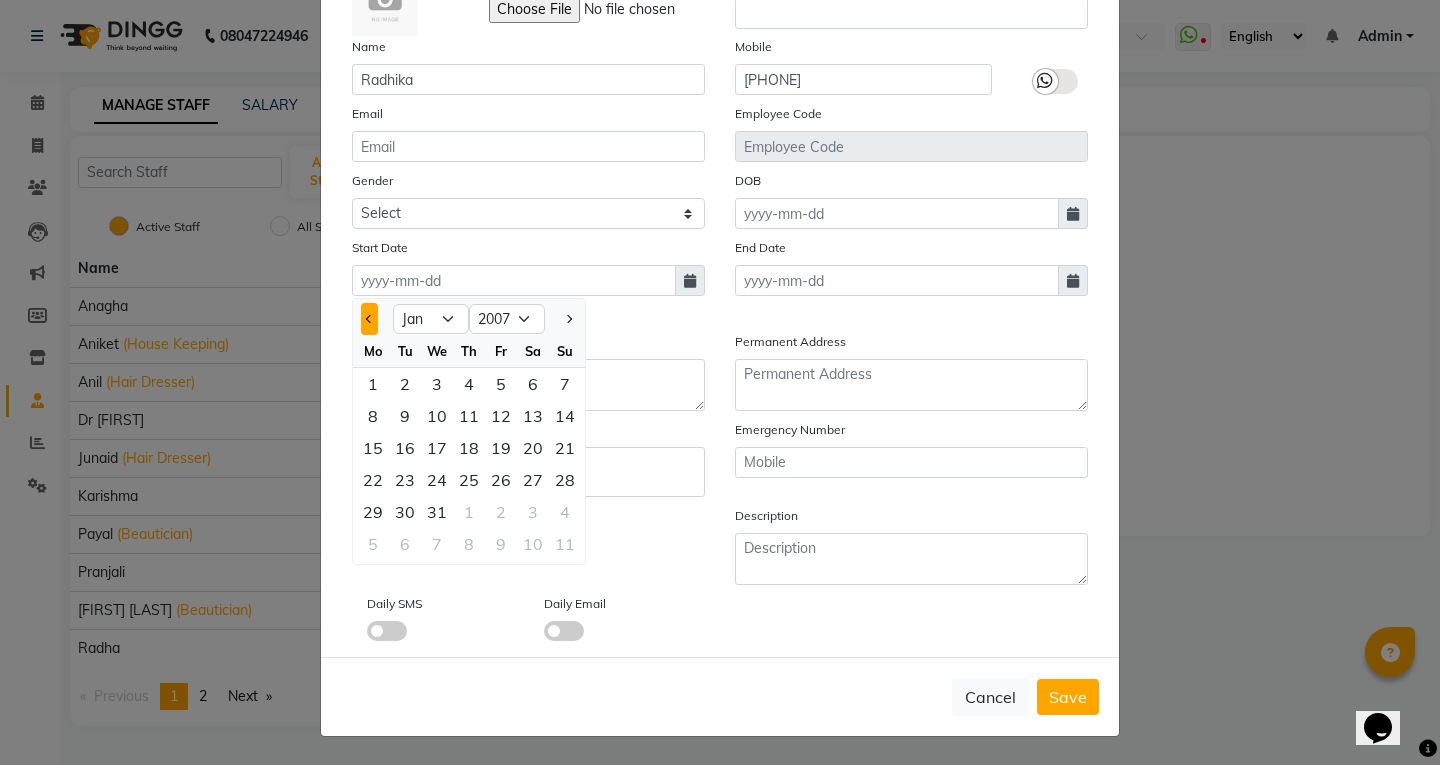 click 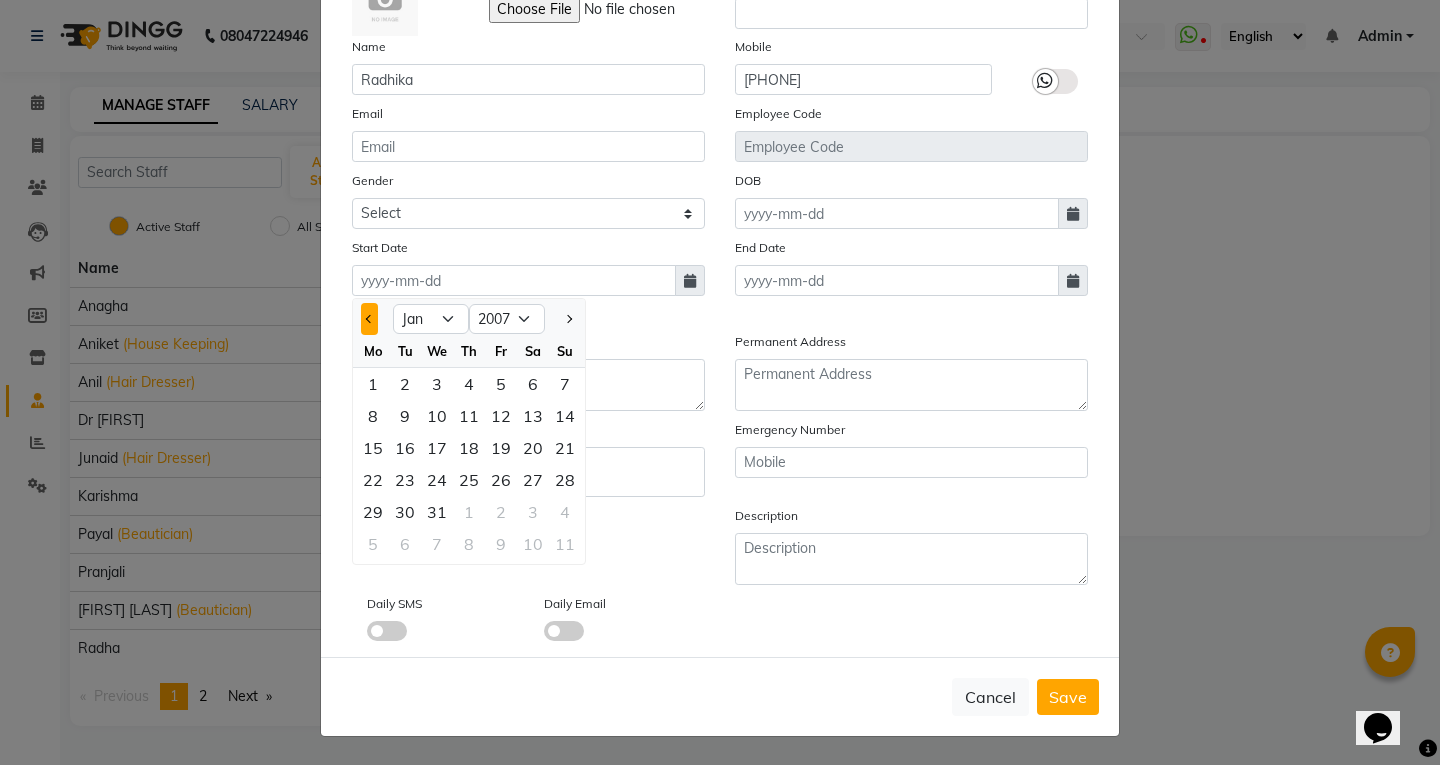 select on "12" 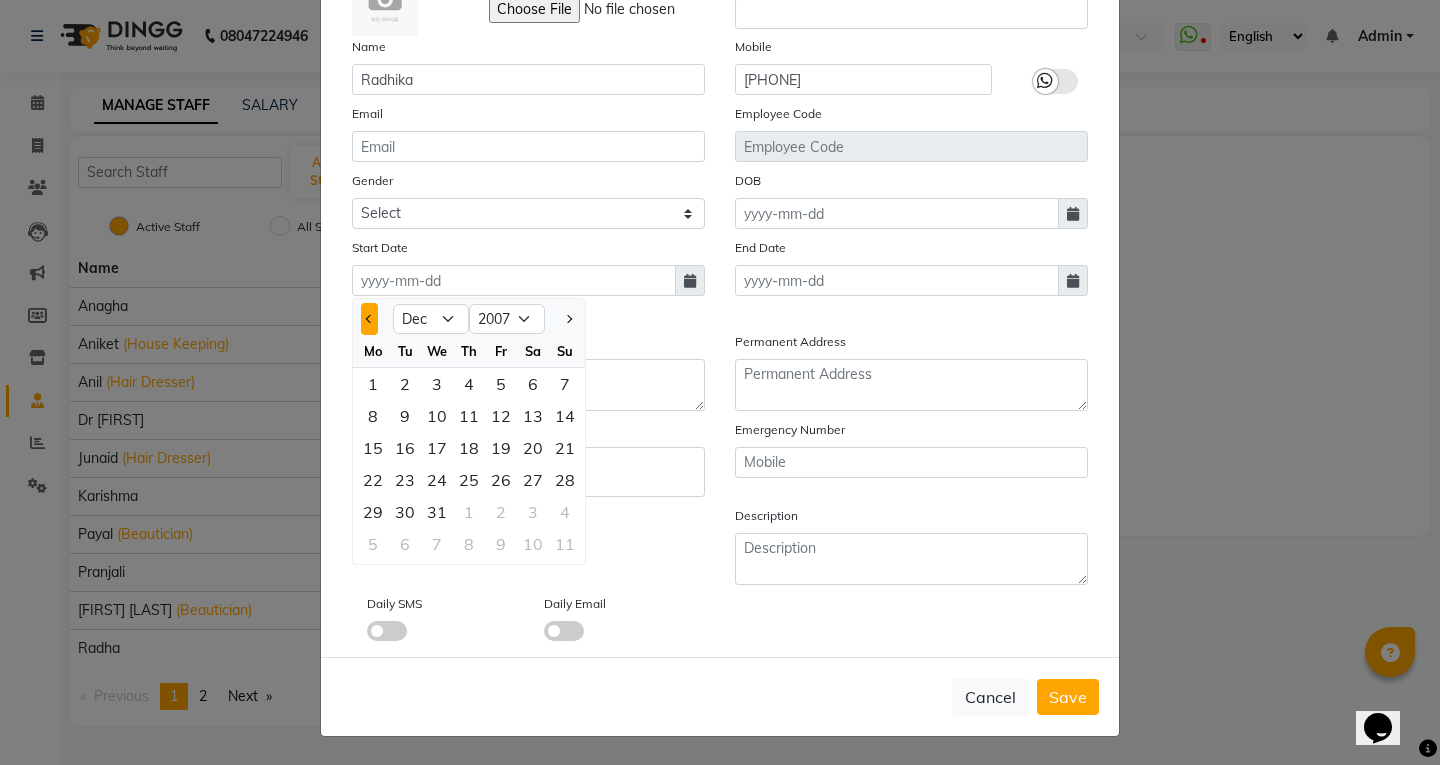 select on "2006" 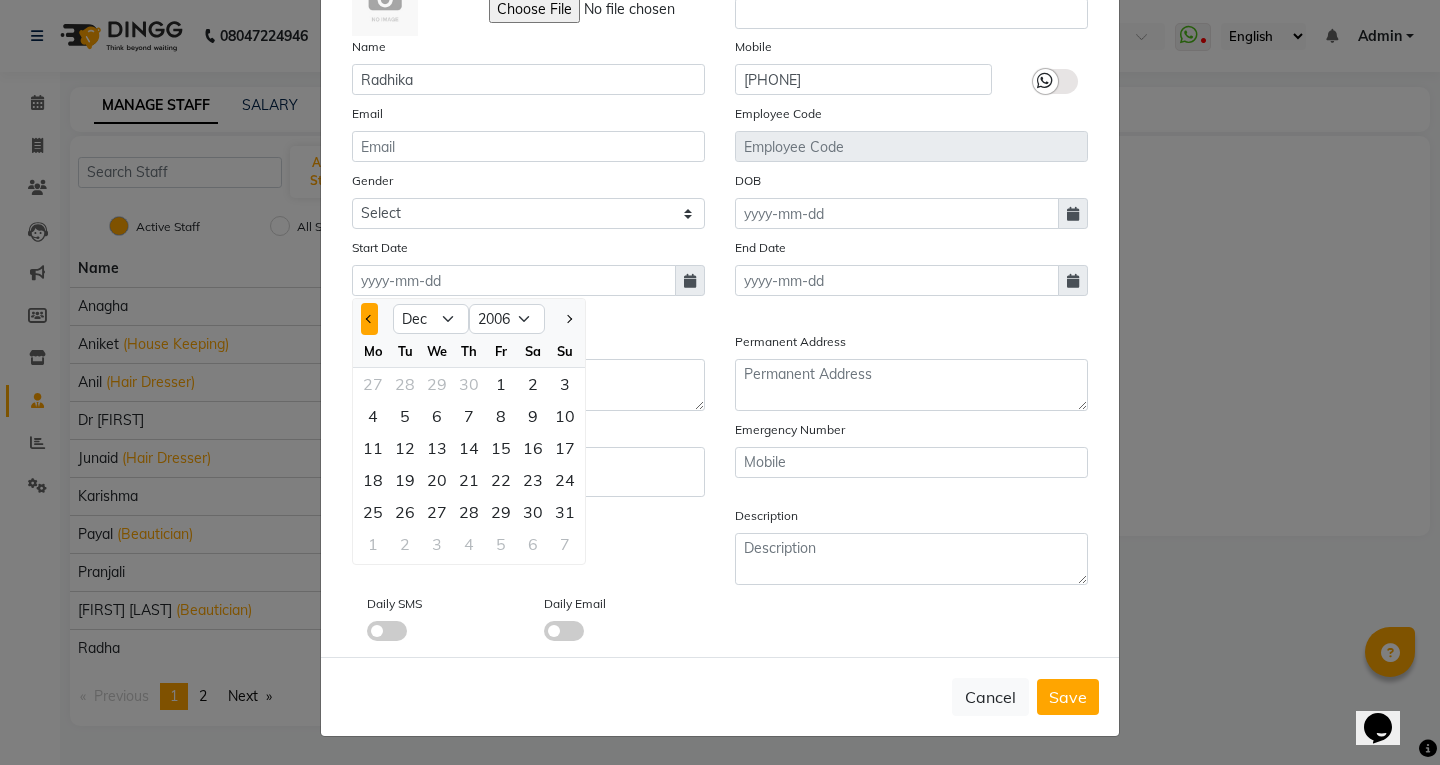 click 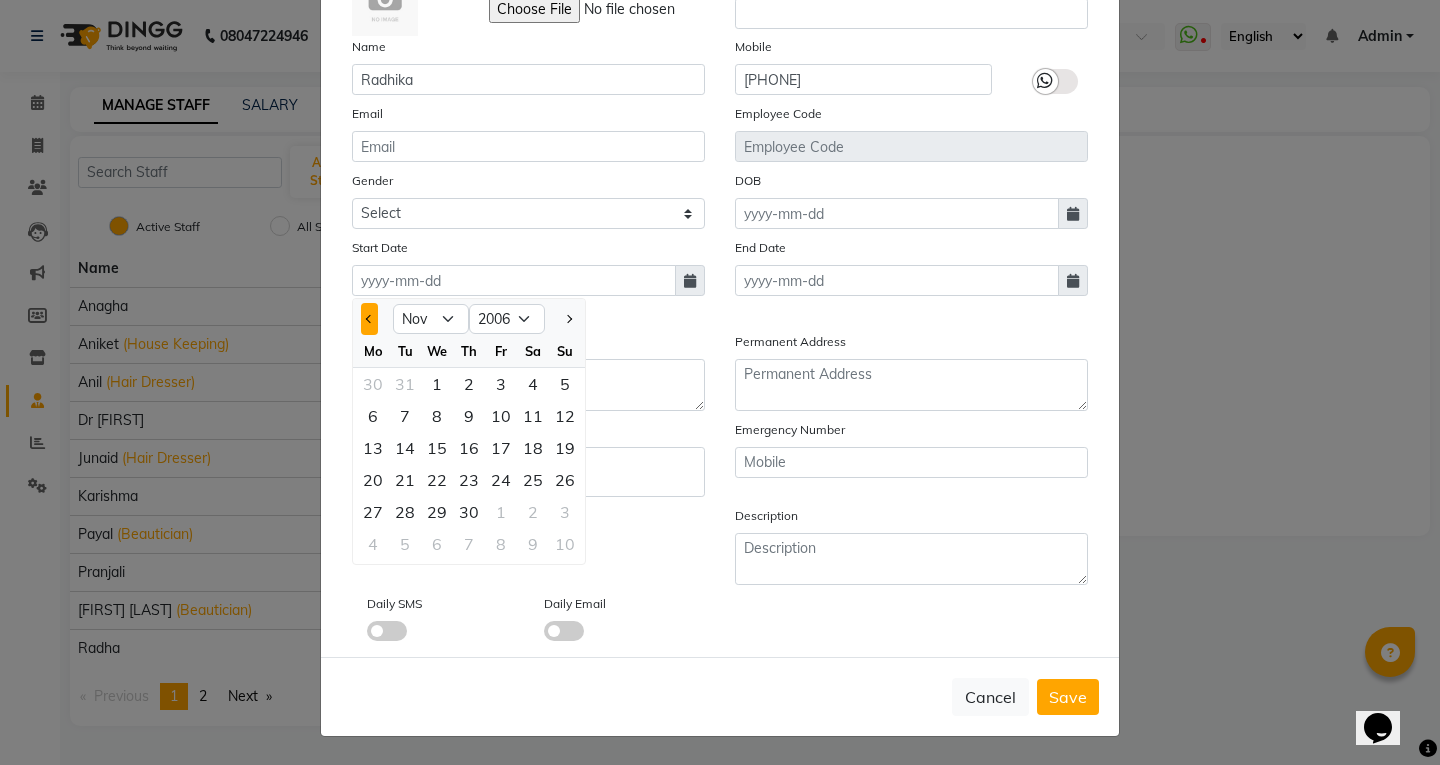 click 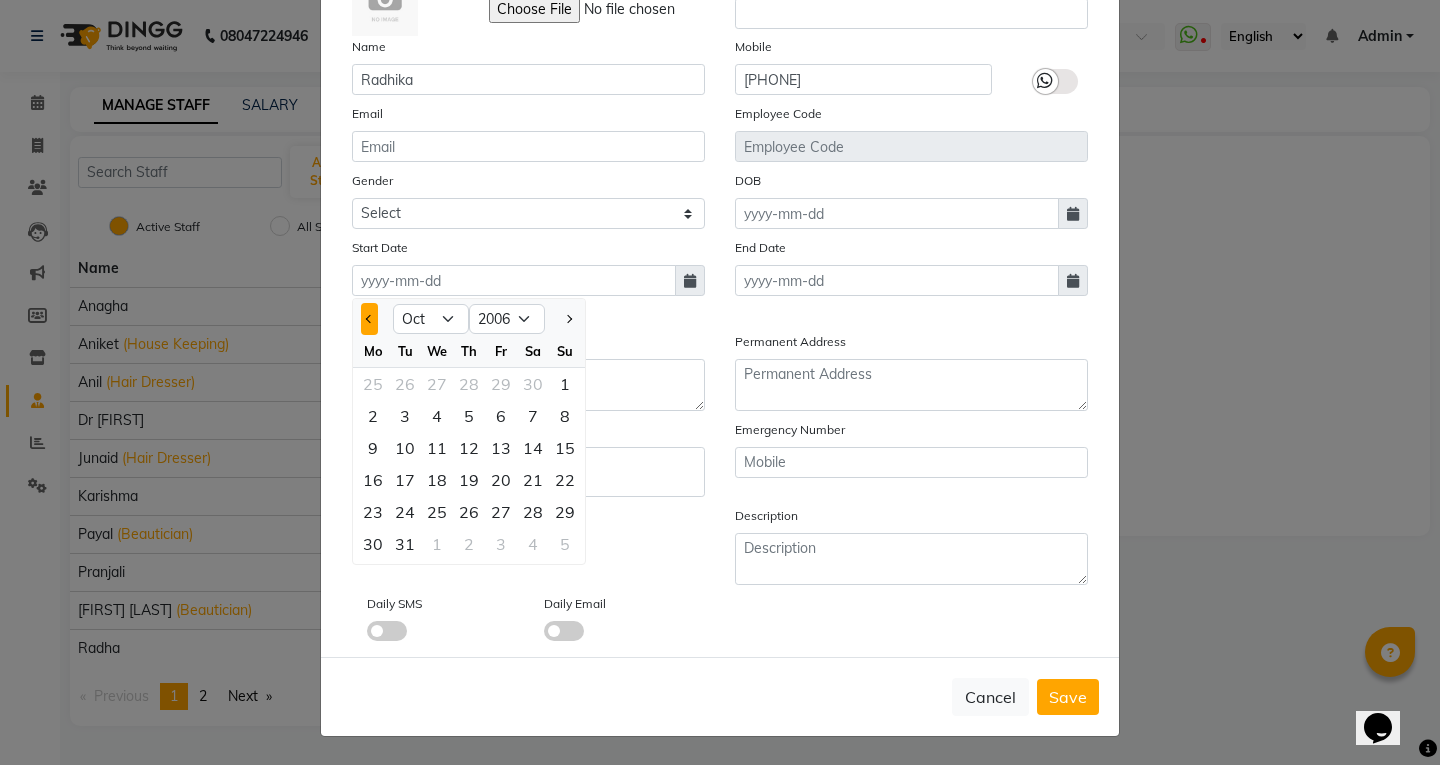 click 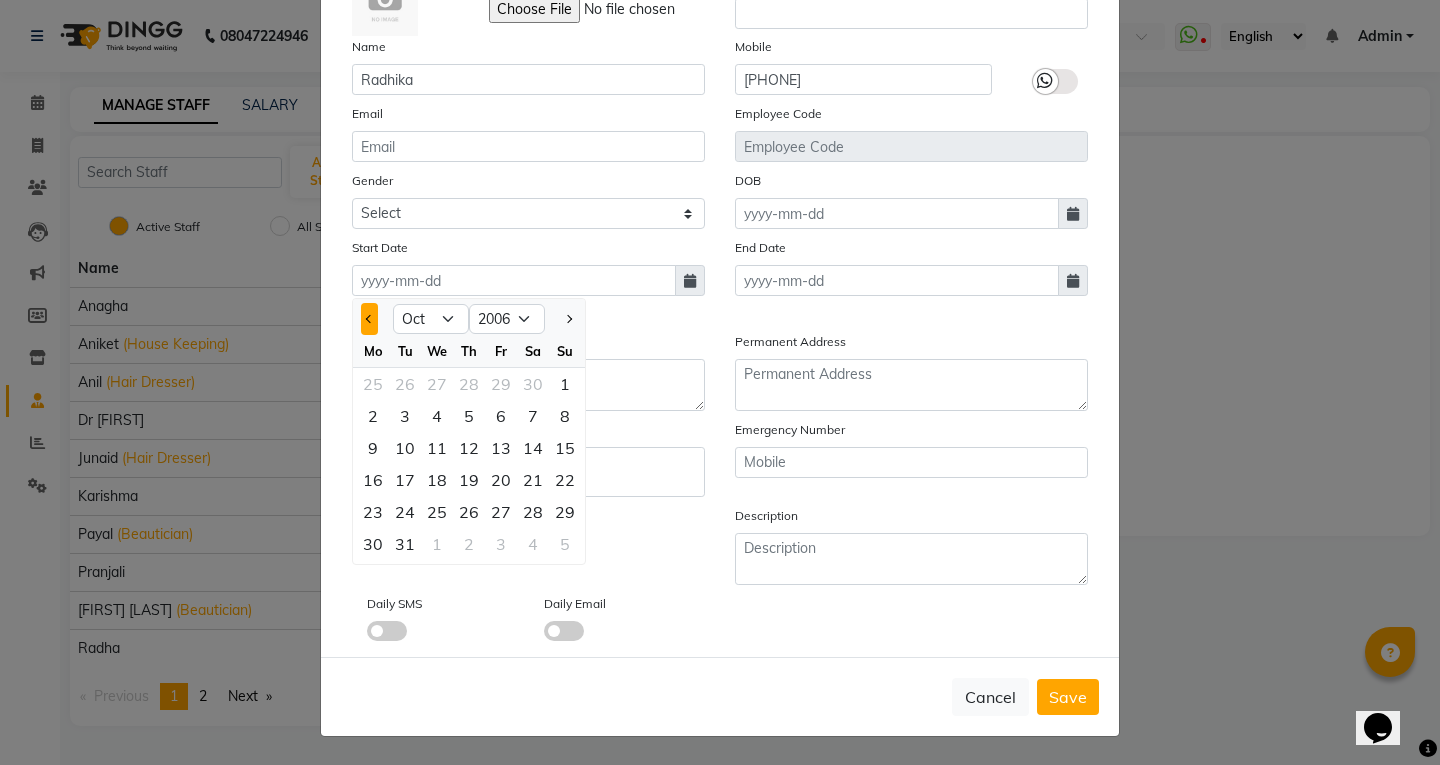 select on "9" 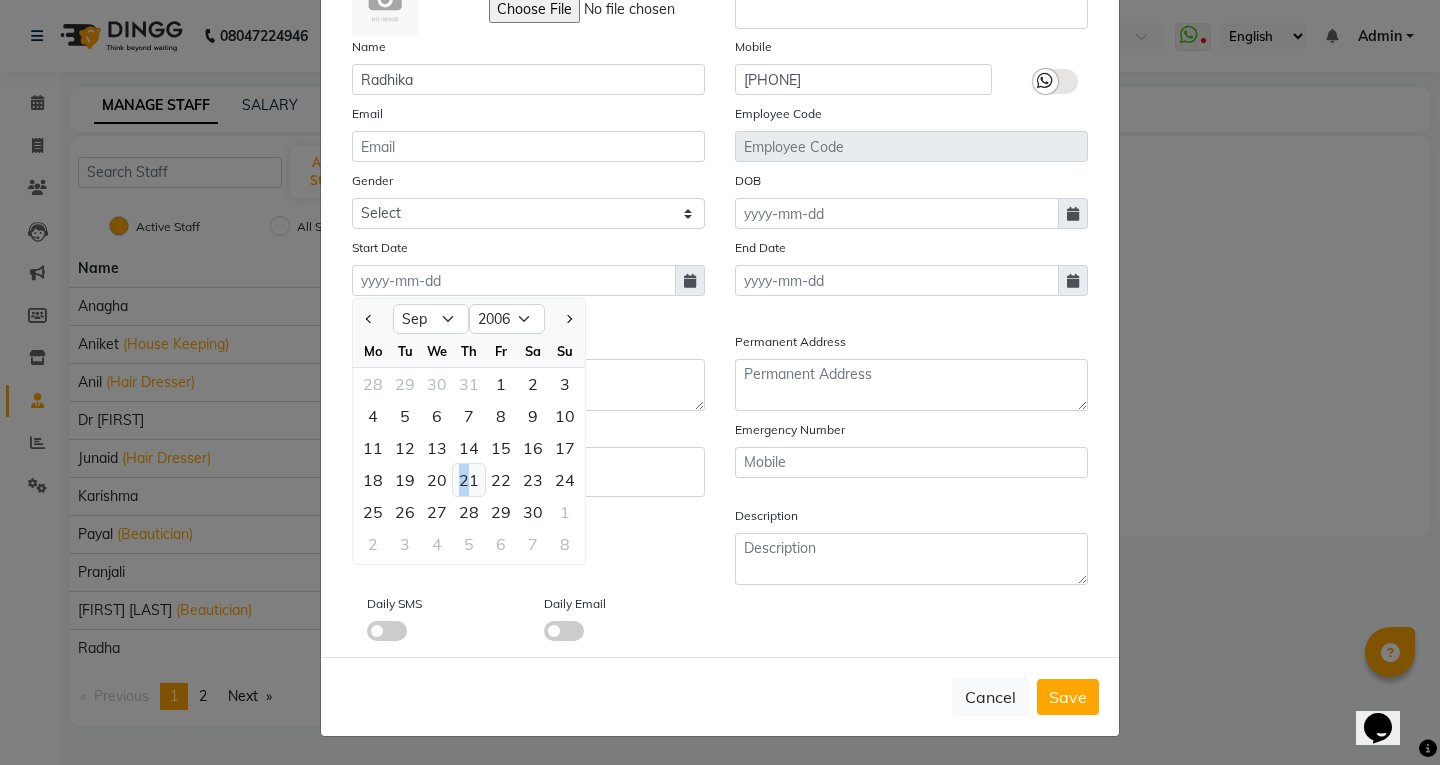 click on "21" 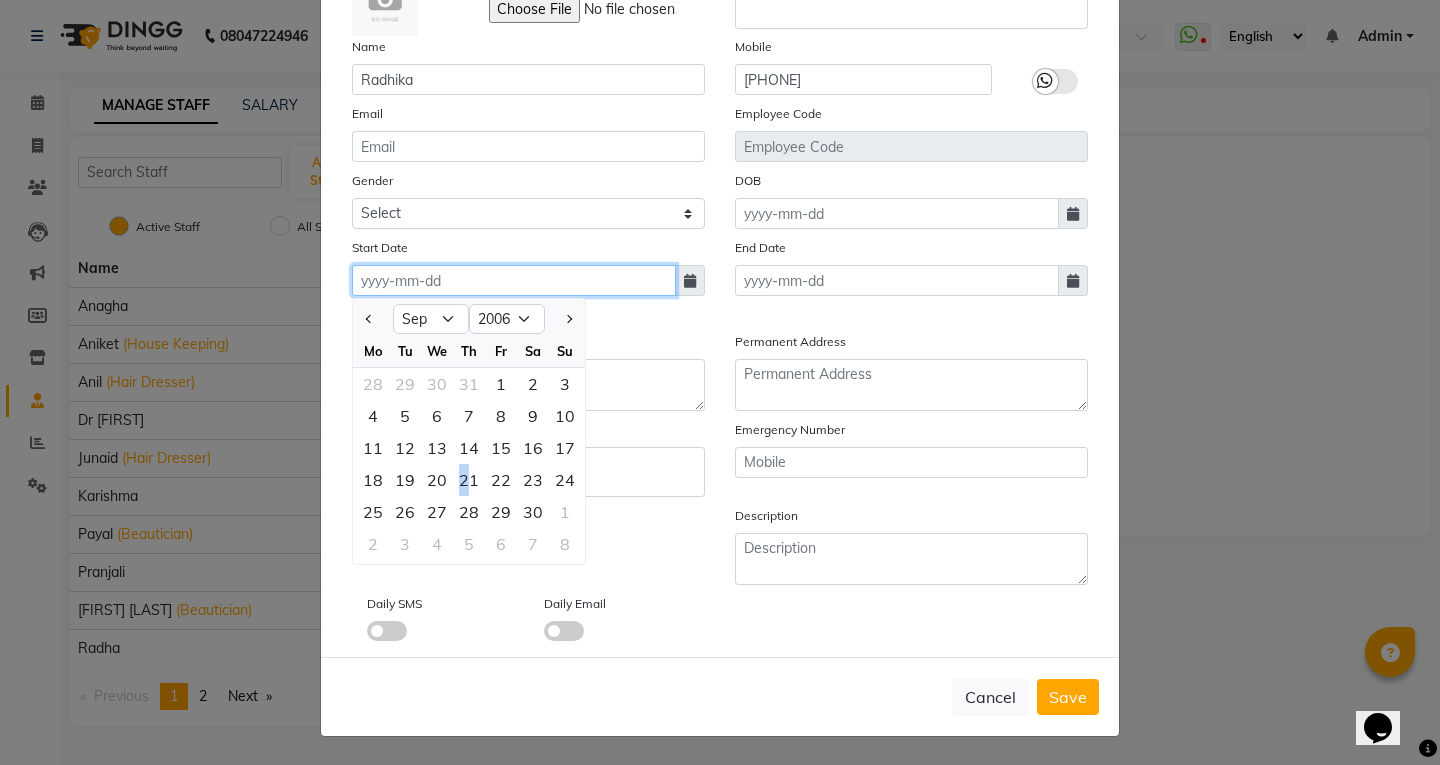 type on "[DATE]" 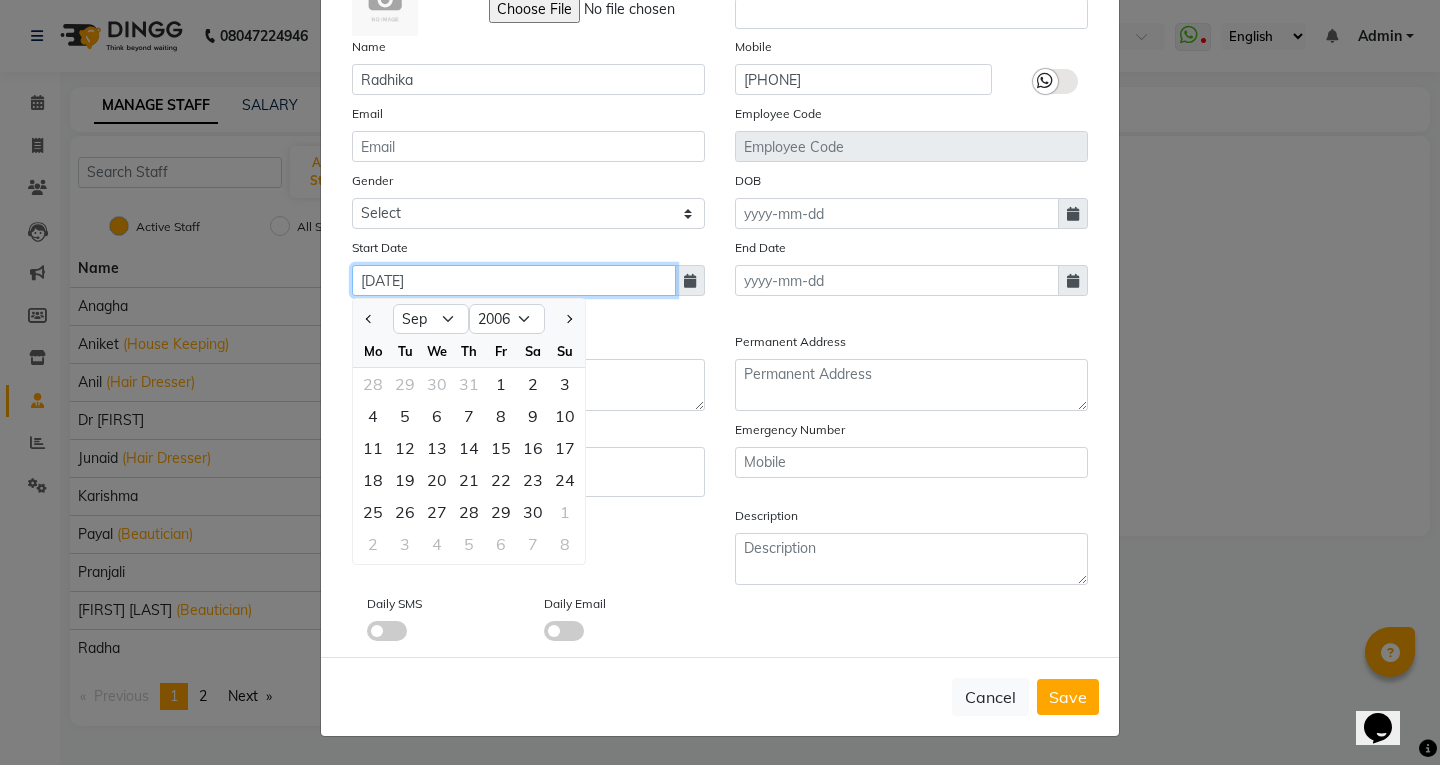 scroll, scrollTop: 117, scrollLeft: 0, axis: vertical 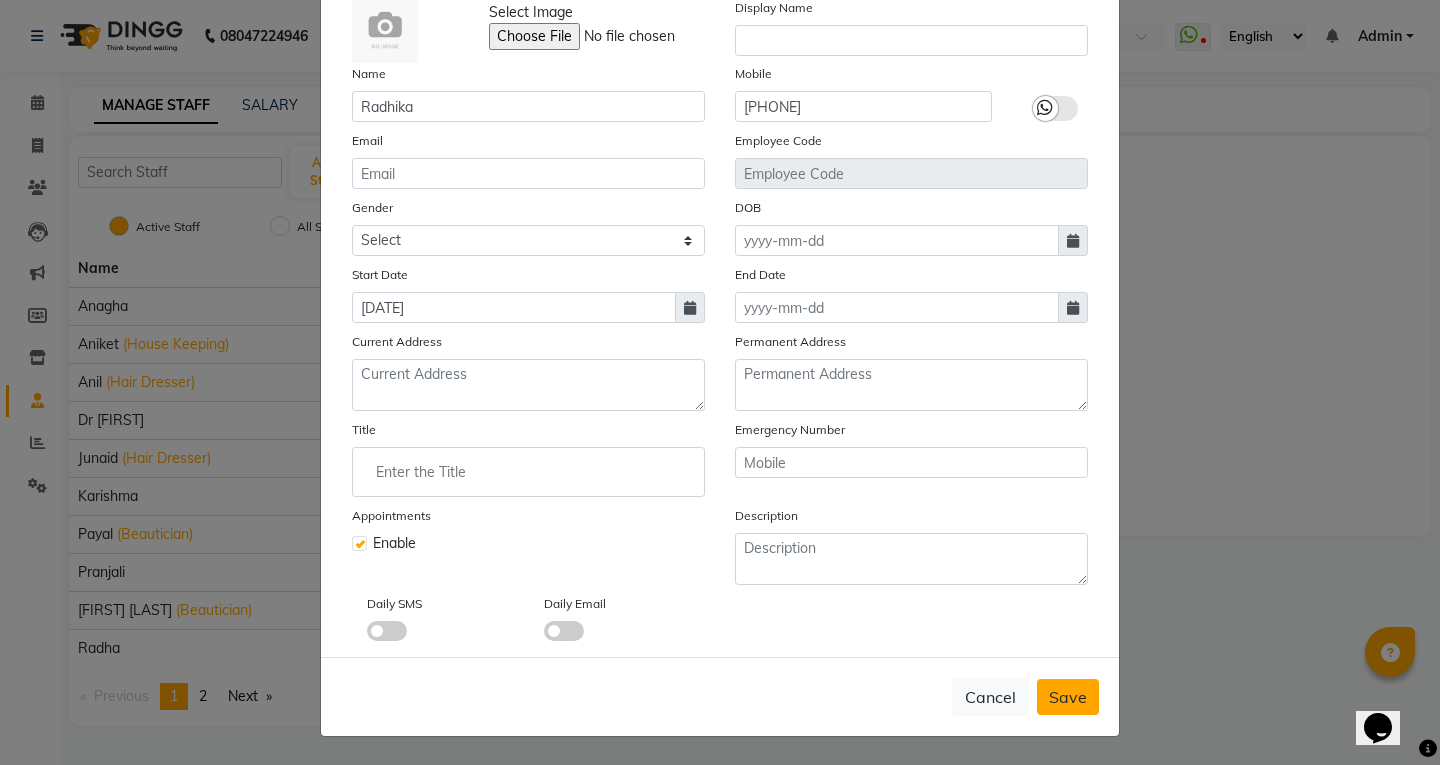 click on "Save" at bounding box center [1068, 697] 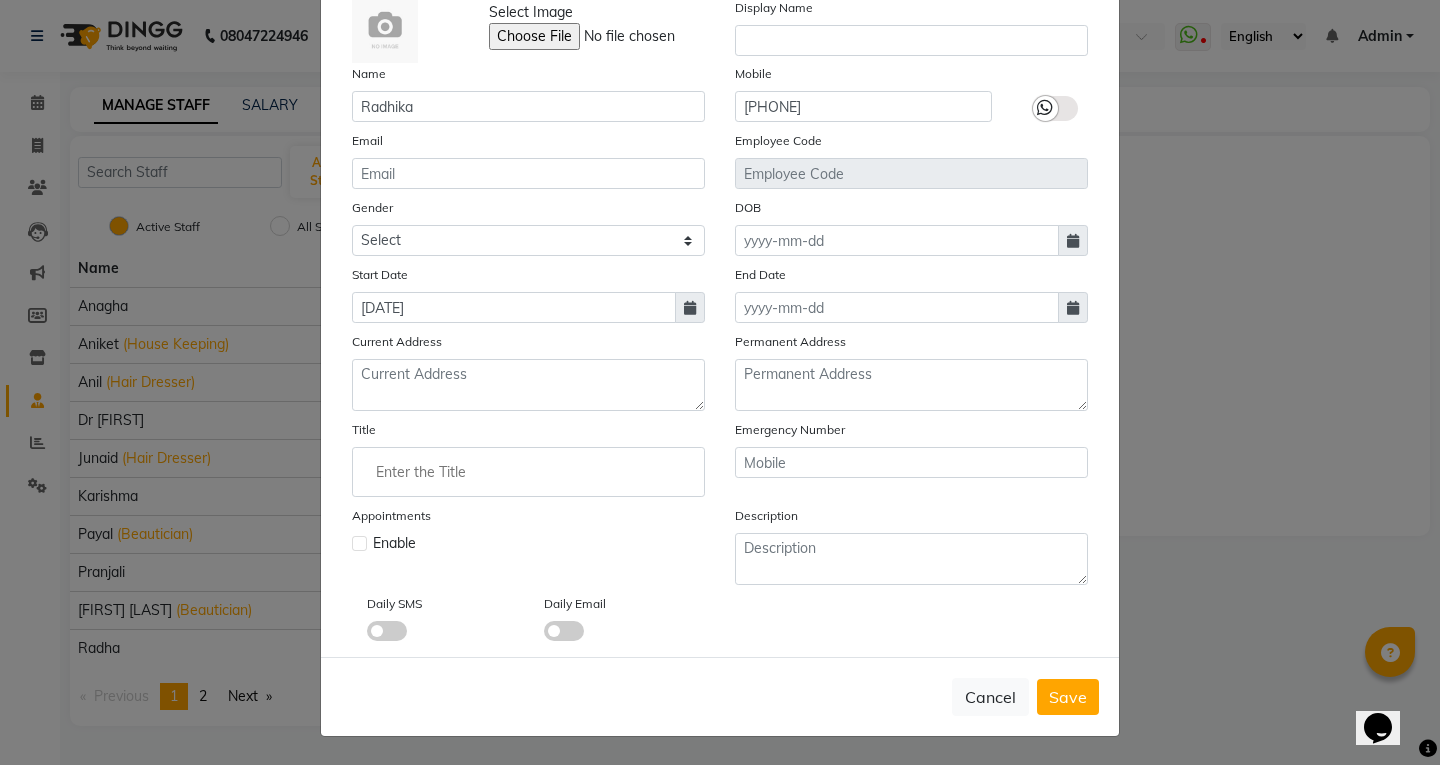 type 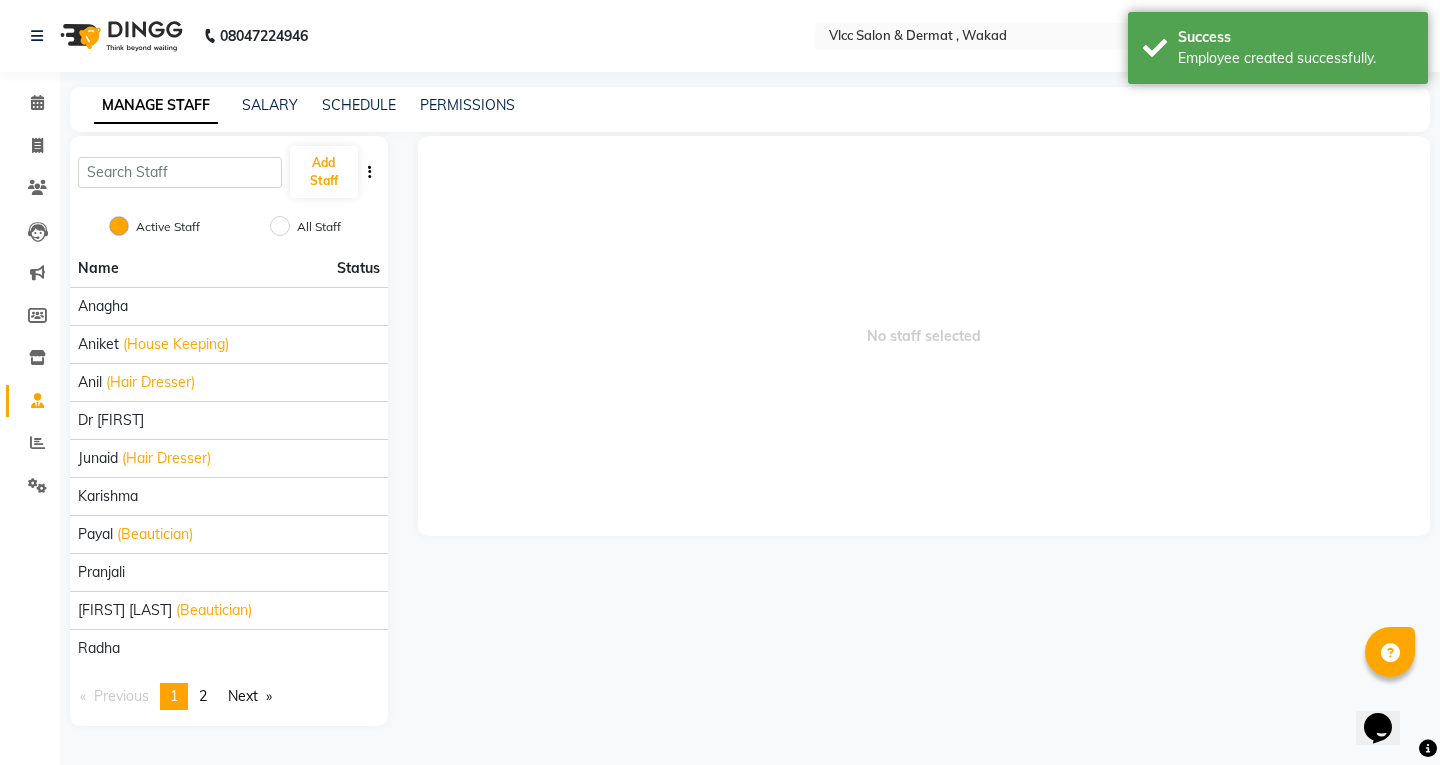 click on "No staff selected" 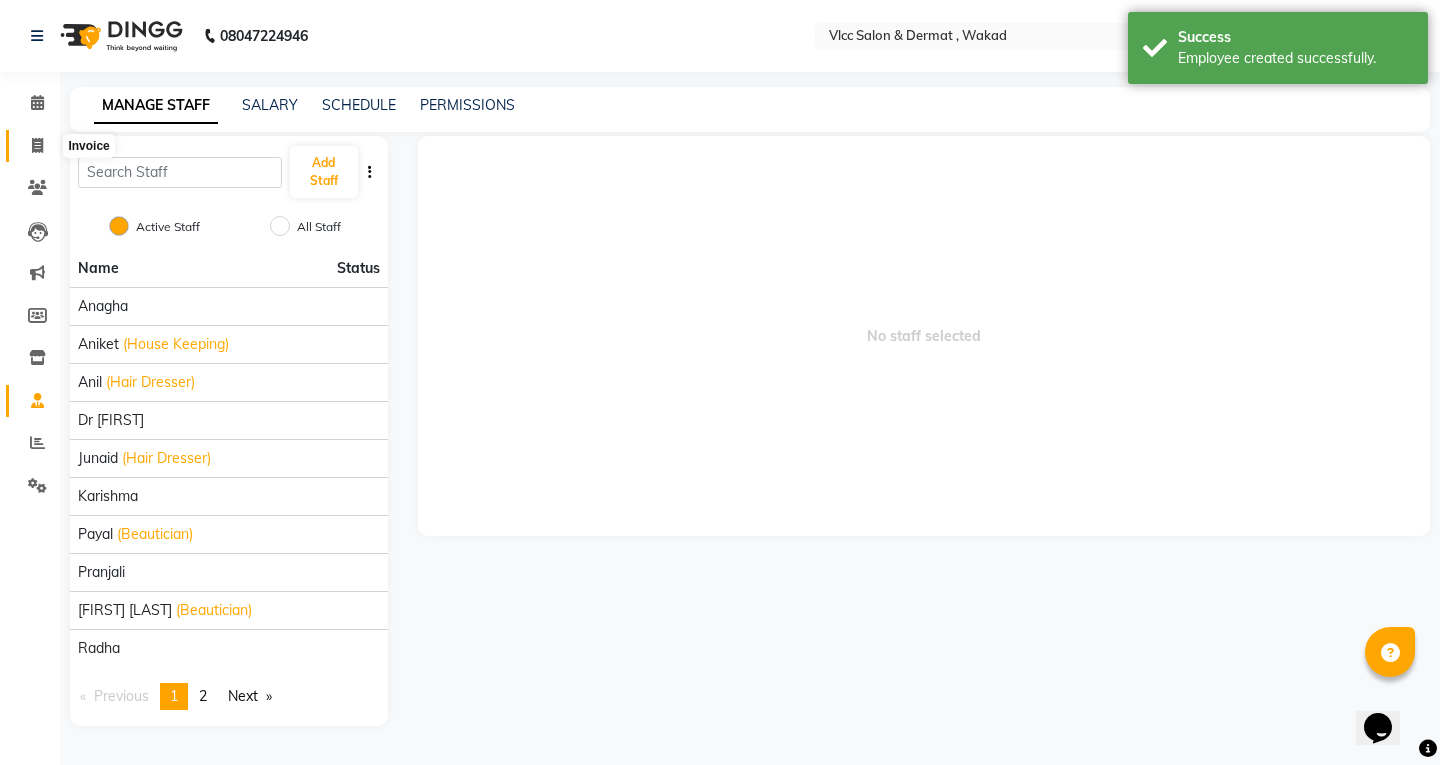 click 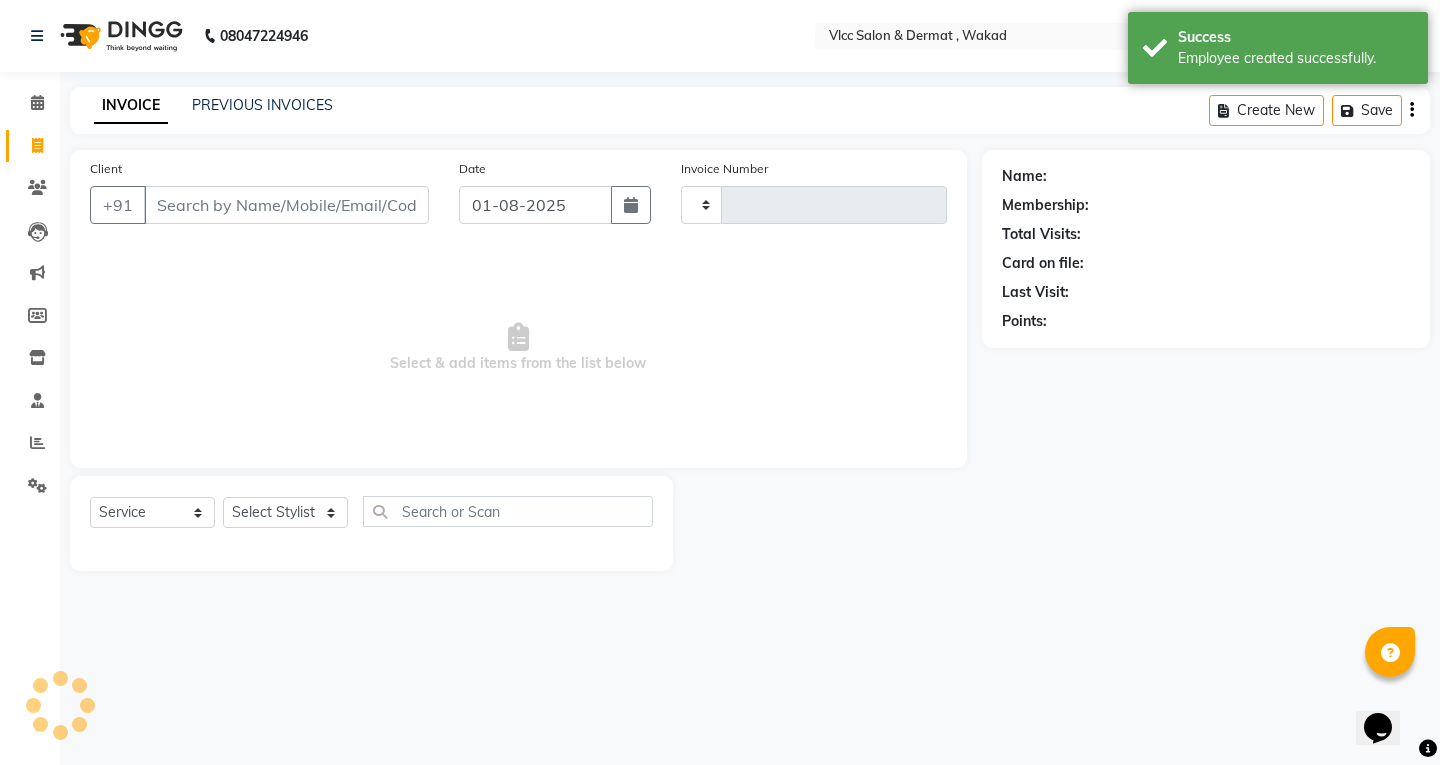 type on "1071" 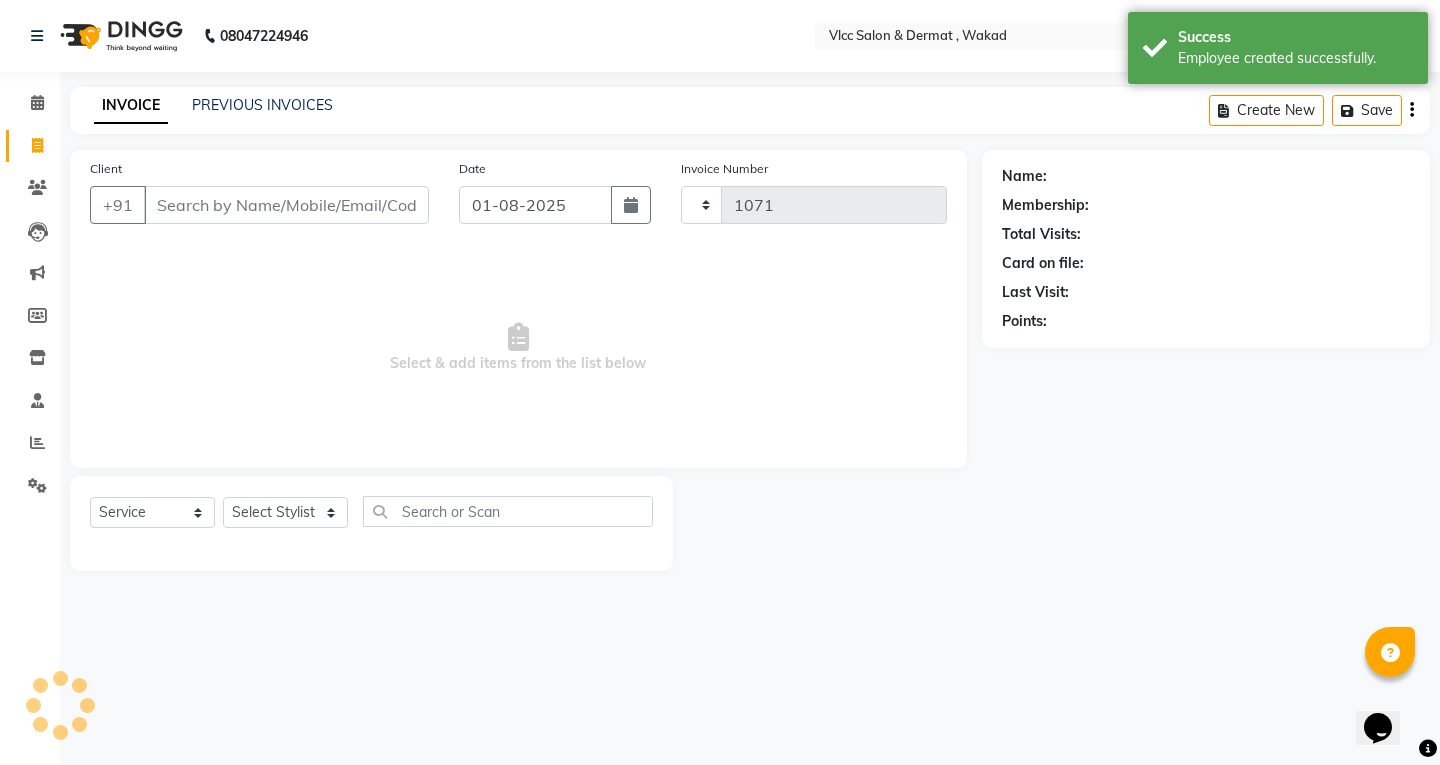 select on "5256" 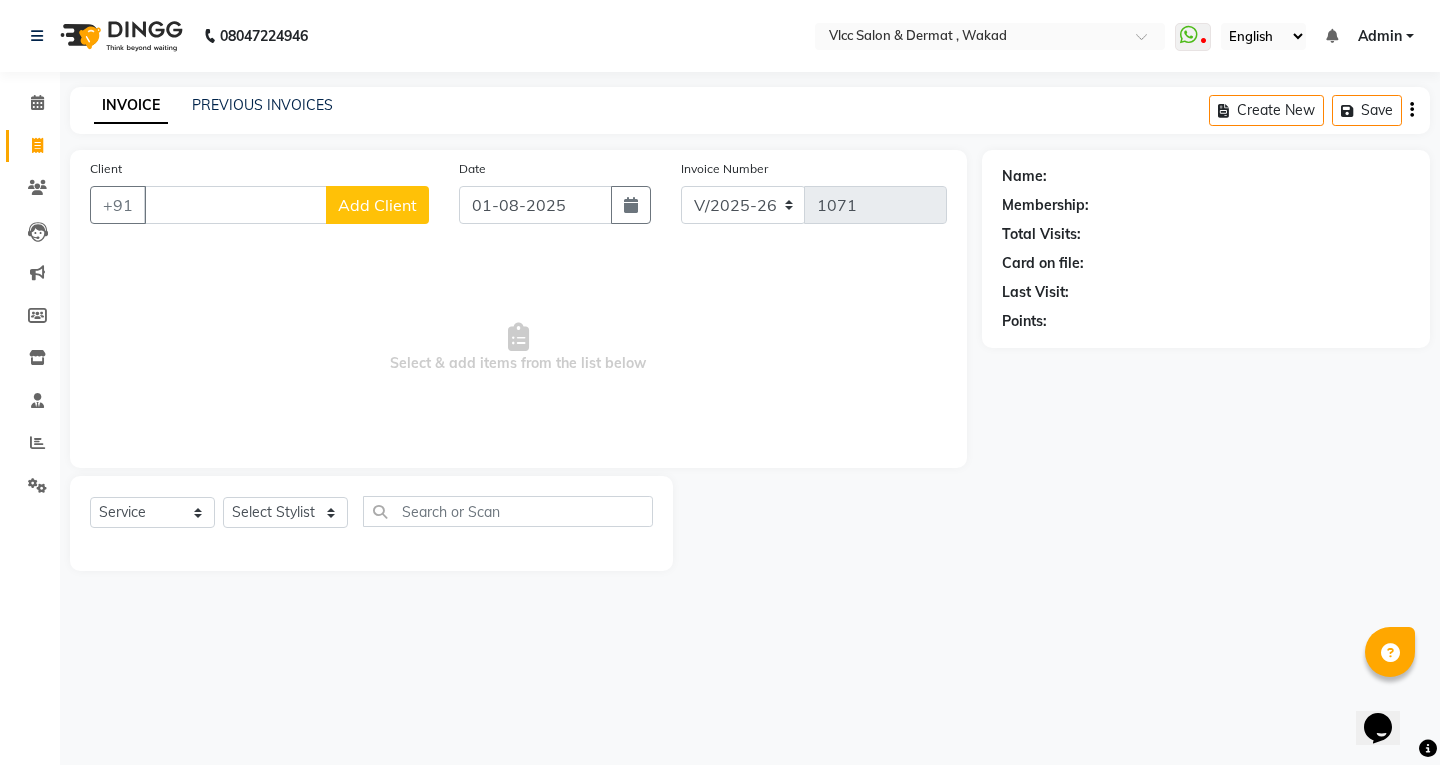 type 